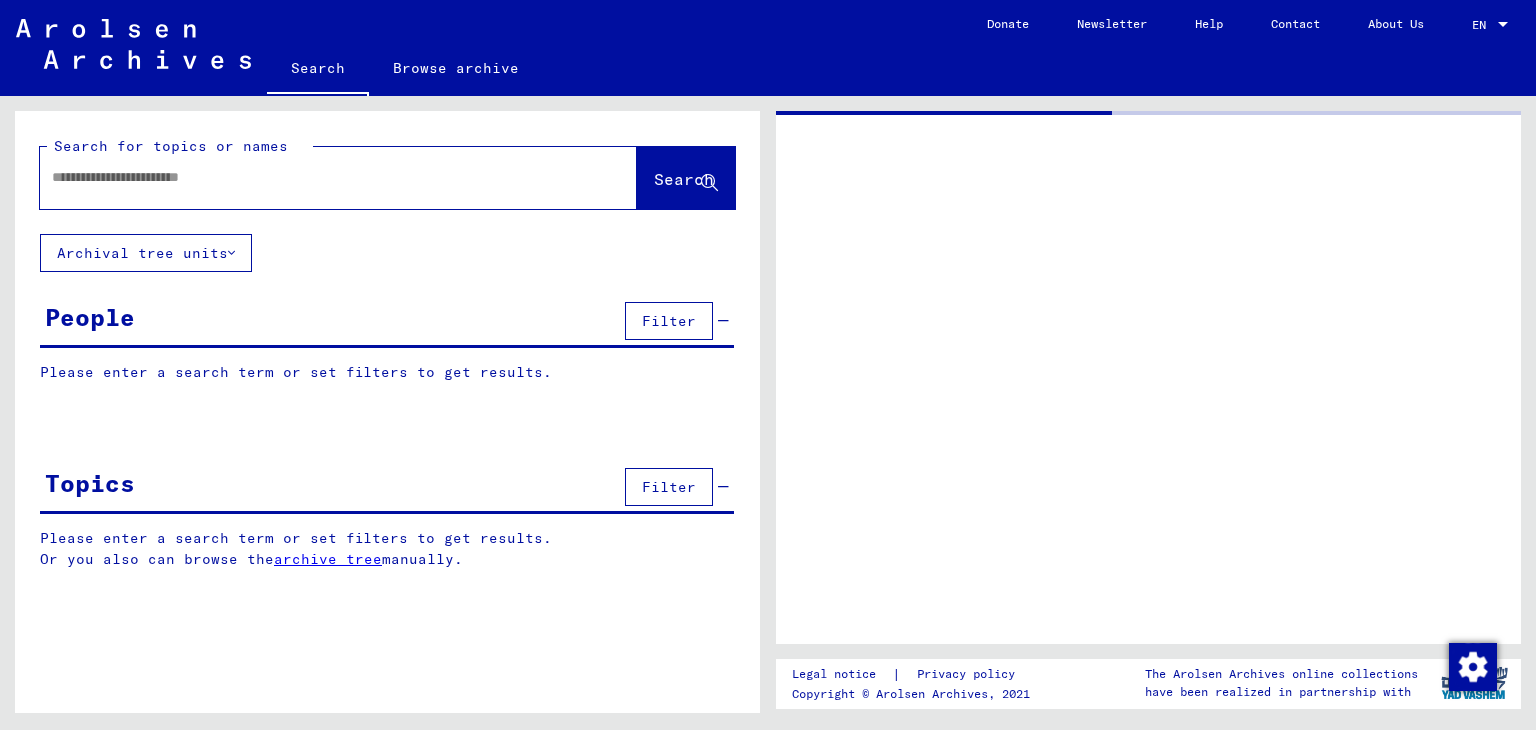 type on "********" 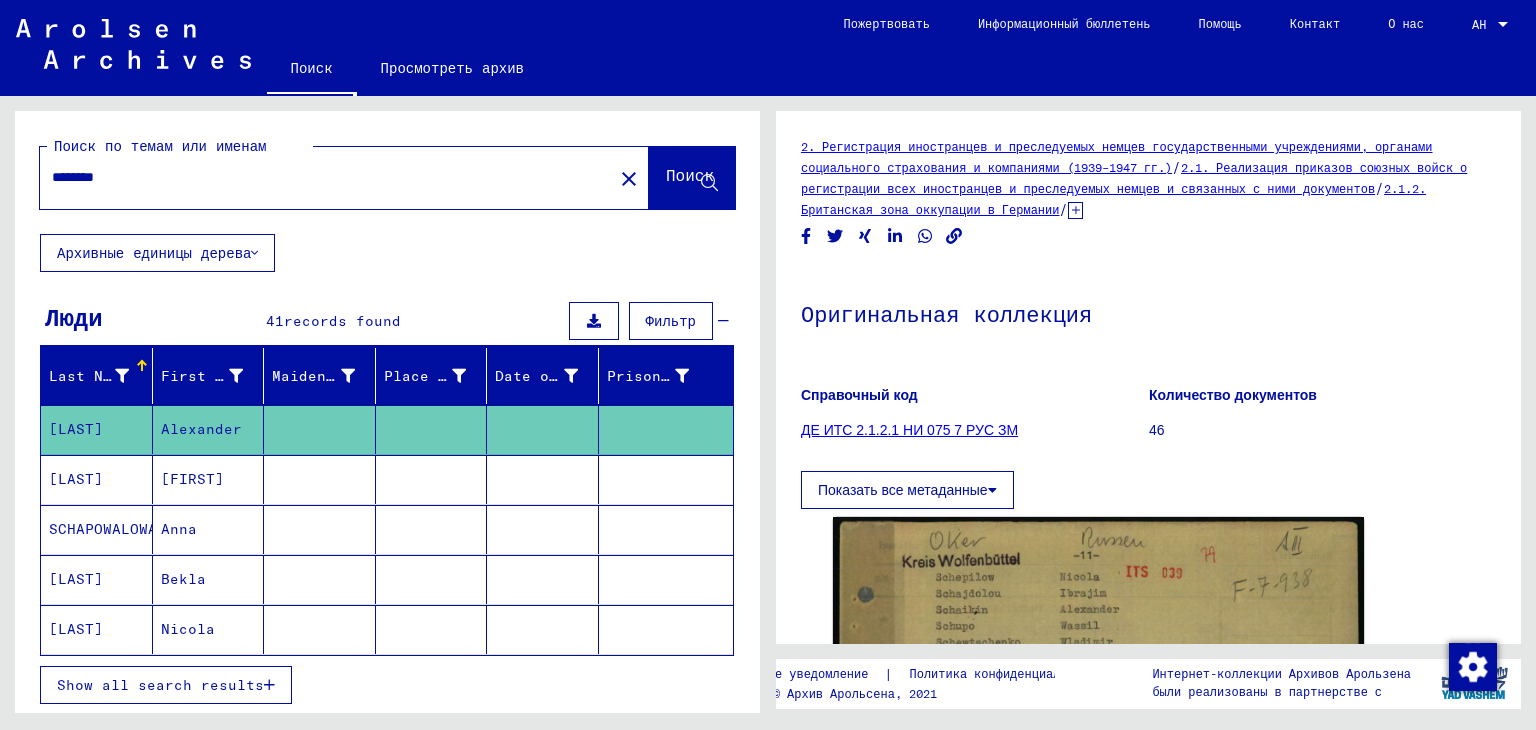 scroll, scrollTop: 0, scrollLeft: 0, axis: both 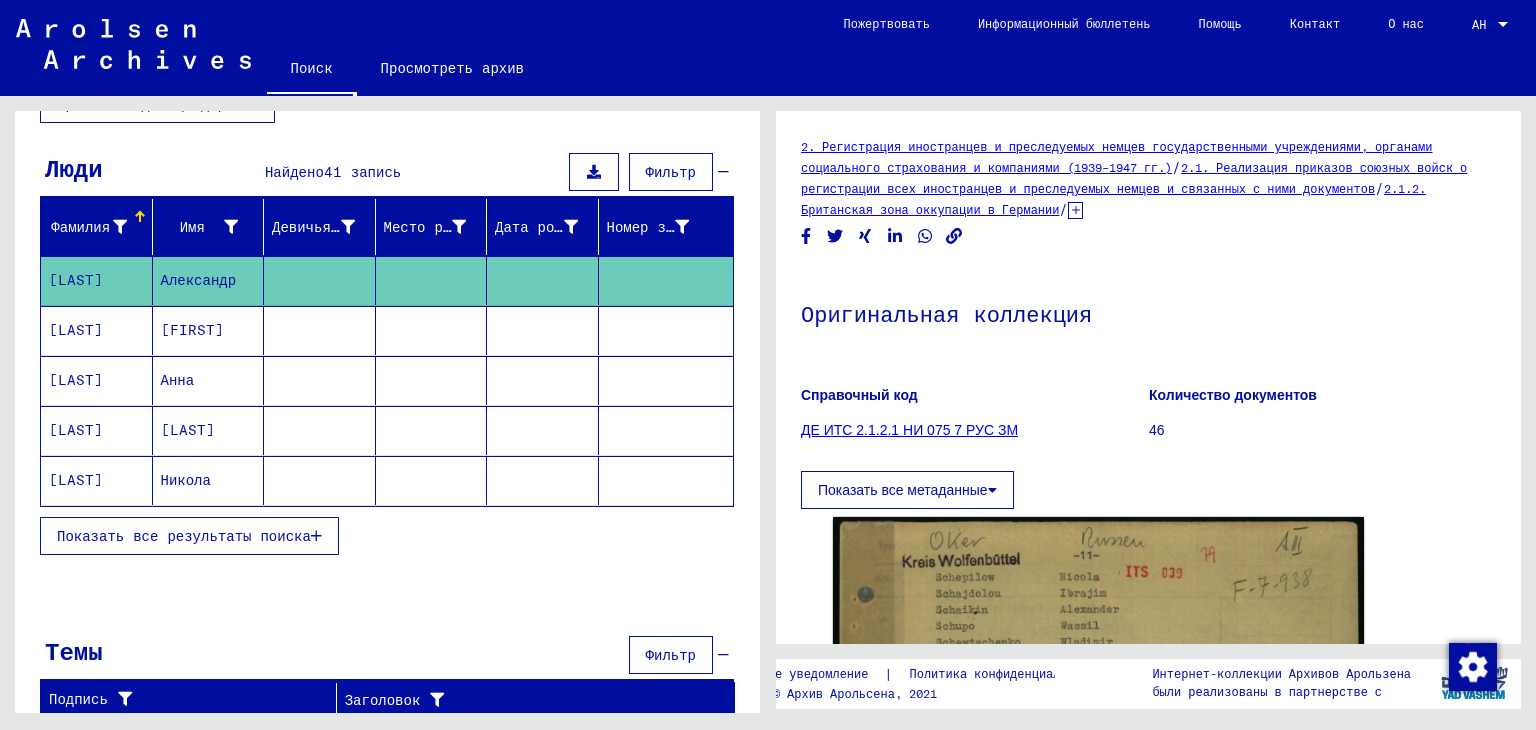 click on "Показать все результаты поиска" at bounding box center (184, 536) 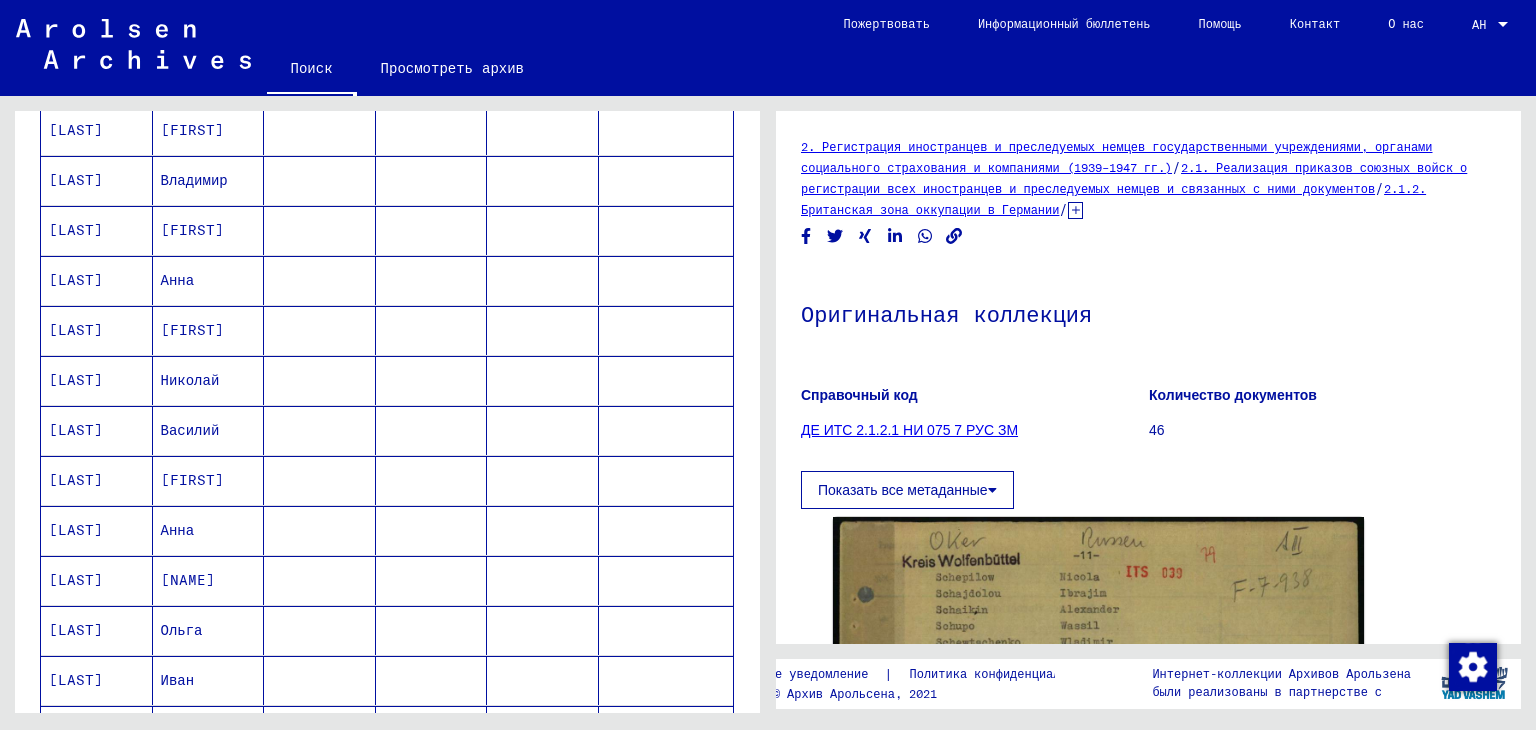 scroll, scrollTop: 749, scrollLeft: 0, axis: vertical 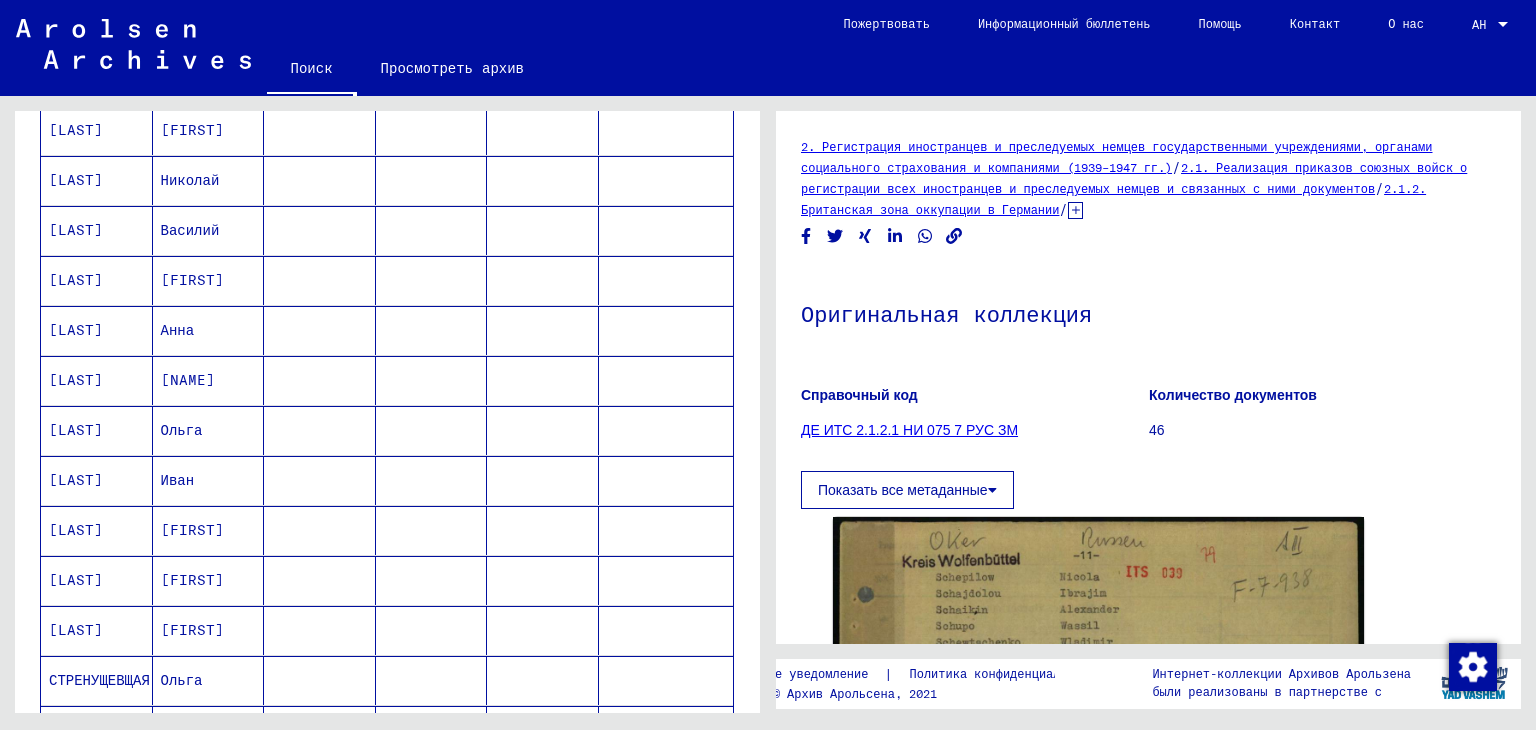 click on "[LAST]" at bounding box center (76, 530) 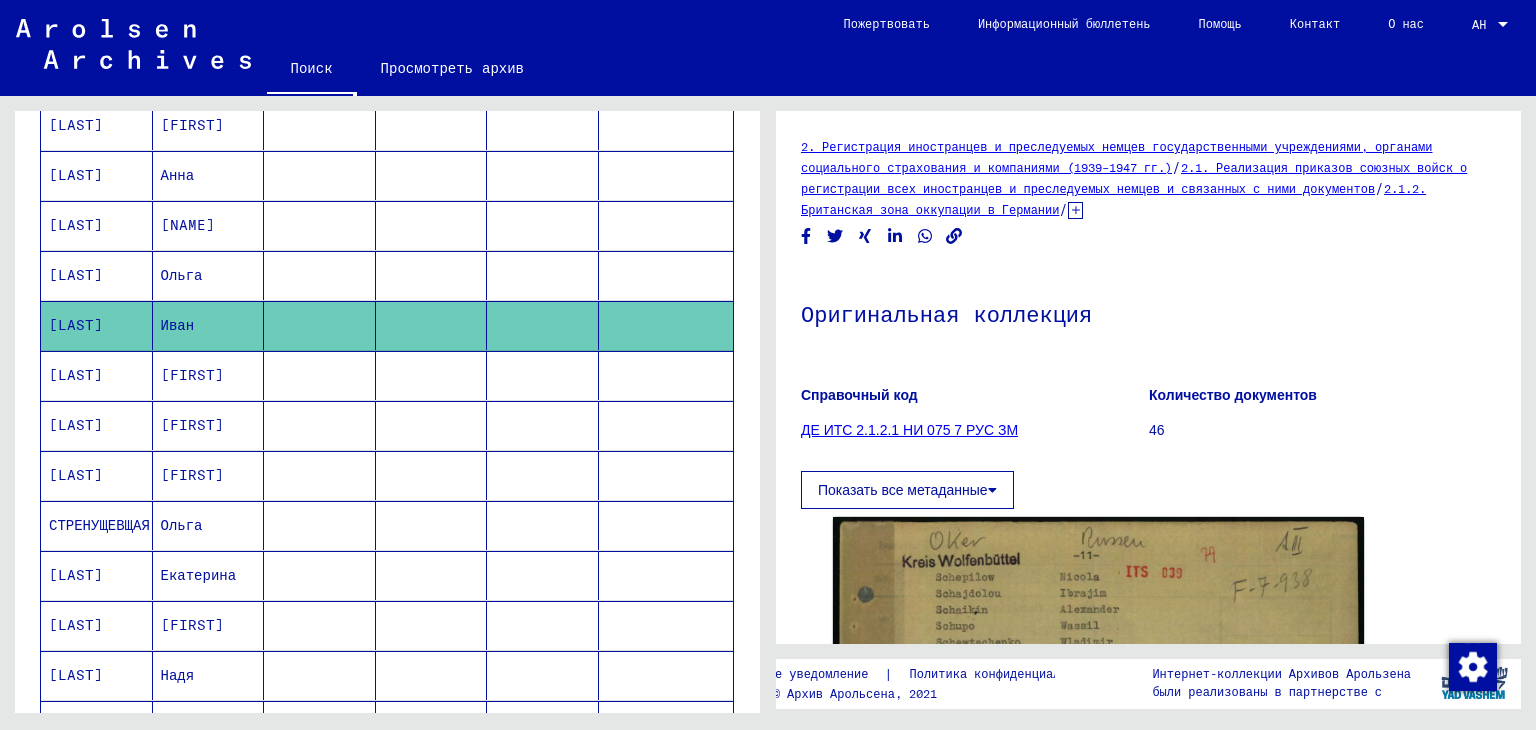 scroll, scrollTop: 881, scrollLeft: 0, axis: vertical 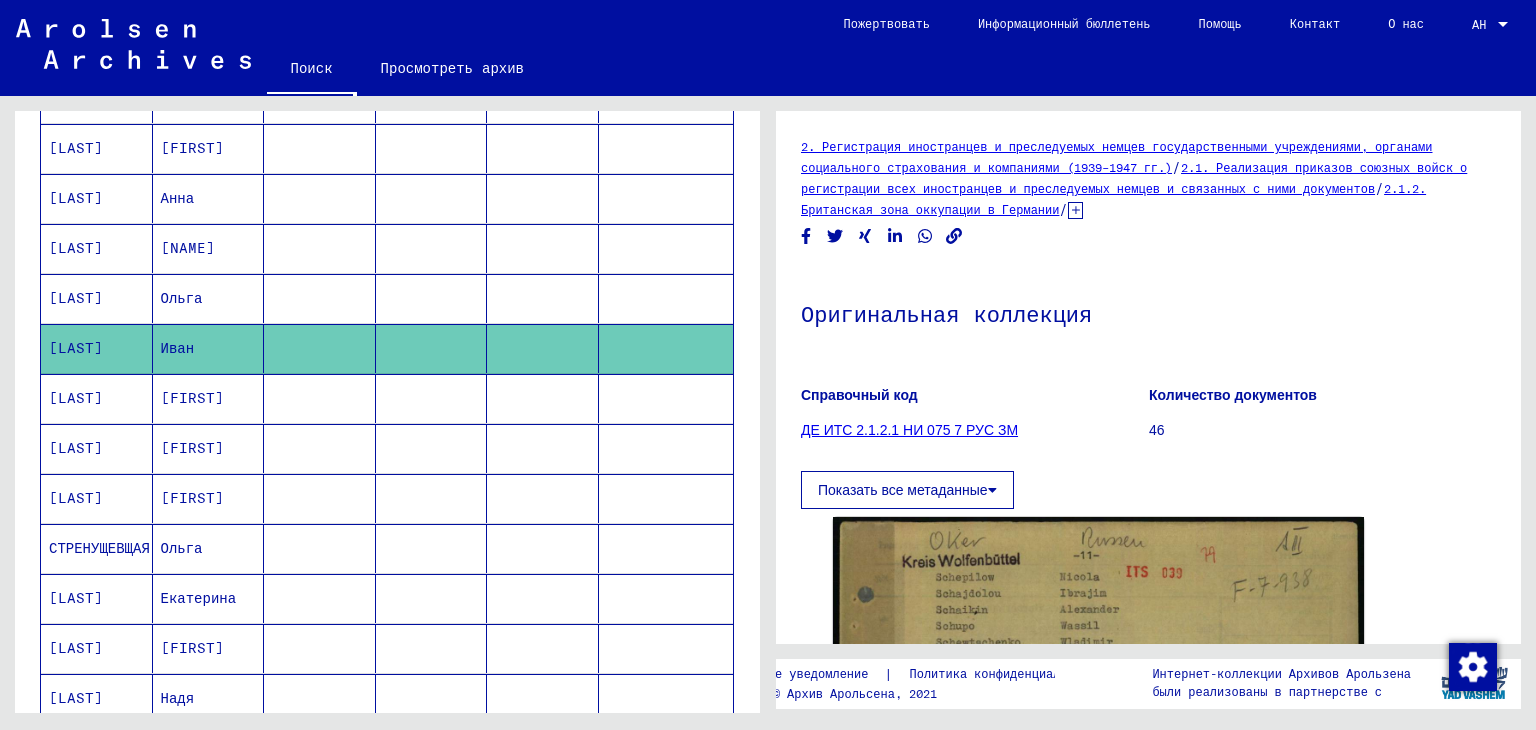 click on "[LAST]" 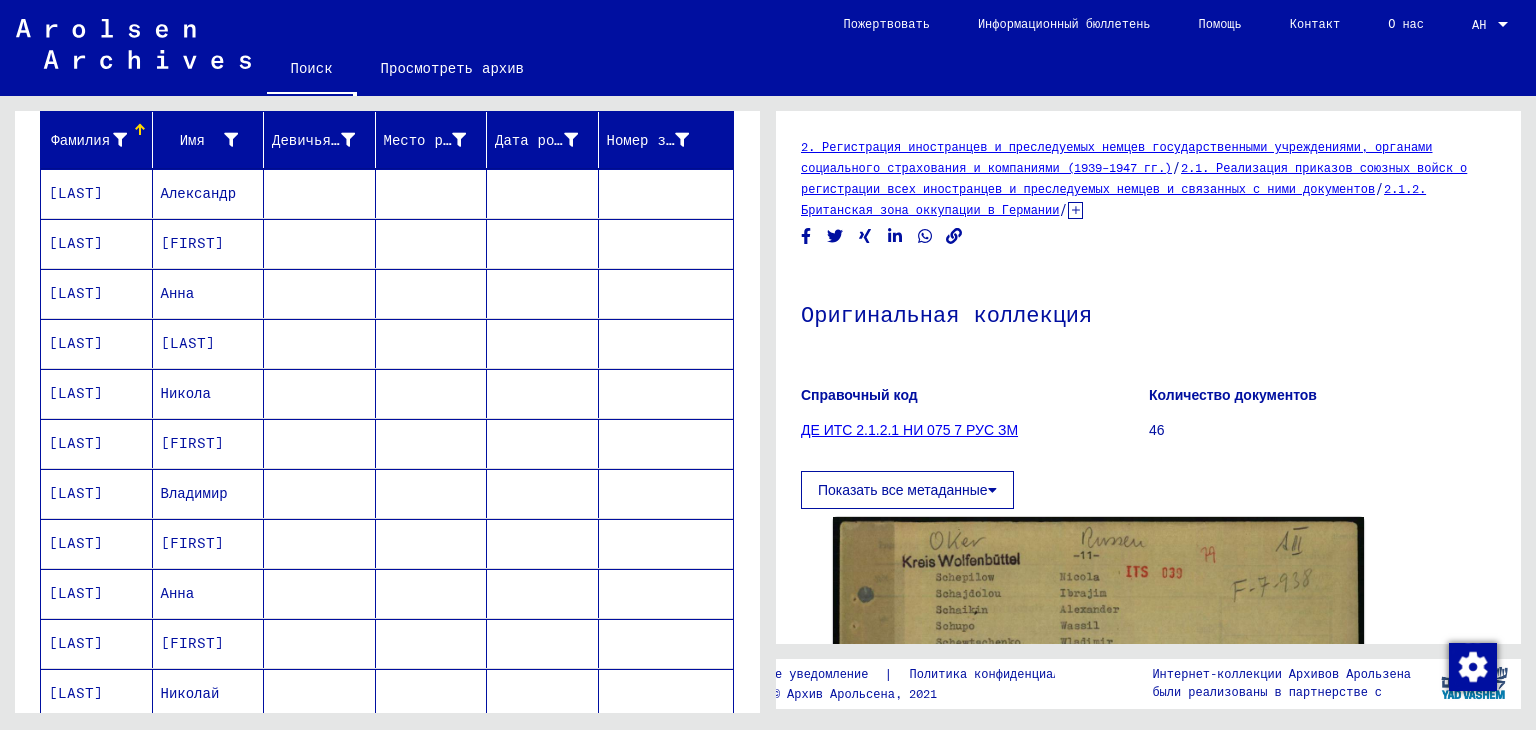 scroll, scrollTop: 181, scrollLeft: 0, axis: vertical 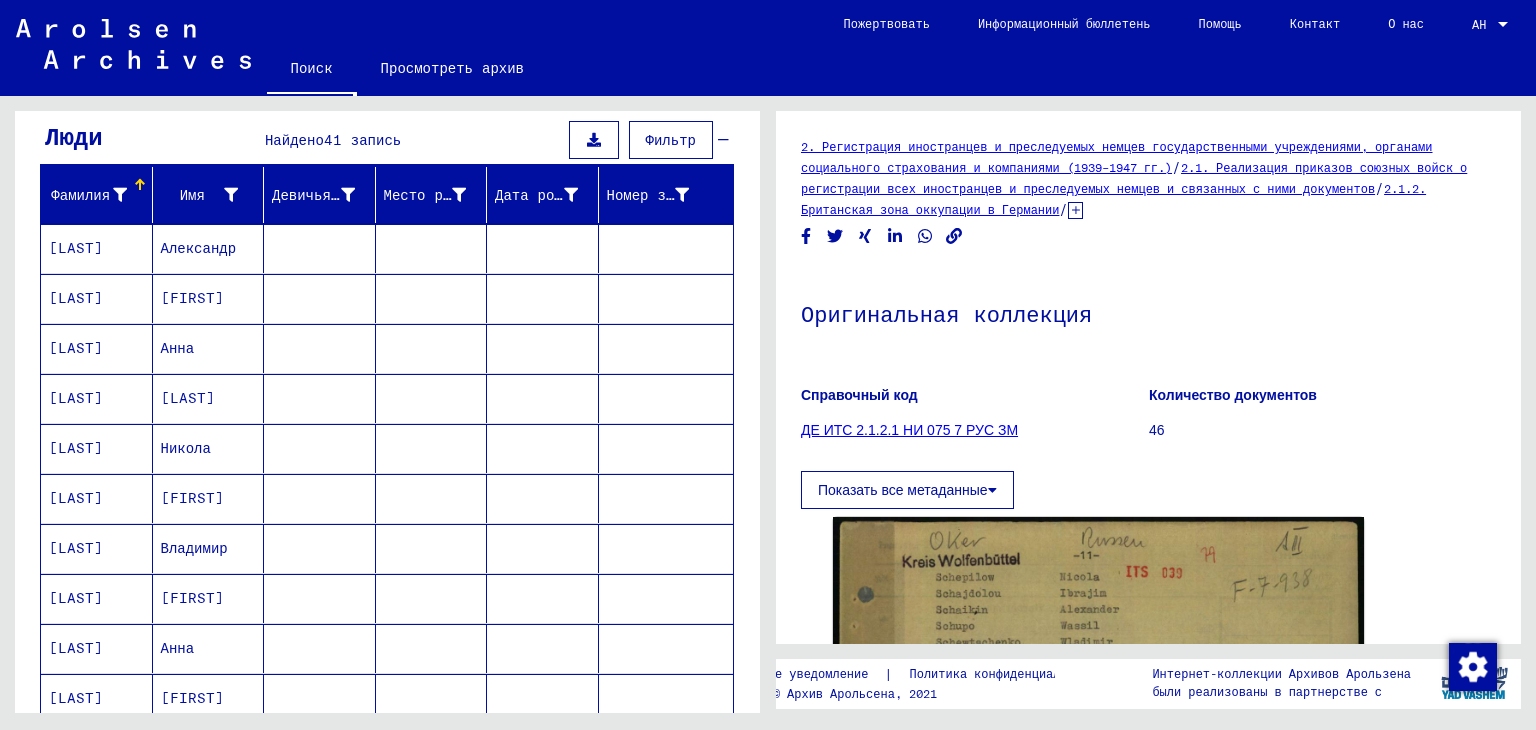 click at bounding box center (594, 140) 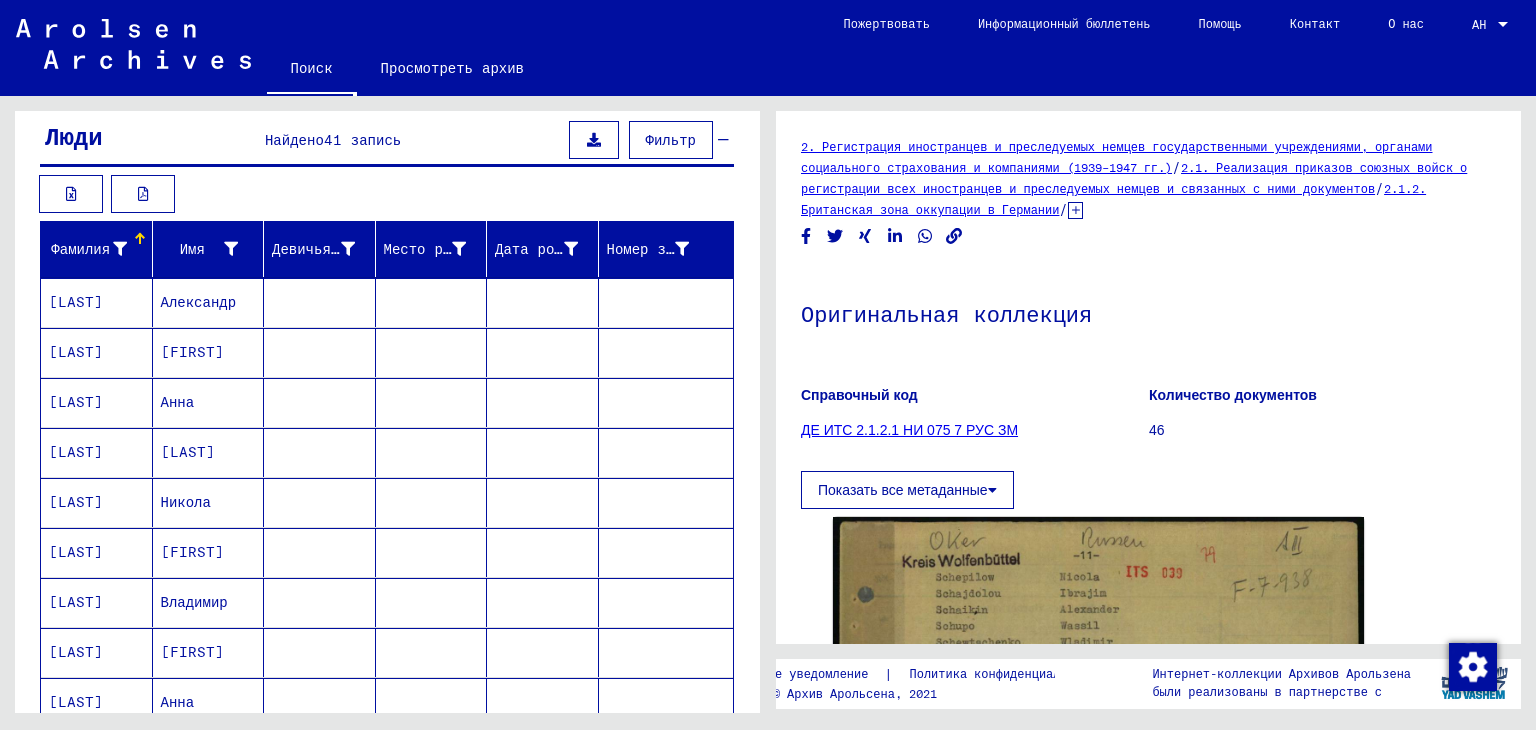 click at bounding box center [594, 140] 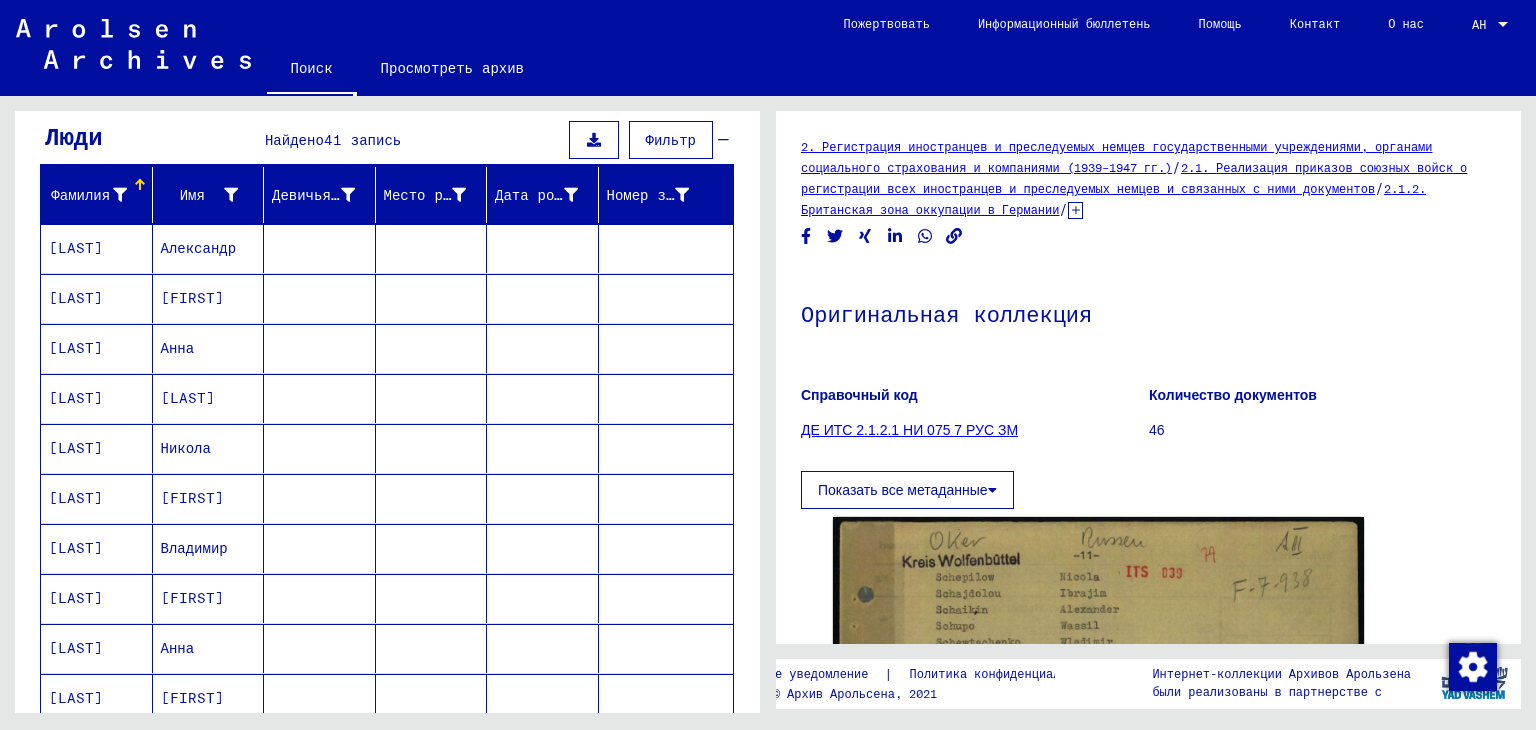 click at bounding box center (594, 140) 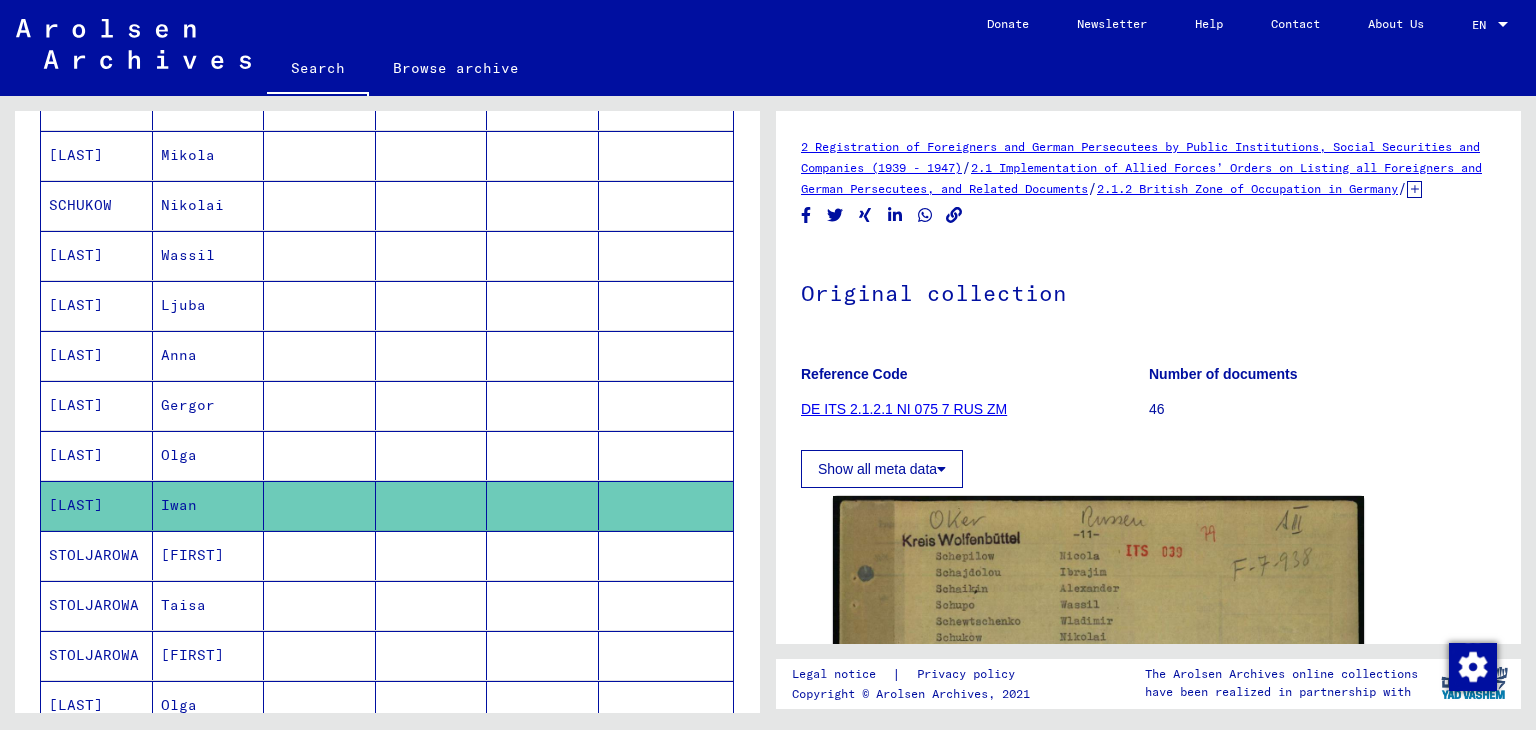 scroll, scrollTop: 781, scrollLeft: 0, axis: vertical 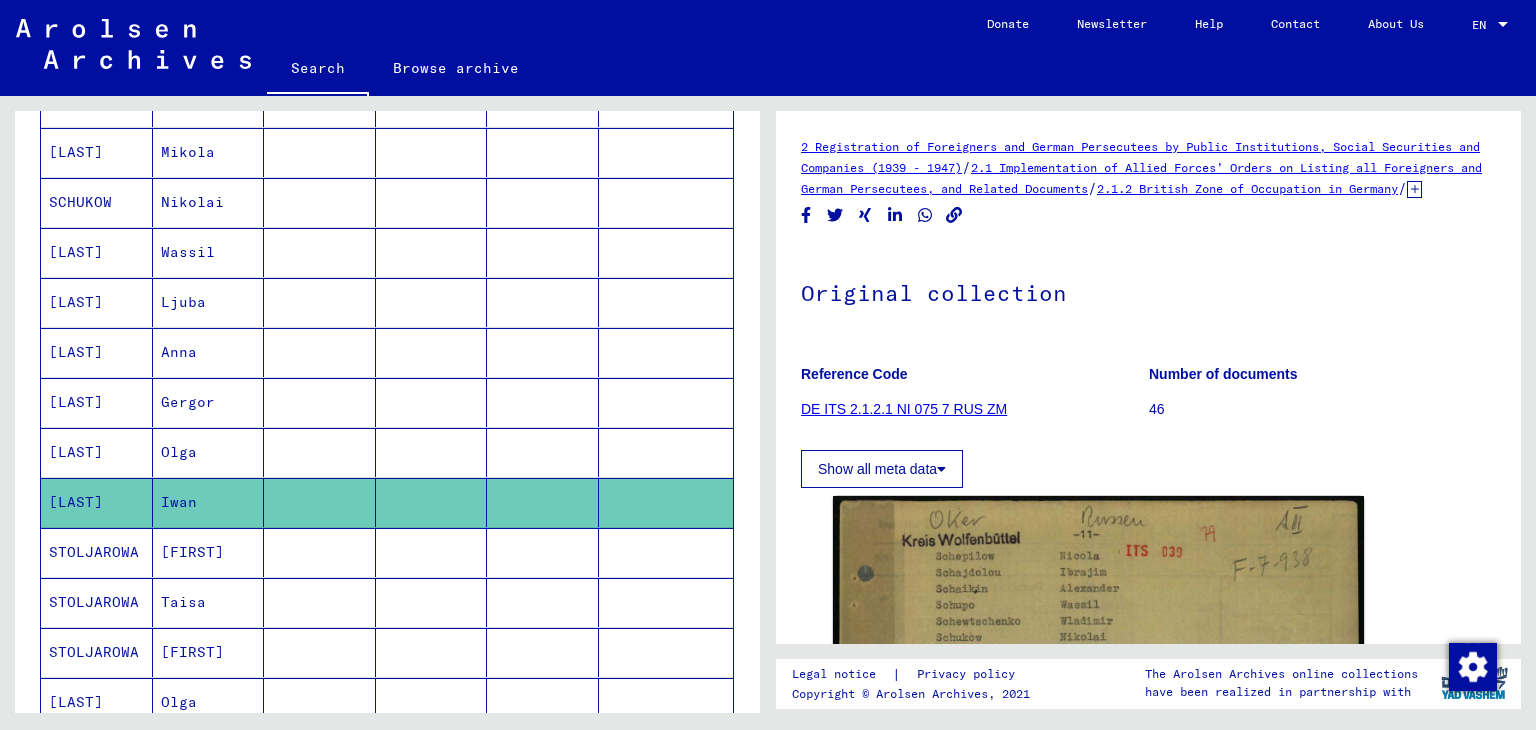 click at bounding box center [320, 652] 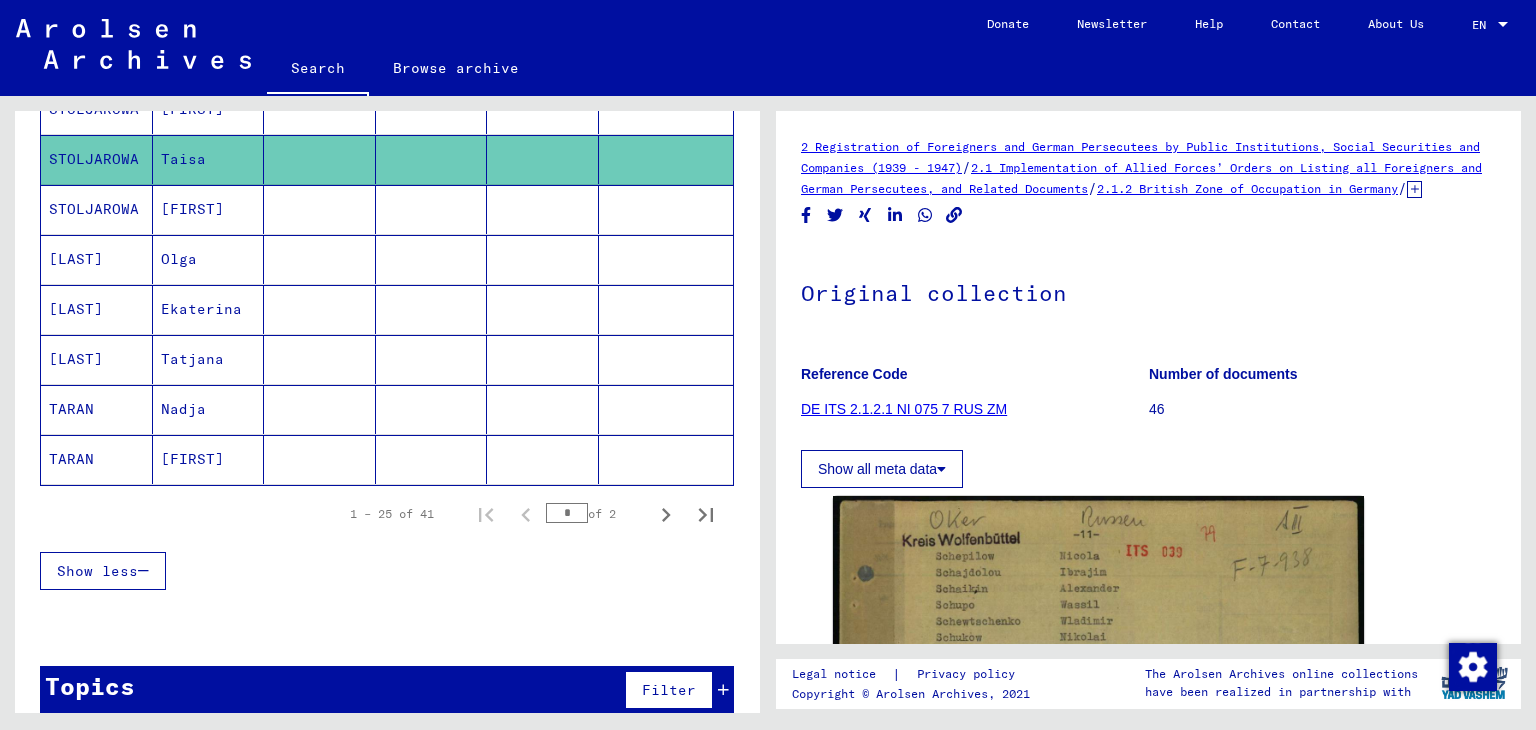 scroll, scrollTop: 1235, scrollLeft: 0, axis: vertical 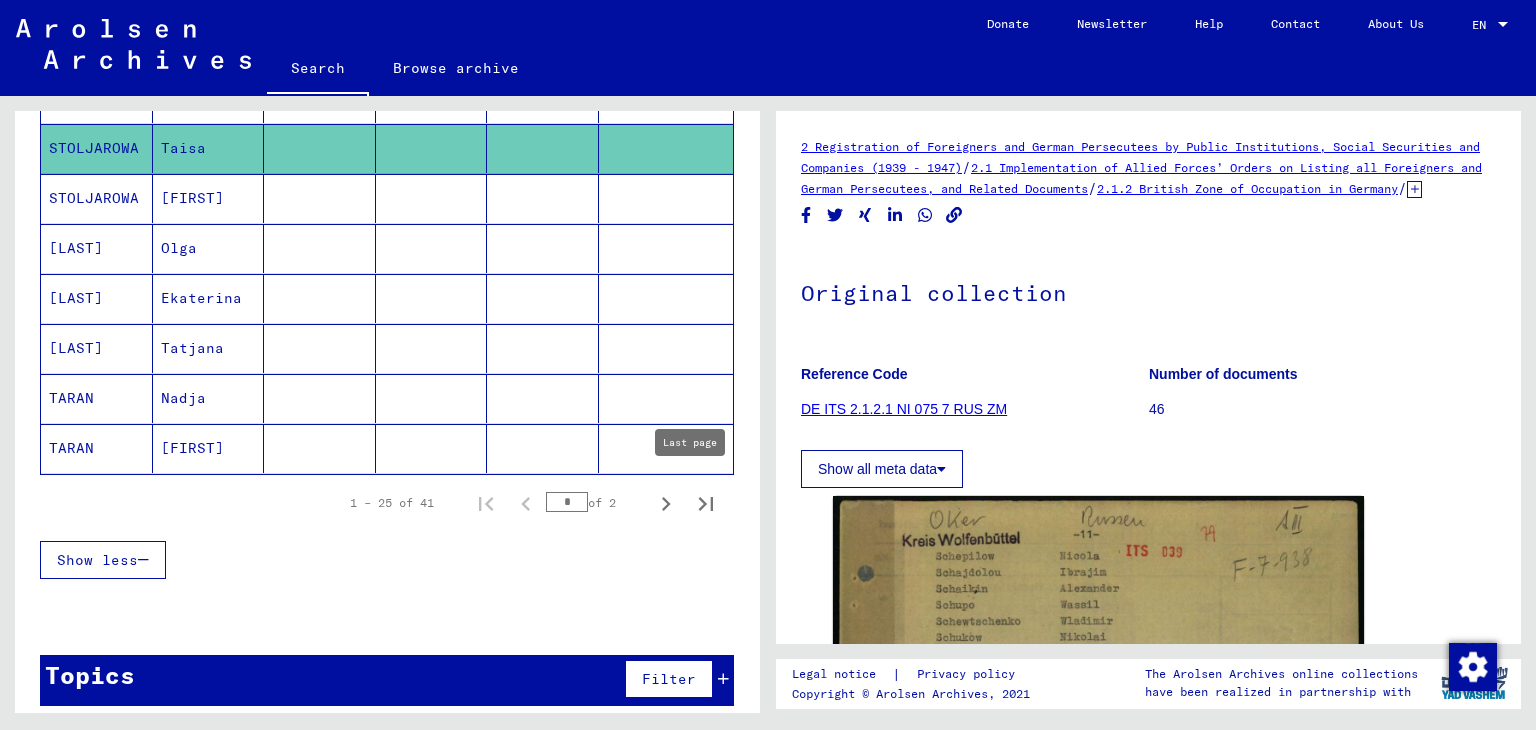 click 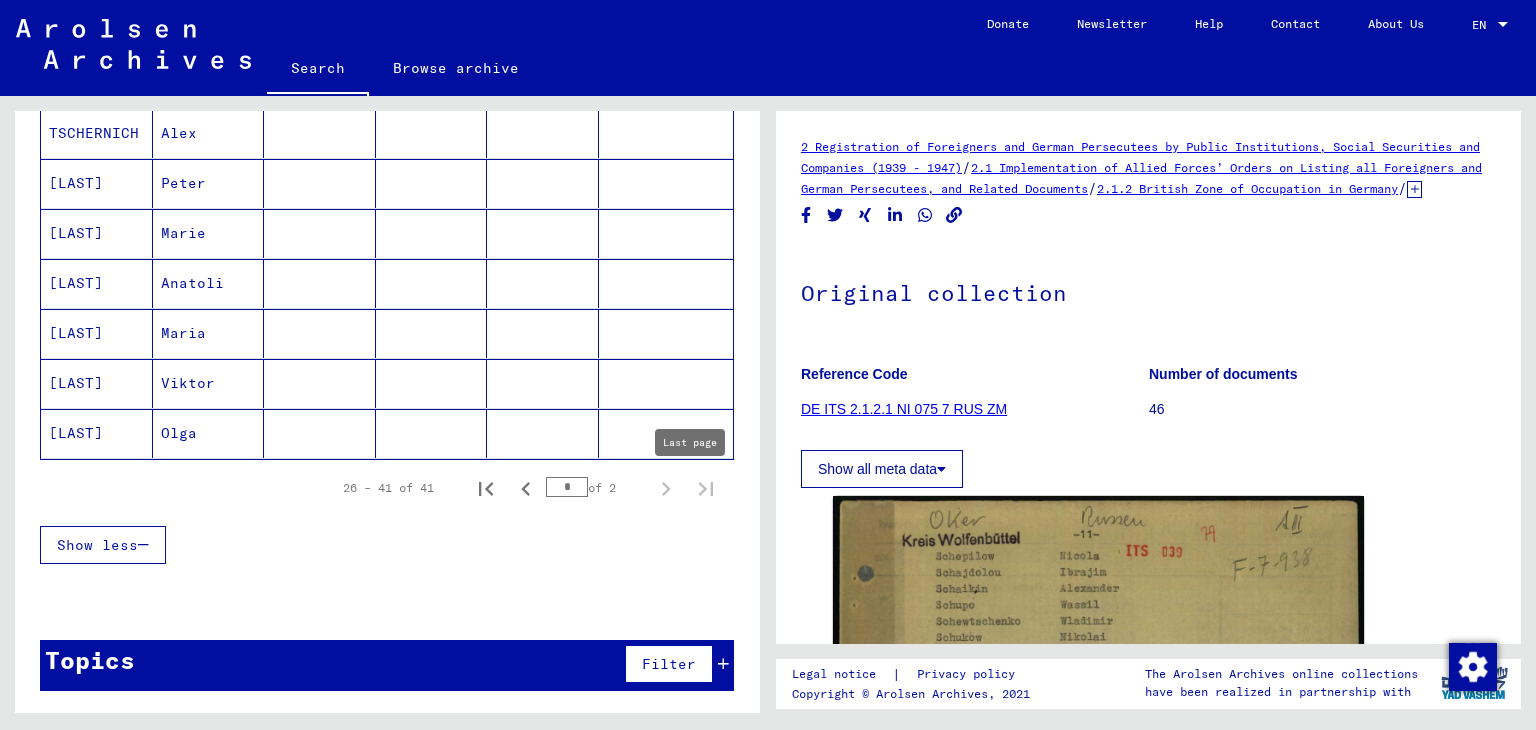 scroll, scrollTop: 789, scrollLeft: 0, axis: vertical 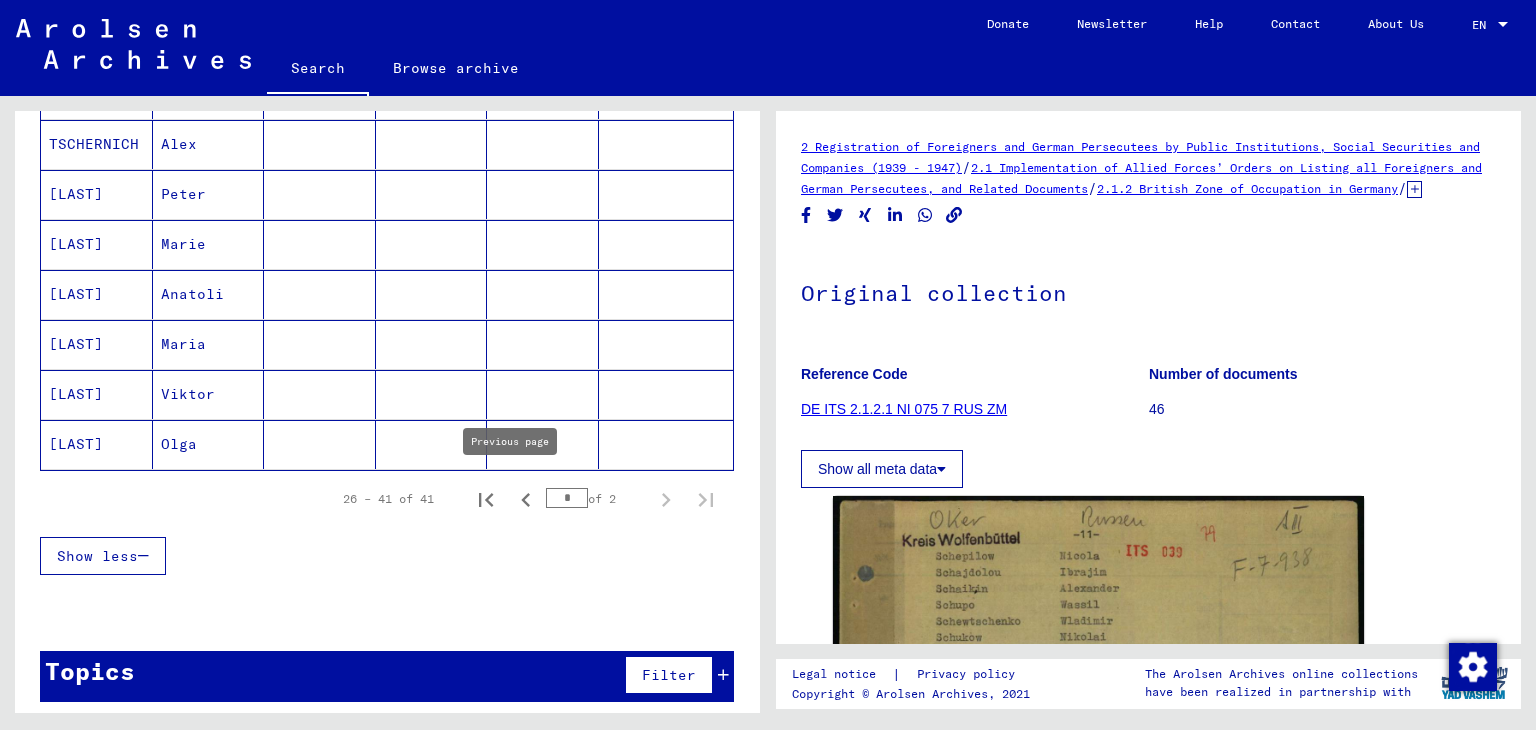 click 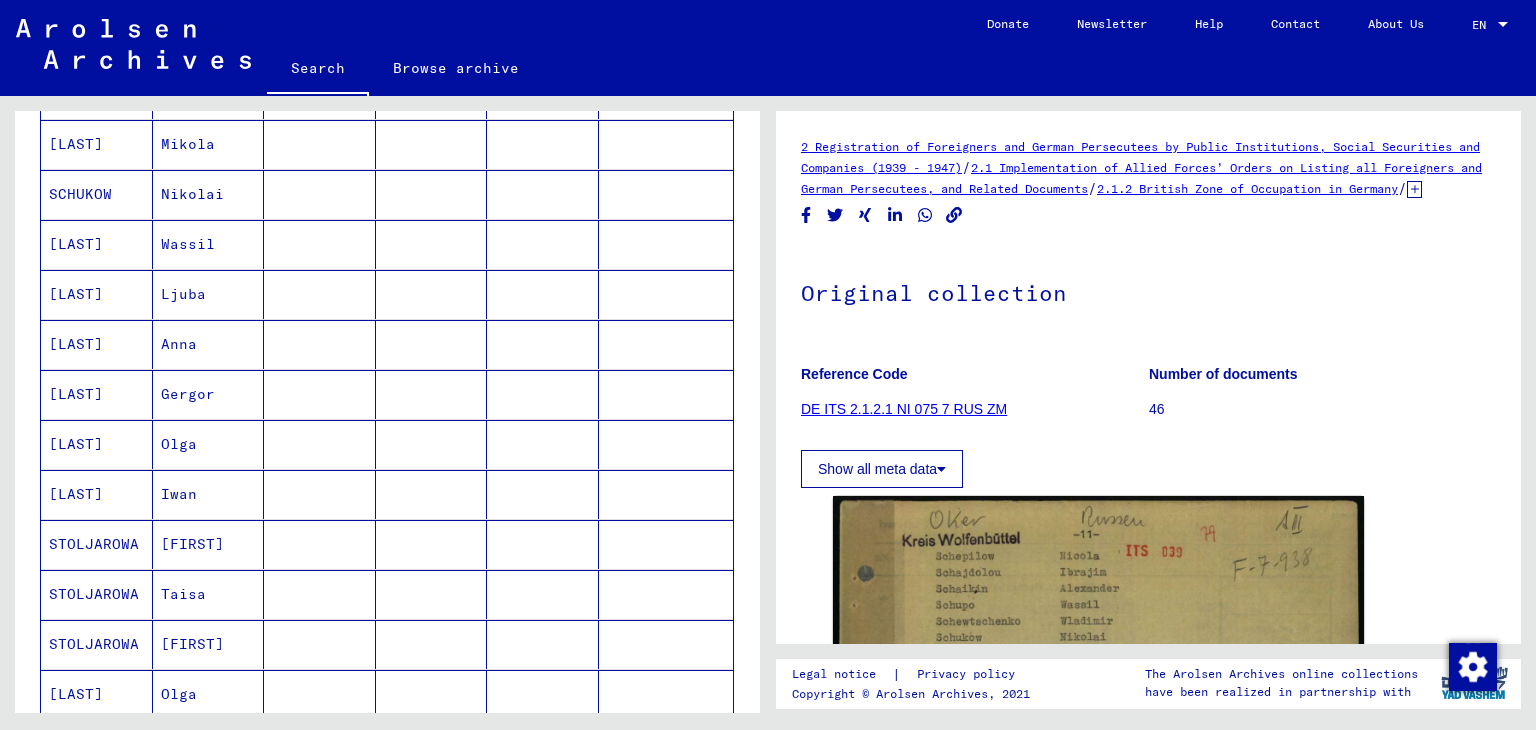 click on "[LAST]" at bounding box center (97, 544) 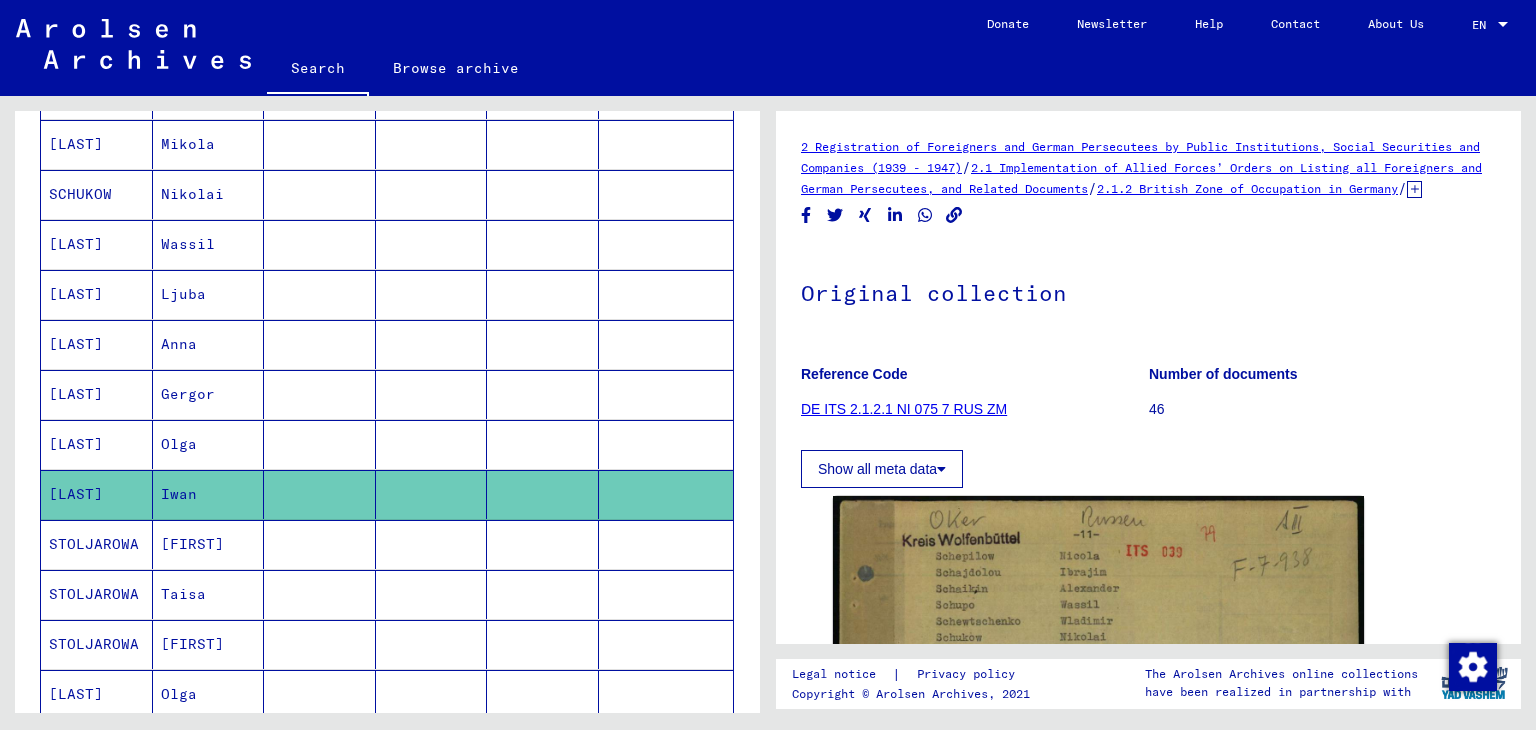 click on "[LAST]" 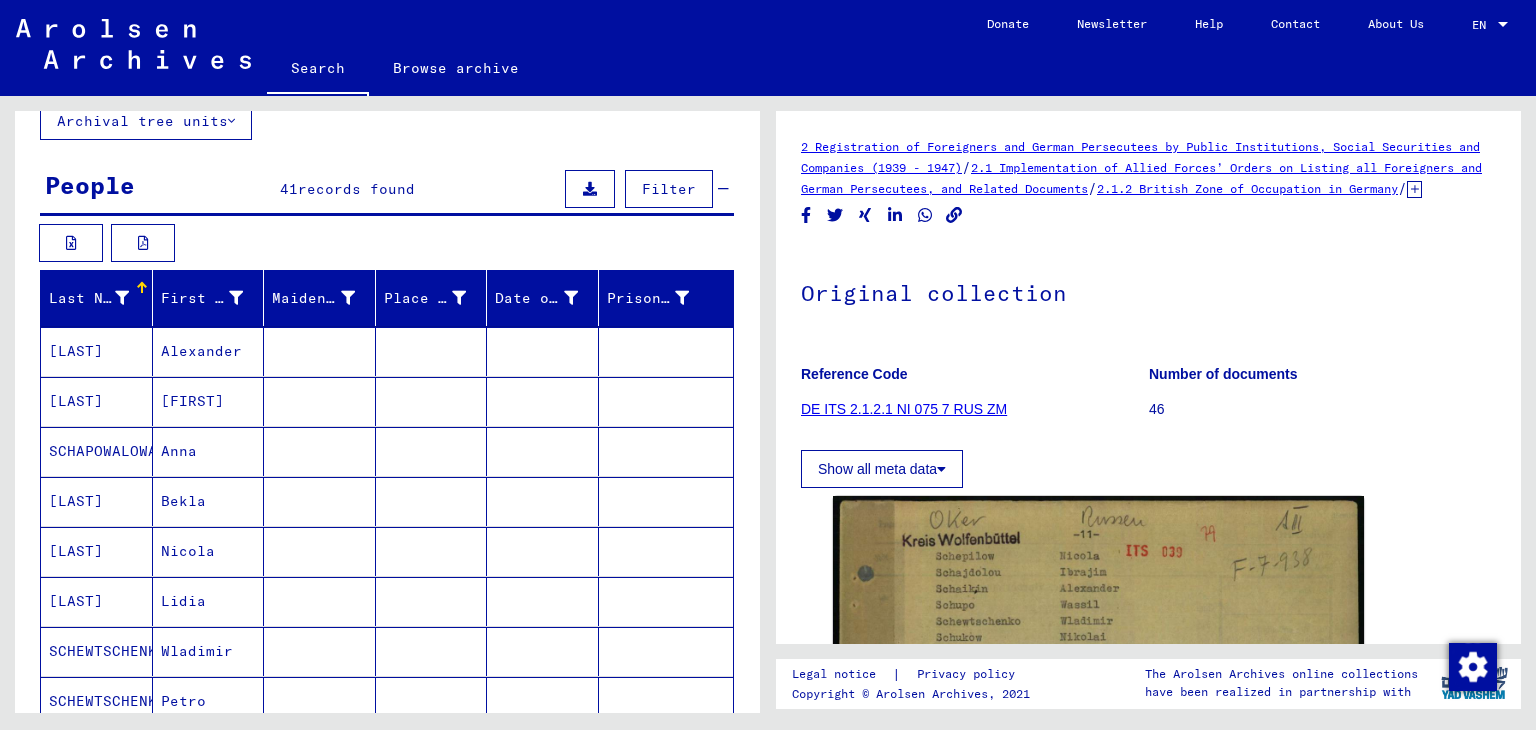 scroll, scrollTop: 89, scrollLeft: 0, axis: vertical 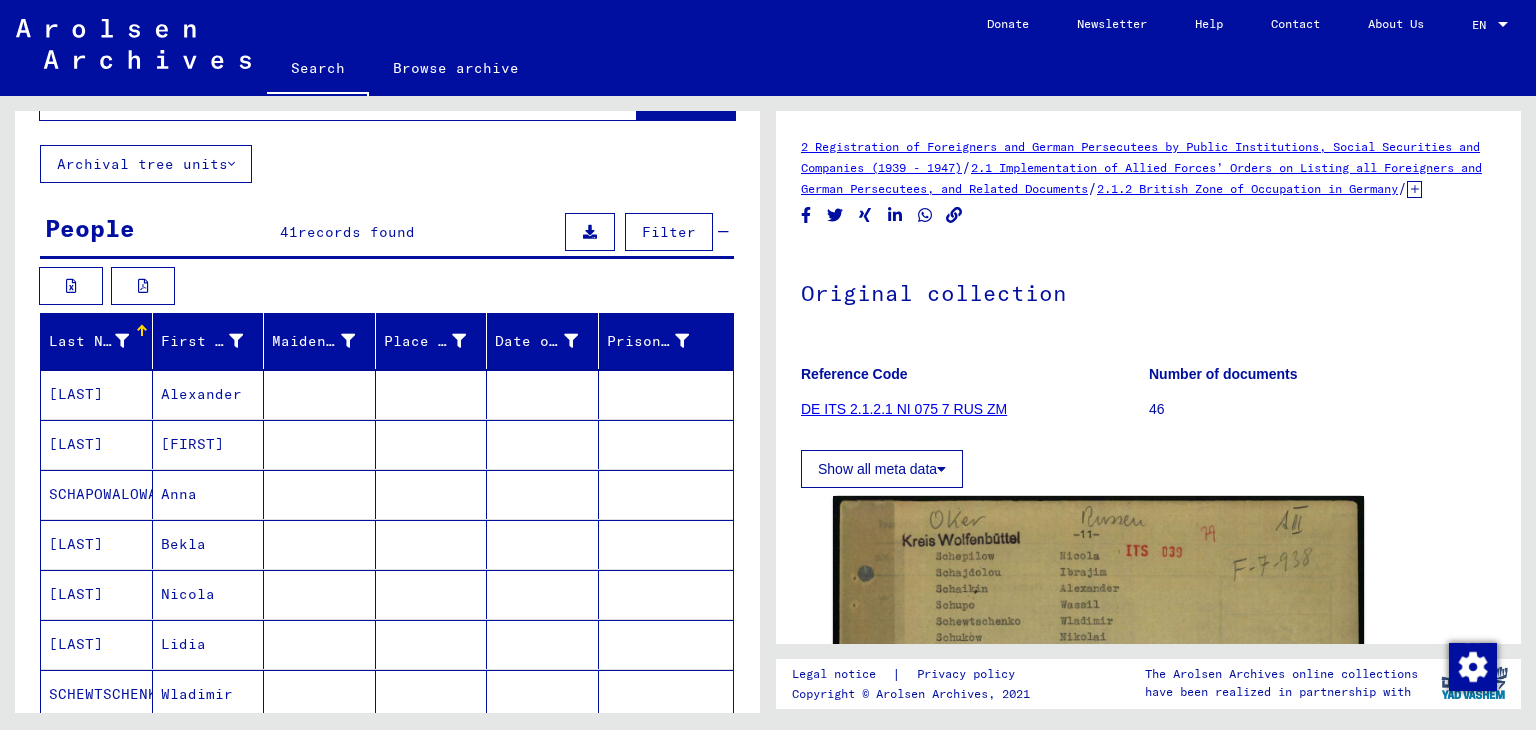 click at bounding box center [590, 232] 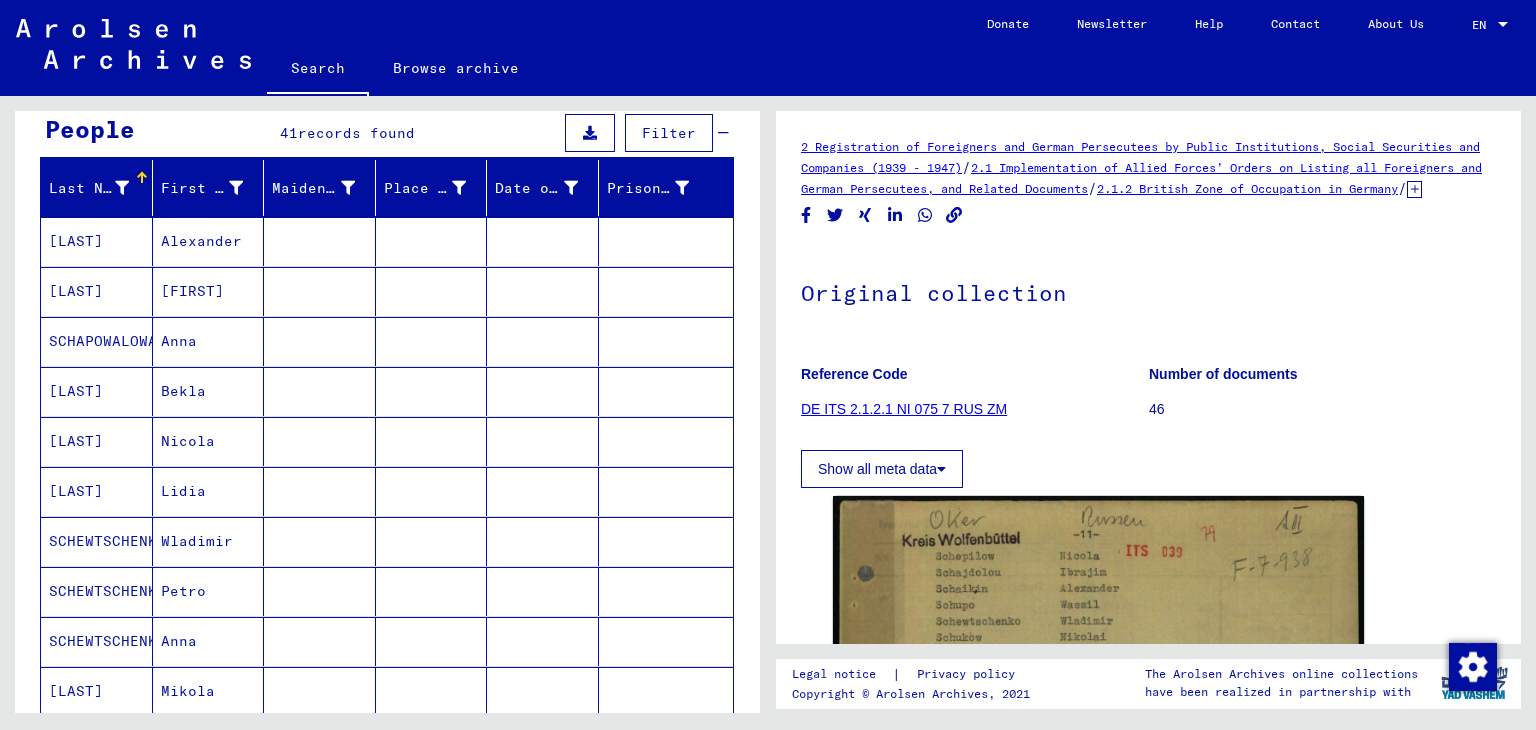 scroll, scrollTop: 0, scrollLeft: 0, axis: both 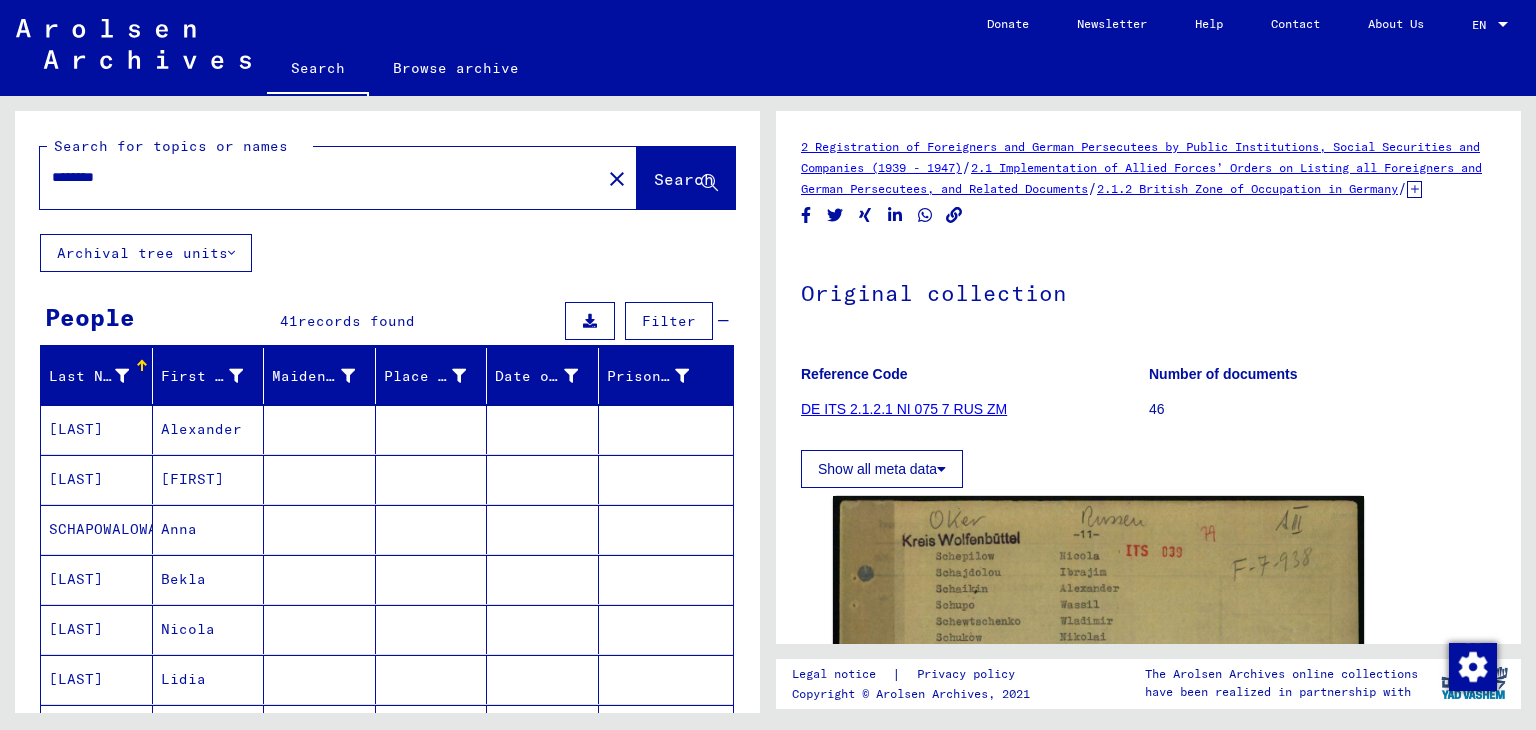 click at bounding box center (590, 321) 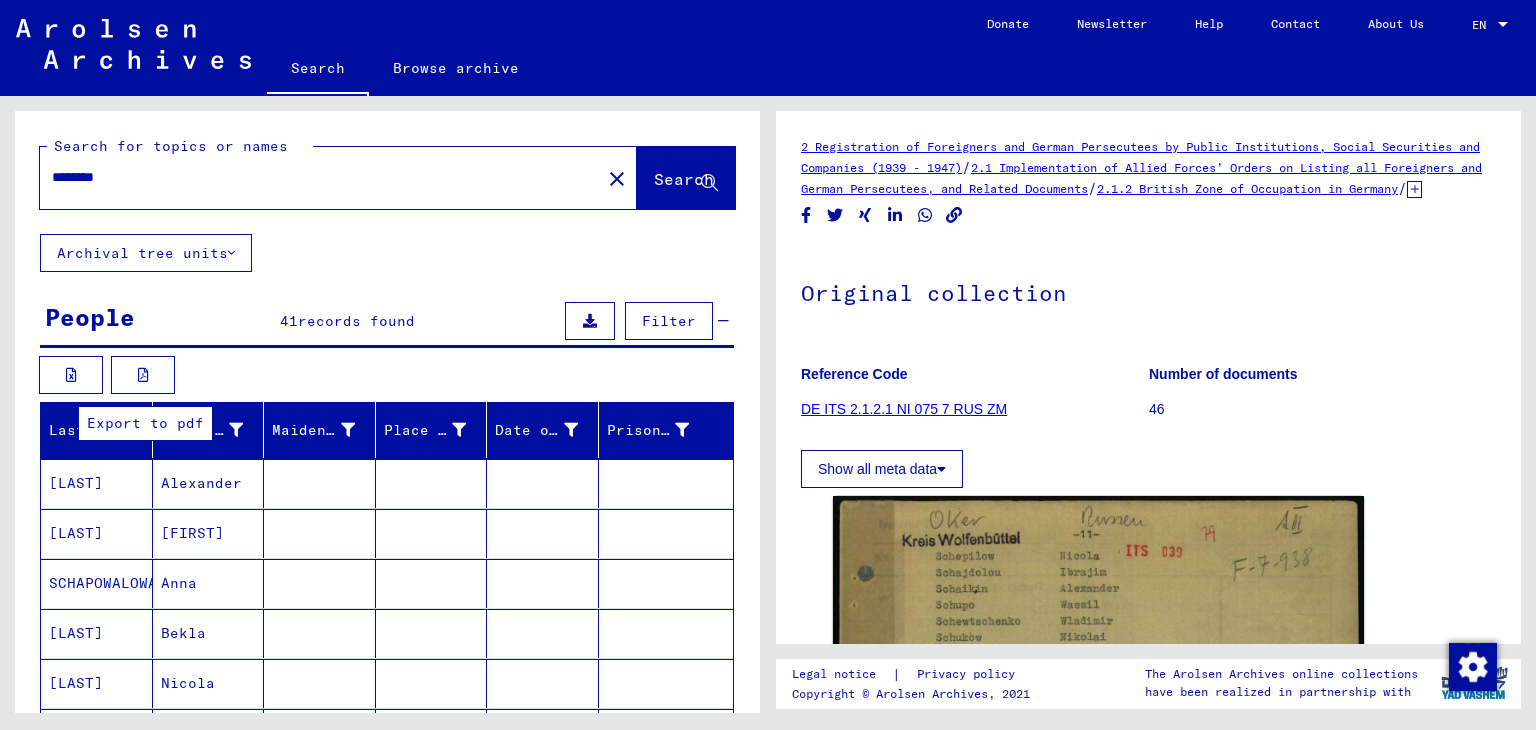 click at bounding box center (143, 375) 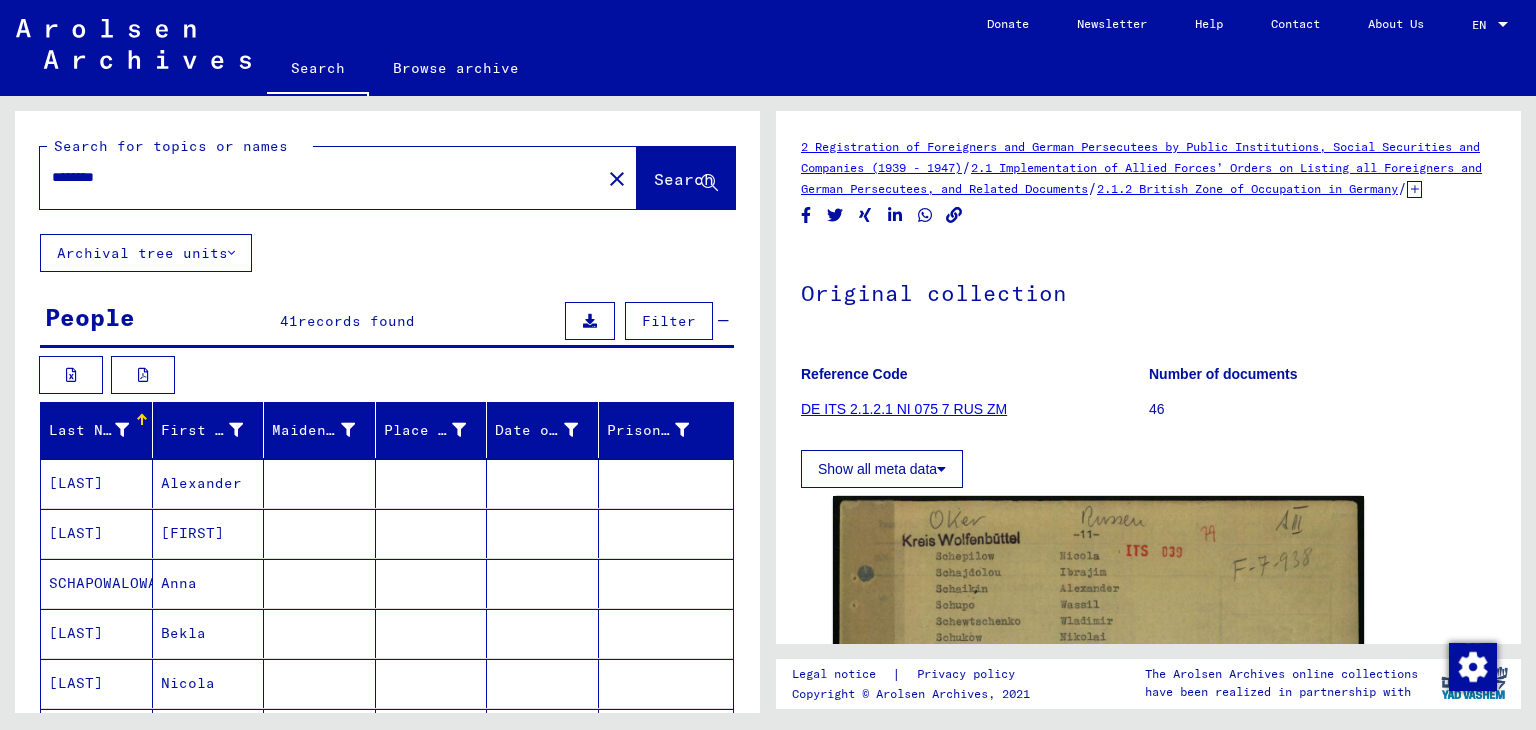 click on "Search" 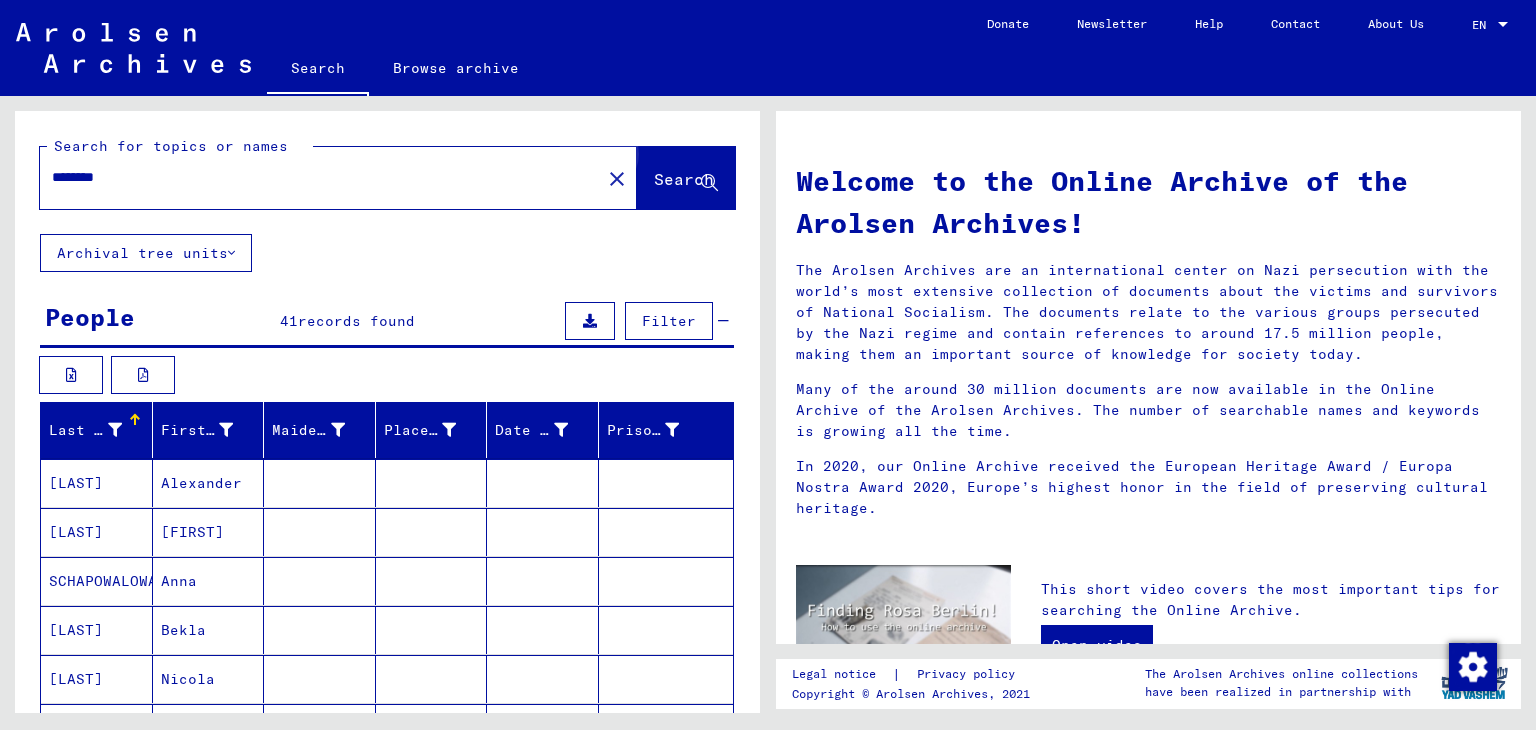 click on "Search" 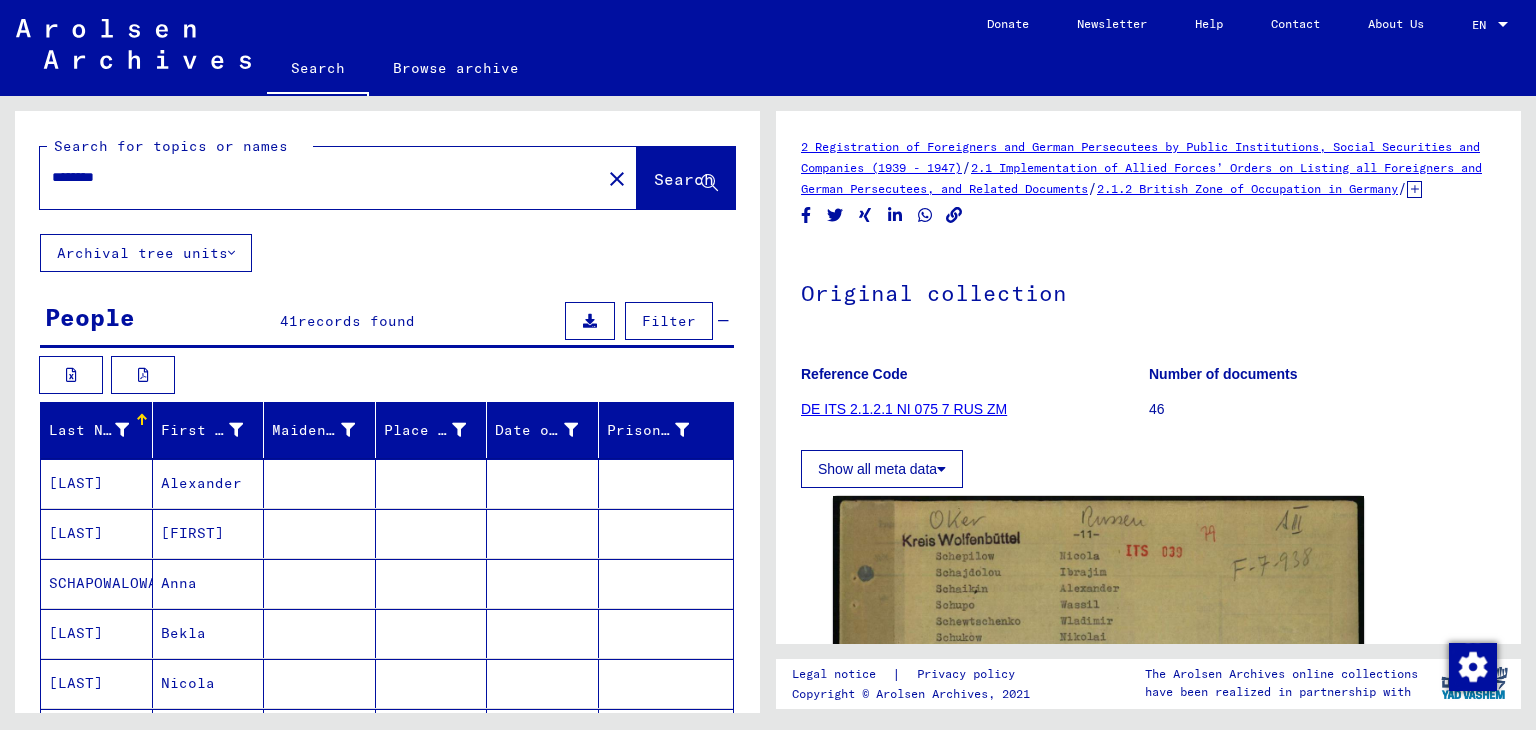 scroll, scrollTop: 0, scrollLeft: 0, axis: both 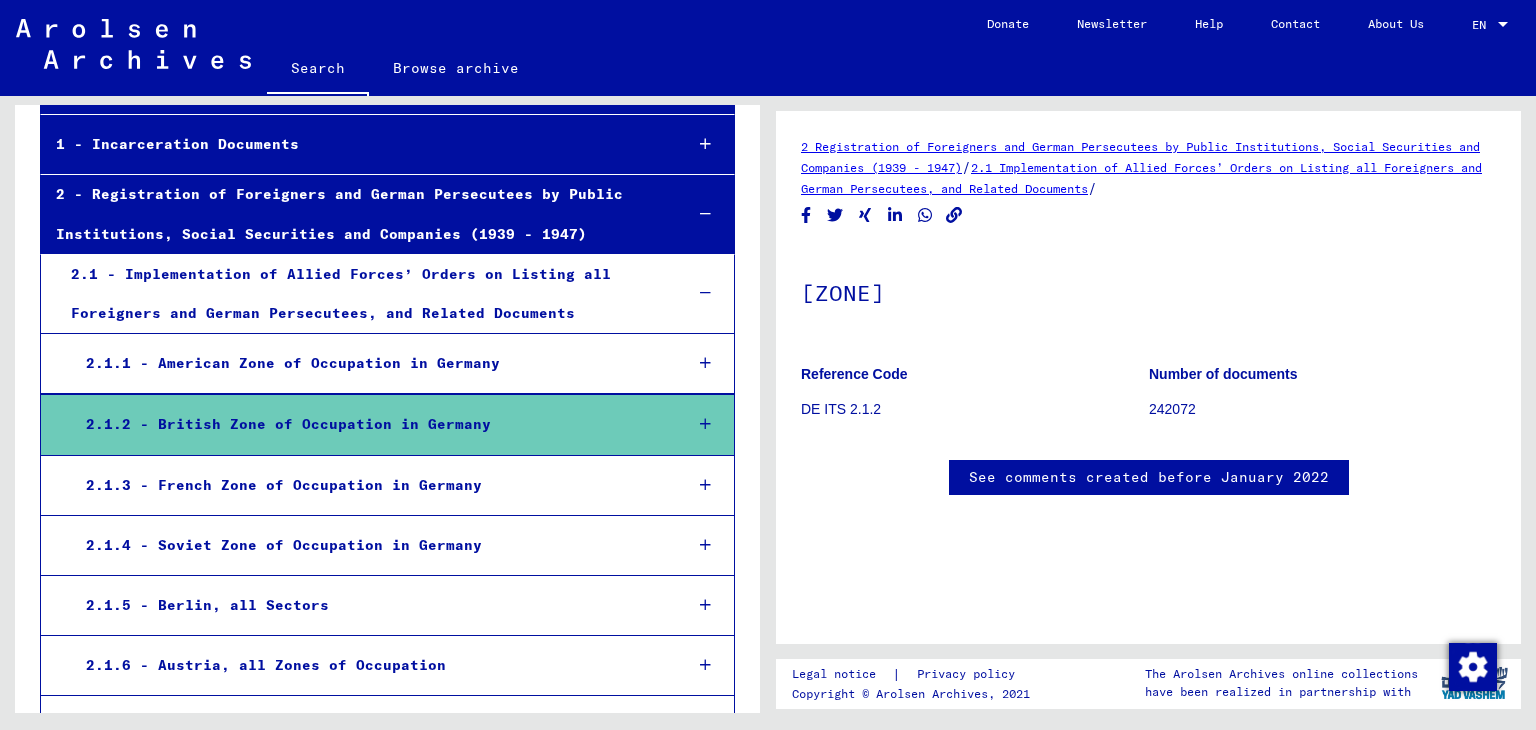 click on "2.1.4 - Soviet Zone of Occupation in Germany" at bounding box center (368, 545) 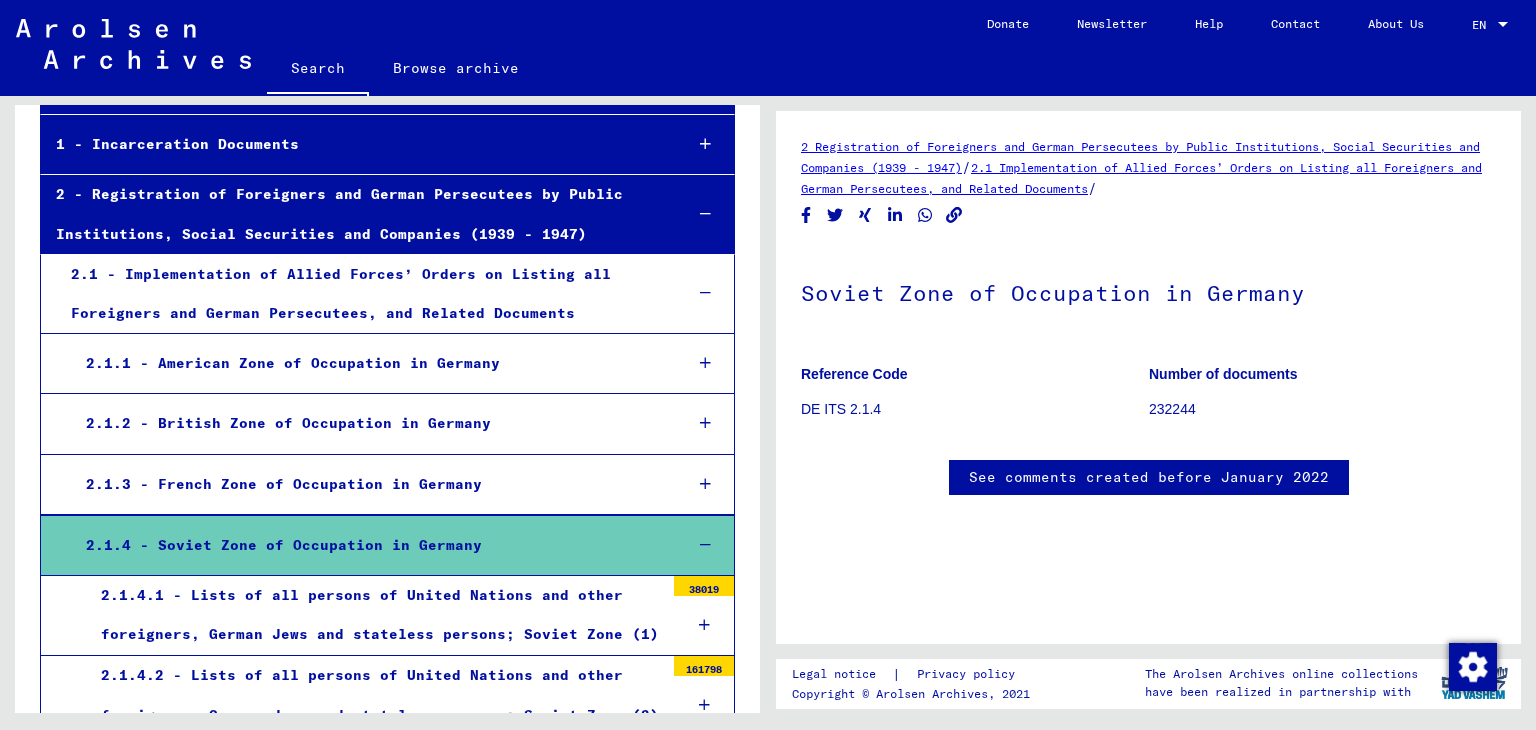 click on "232244" 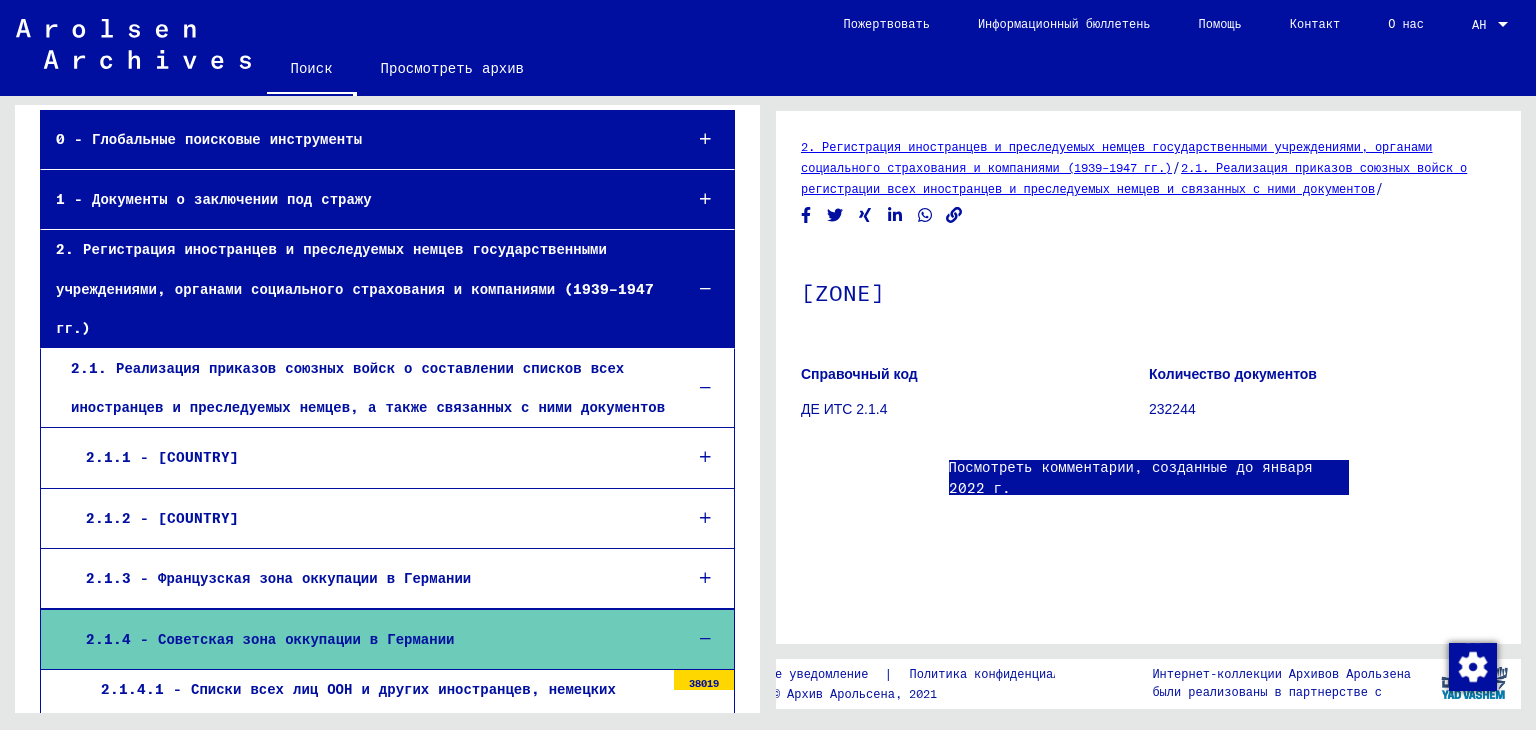 click on "2.1.4 - Советская зона оккупации в Германии" at bounding box center [270, 639] 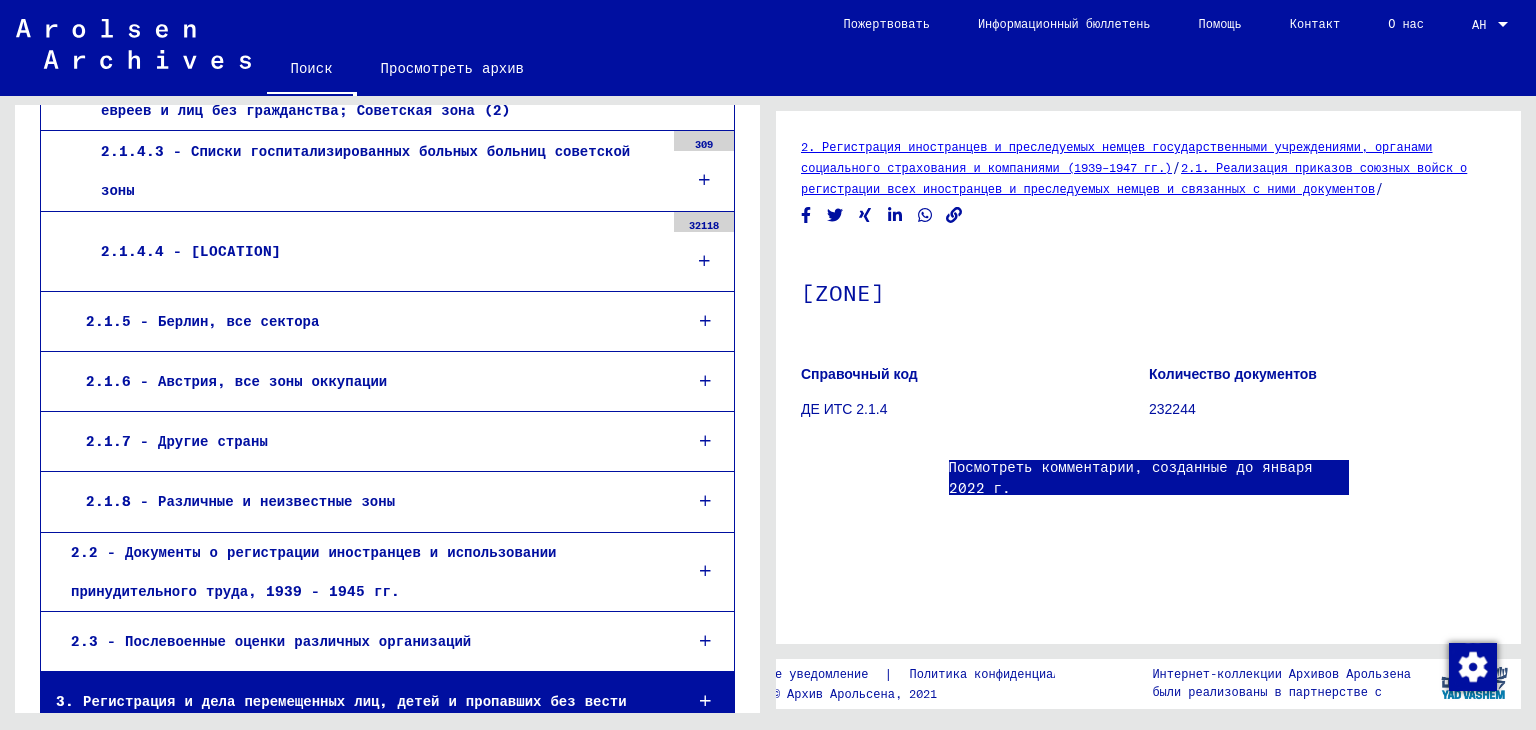scroll, scrollTop: 800, scrollLeft: 0, axis: vertical 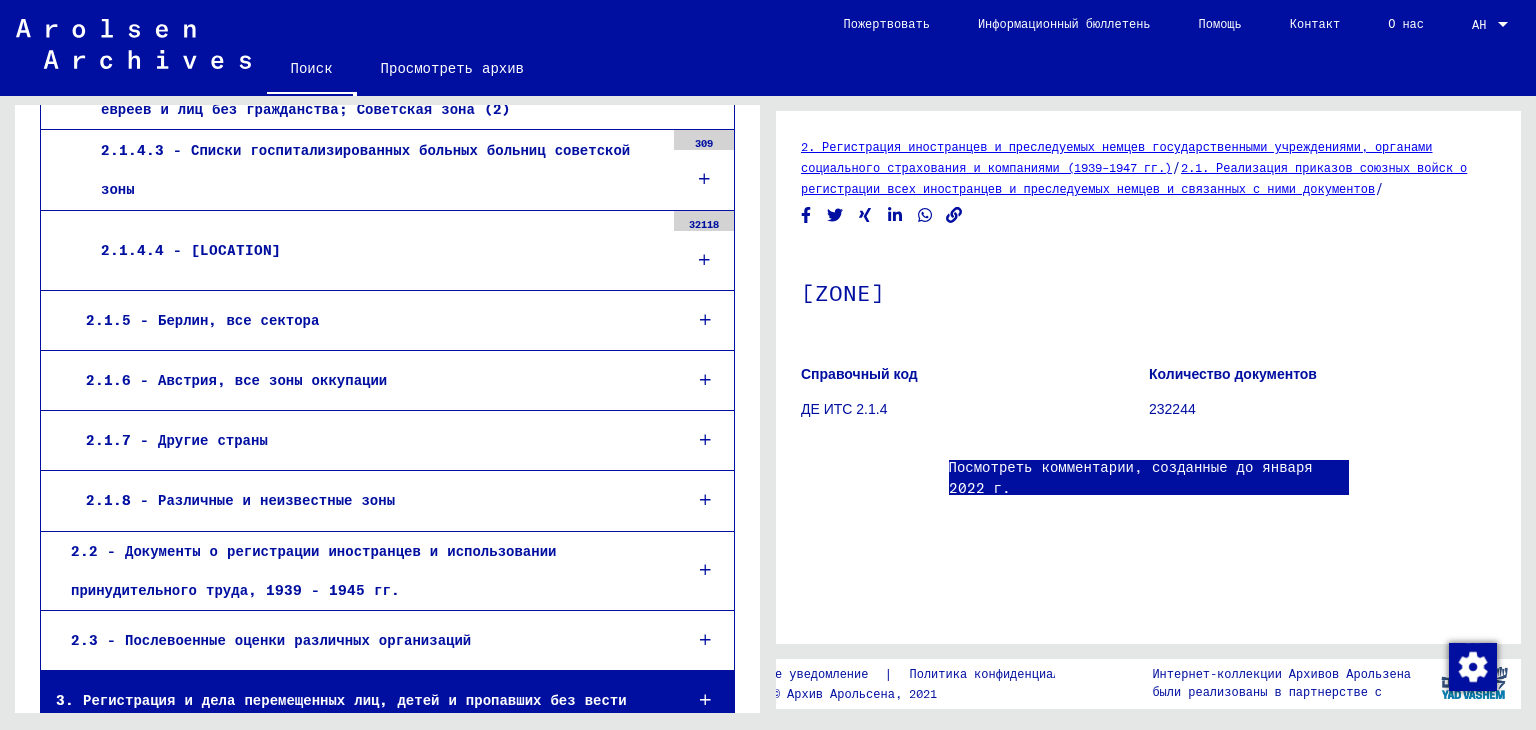 click on "2.2 - Документы о регистрации иностранцев и использовании принудительного труда, 1939 - 1945 гг." at bounding box center [313, 570] 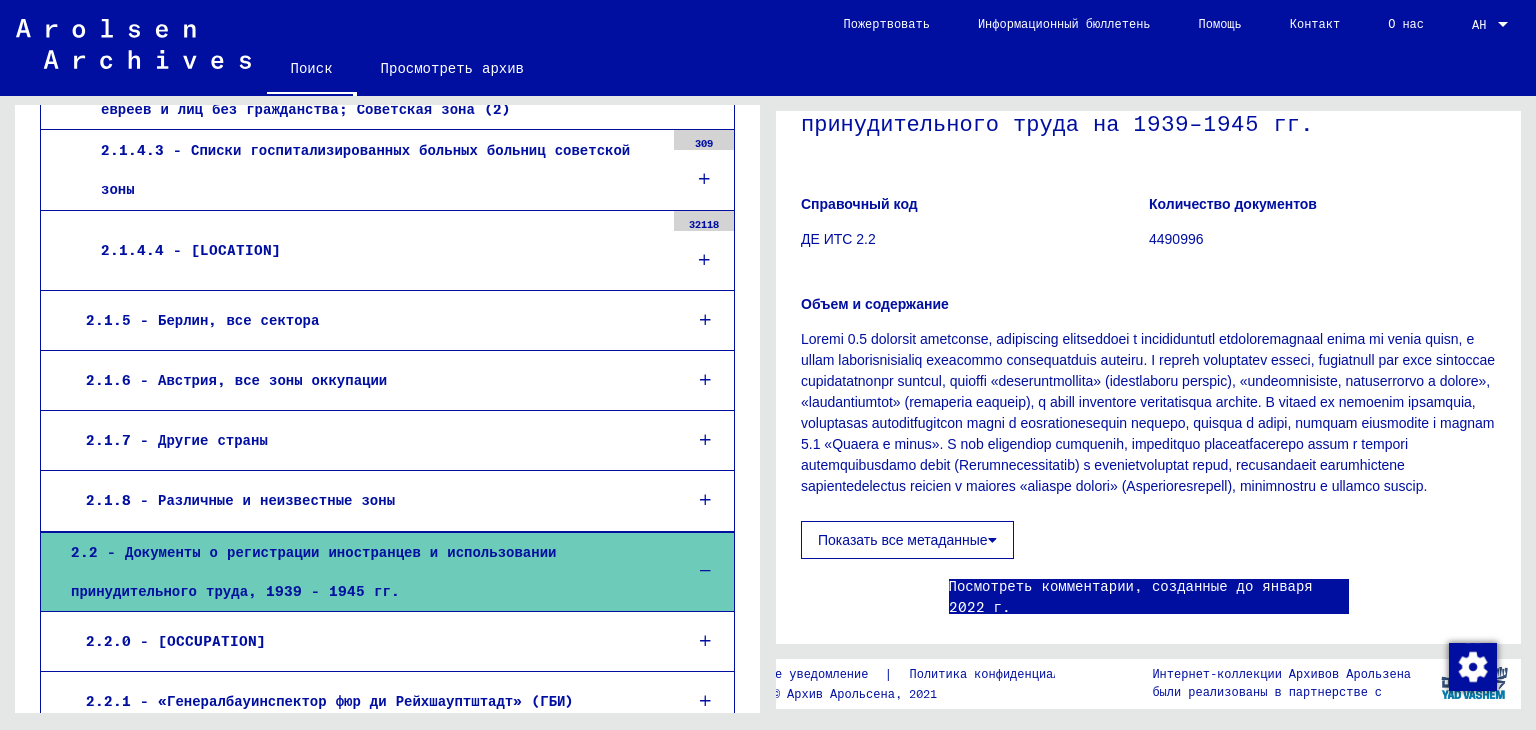 scroll, scrollTop: 300, scrollLeft: 0, axis: vertical 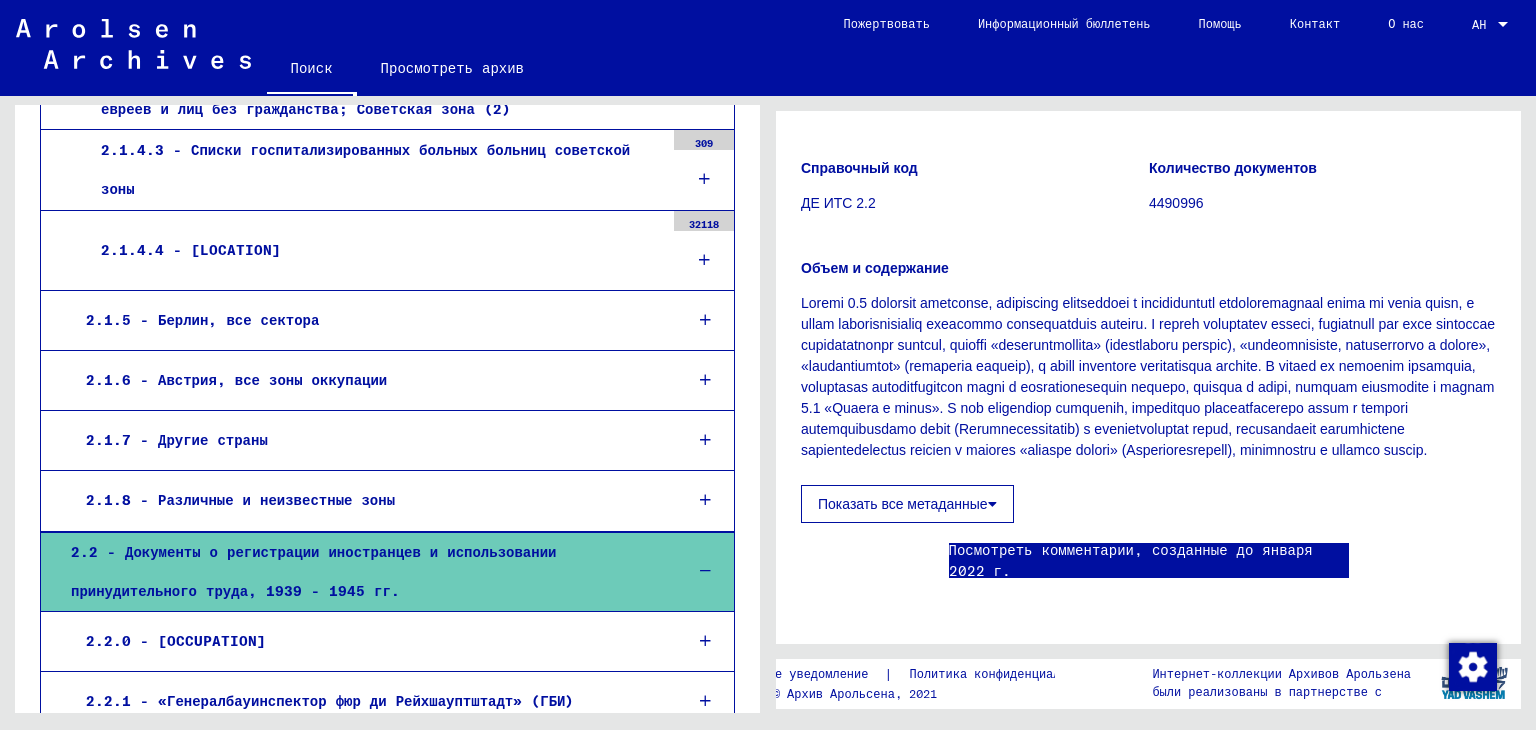 click on "Показать все метаданные" 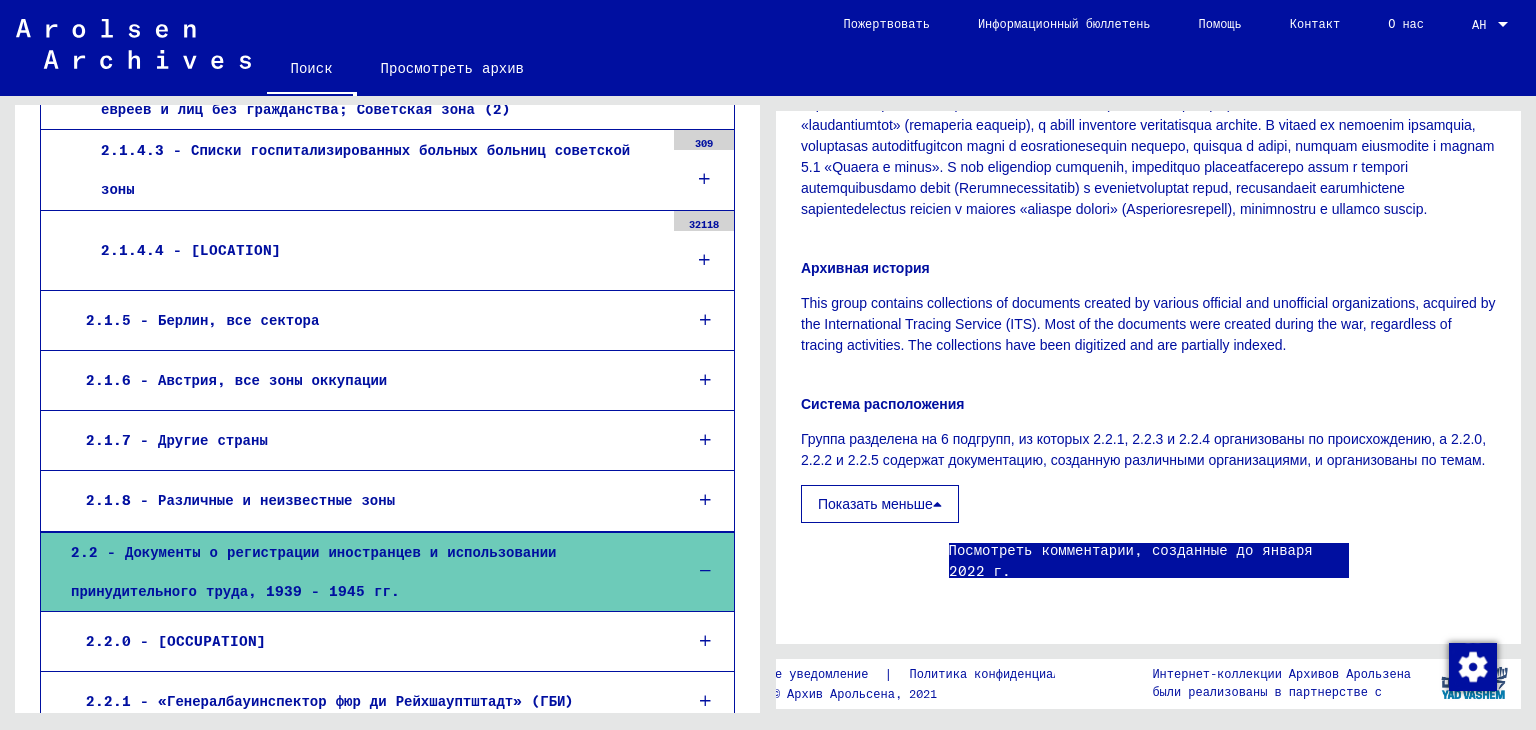 scroll, scrollTop: 900, scrollLeft: 0, axis: vertical 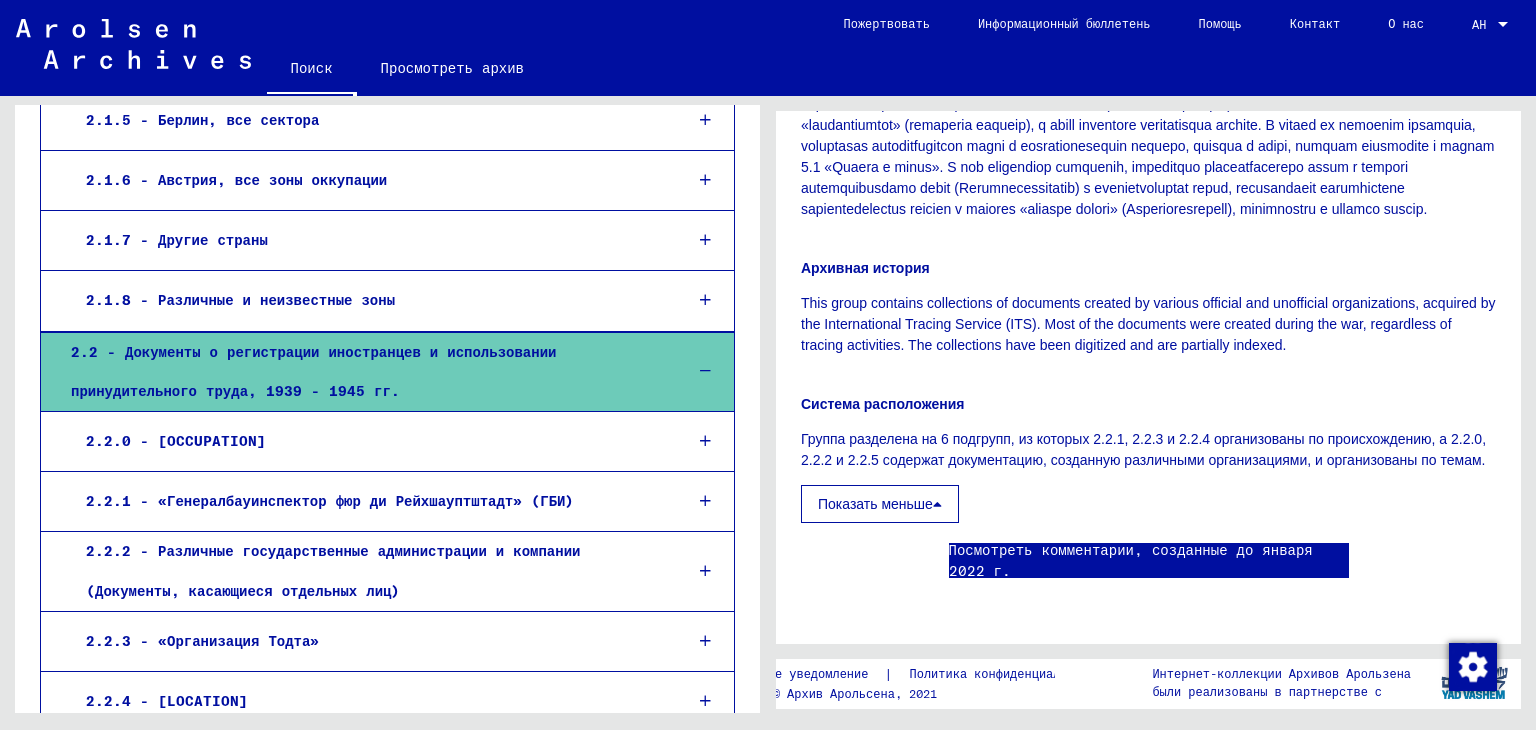 click on "2.2.0 - [OCCUPATION]" at bounding box center (176, 441) 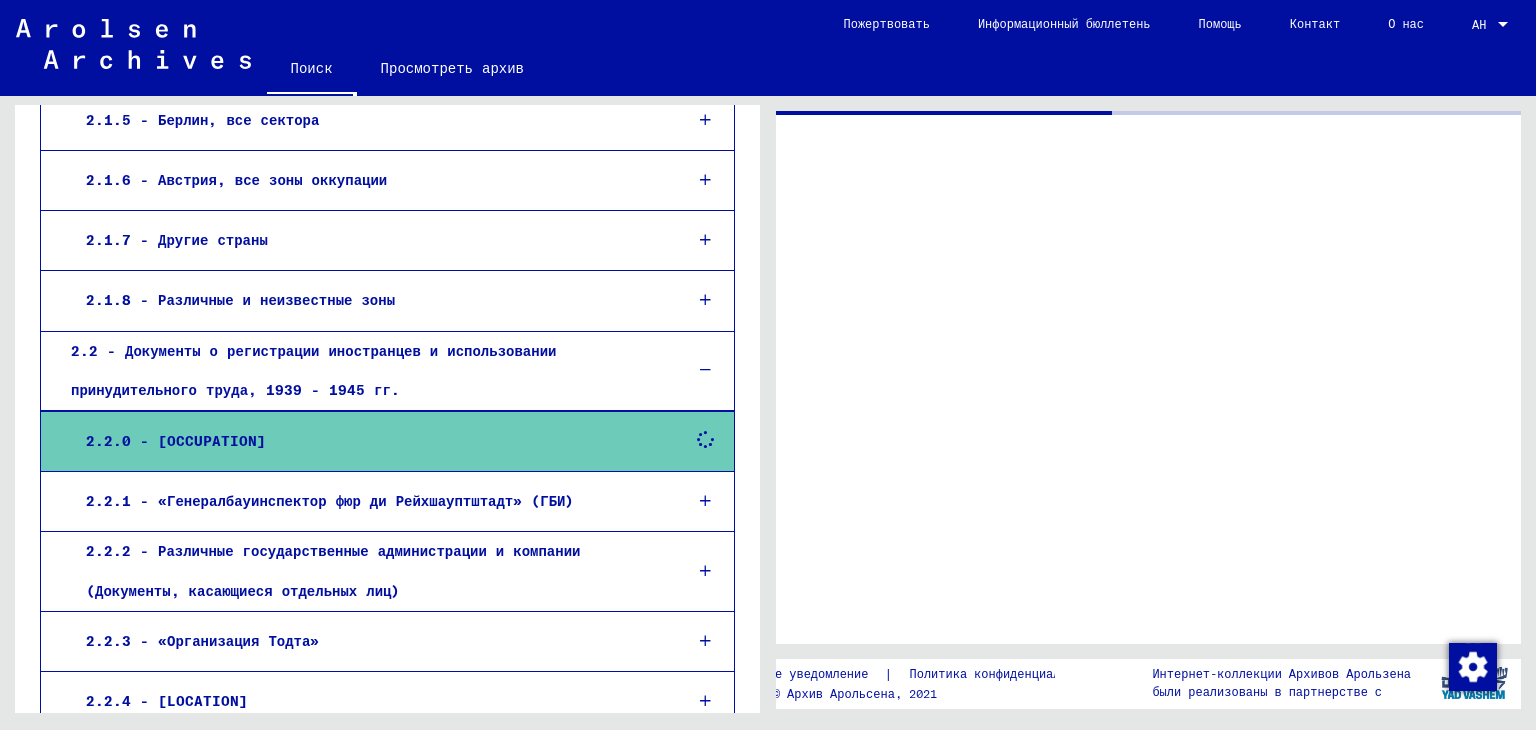 scroll, scrollTop: 0, scrollLeft: 0, axis: both 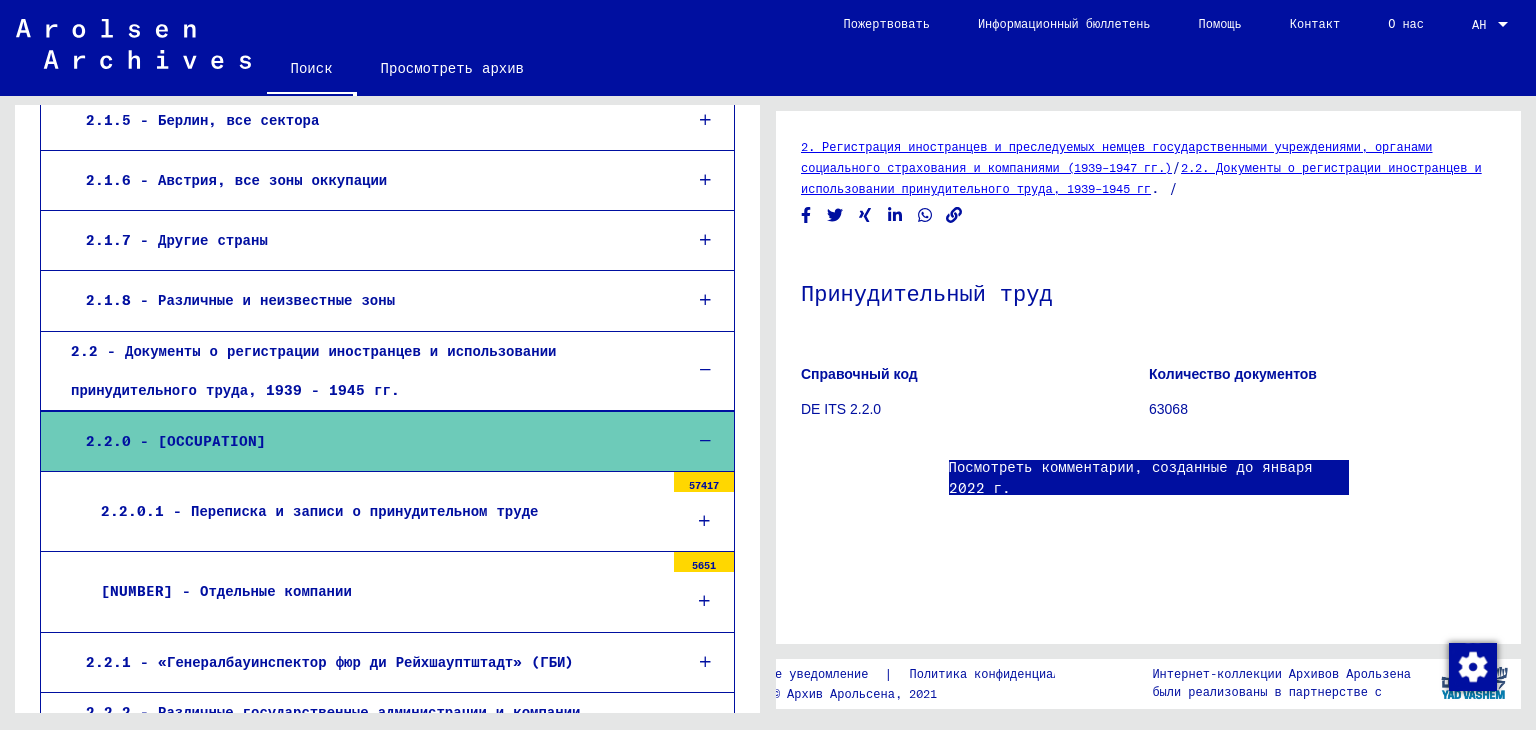 click on "DE ITS 2.2.0" 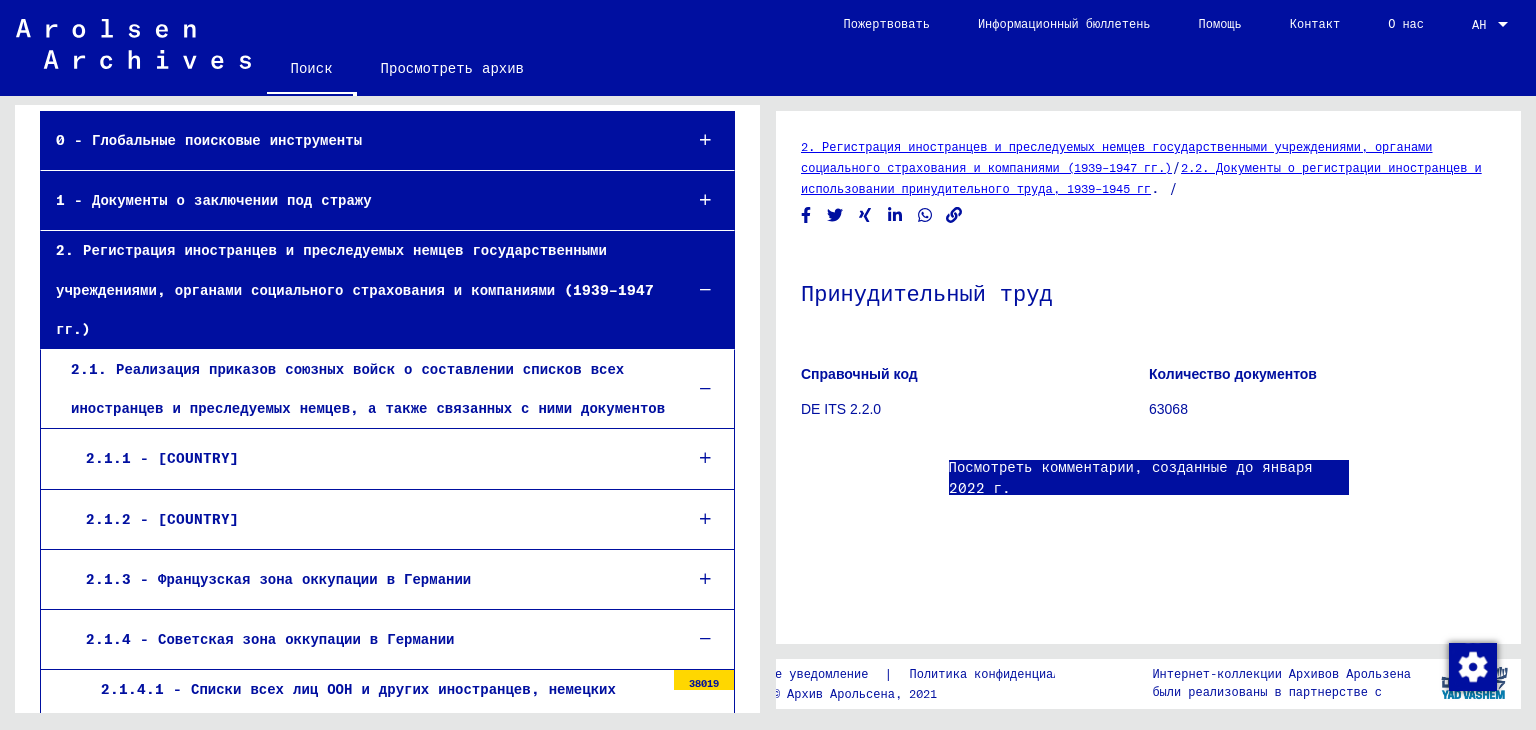 scroll, scrollTop: 0, scrollLeft: 0, axis: both 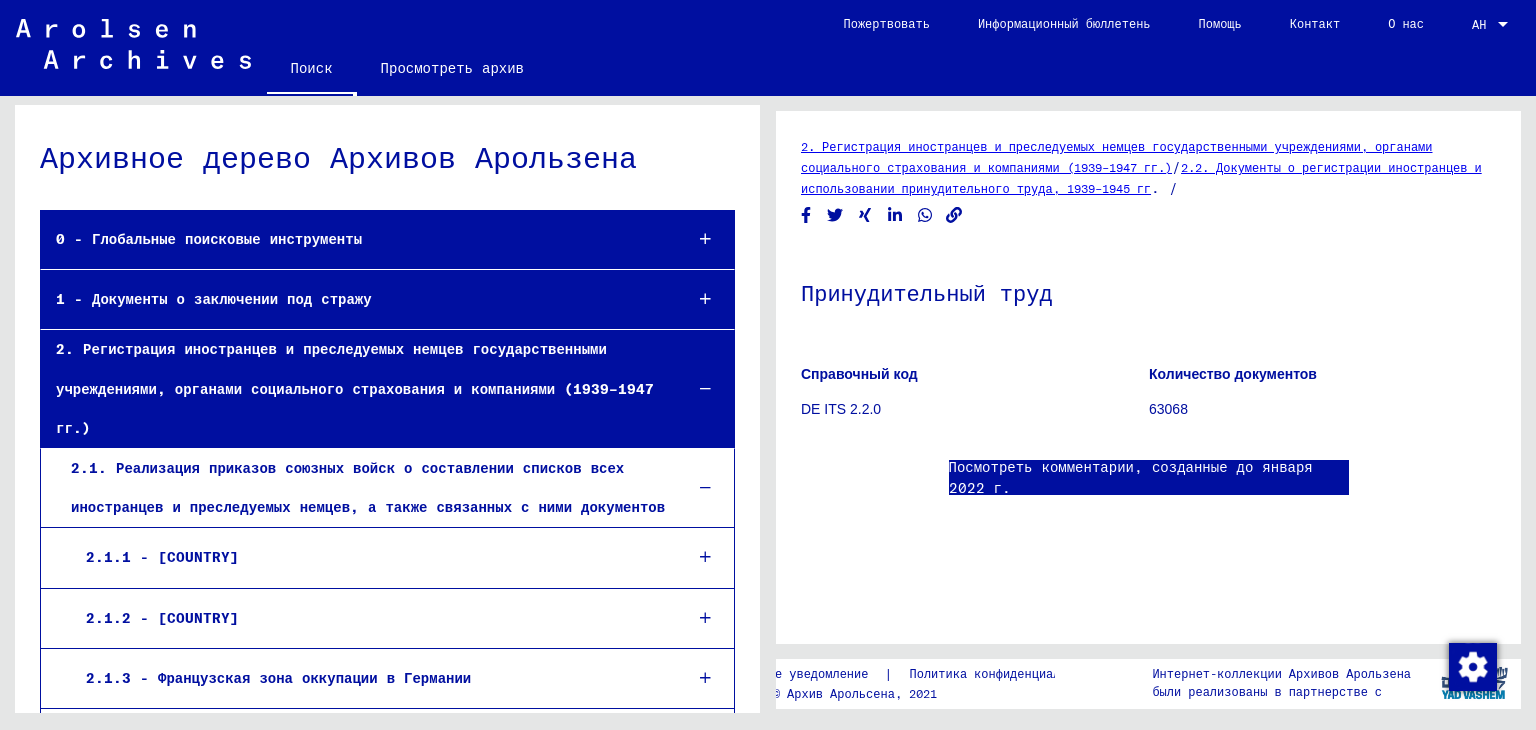 click on "Просмотреть архив" 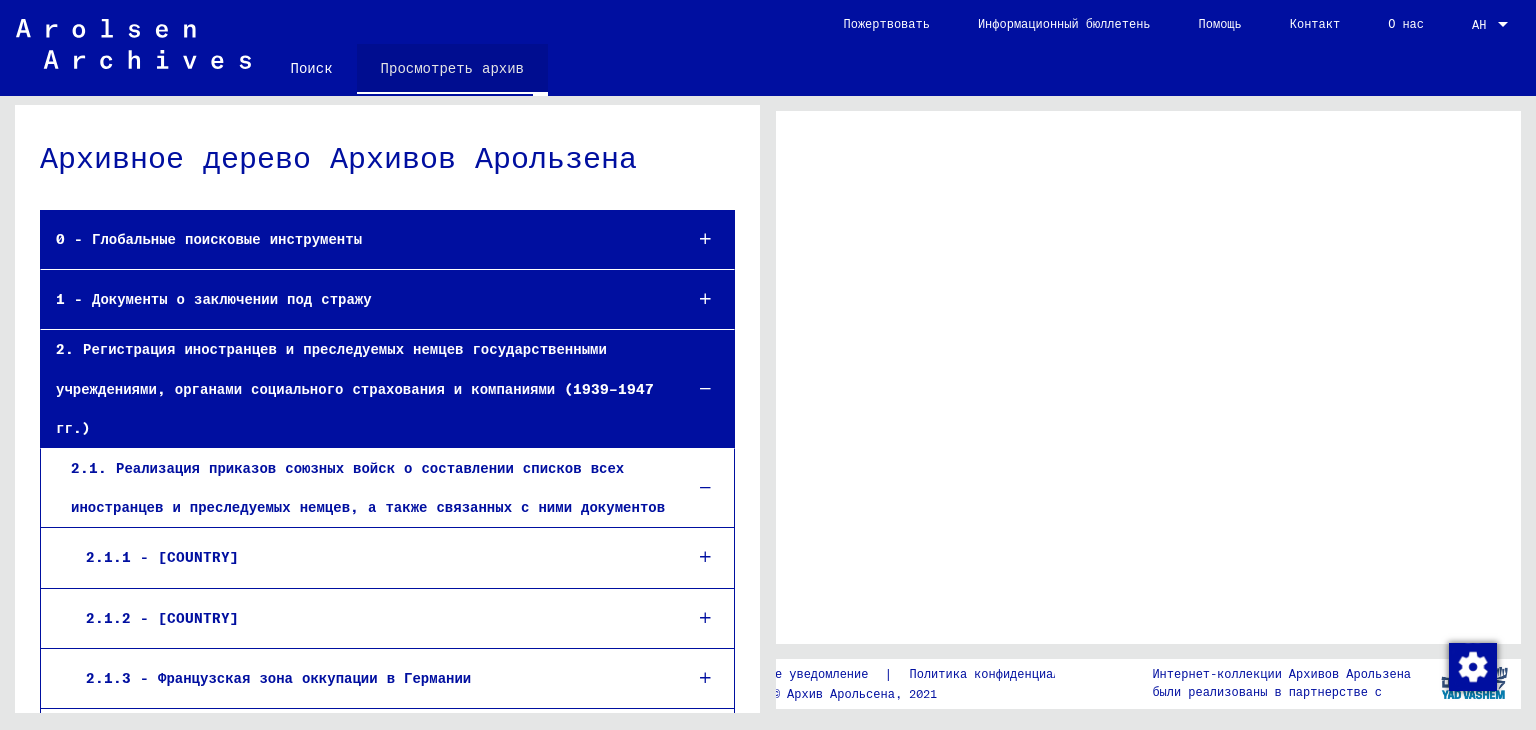 scroll, scrollTop: 0, scrollLeft: 0, axis: both 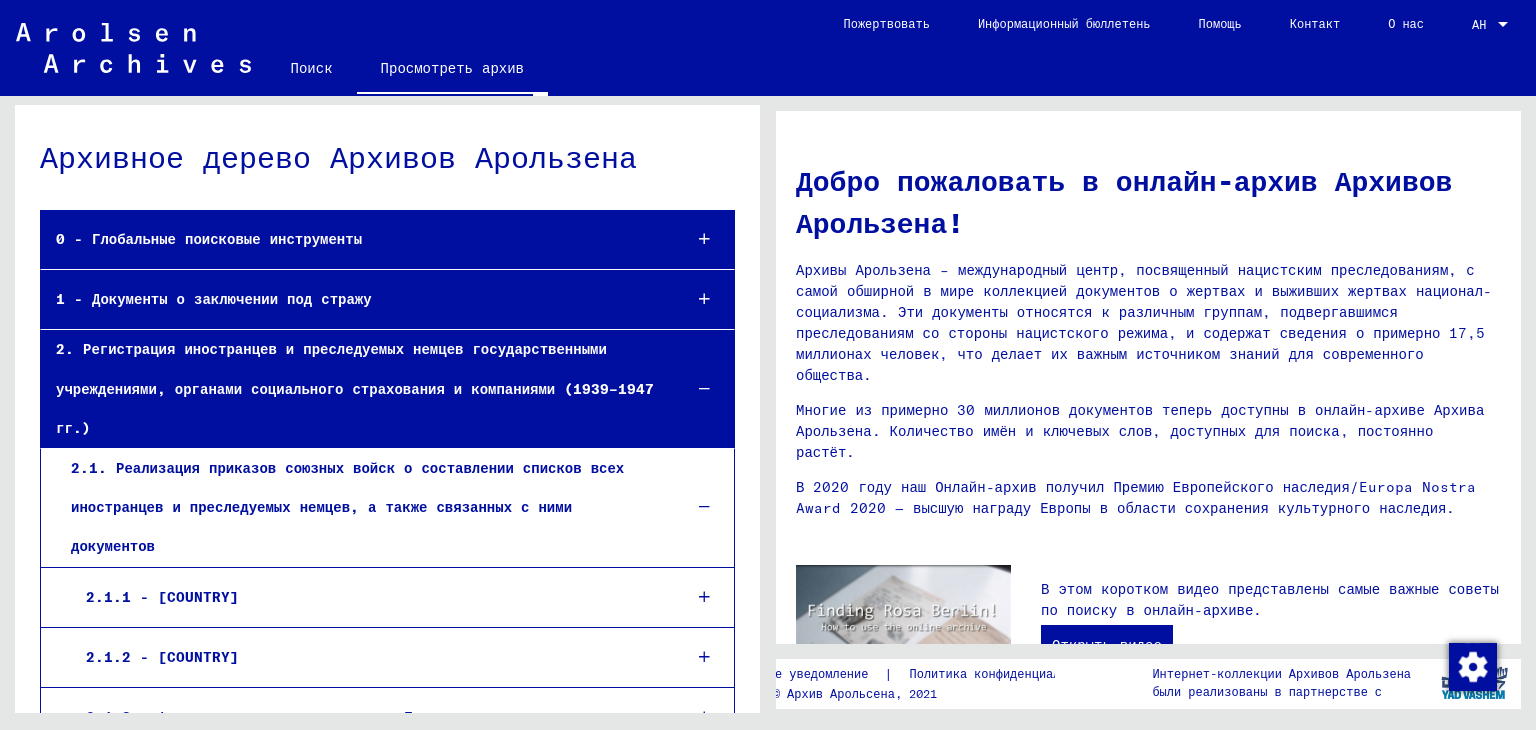 click on "Поиск" 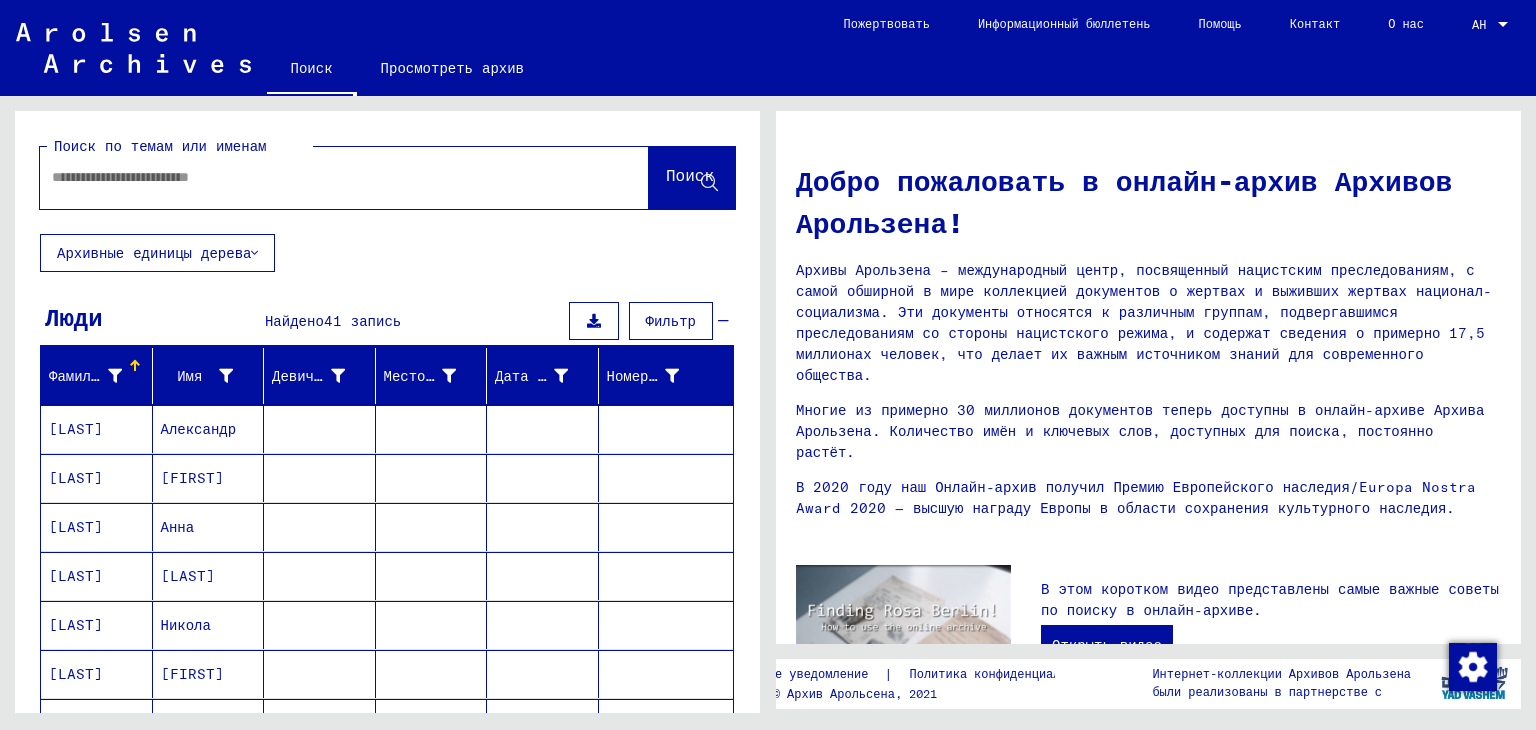click at bounding box center [320, 177] 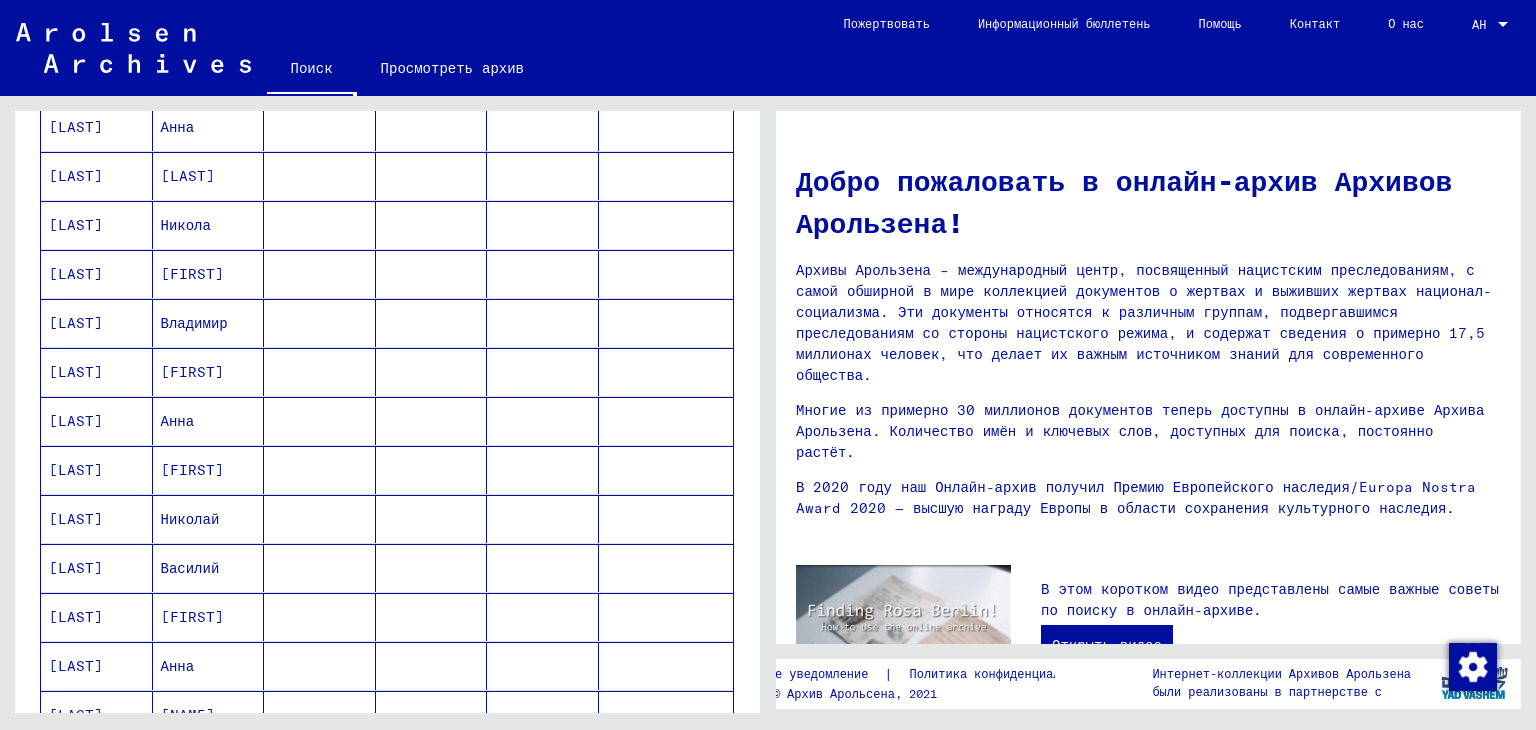 scroll, scrollTop: 700, scrollLeft: 0, axis: vertical 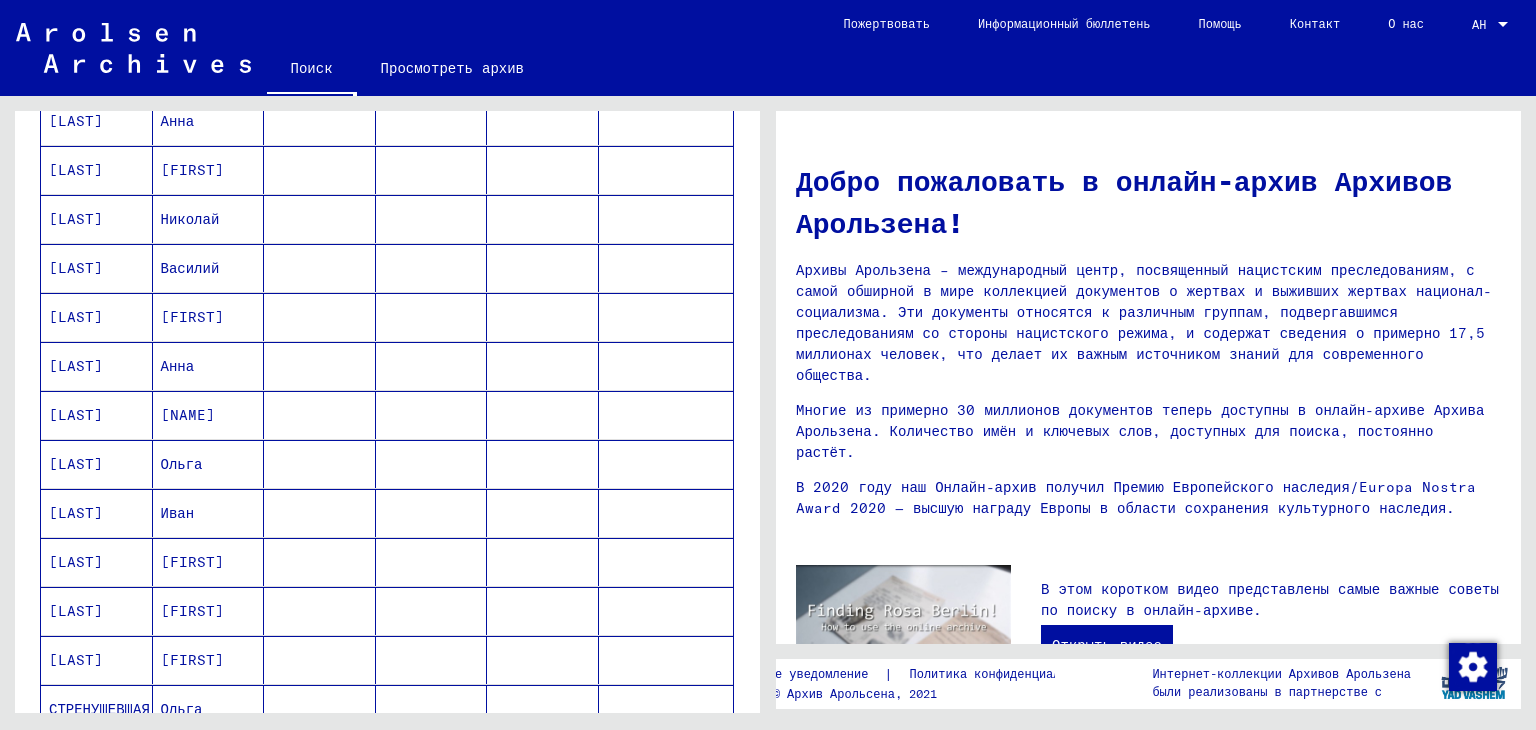 click on "[LAST]" at bounding box center [76, 562] 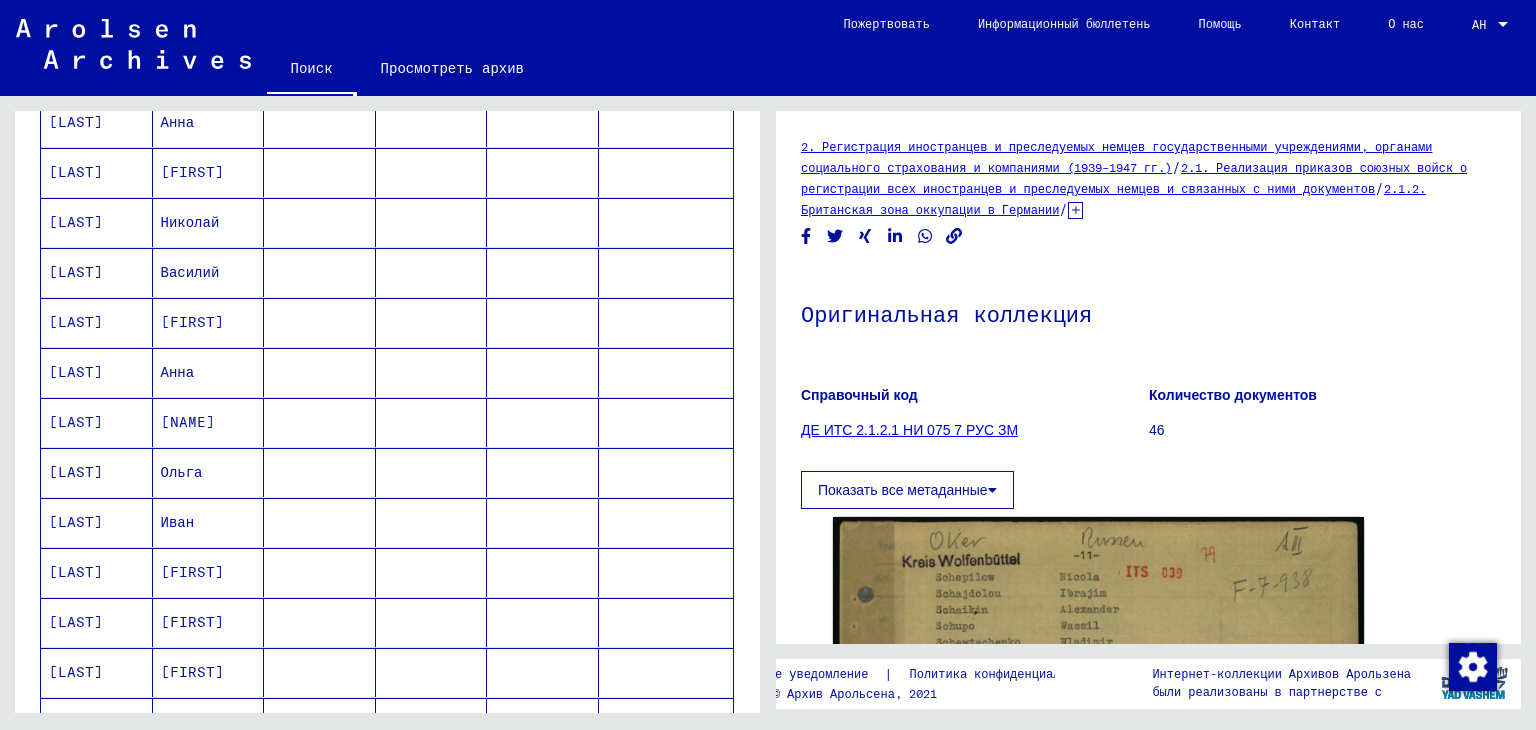 scroll, scrollTop: 0, scrollLeft: 0, axis: both 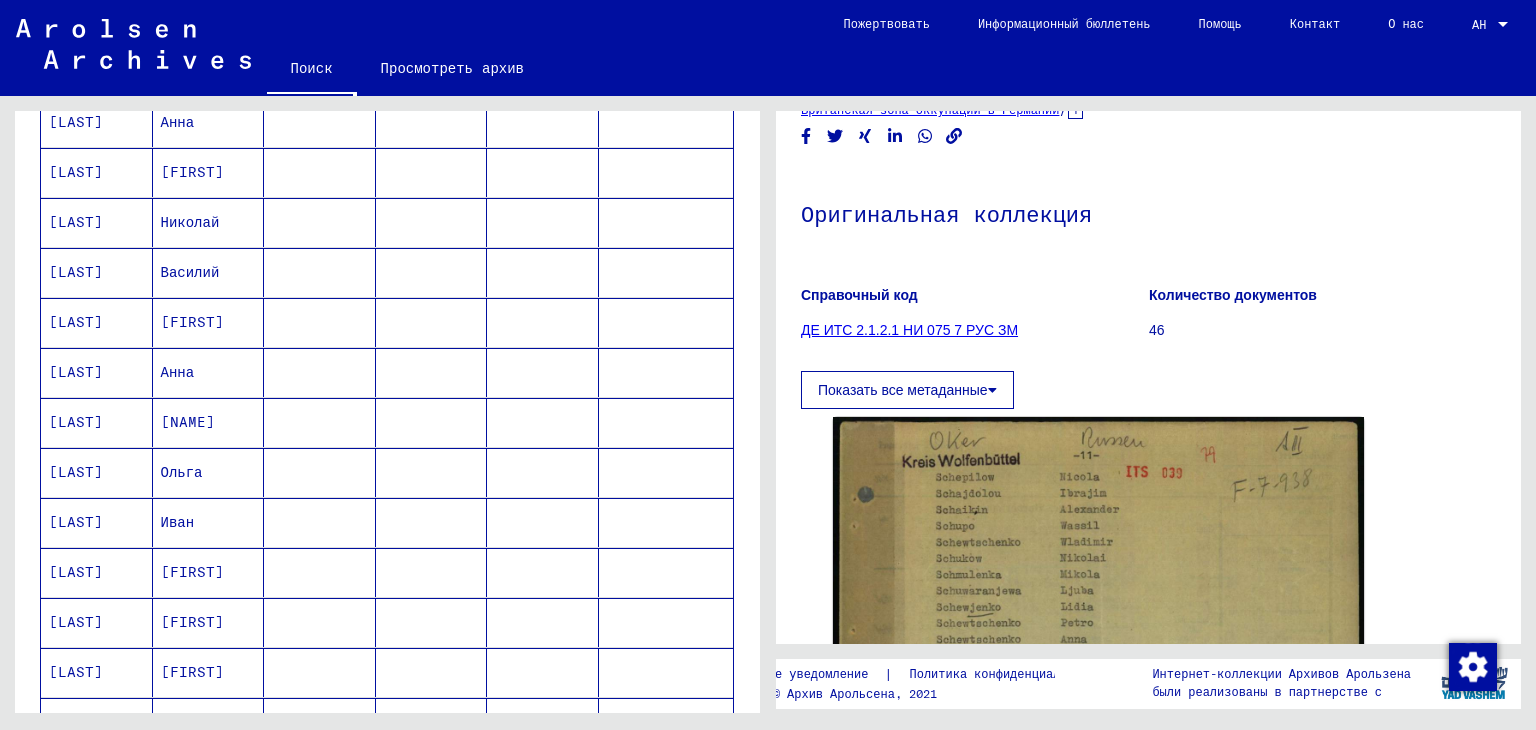 click on "Оригинальная коллекция" 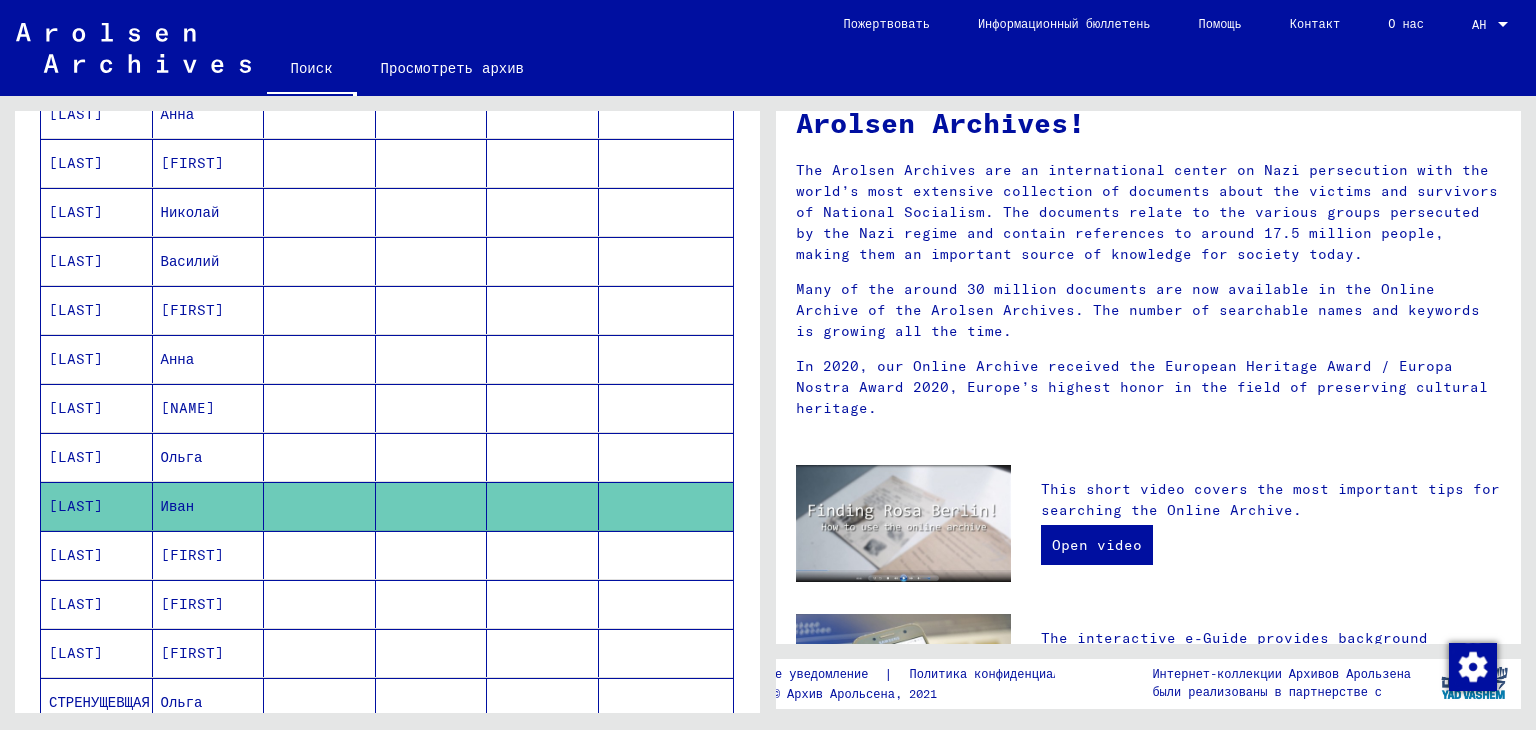 scroll, scrollTop: 0, scrollLeft: 0, axis: both 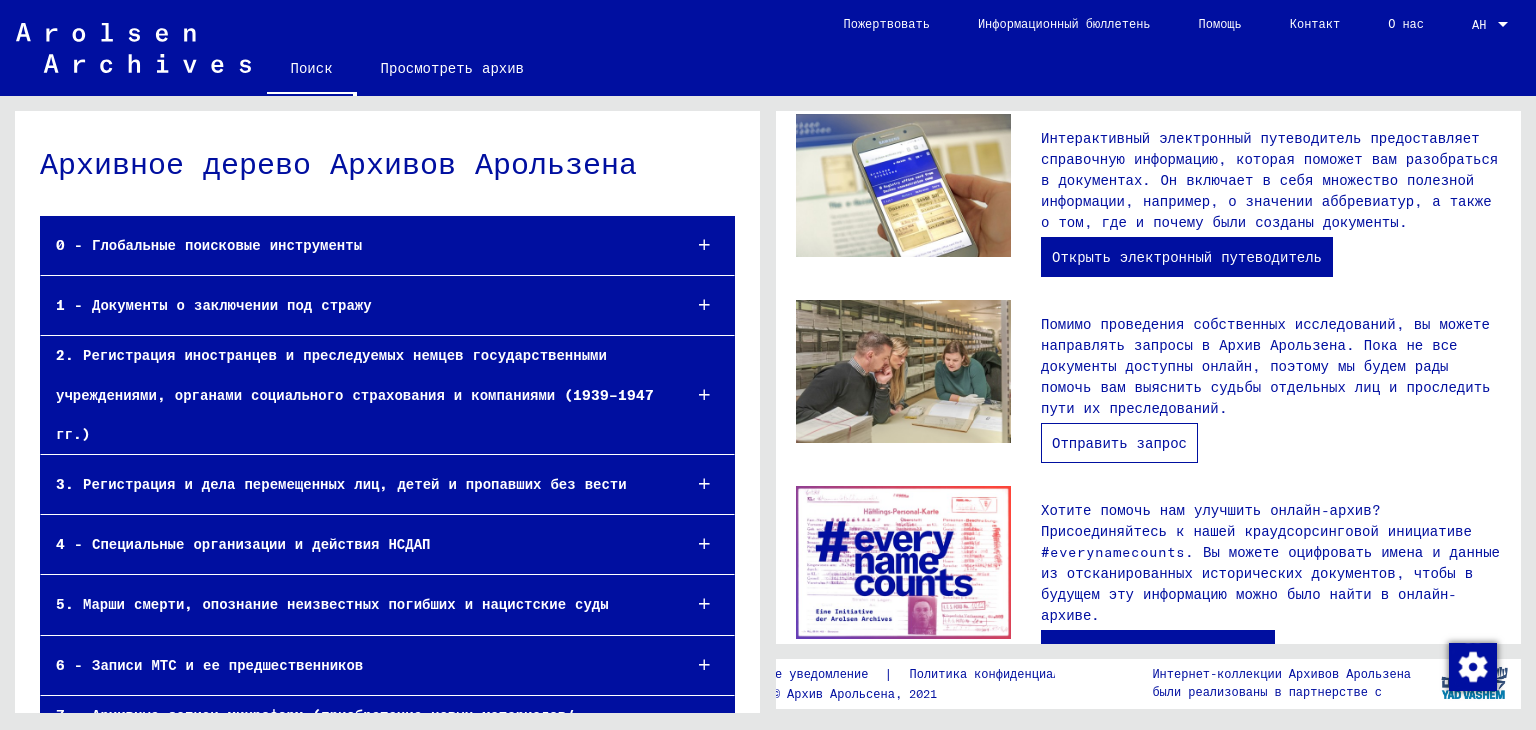 click on "Отправить запрос" at bounding box center [1119, 443] 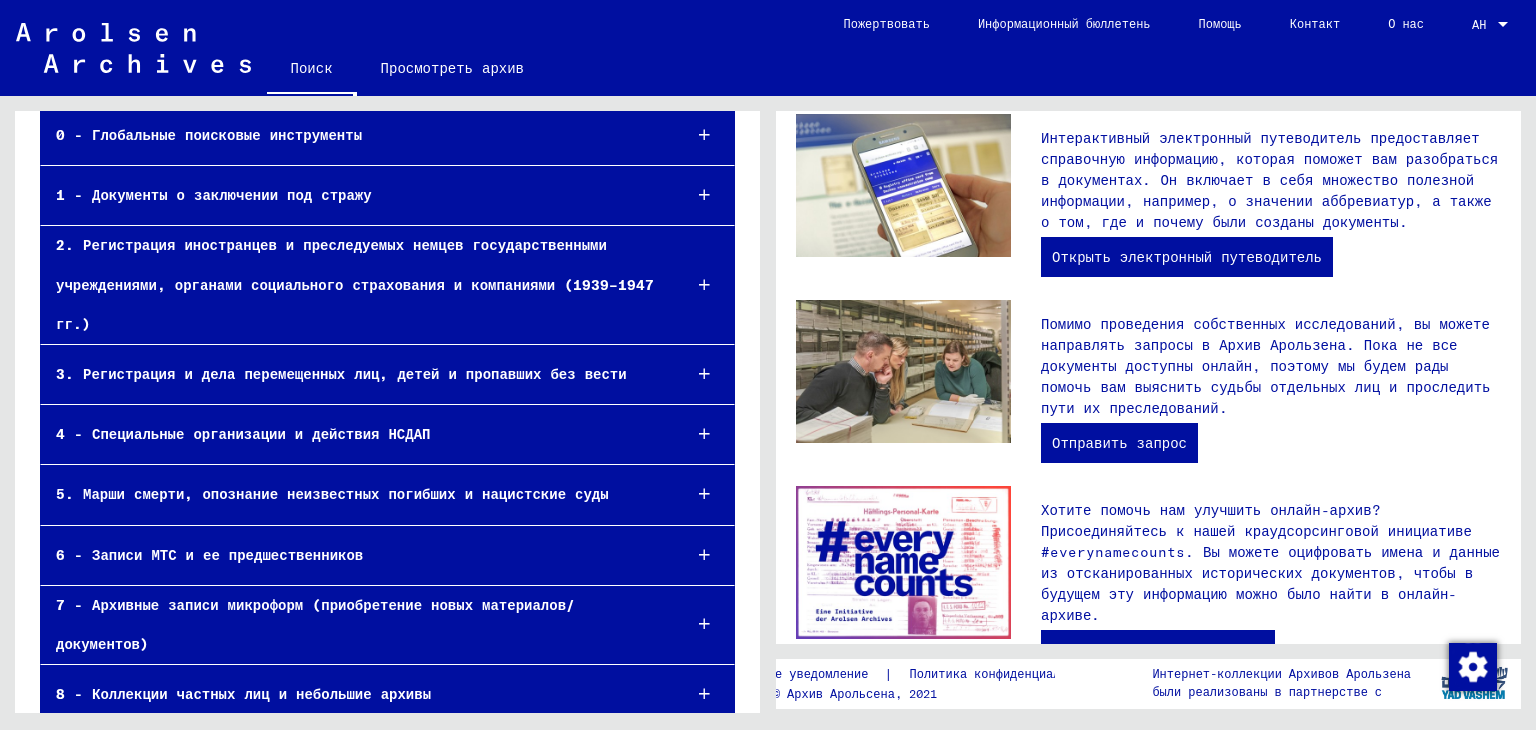 scroll, scrollTop: 111, scrollLeft: 0, axis: vertical 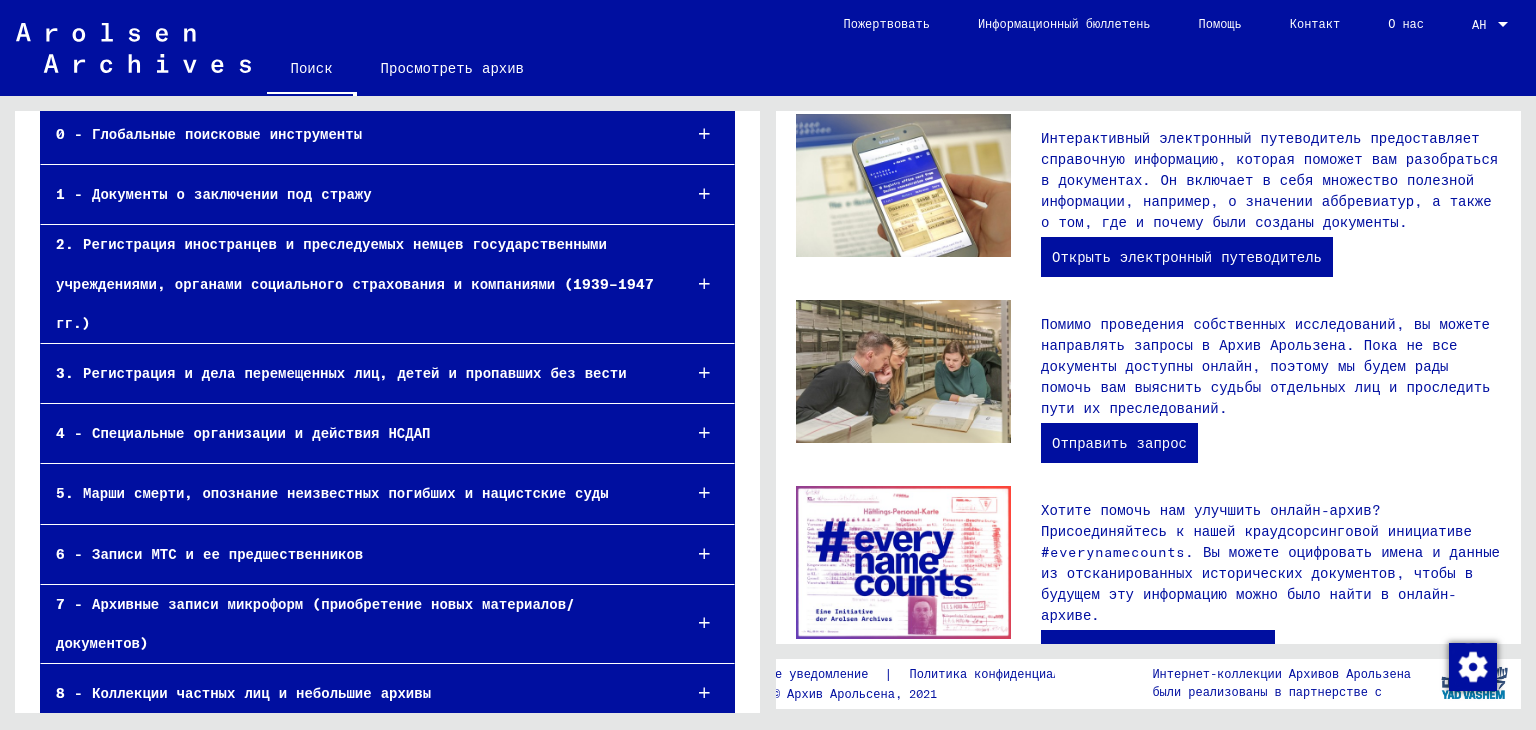 click at bounding box center [704, 693] 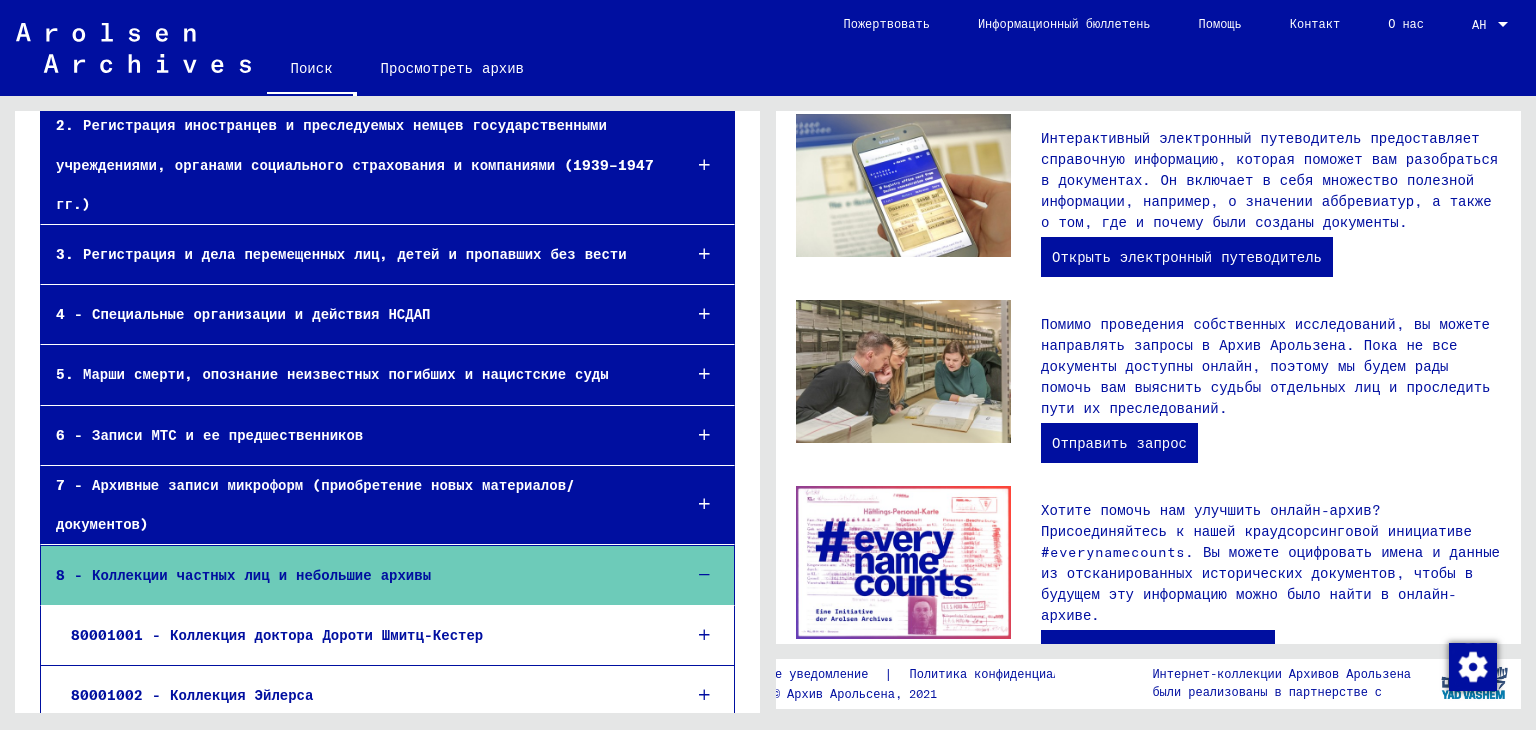 scroll, scrollTop: 232, scrollLeft: 0, axis: vertical 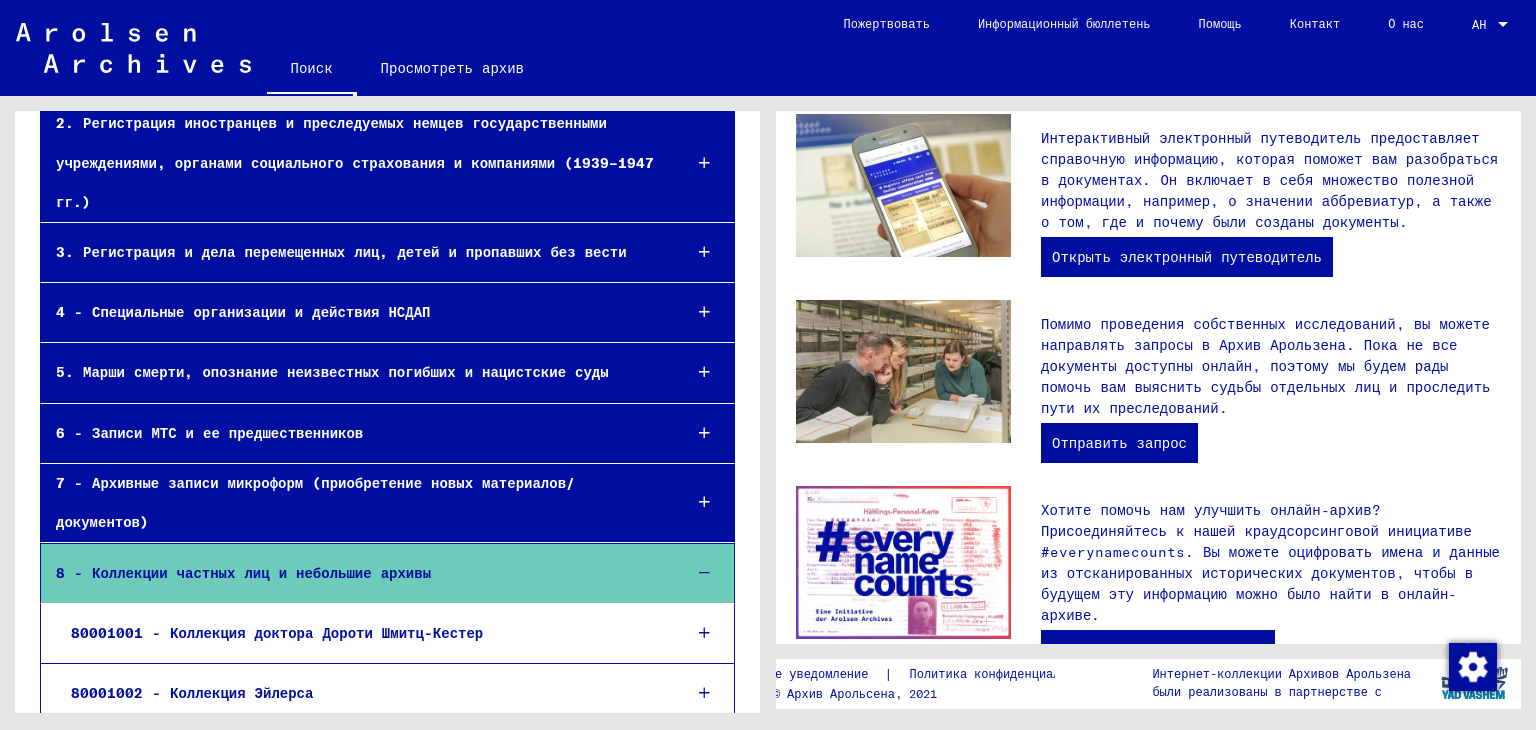 click at bounding box center [704, 633] 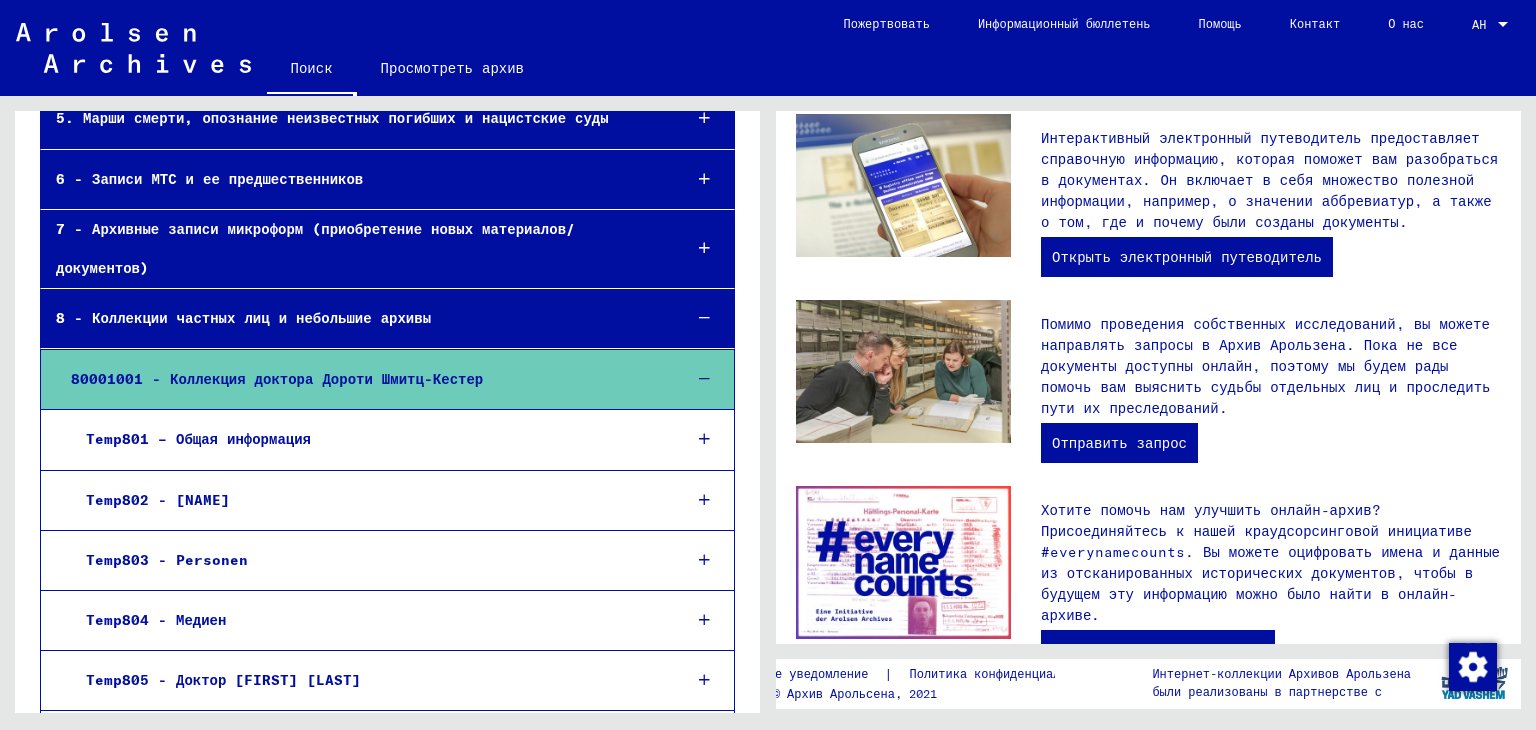 scroll, scrollTop: 532, scrollLeft: 0, axis: vertical 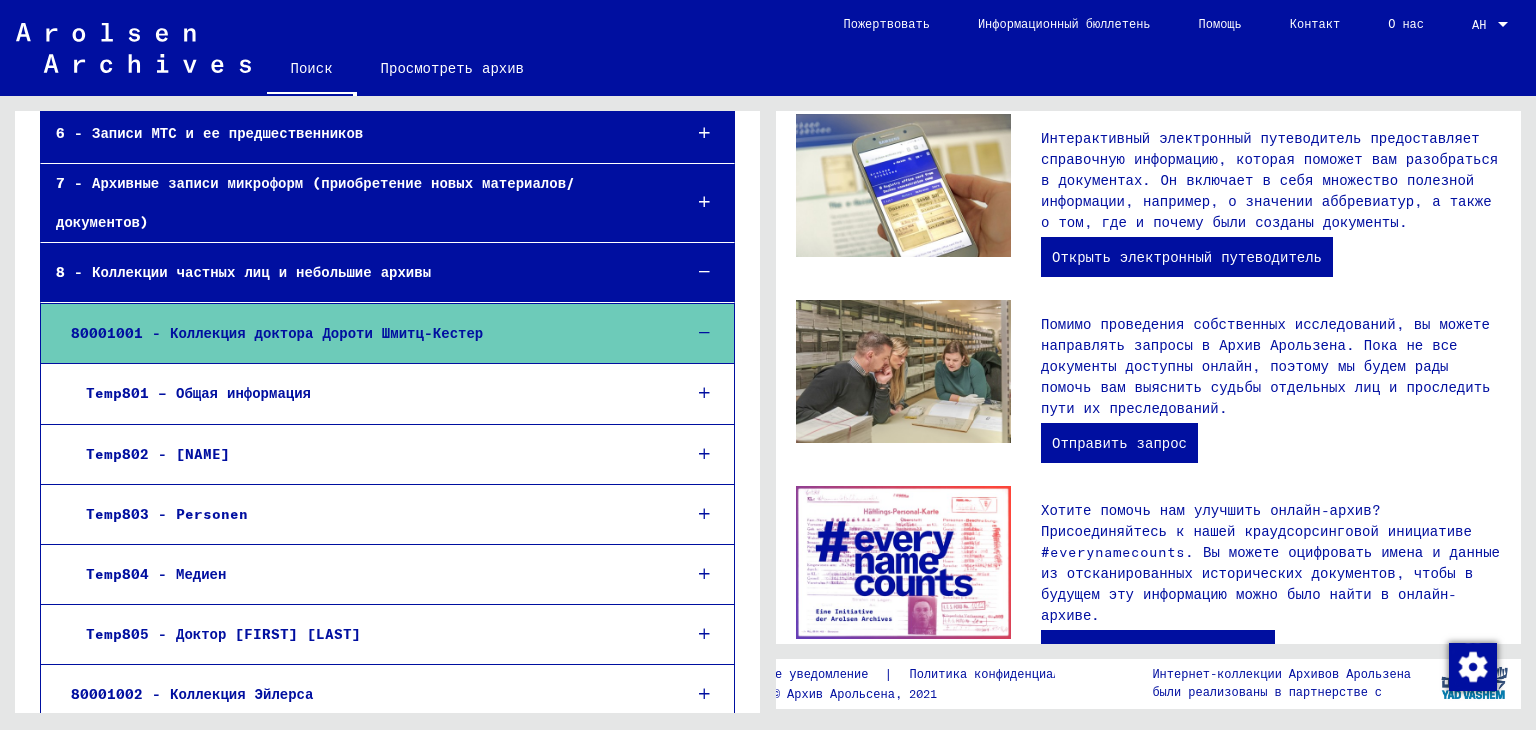 click on "Temp801 – Общая информация" at bounding box center (198, 393) 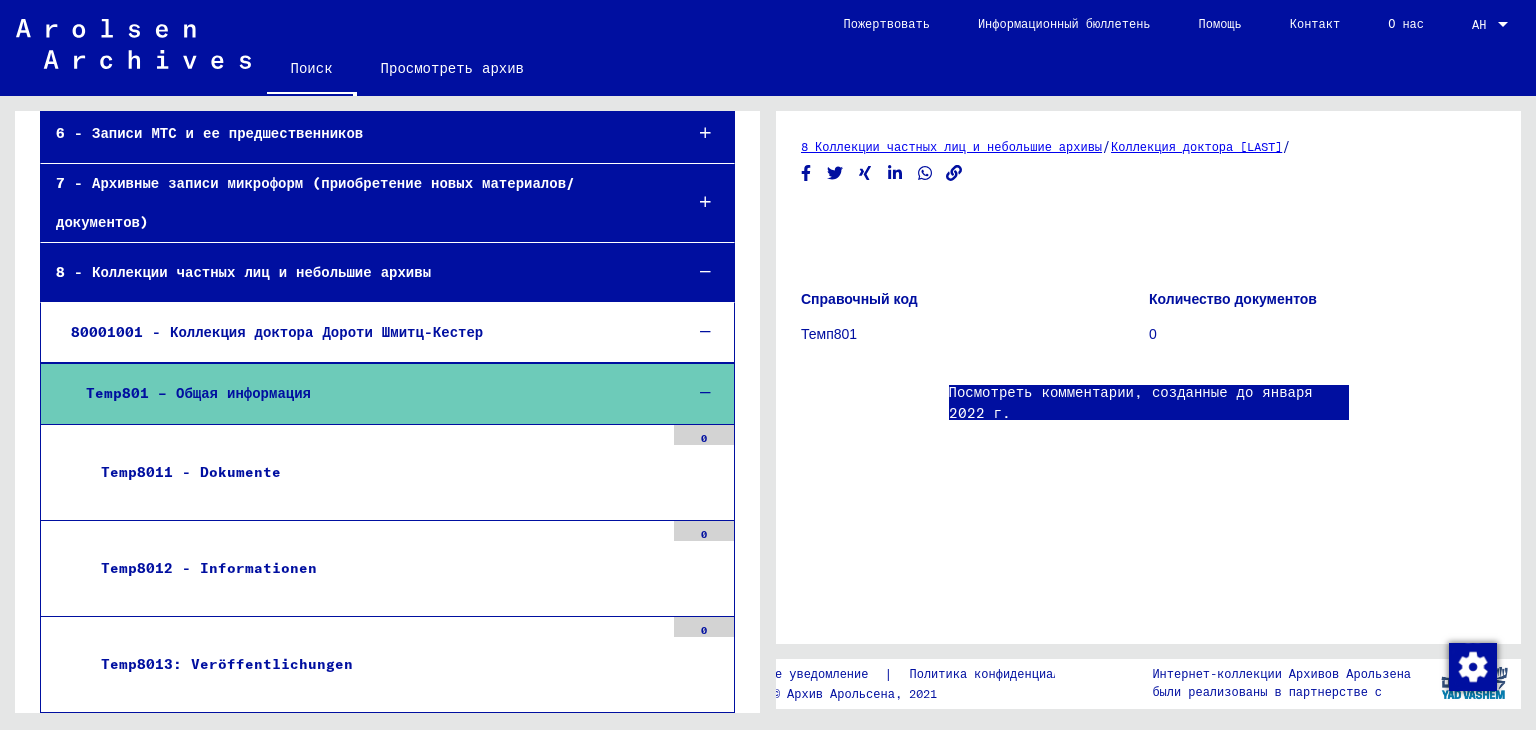 scroll, scrollTop: 0, scrollLeft: 0, axis: both 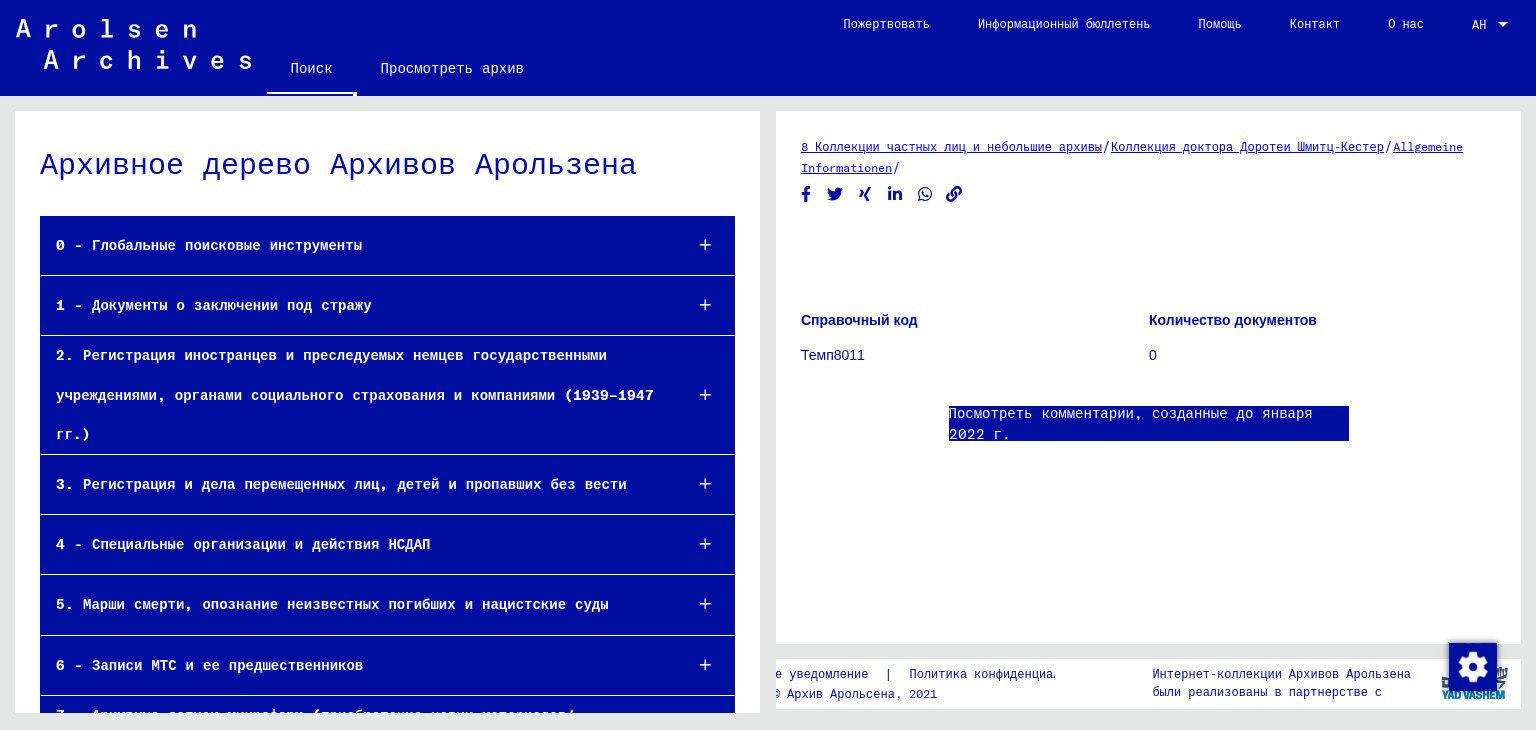 click on "1 - Документы о заключении под стражу" at bounding box center (214, 305) 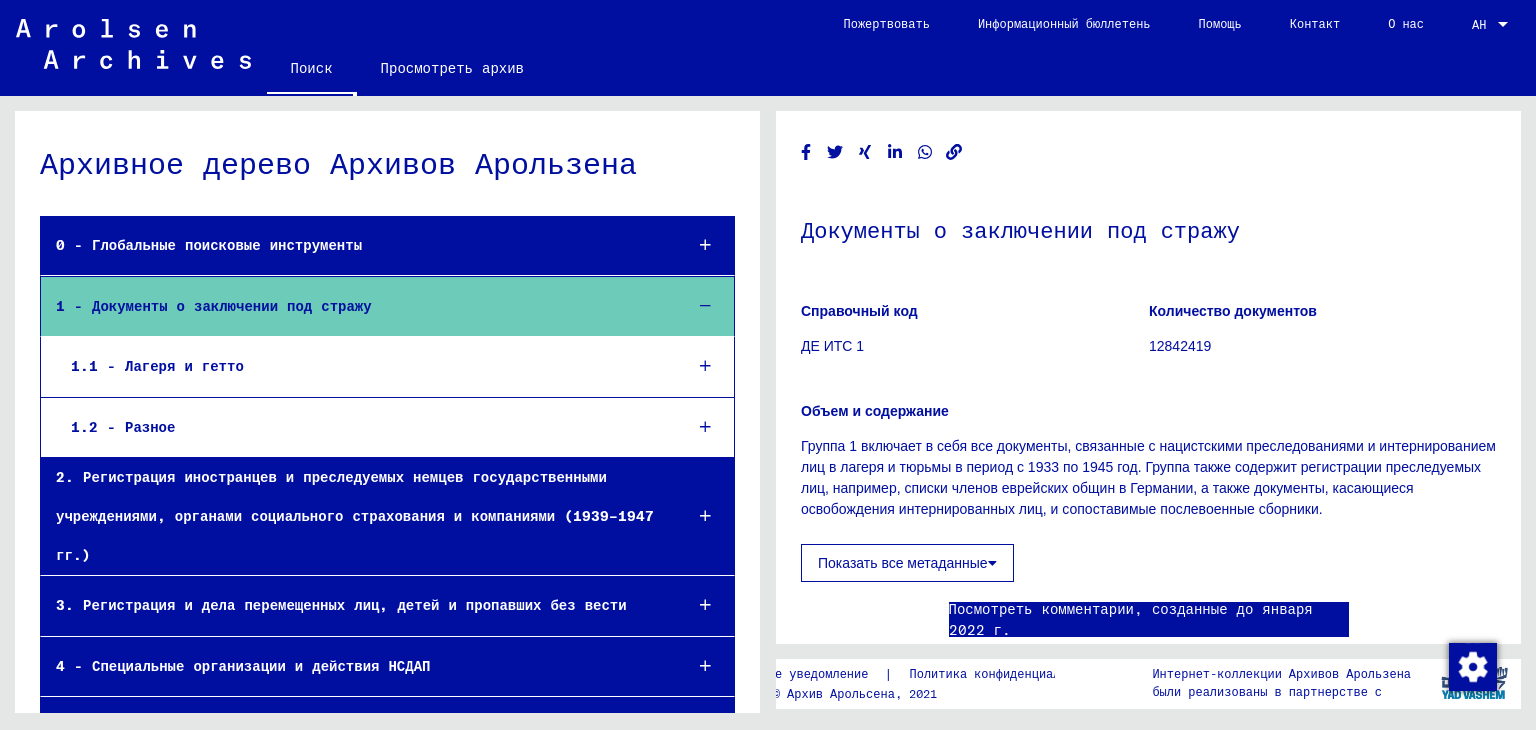 scroll, scrollTop: 0, scrollLeft: 0, axis: both 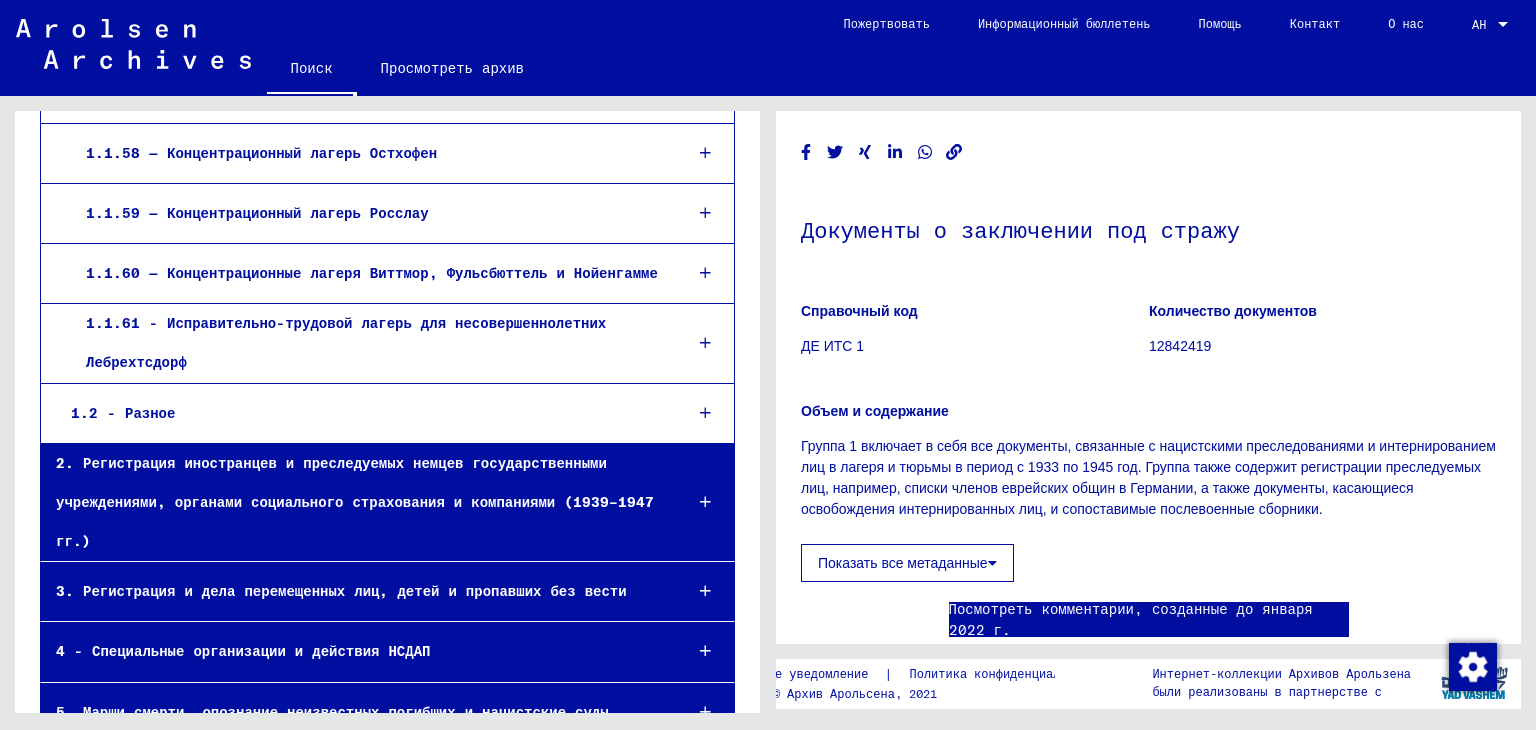 click on "3. Регистрация и дела перемещенных лиц, детей и пропавших без вести" at bounding box center [341, 591] 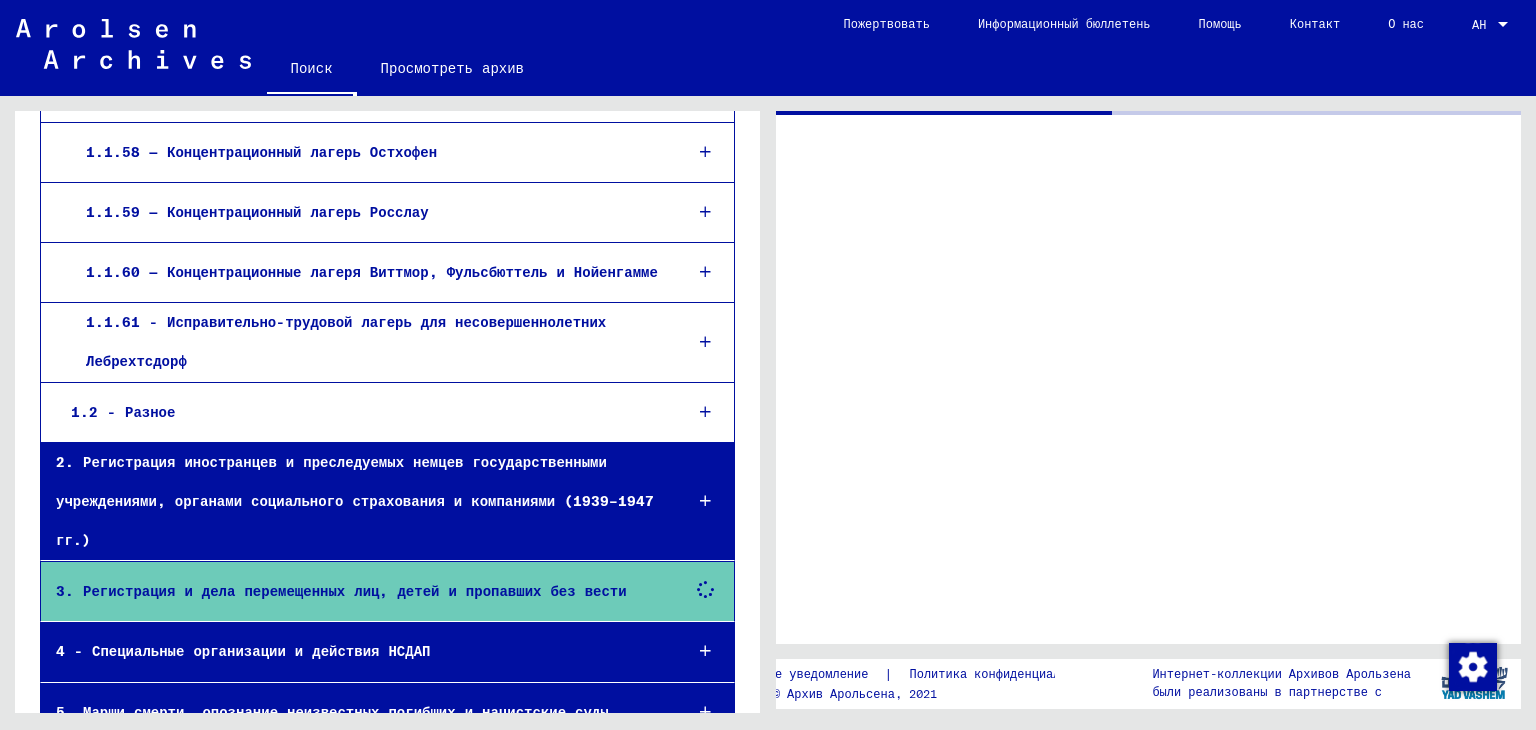 scroll, scrollTop: 3899, scrollLeft: 0, axis: vertical 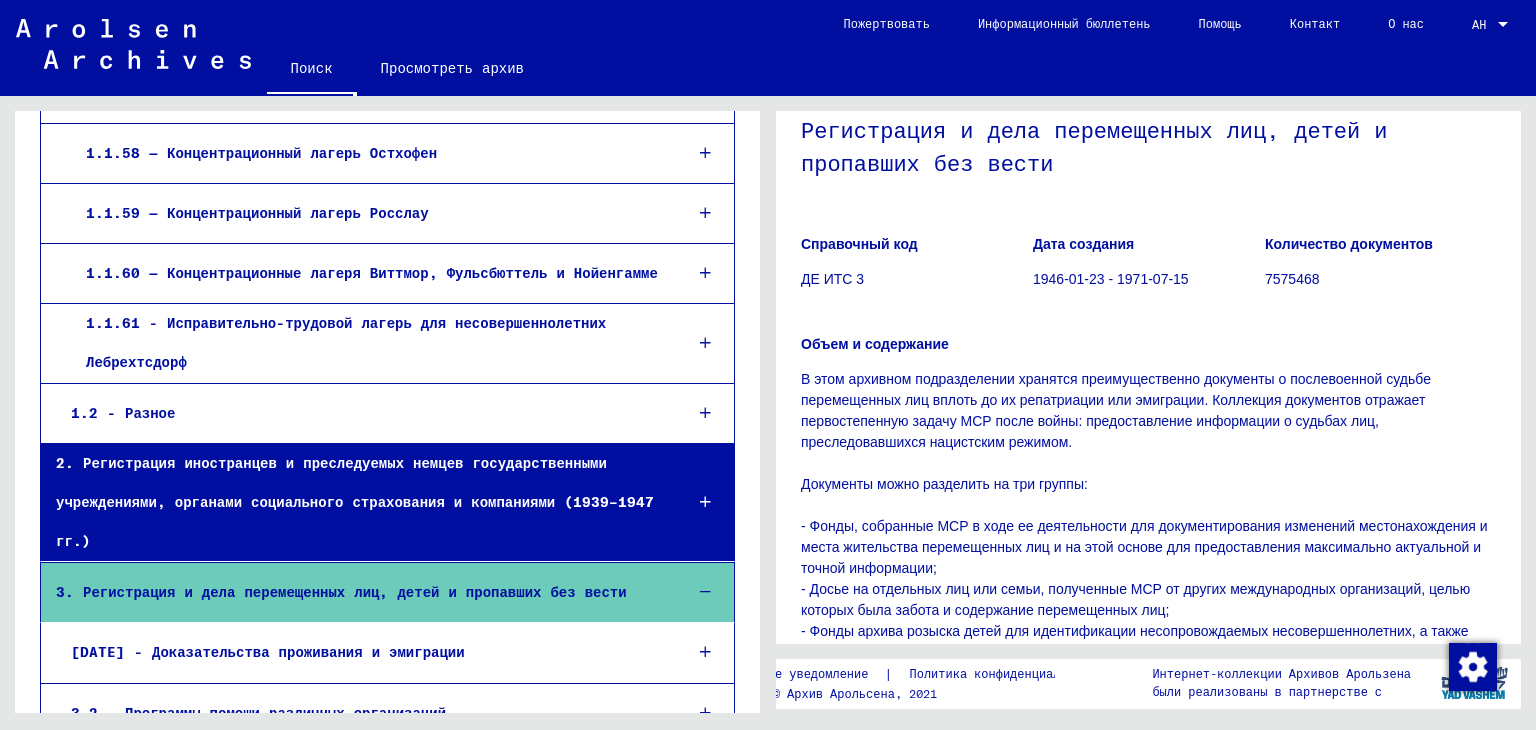 click on "7575468" 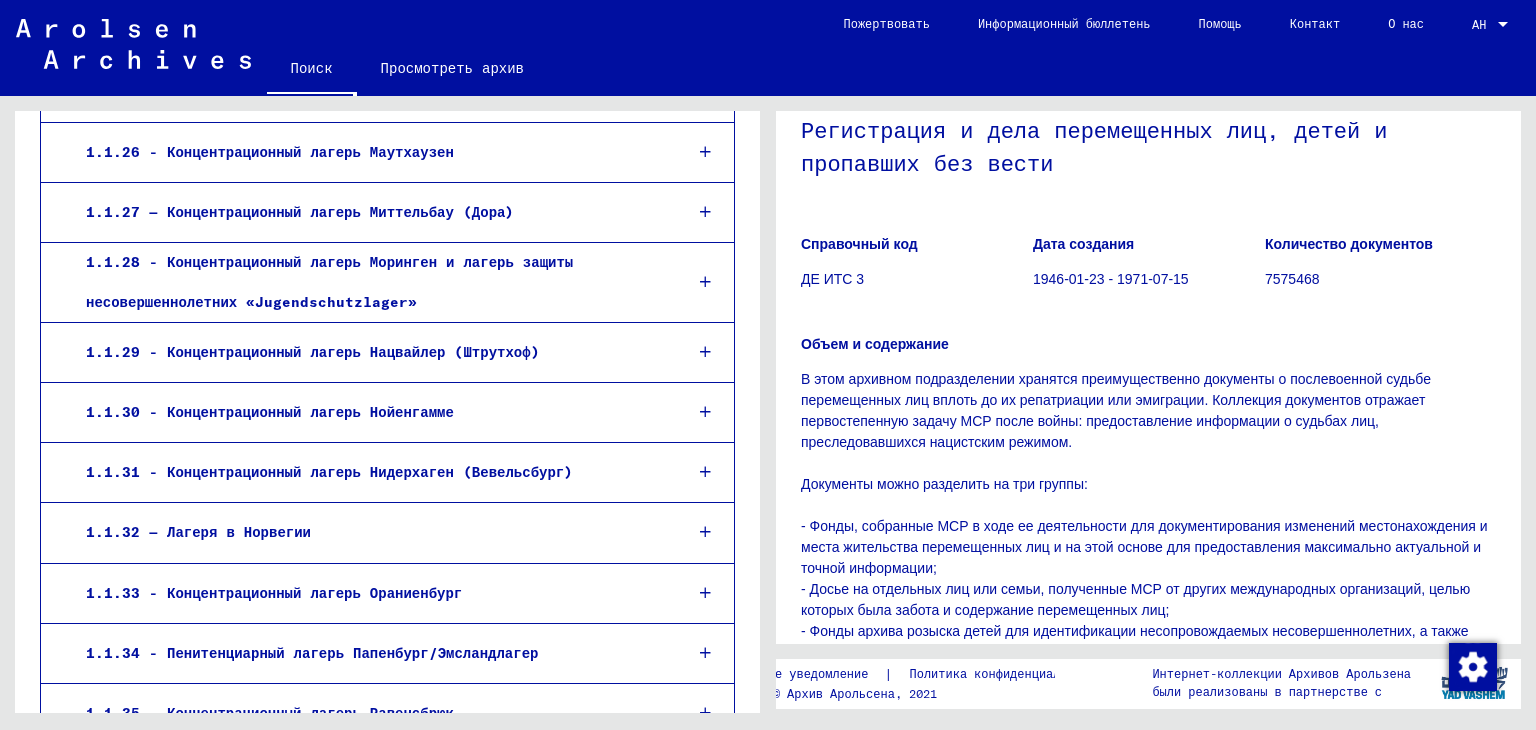 scroll, scrollTop: 1699, scrollLeft: 0, axis: vertical 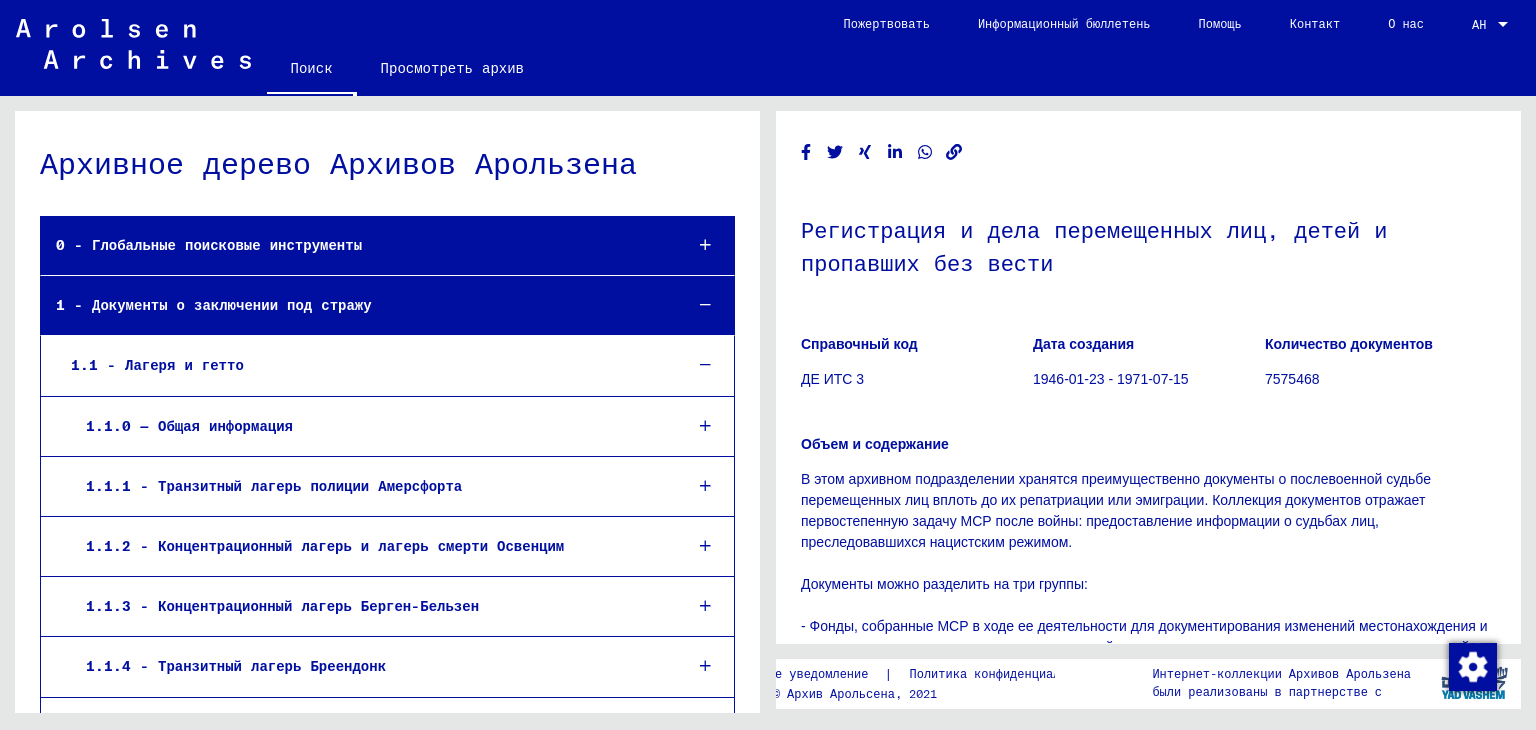 click on "Поиск" 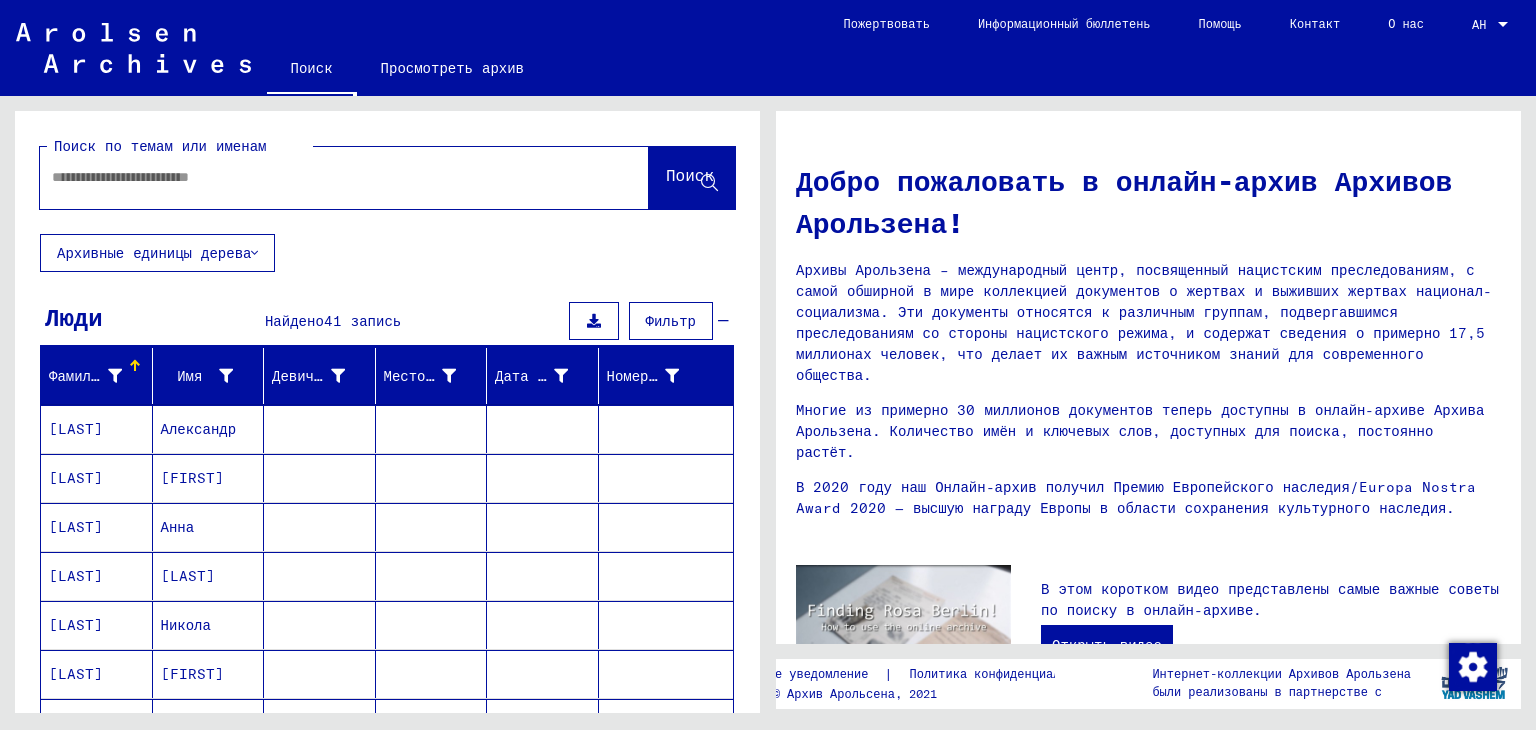 click at bounding box center [320, 177] 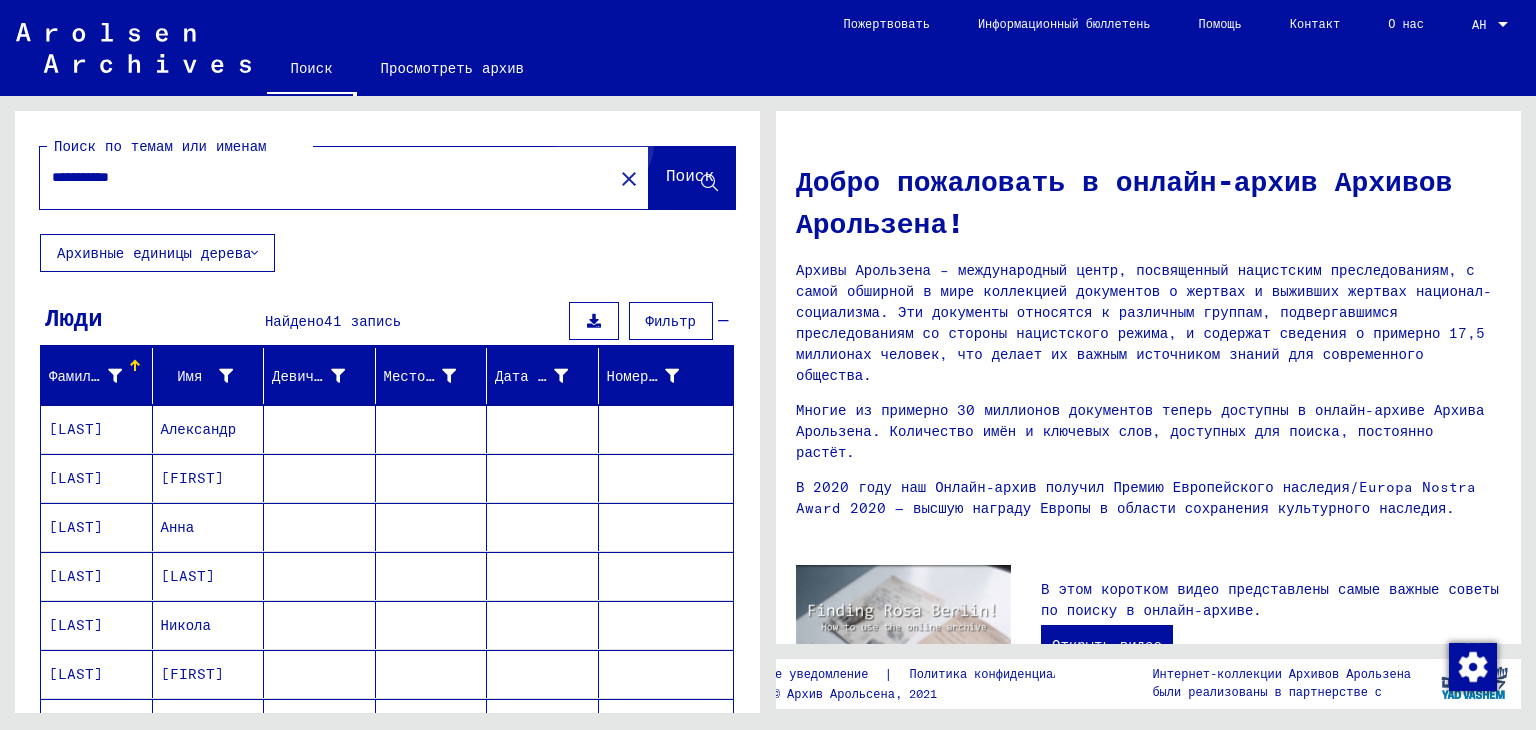 click on "Поиск" 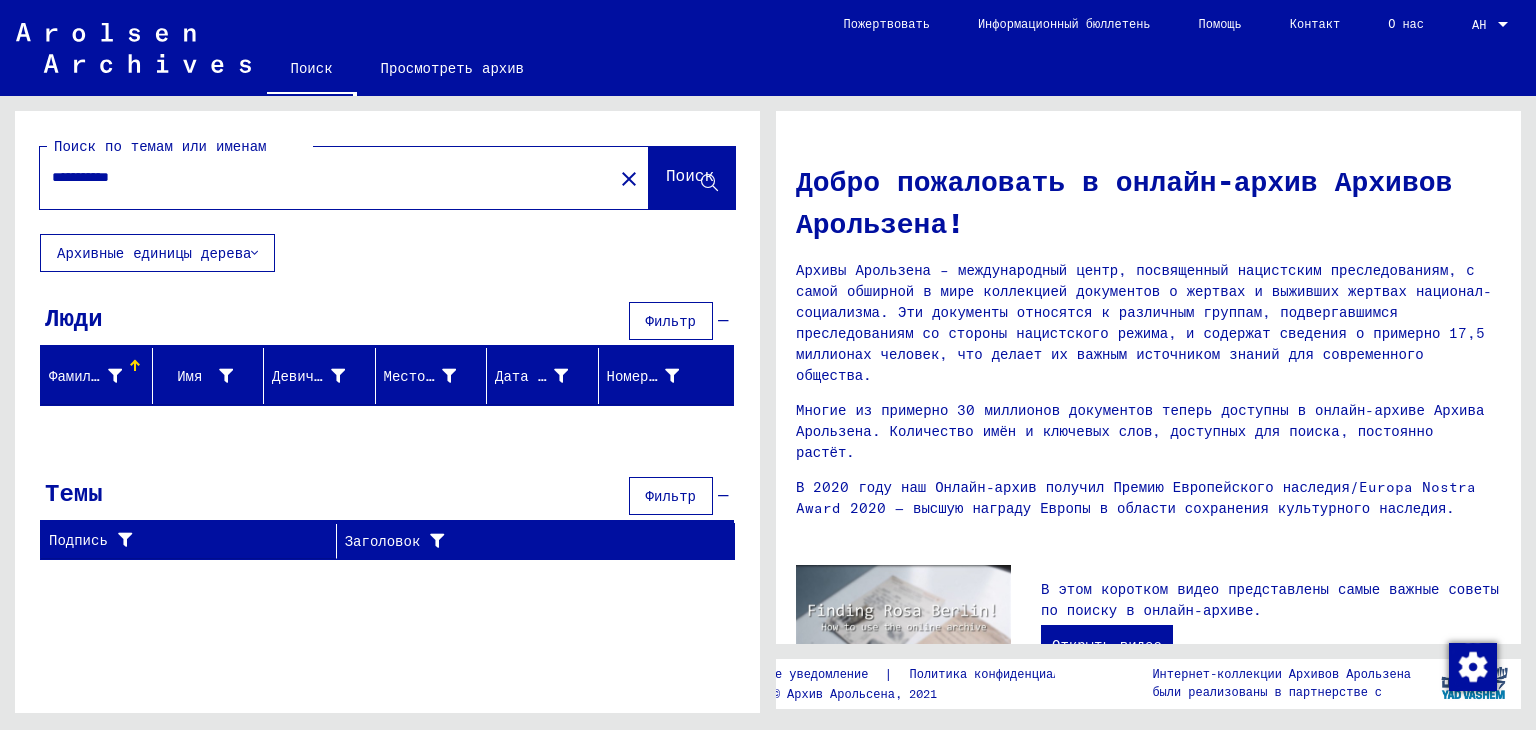 drag, startPoint x: 155, startPoint y: 178, endPoint x: 106, endPoint y: 182, distance: 49.162994 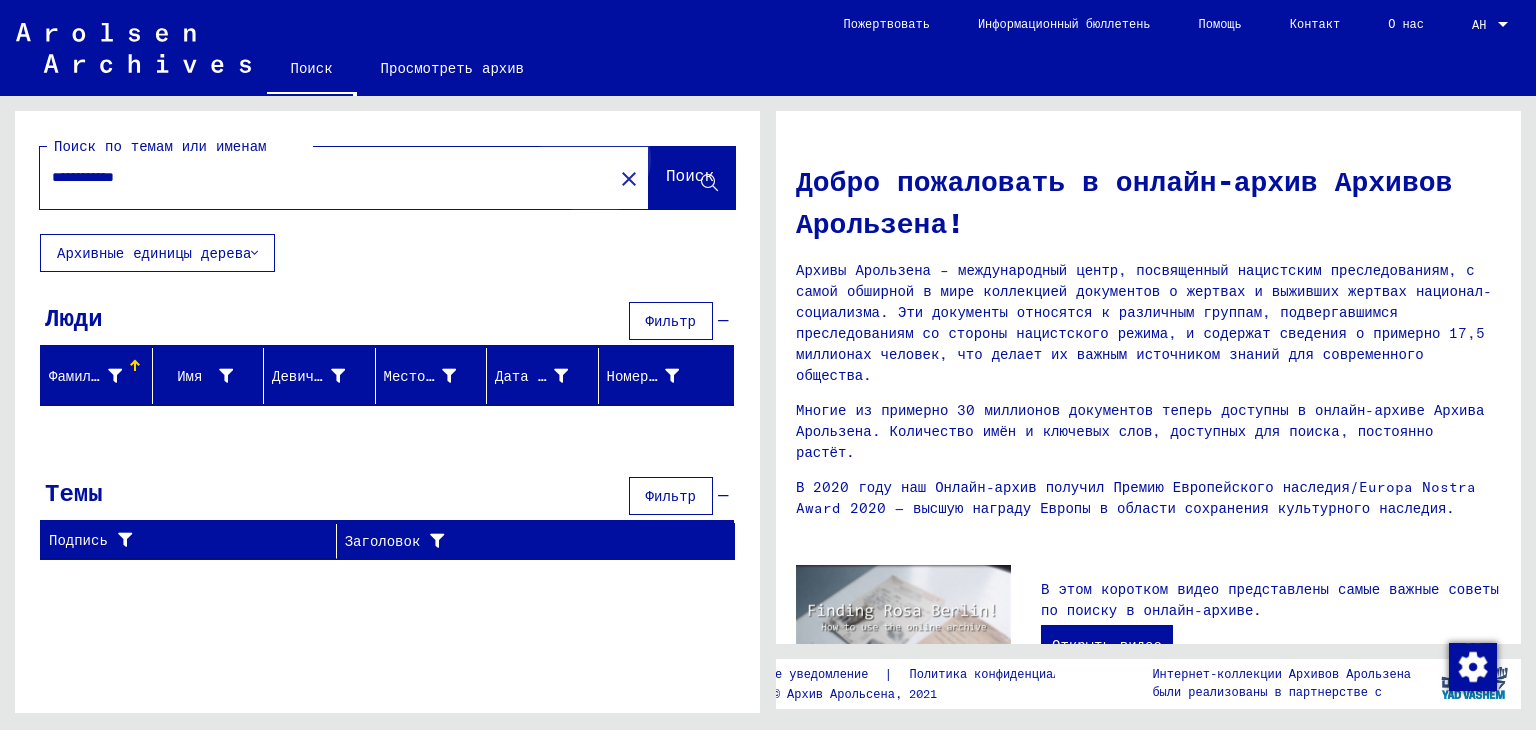 click on "Поиск" 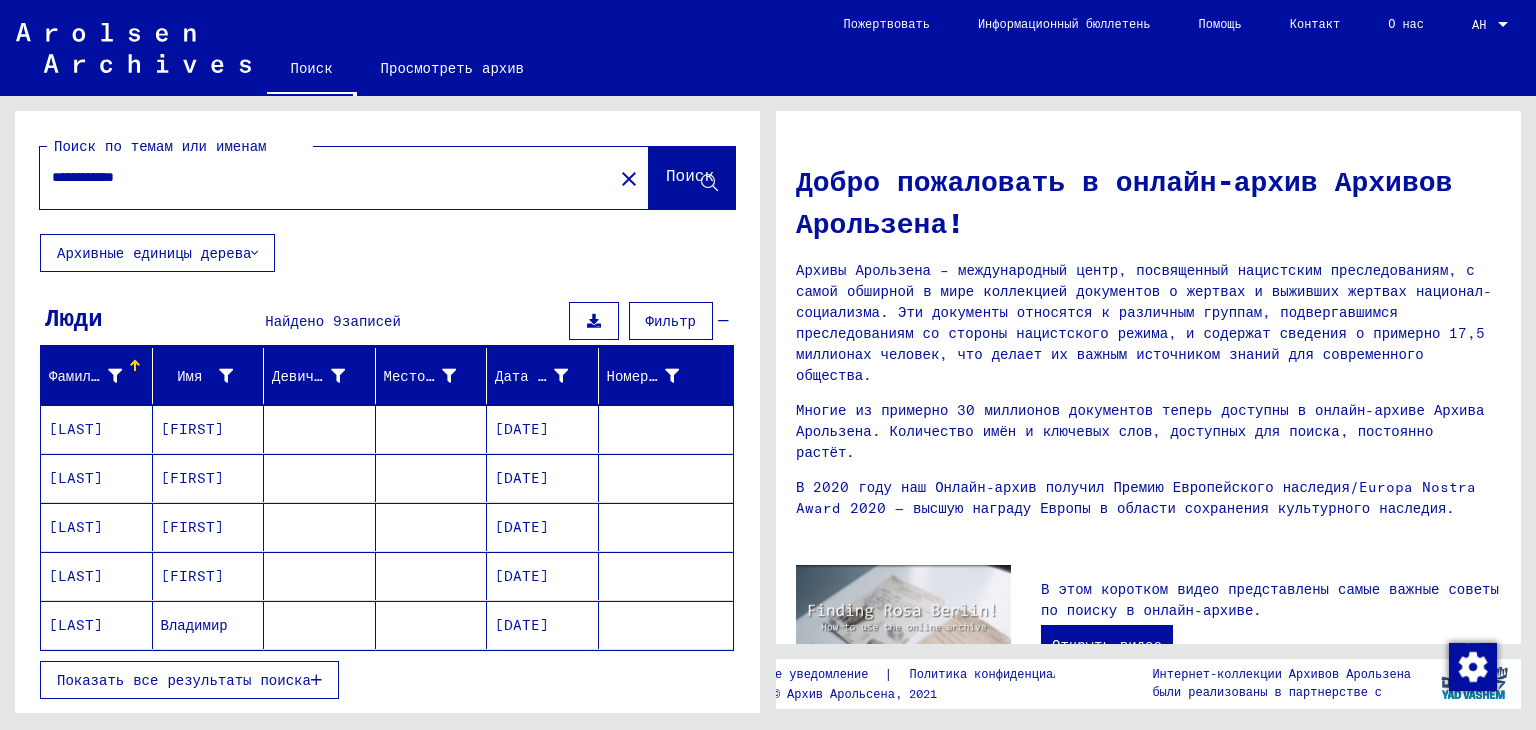 click on "[LAST]" at bounding box center (76, 478) 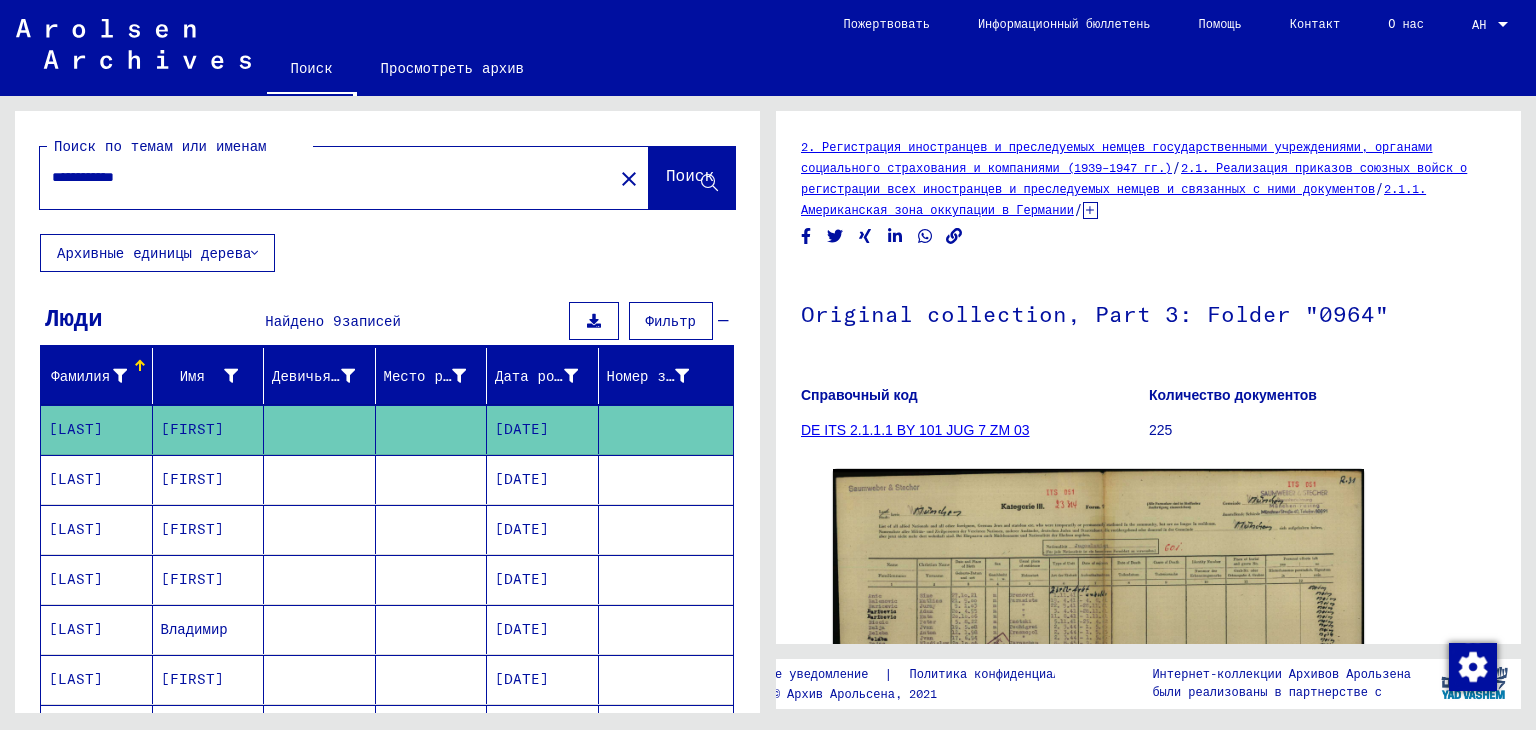 scroll, scrollTop: 0, scrollLeft: 0, axis: both 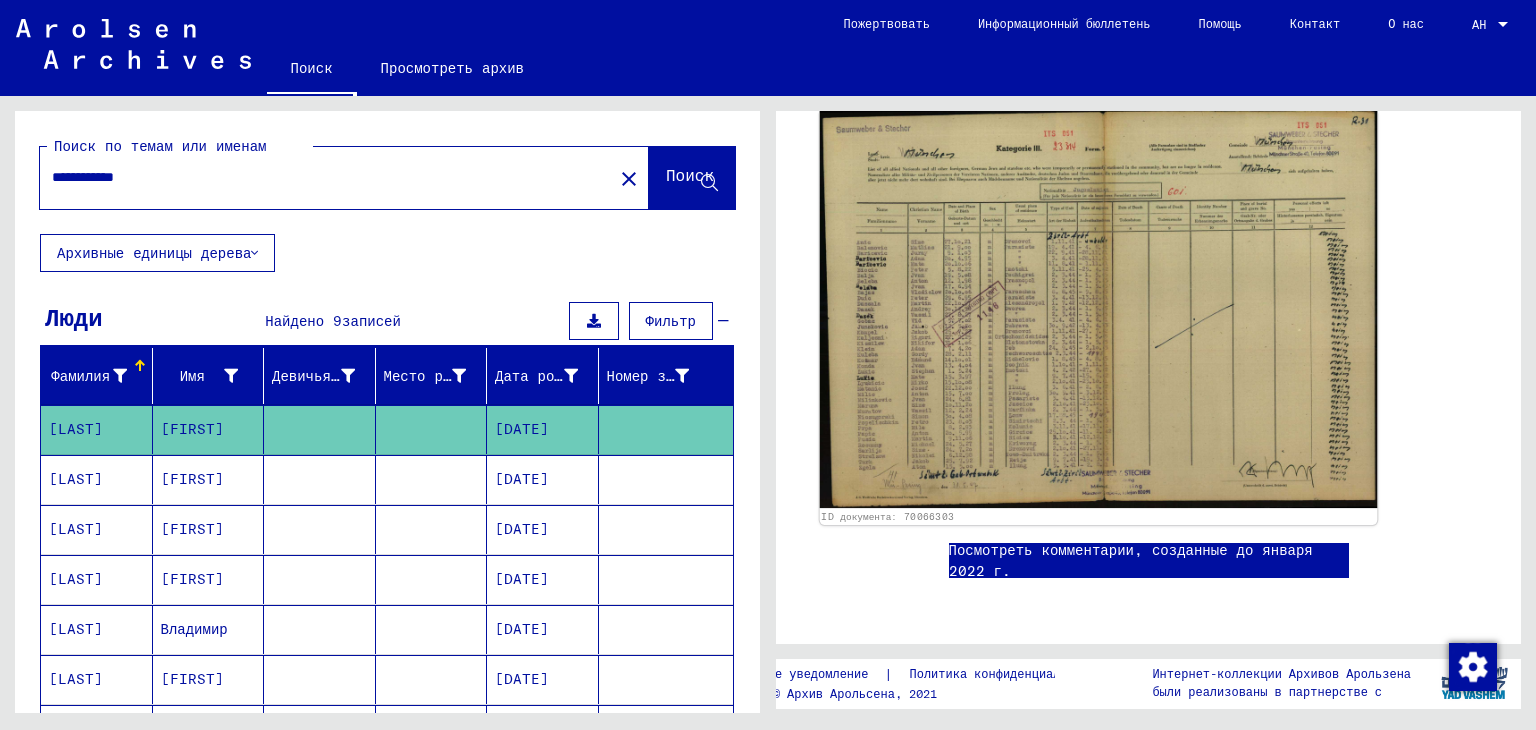 click 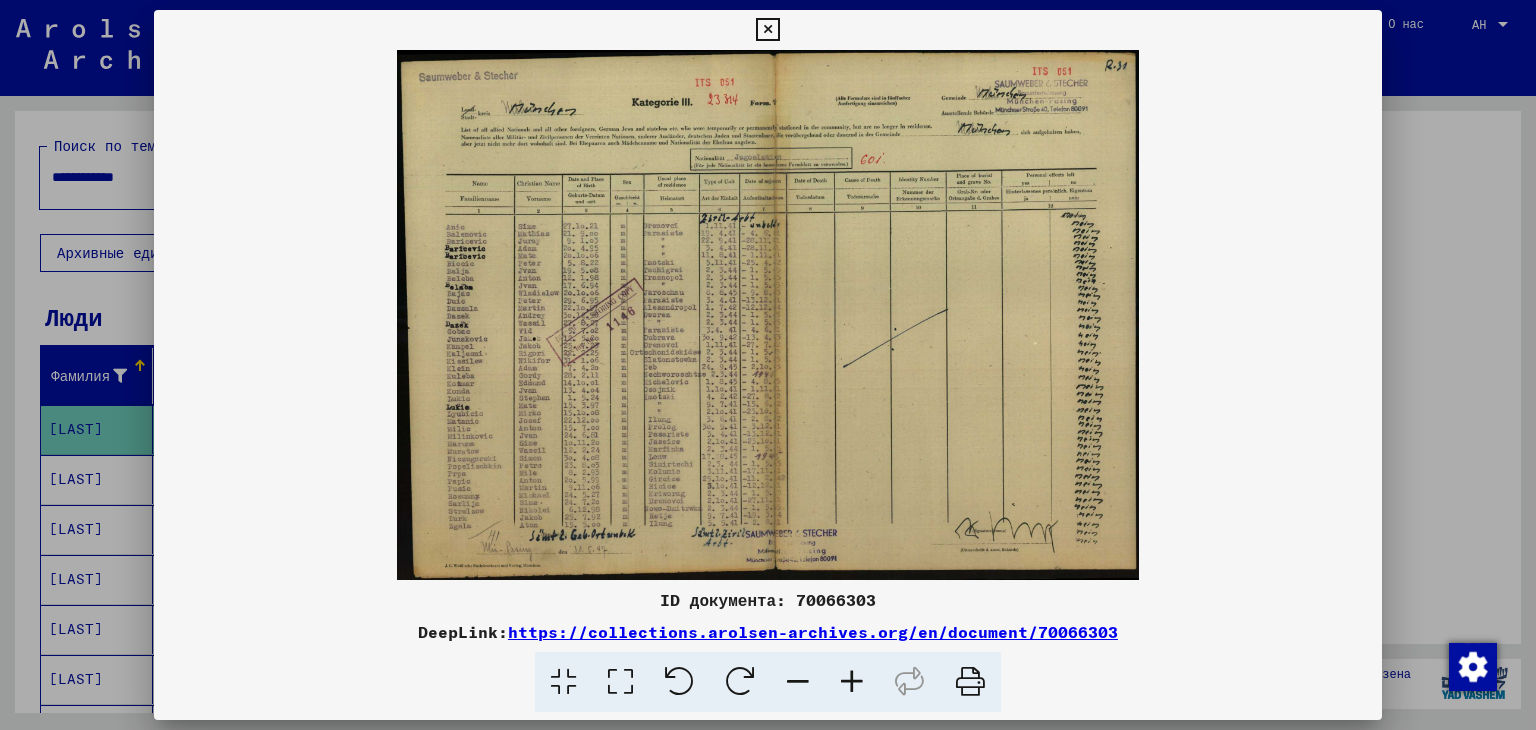 click at bounding box center [852, 682] 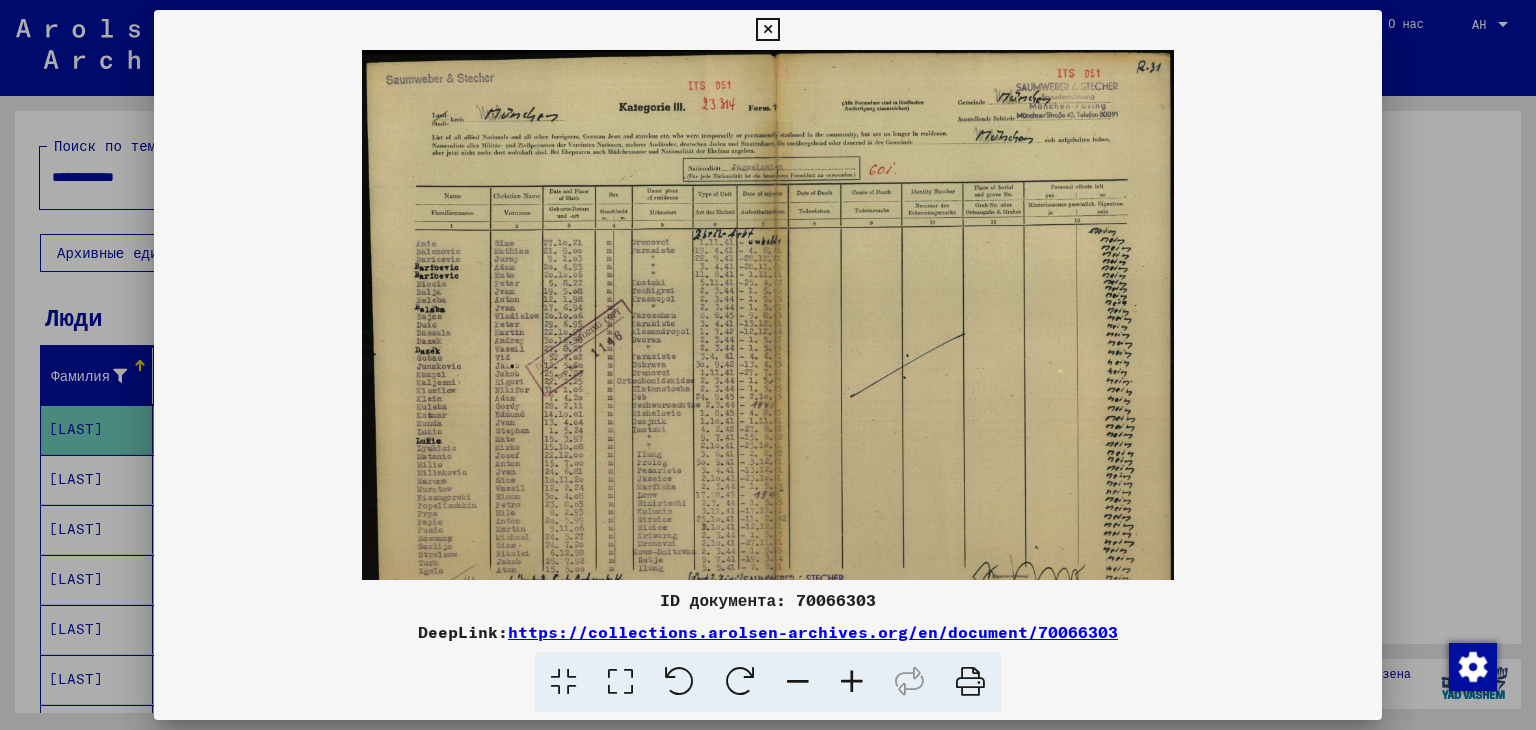 click at bounding box center [852, 682] 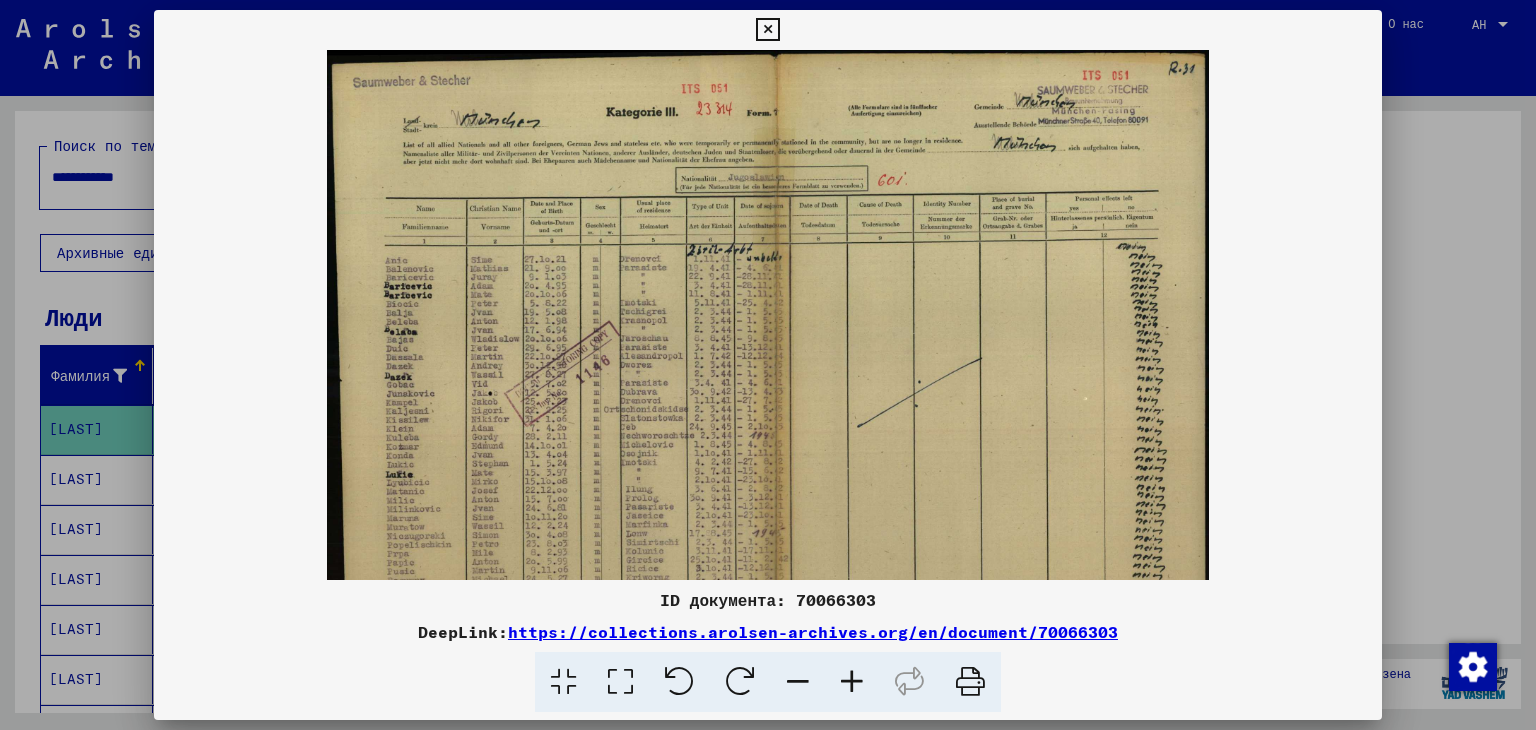 click at bounding box center [852, 682] 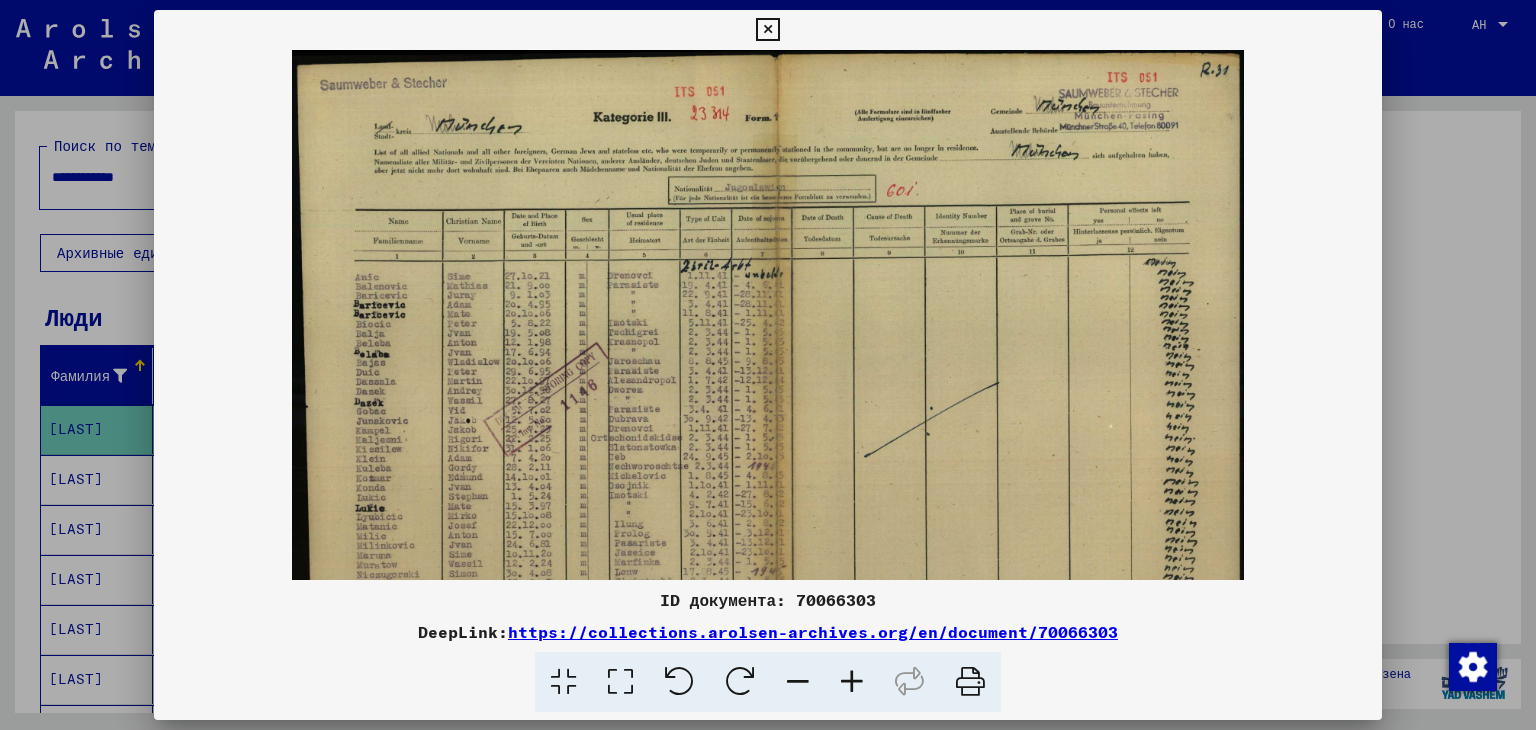 click at bounding box center [852, 682] 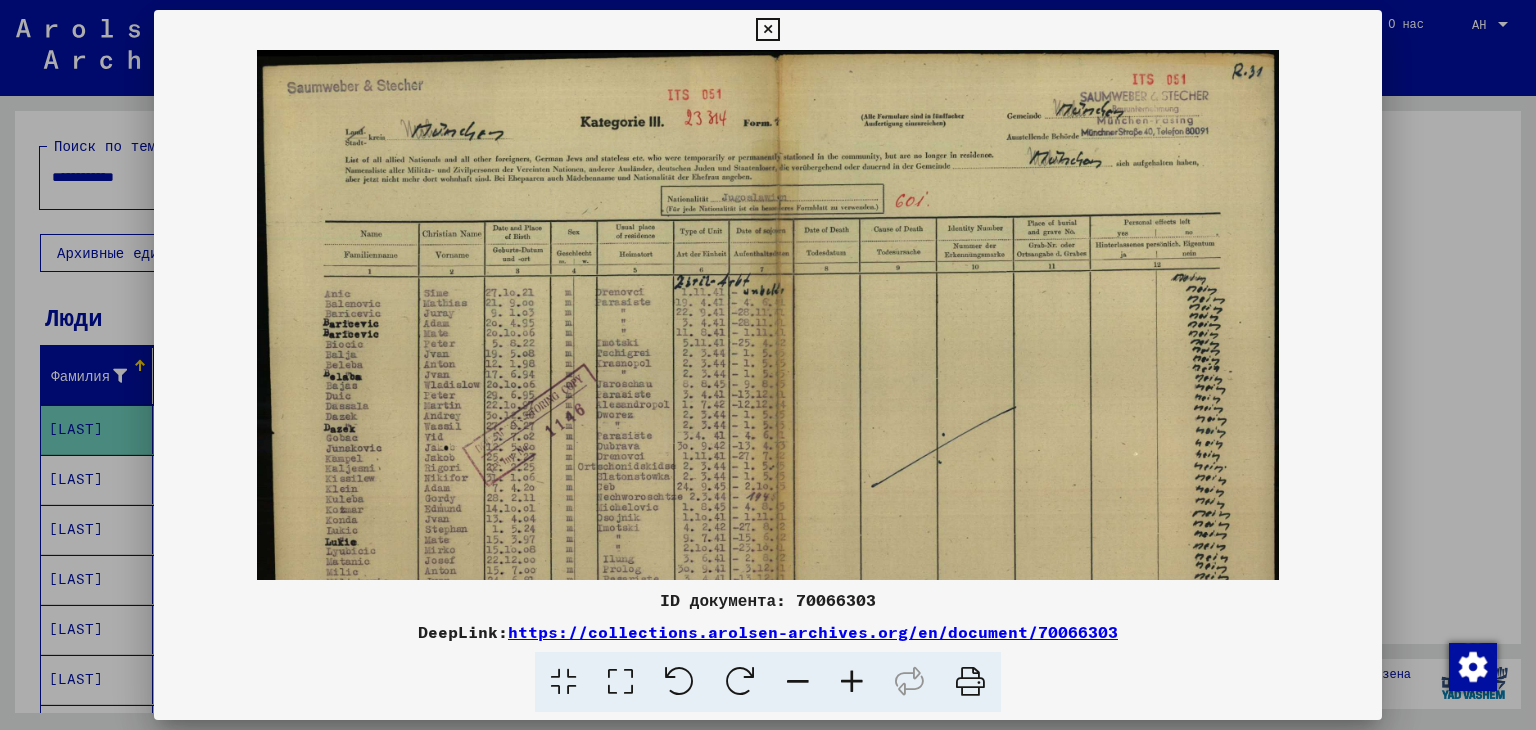click at bounding box center [852, 682] 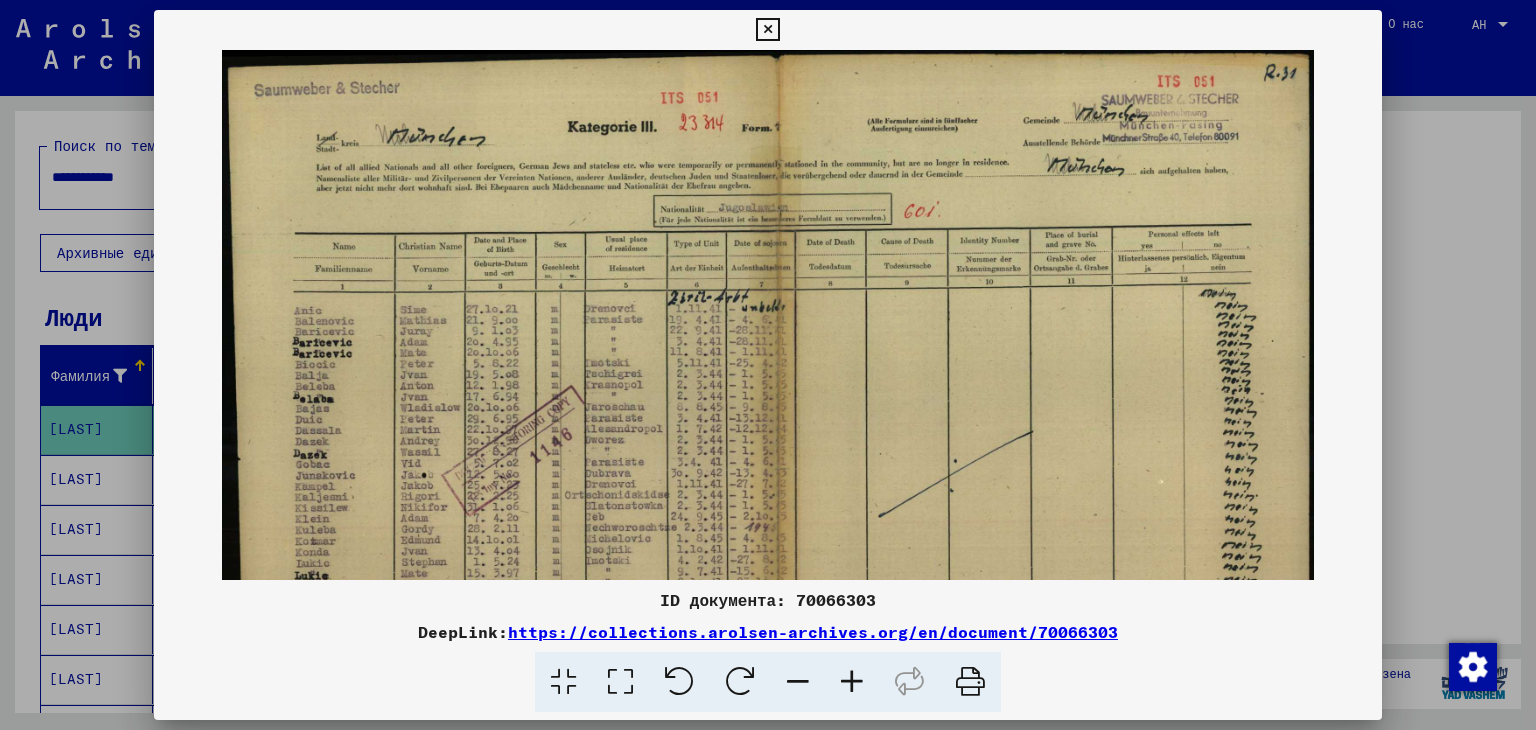 click at bounding box center [852, 682] 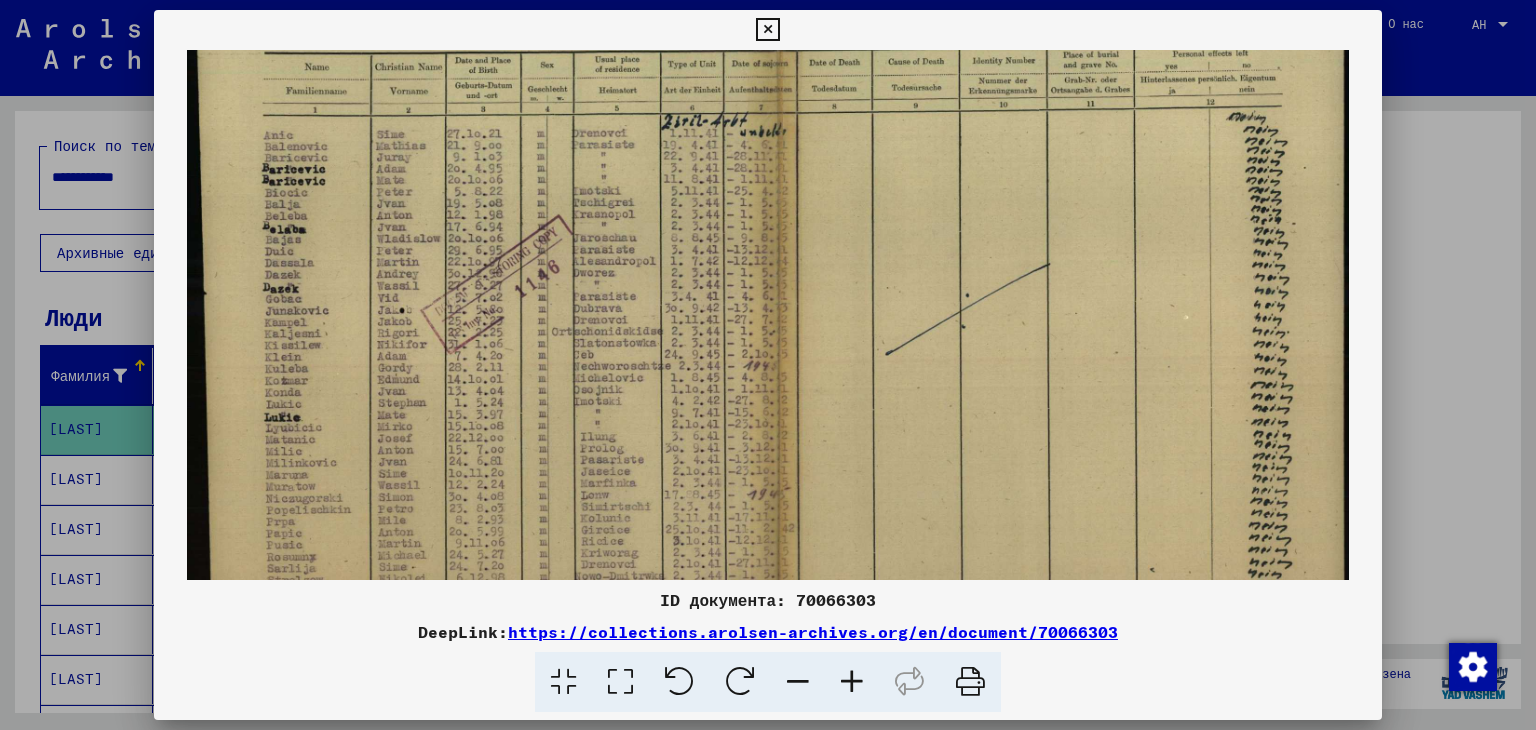 scroll, scrollTop: 232, scrollLeft: 0, axis: vertical 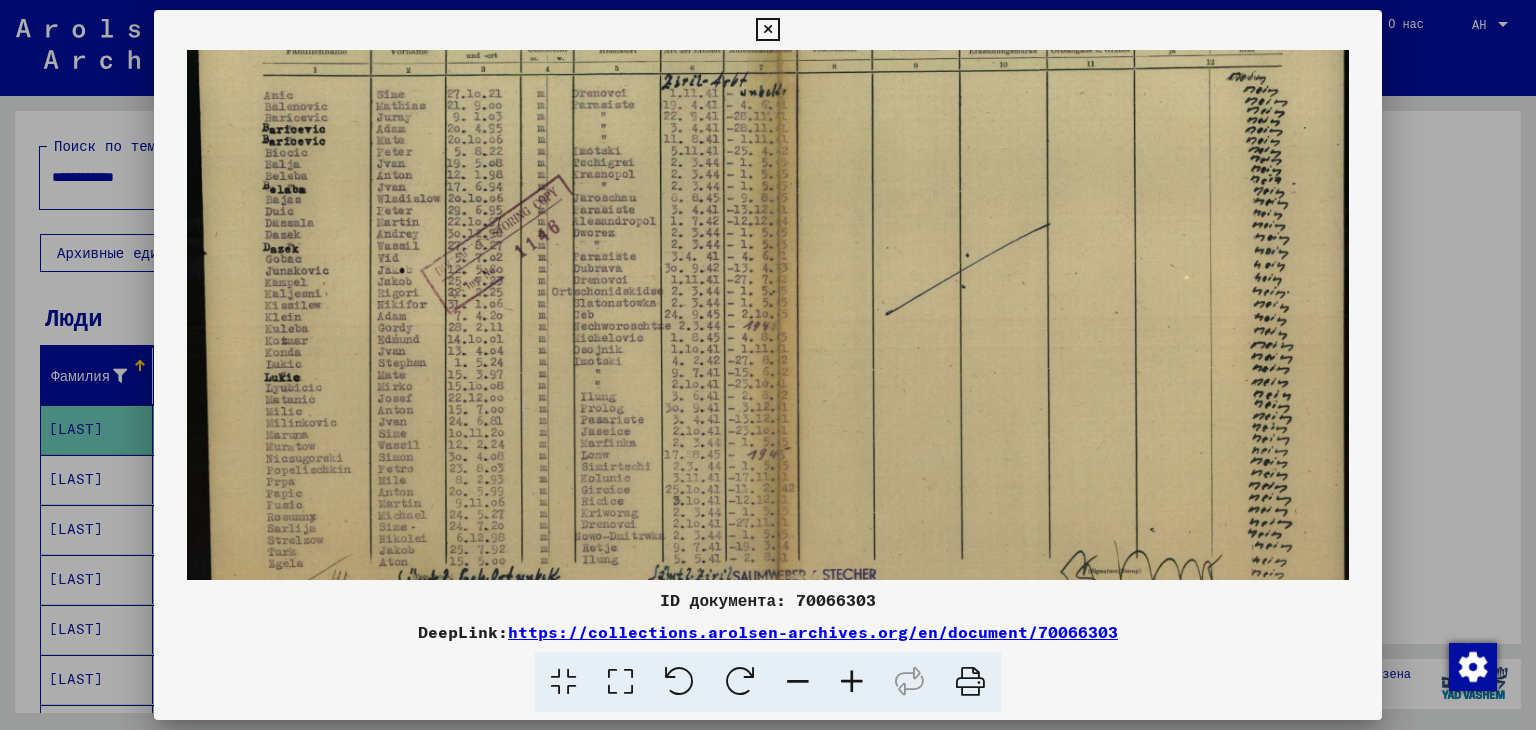 drag, startPoint x: 805, startPoint y: 429, endPoint x: 816, endPoint y: 201, distance: 228.2652 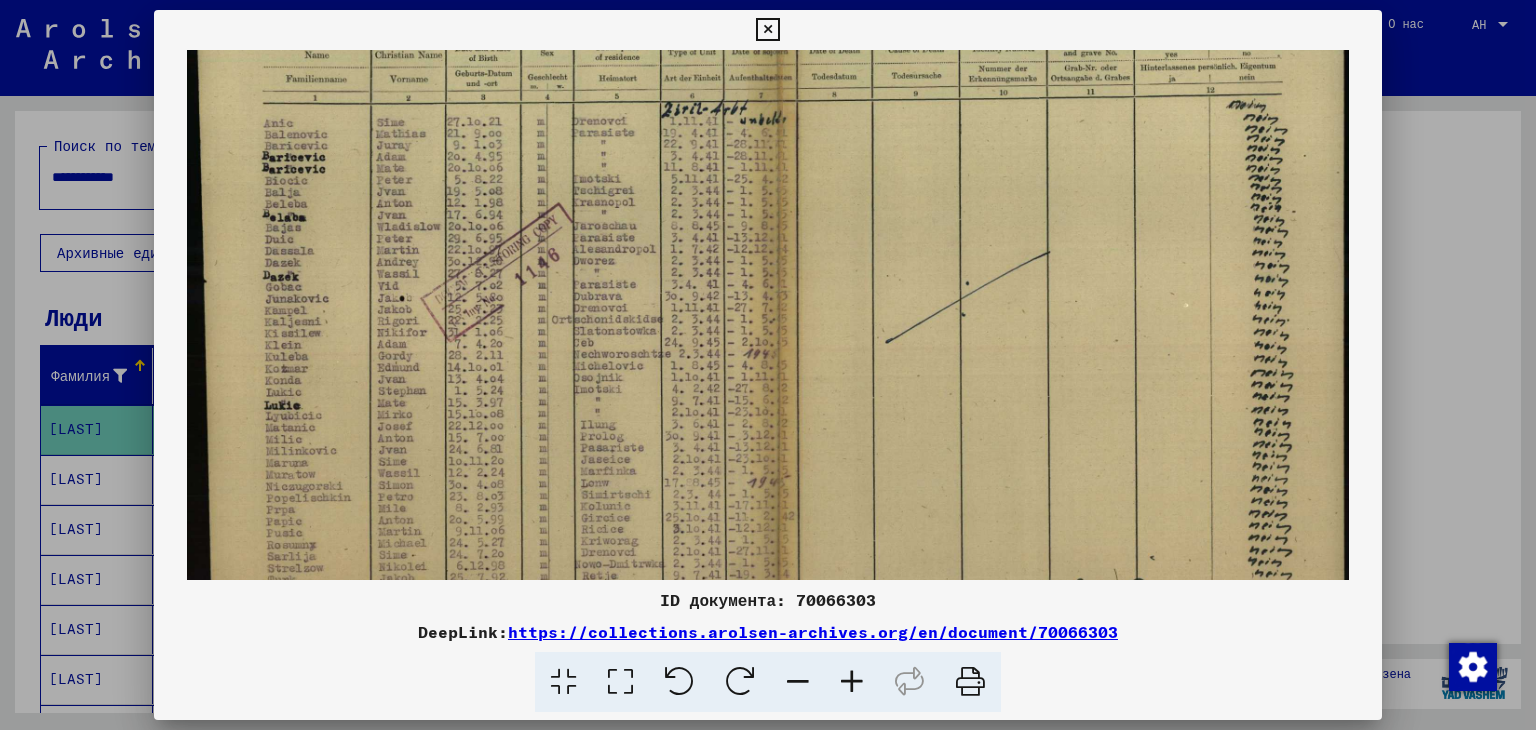 scroll, scrollTop: 210, scrollLeft: 0, axis: vertical 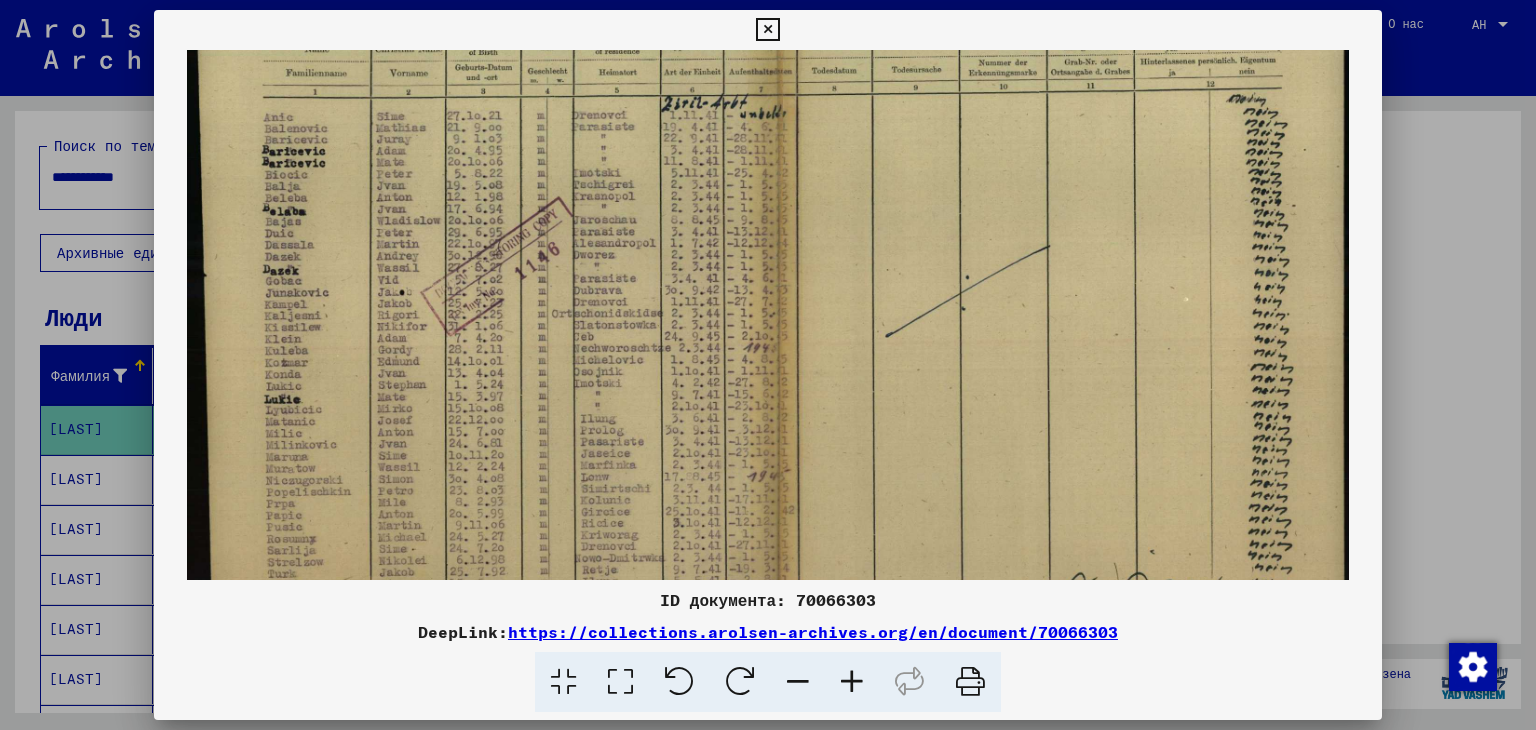 drag, startPoint x: 750, startPoint y: 363, endPoint x: 748, endPoint y: 384, distance: 21.095022 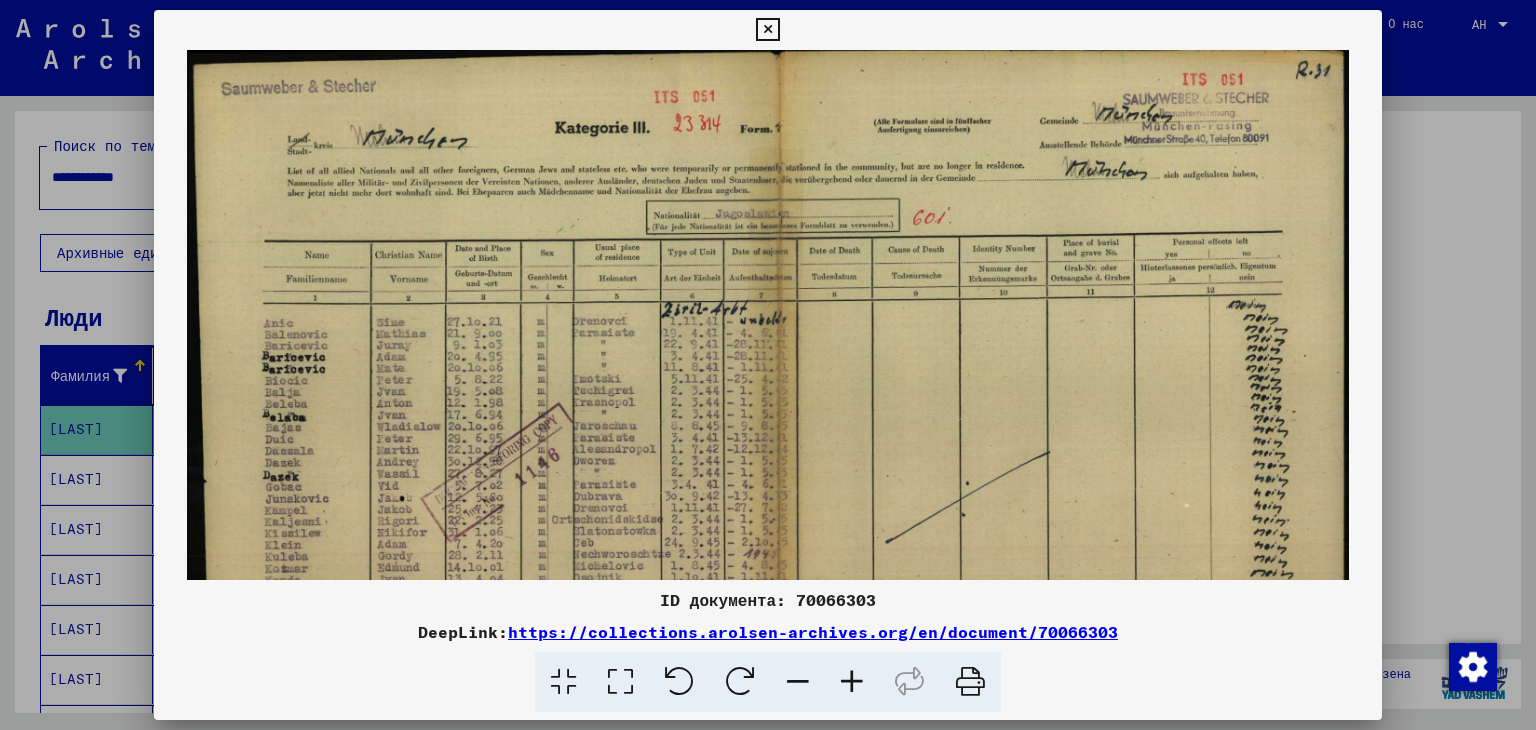 scroll, scrollTop: 0, scrollLeft: 0, axis: both 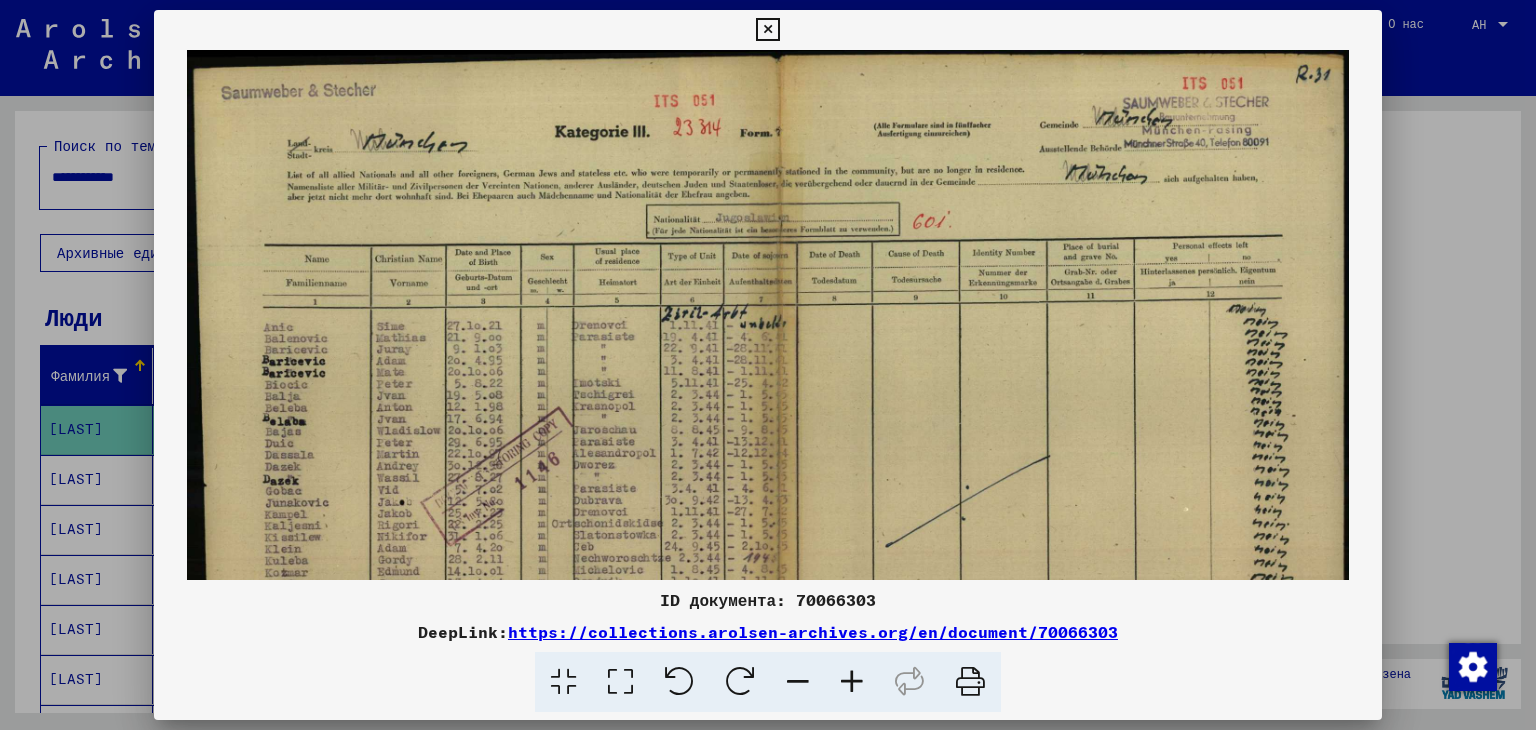 drag, startPoint x: 817, startPoint y: 377, endPoint x: 805, endPoint y: 571, distance: 194.37077 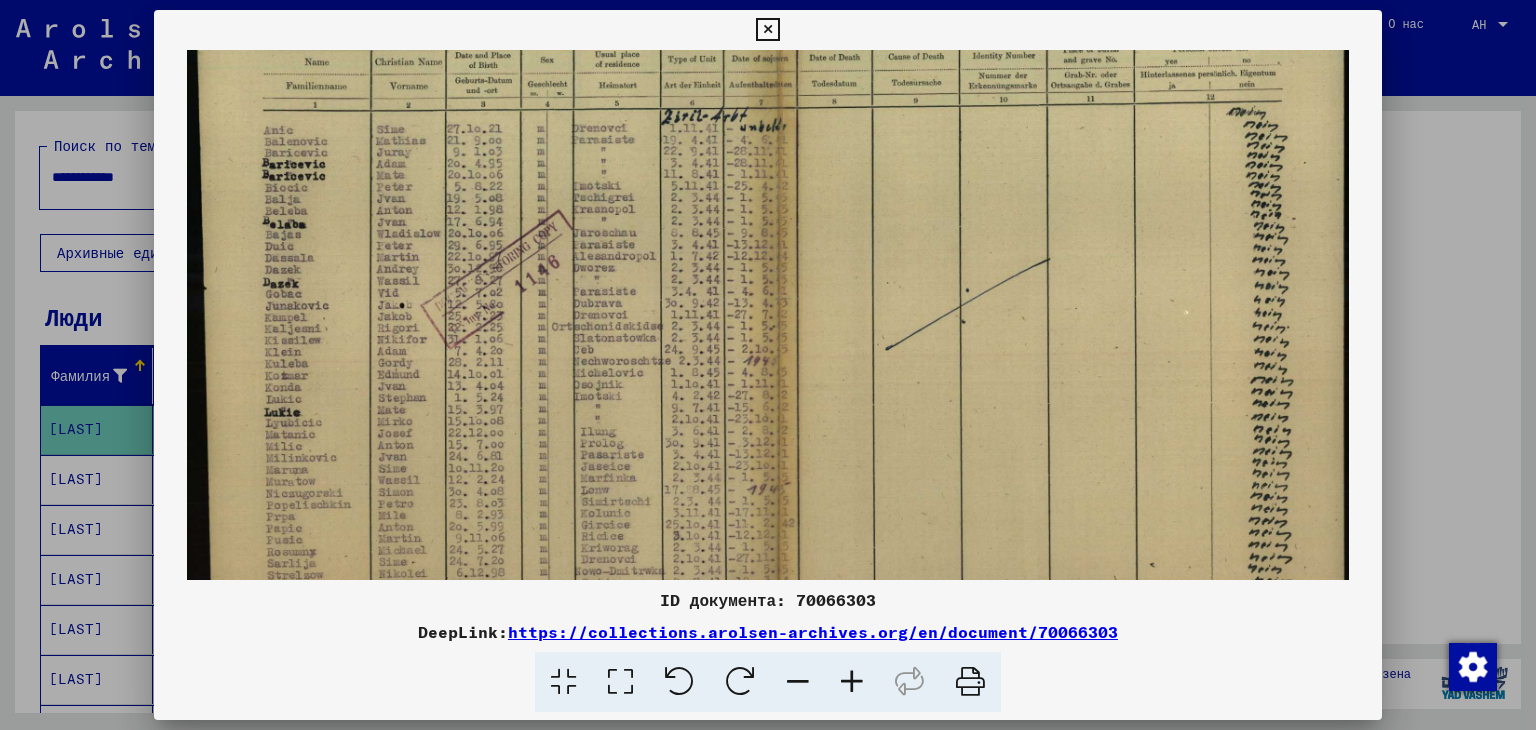 scroll, scrollTop: 210, scrollLeft: 0, axis: vertical 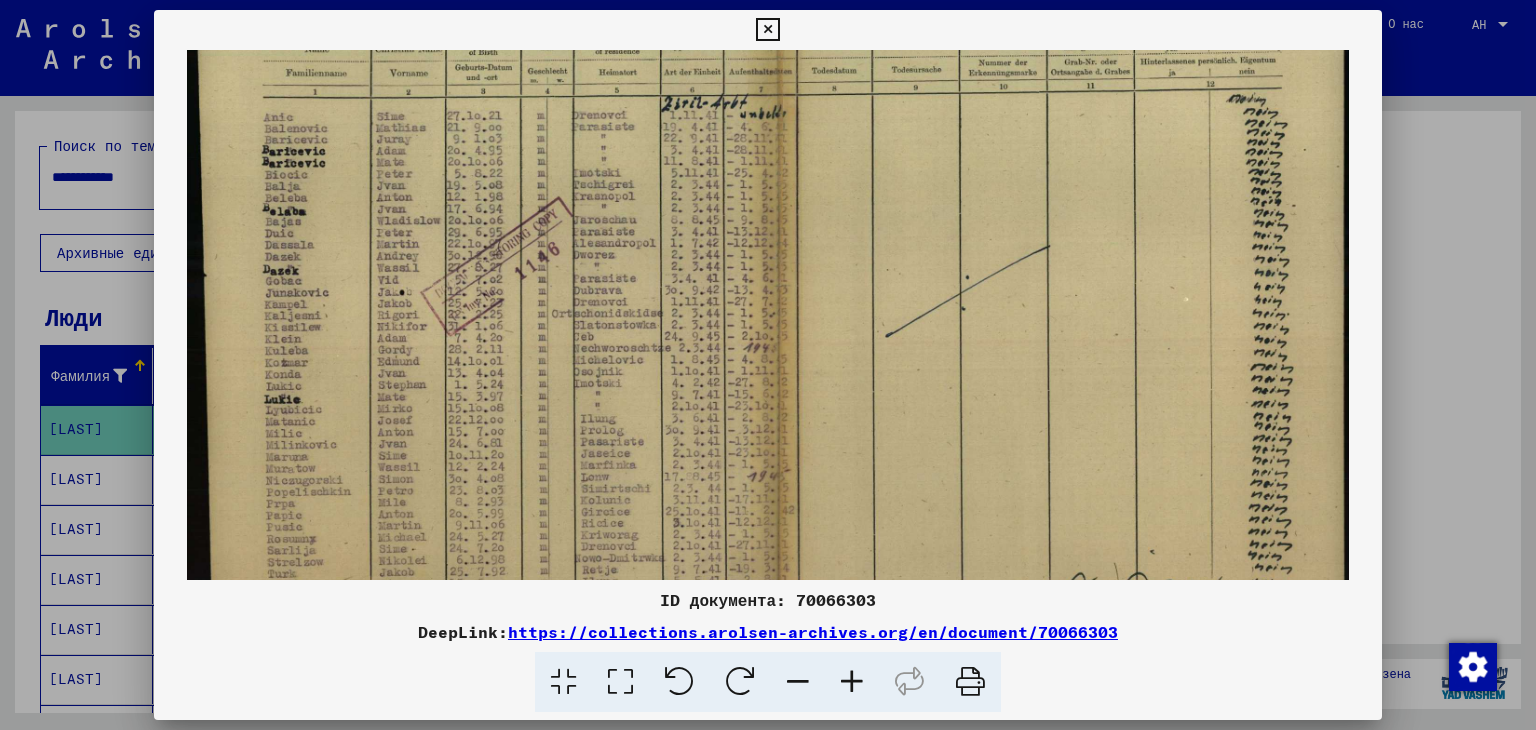 drag, startPoint x: 570, startPoint y: 448, endPoint x: 571, endPoint y: 241, distance: 207.00241 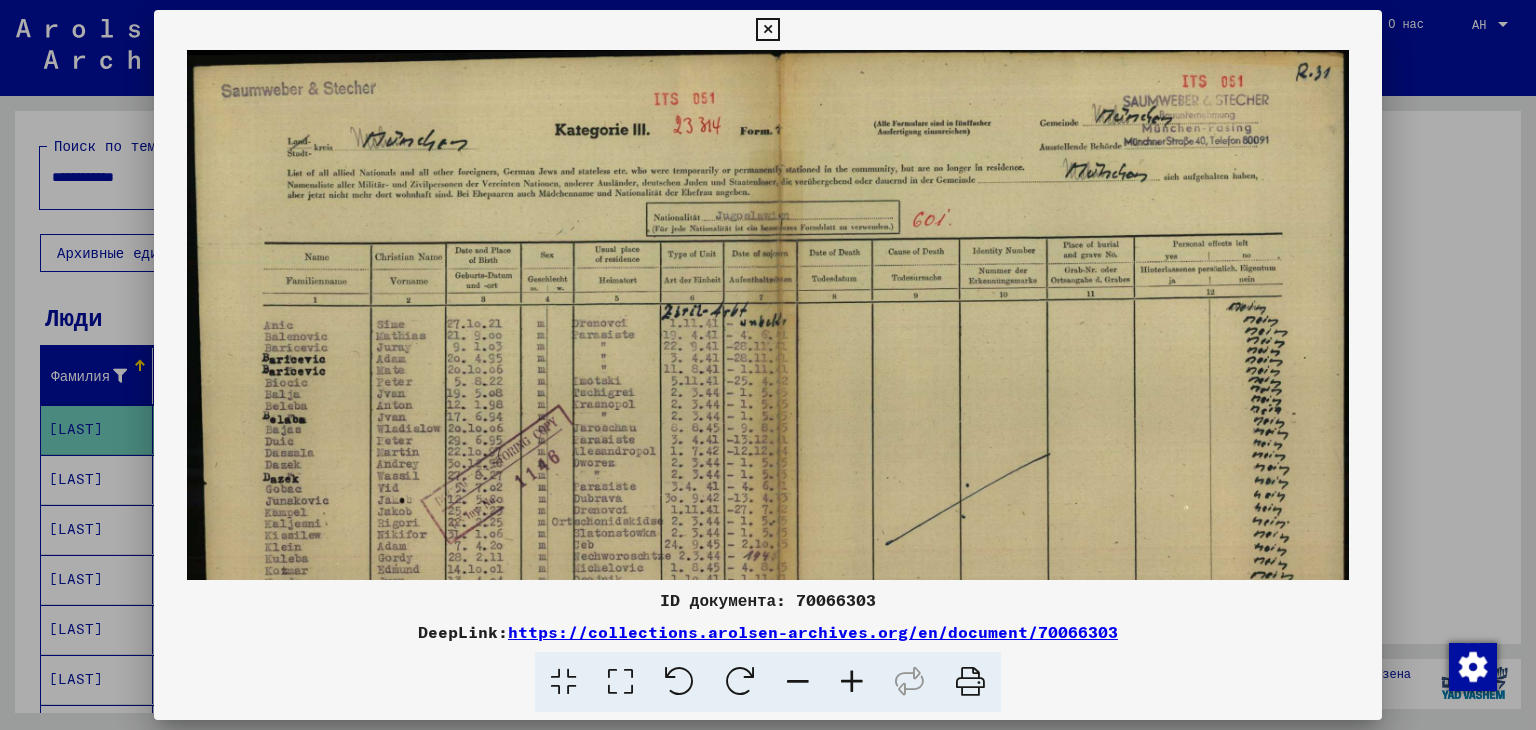 scroll, scrollTop: 0, scrollLeft: 0, axis: both 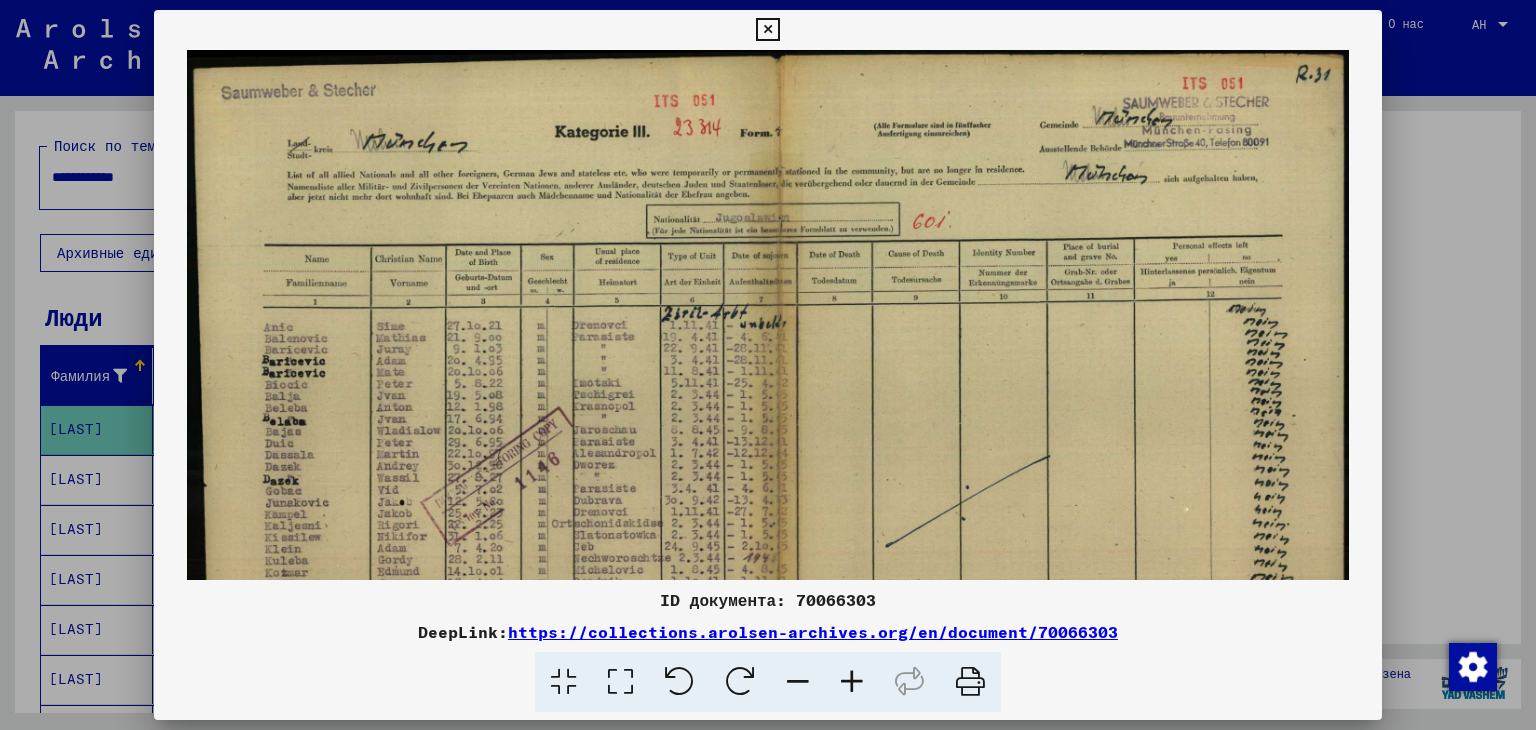 drag, startPoint x: 743, startPoint y: 264, endPoint x: 733, endPoint y: 519, distance: 255.196 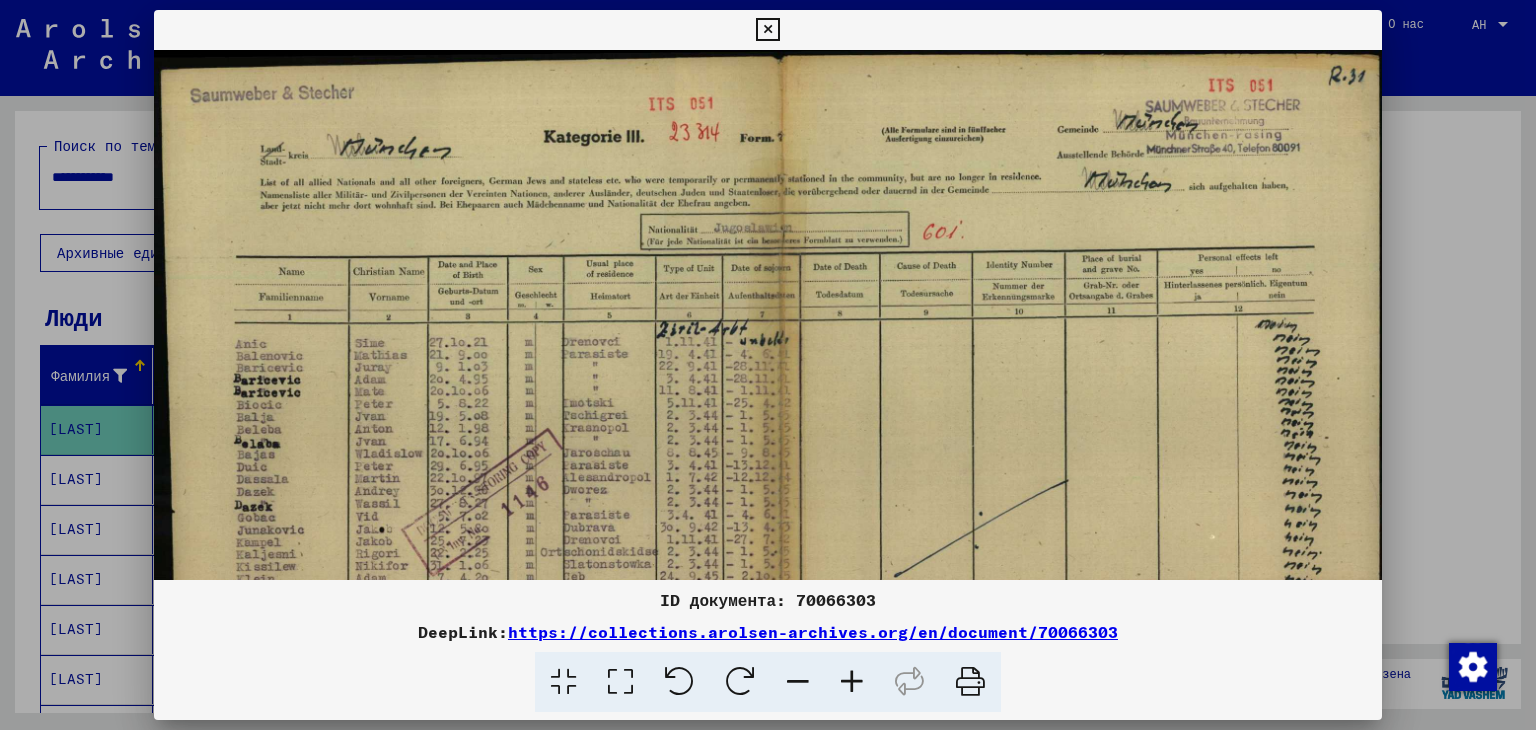 click at bounding box center (852, 682) 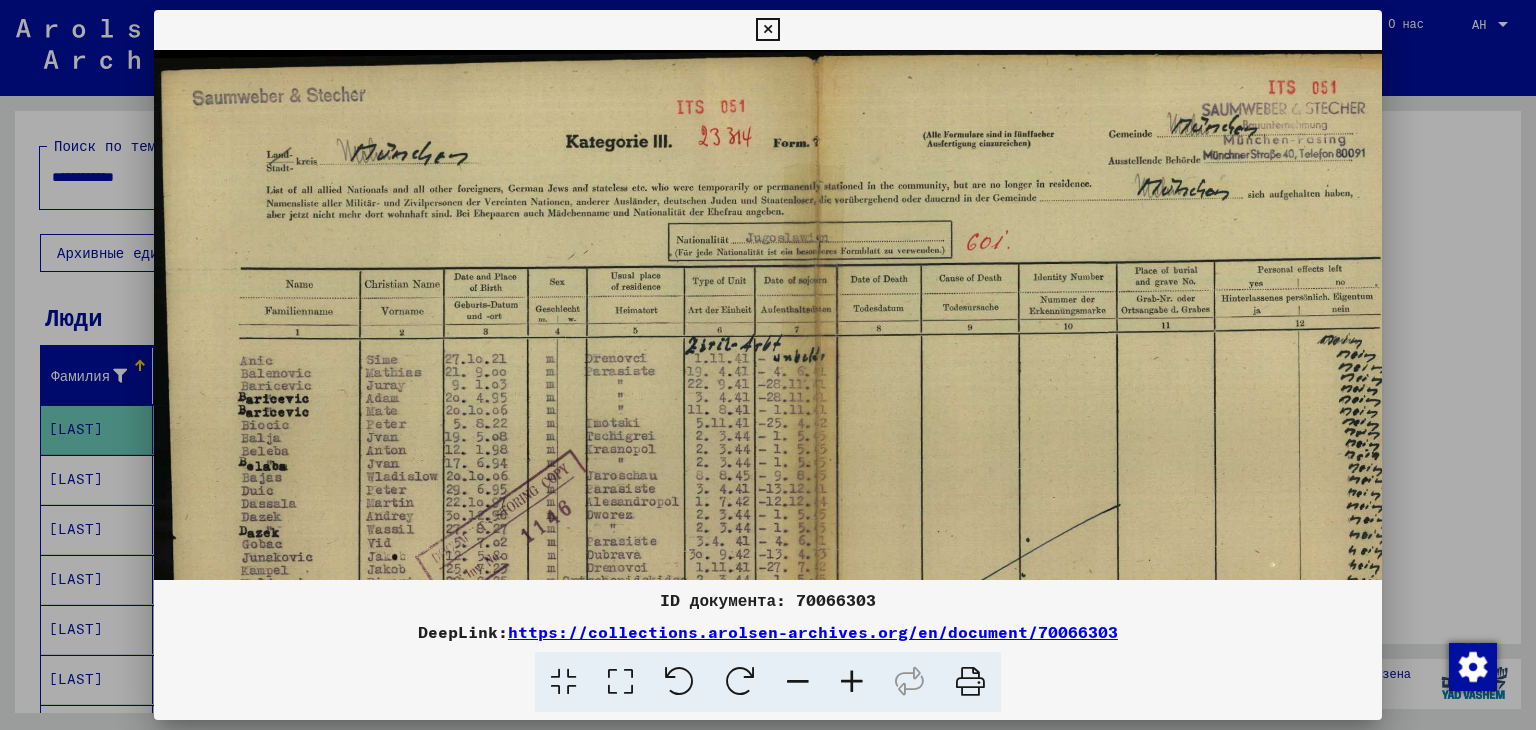 click at bounding box center (852, 682) 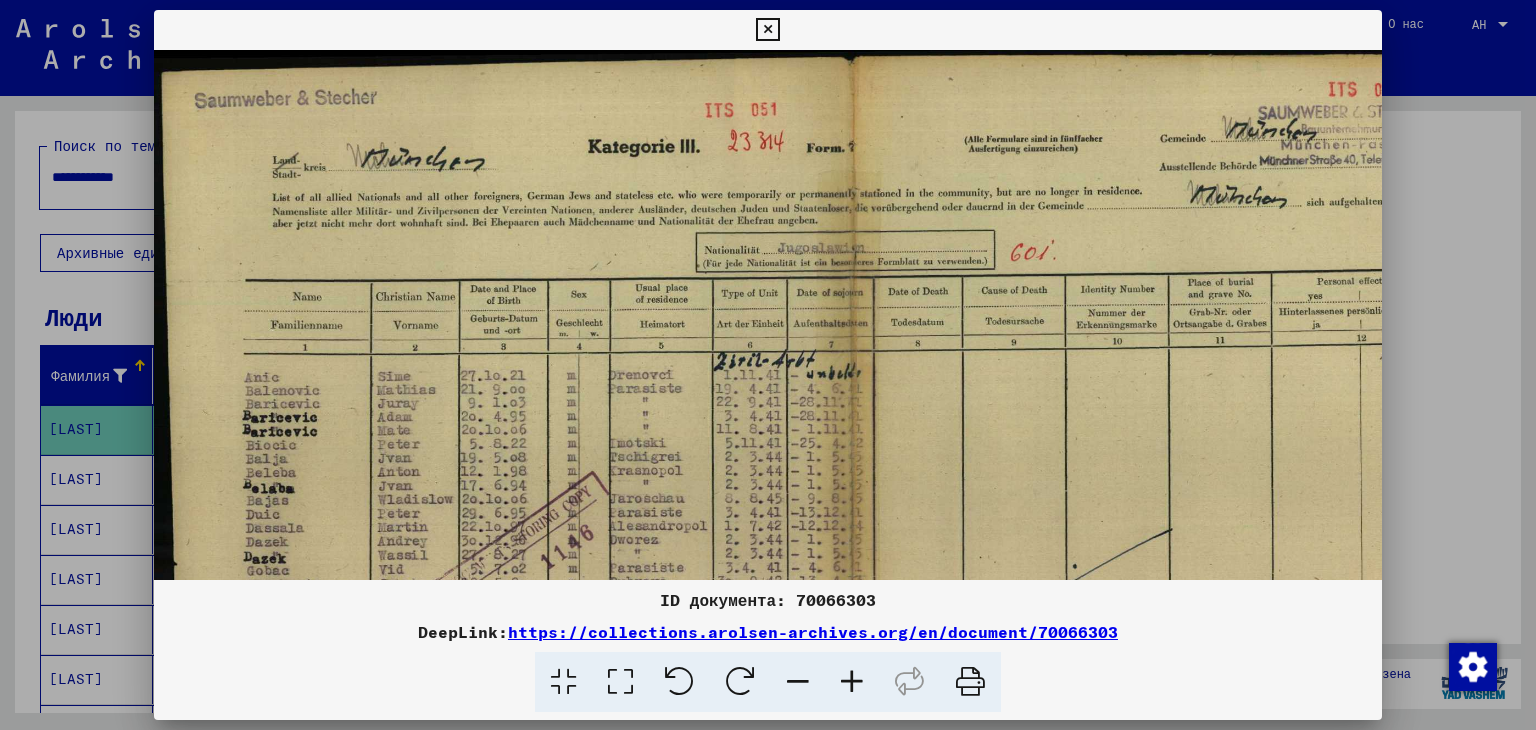 scroll, scrollTop: 0, scrollLeft: 0, axis: both 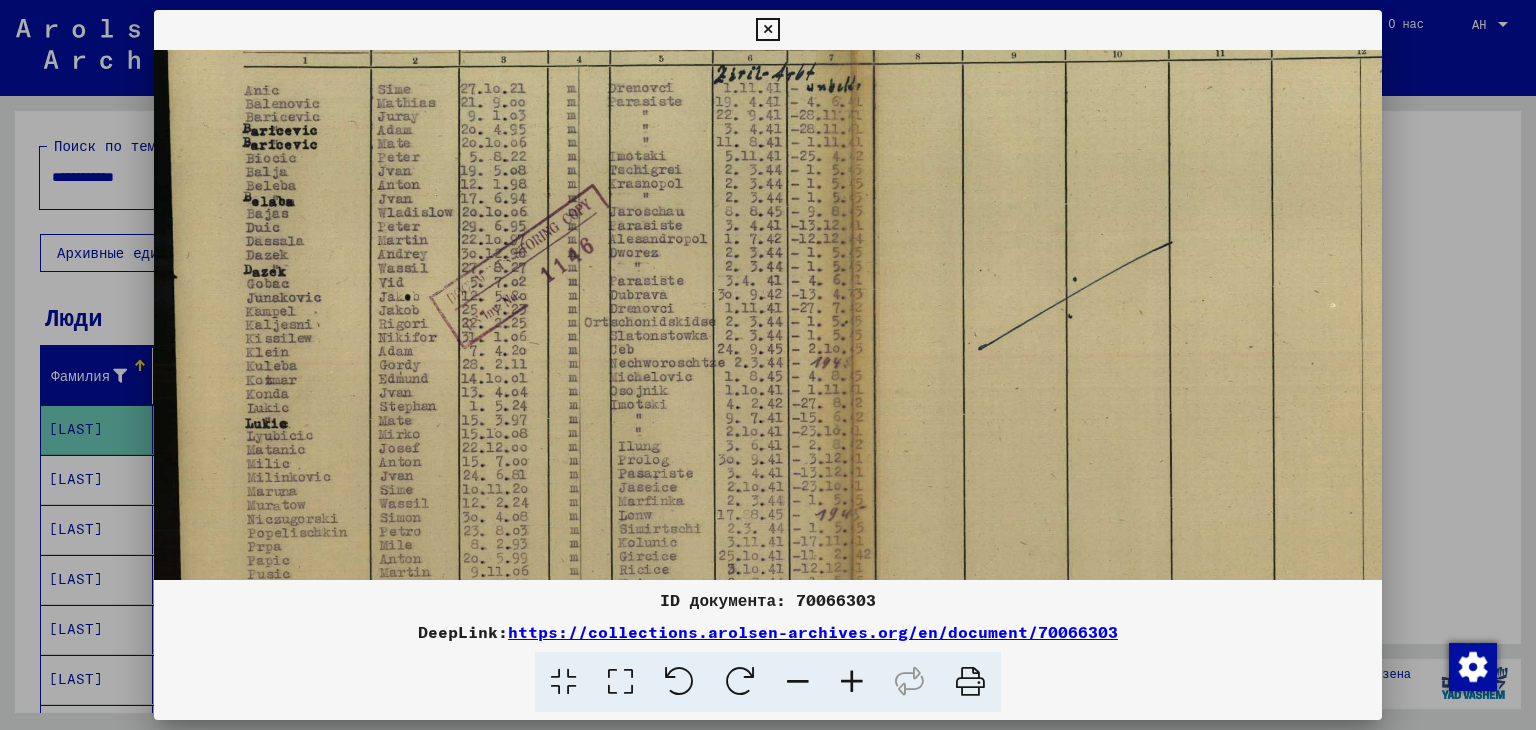 drag, startPoint x: 659, startPoint y: 481, endPoint x: 668, endPoint y: 197, distance: 284.14258 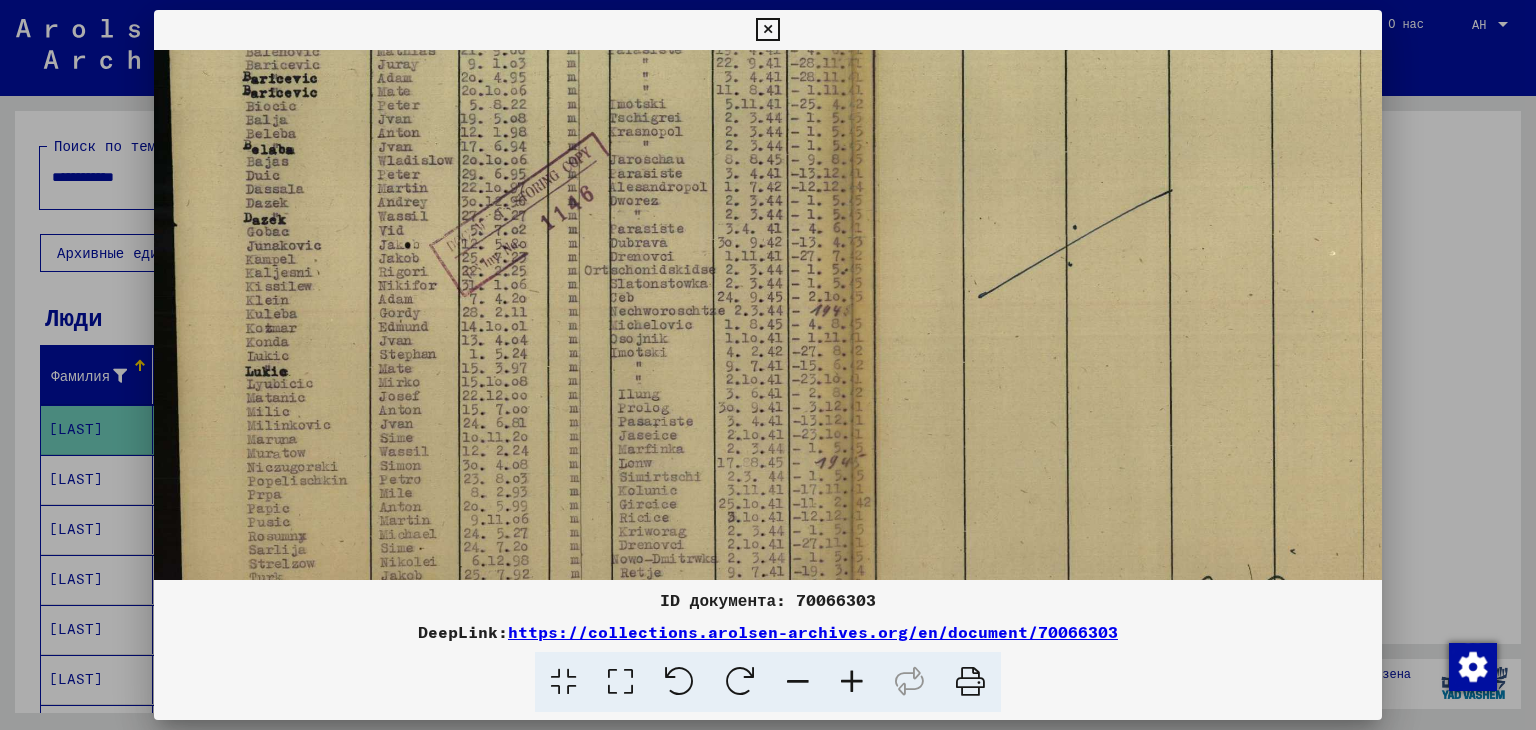 drag, startPoint x: 668, startPoint y: 452, endPoint x: 668, endPoint y: 401, distance: 51 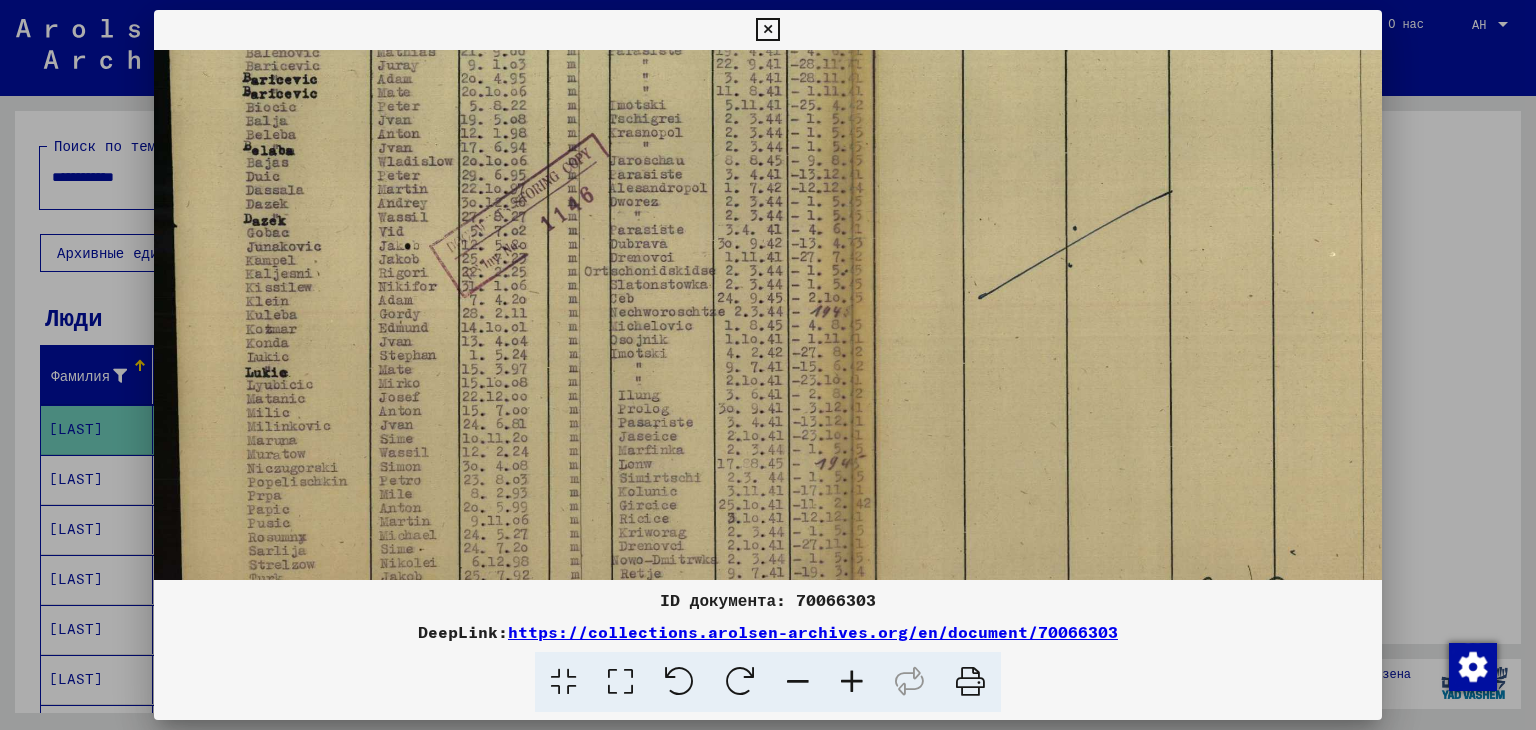 drag, startPoint x: 616, startPoint y: 478, endPoint x: 665, endPoint y: 479, distance: 49.010204 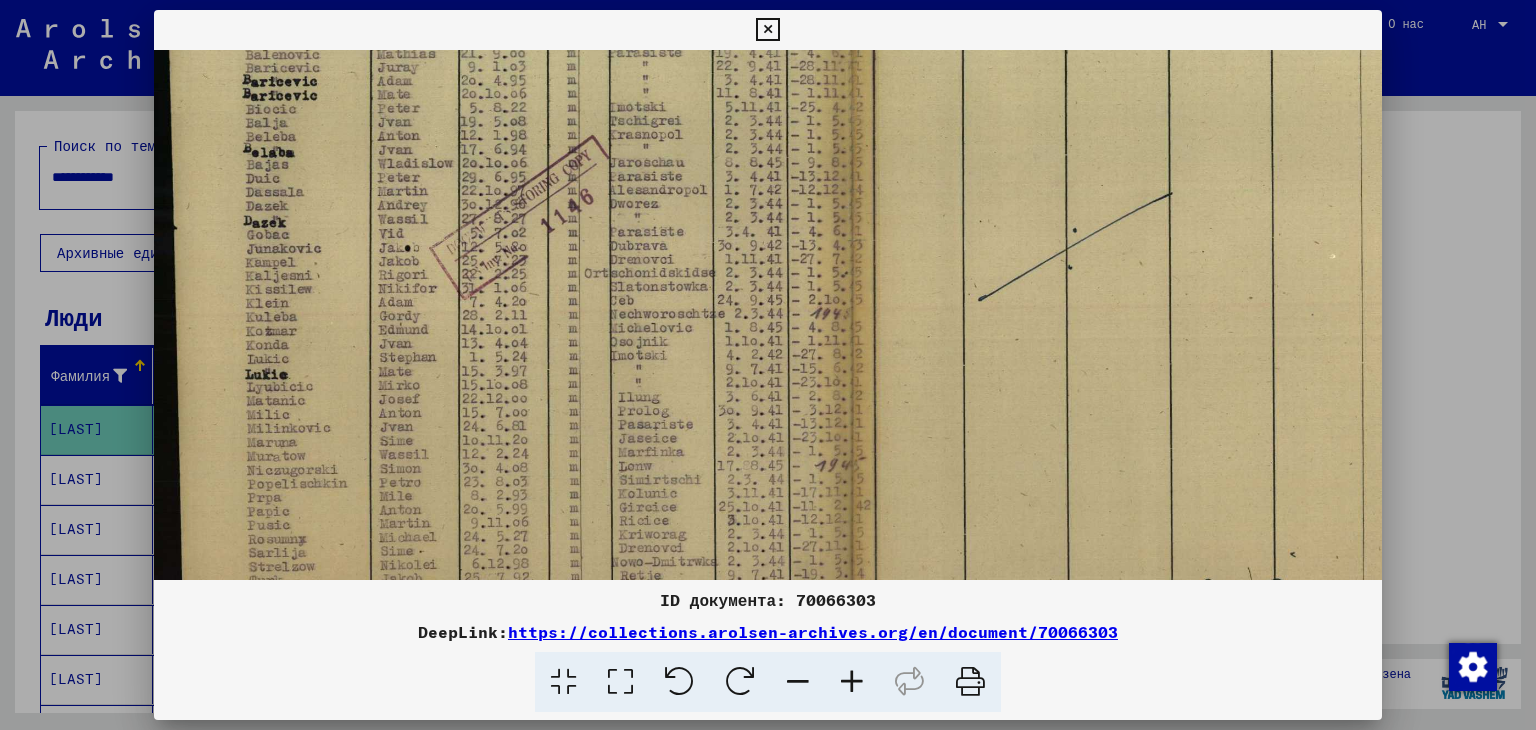 scroll, scrollTop: 335, scrollLeft: 0, axis: vertical 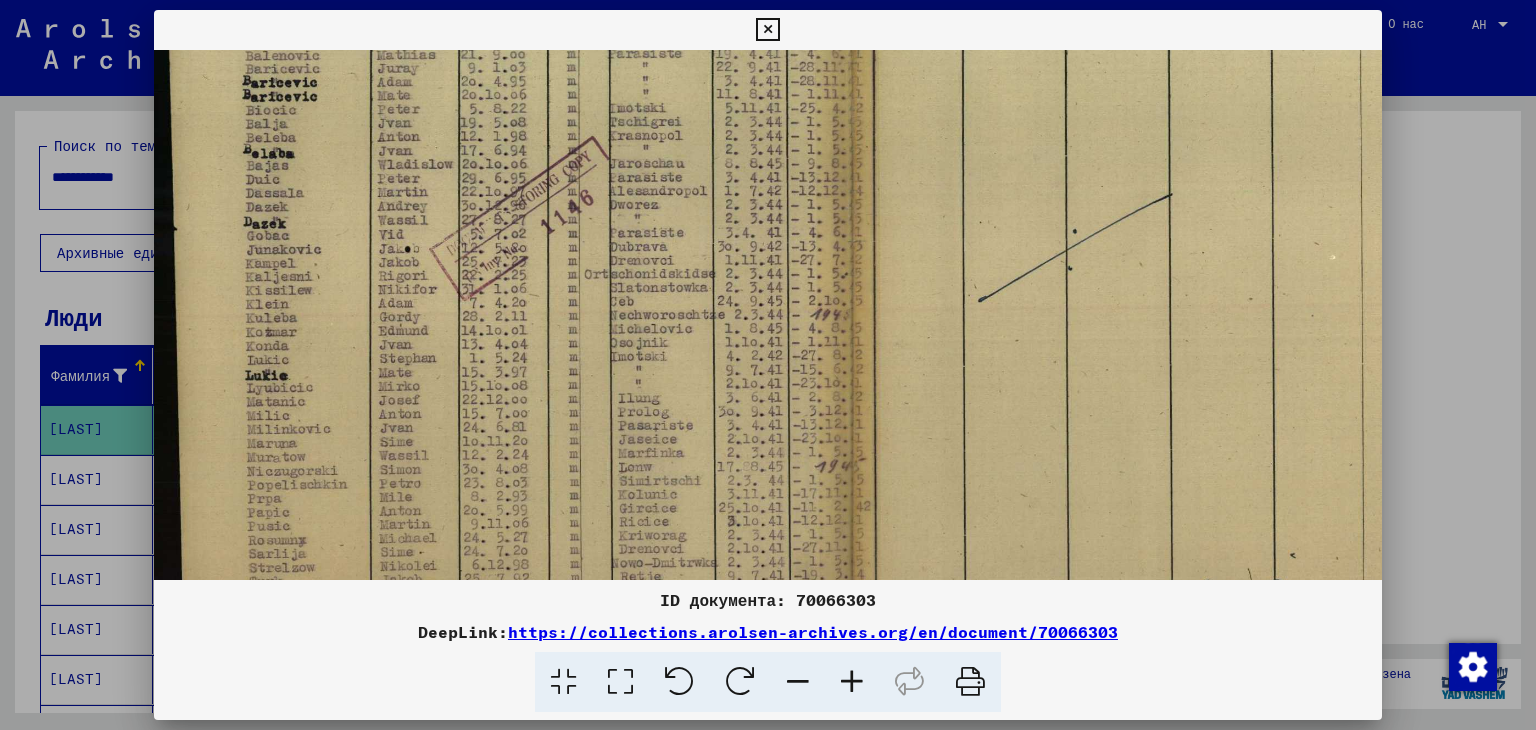 drag, startPoint x: 633, startPoint y: 477, endPoint x: 666, endPoint y: 481, distance: 33.24154 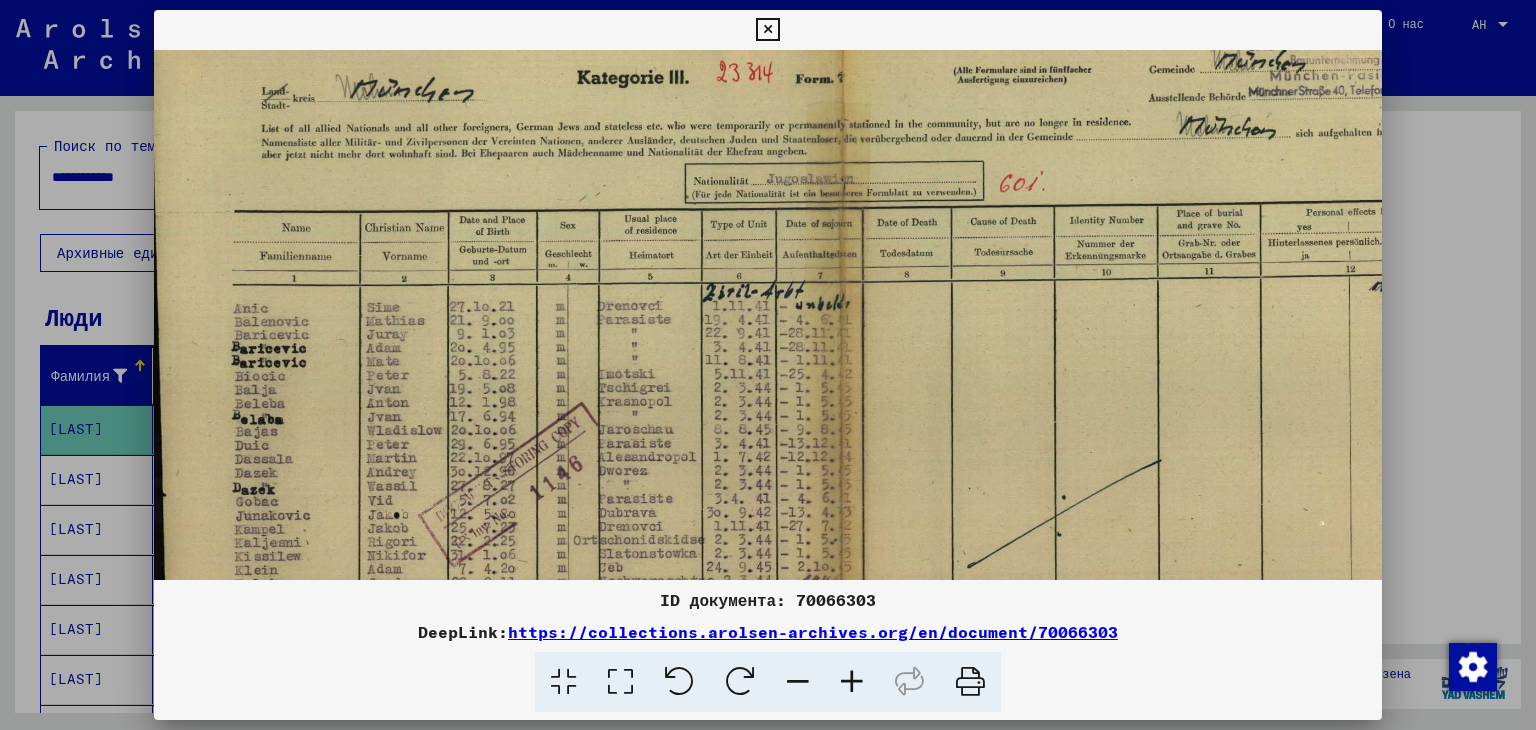 scroll, scrollTop: 14, scrollLeft: 0, axis: vertical 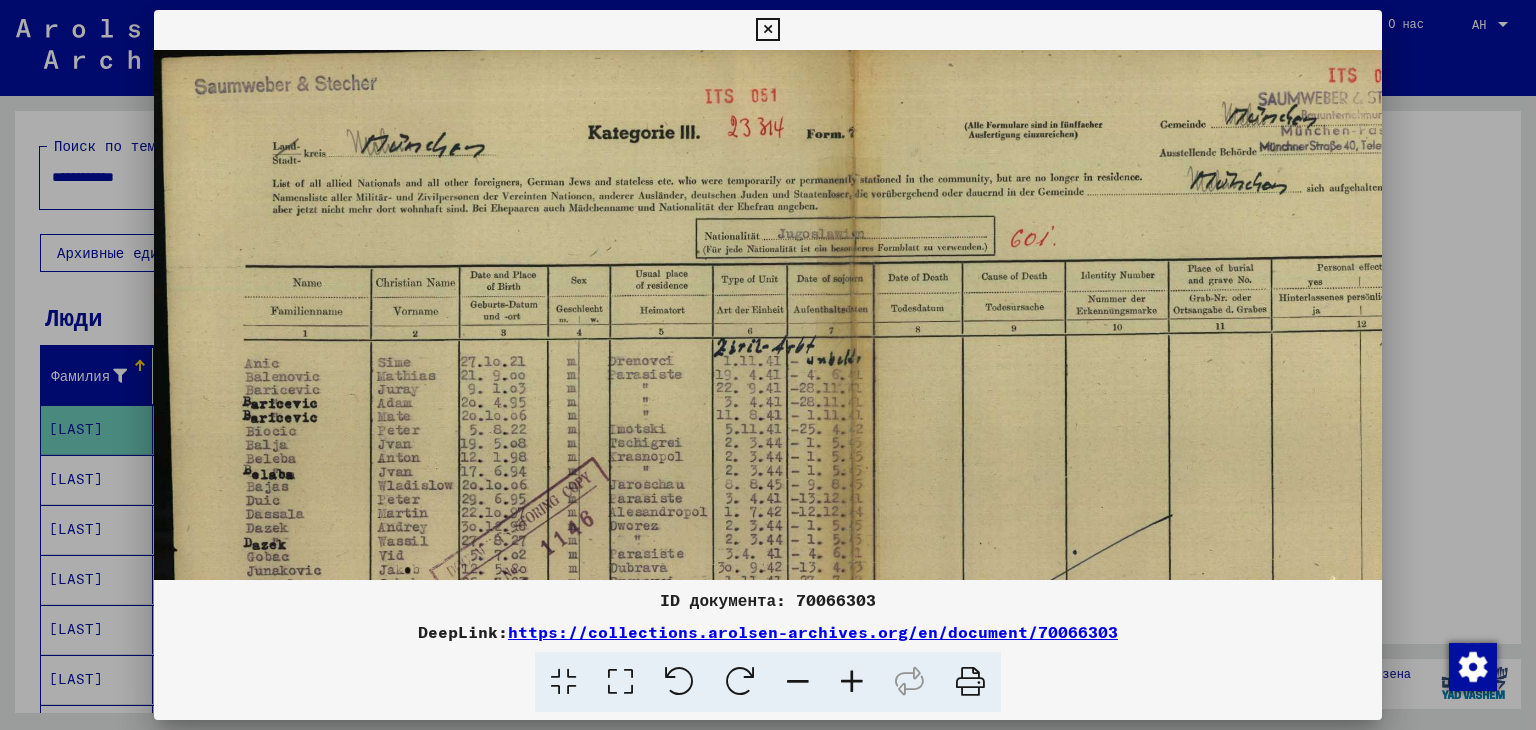 drag, startPoint x: 857, startPoint y: 320, endPoint x: 874, endPoint y: 645, distance: 325.4443 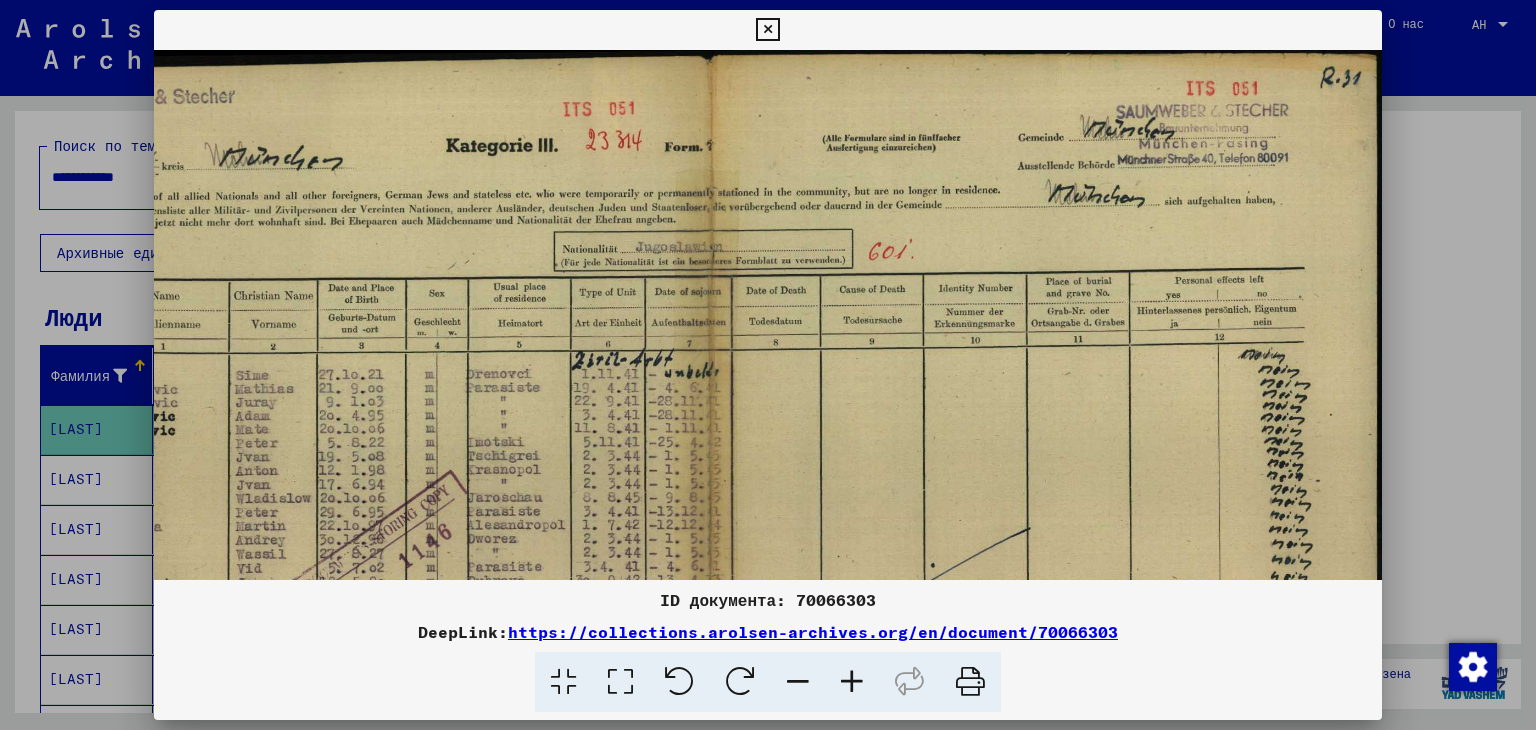 scroll, scrollTop: 0, scrollLeft: 142, axis: horizontal 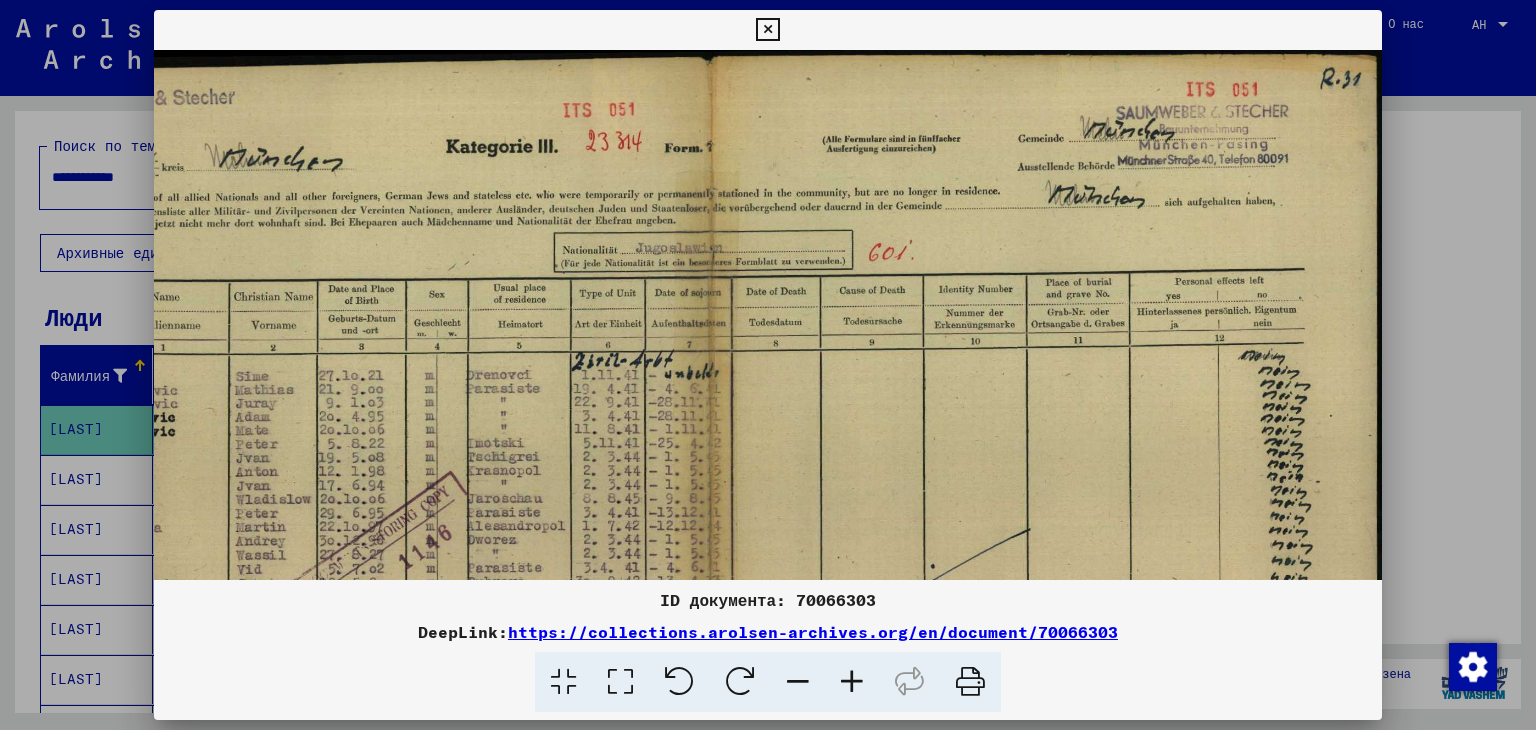 drag, startPoint x: 1019, startPoint y: 377, endPoint x: 828, endPoint y: 414, distance: 194.55077 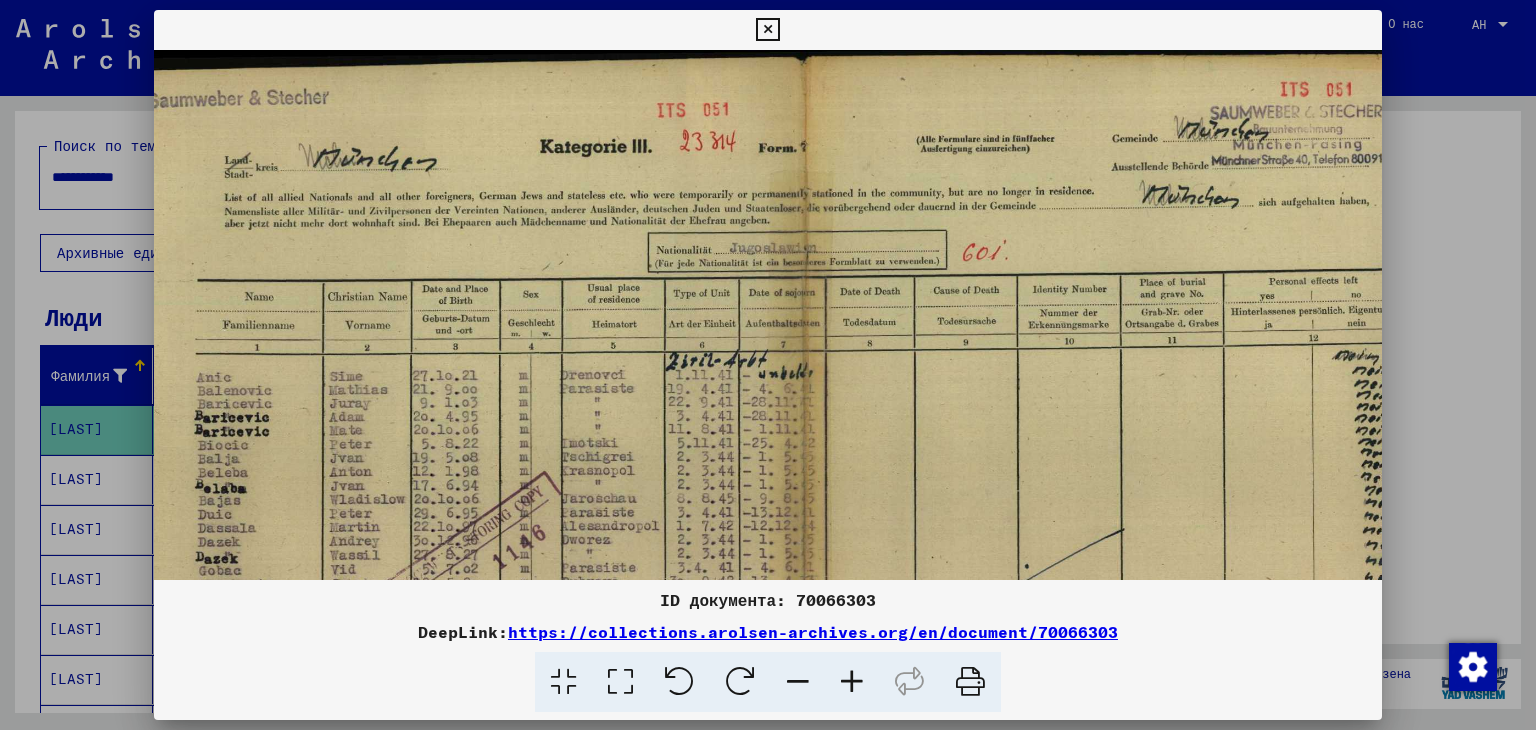 scroll, scrollTop: 0, scrollLeft: 0, axis: both 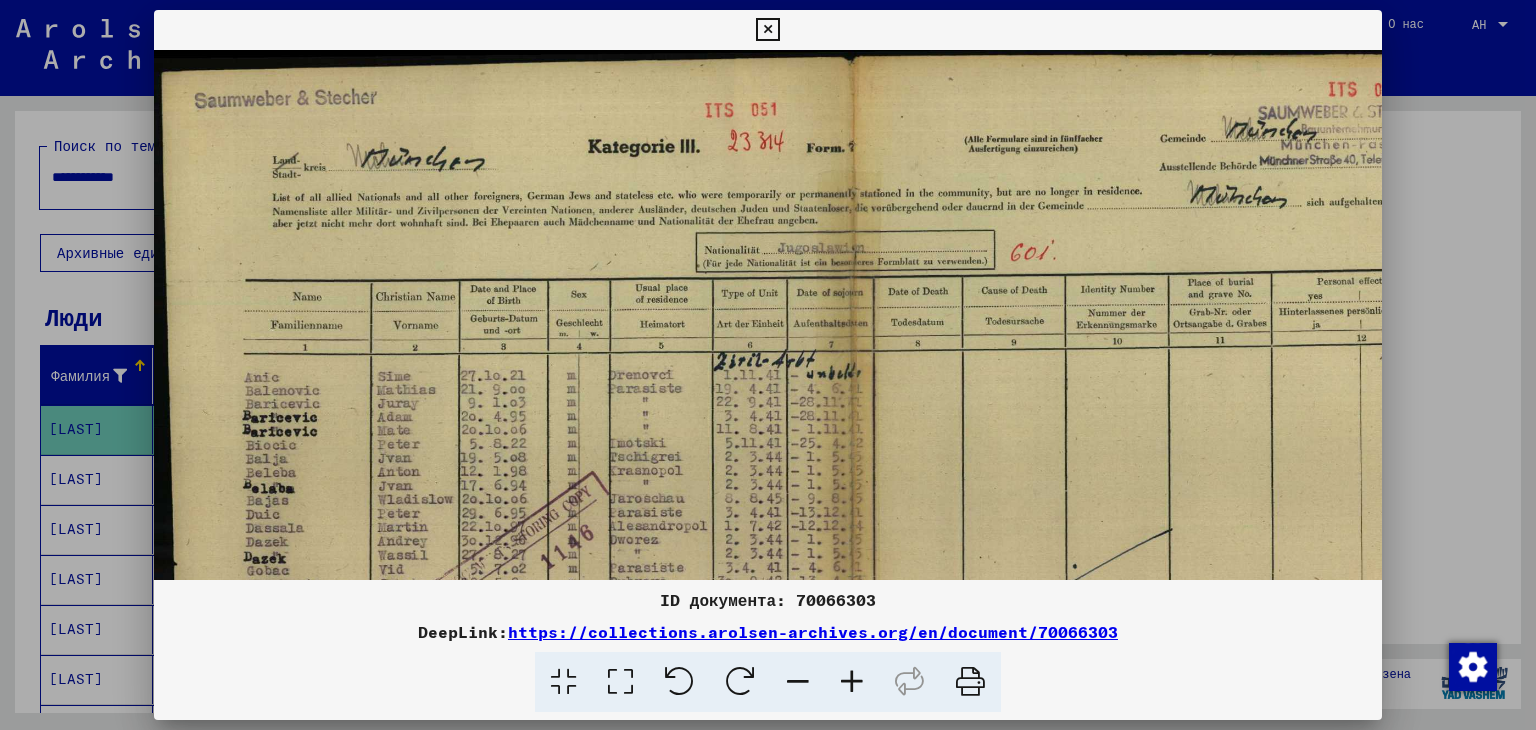 drag, startPoint x: 809, startPoint y: 269, endPoint x: 1116, endPoint y: 317, distance: 310.7298 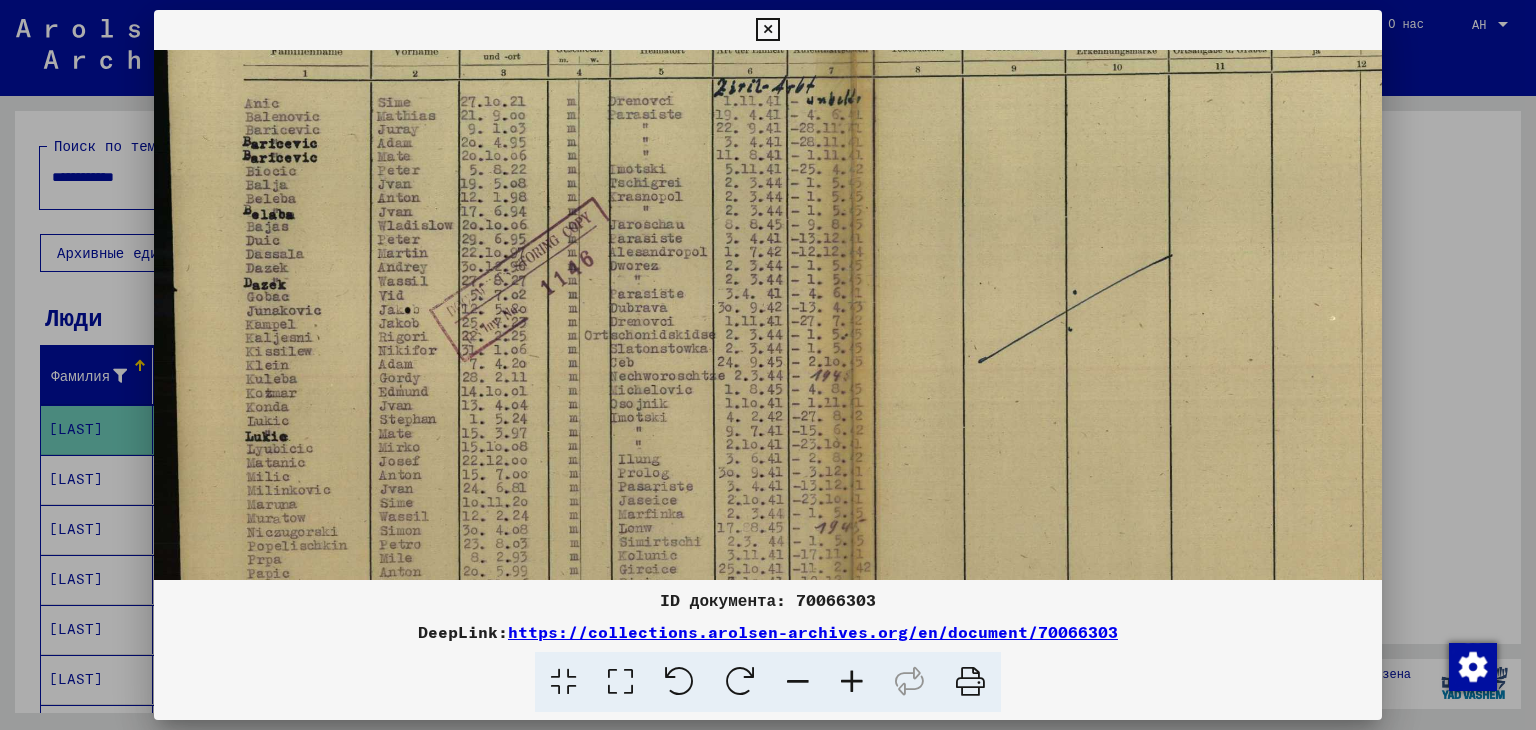 scroll, scrollTop: 282, scrollLeft: 0, axis: vertical 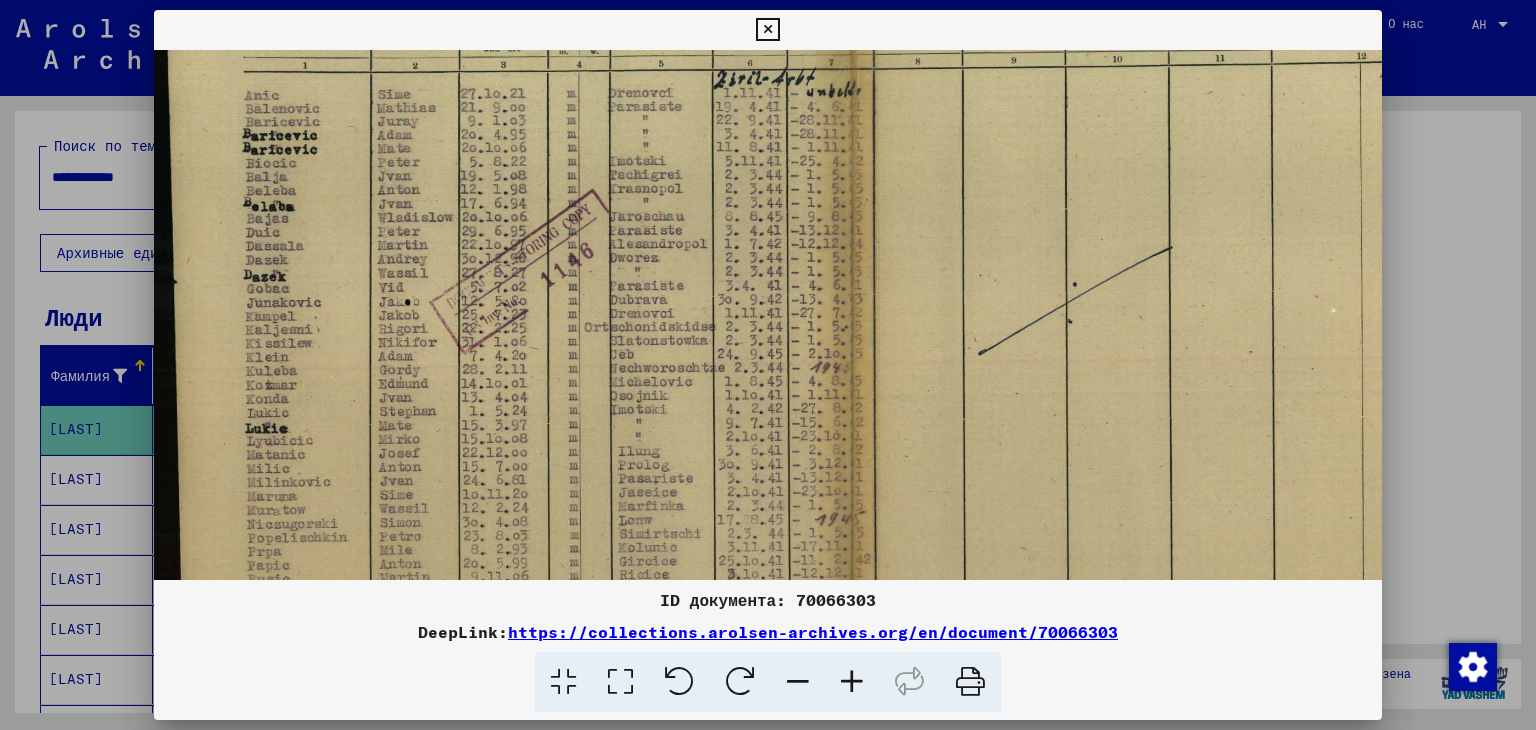 drag, startPoint x: 880, startPoint y: 444, endPoint x: 892, endPoint y: 161, distance: 283.2543 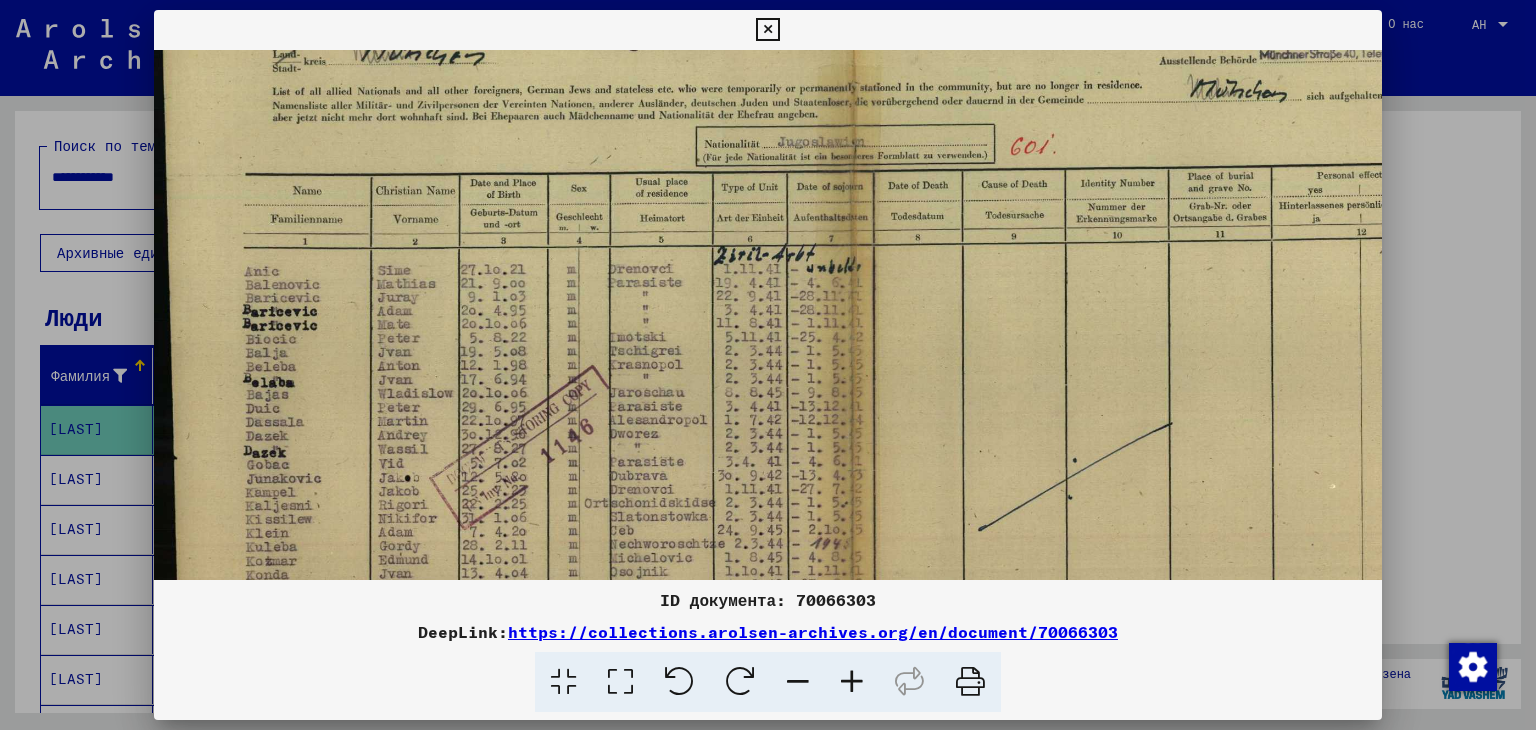 scroll, scrollTop: 63, scrollLeft: 1, axis: both 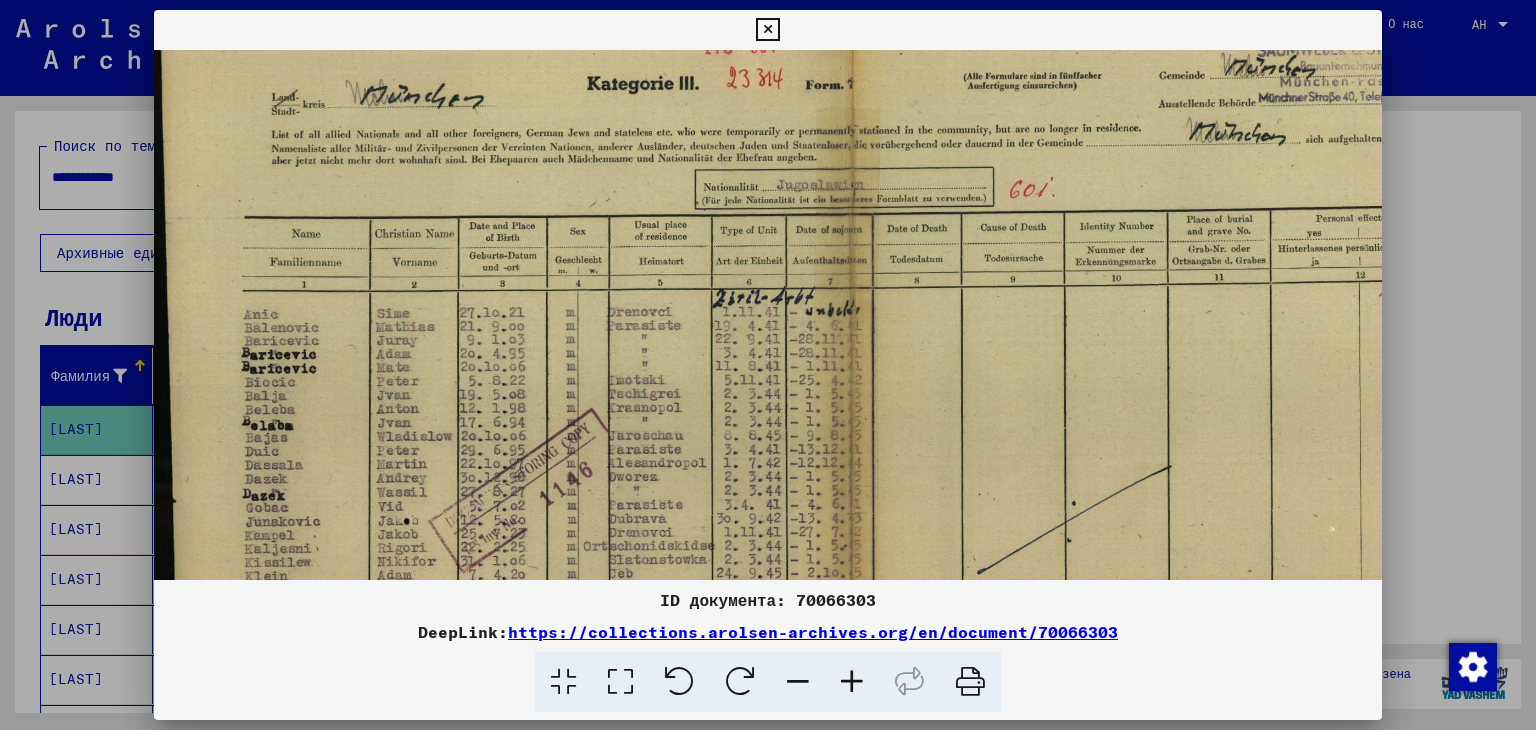 drag, startPoint x: 725, startPoint y: 241, endPoint x: 737, endPoint y: 461, distance: 220.32703 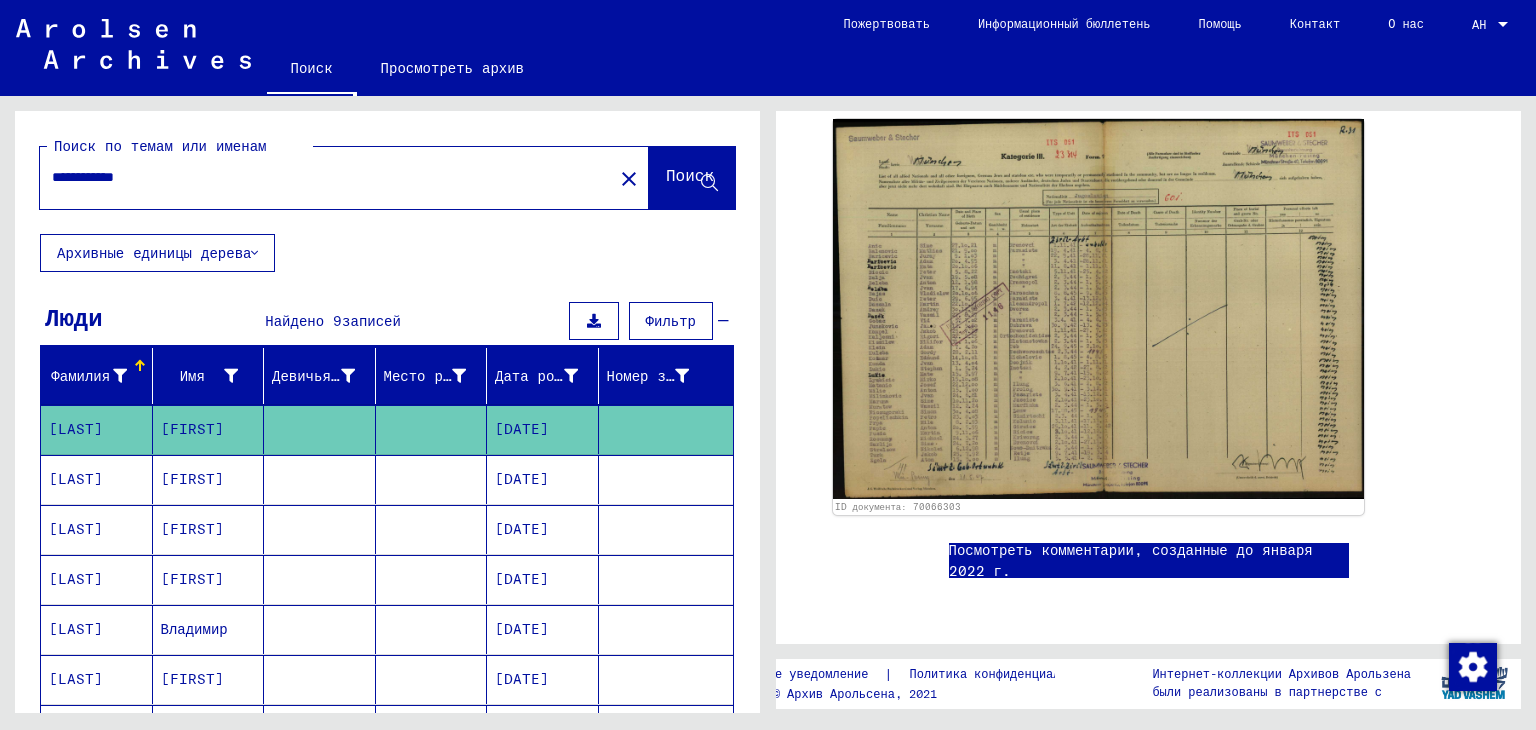 click on "[LAST]" at bounding box center [76, 529] 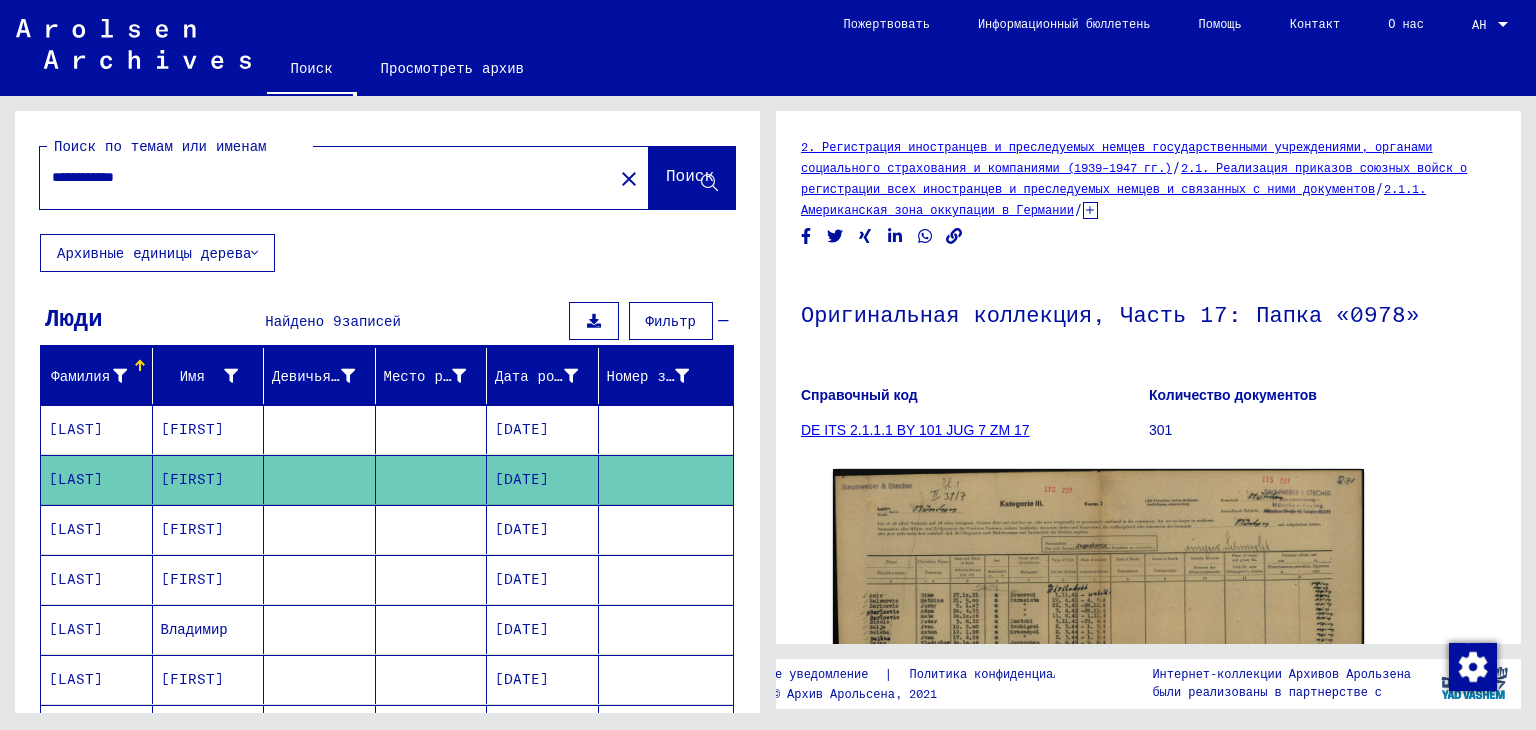 scroll, scrollTop: 0, scrollLeft: 0, axis: both 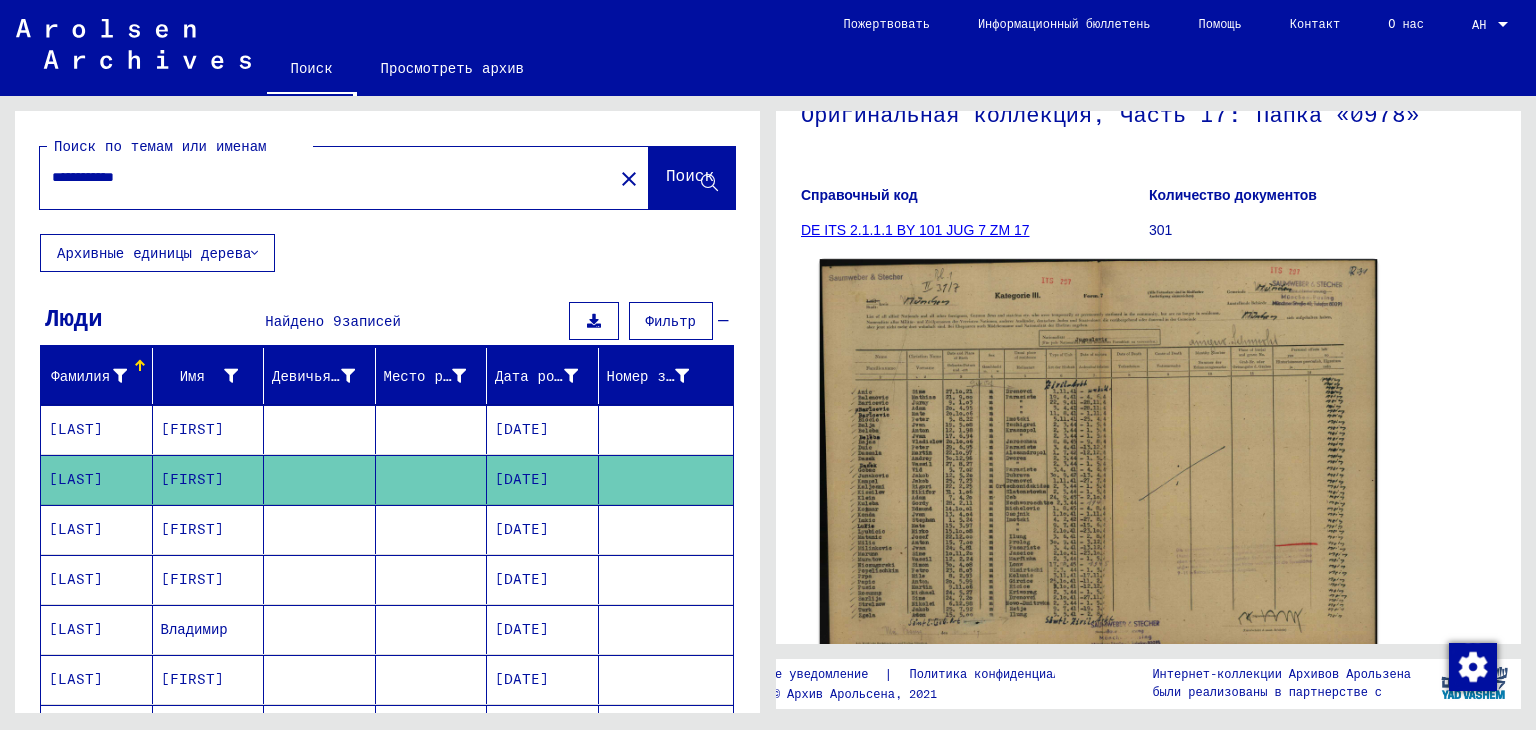 click 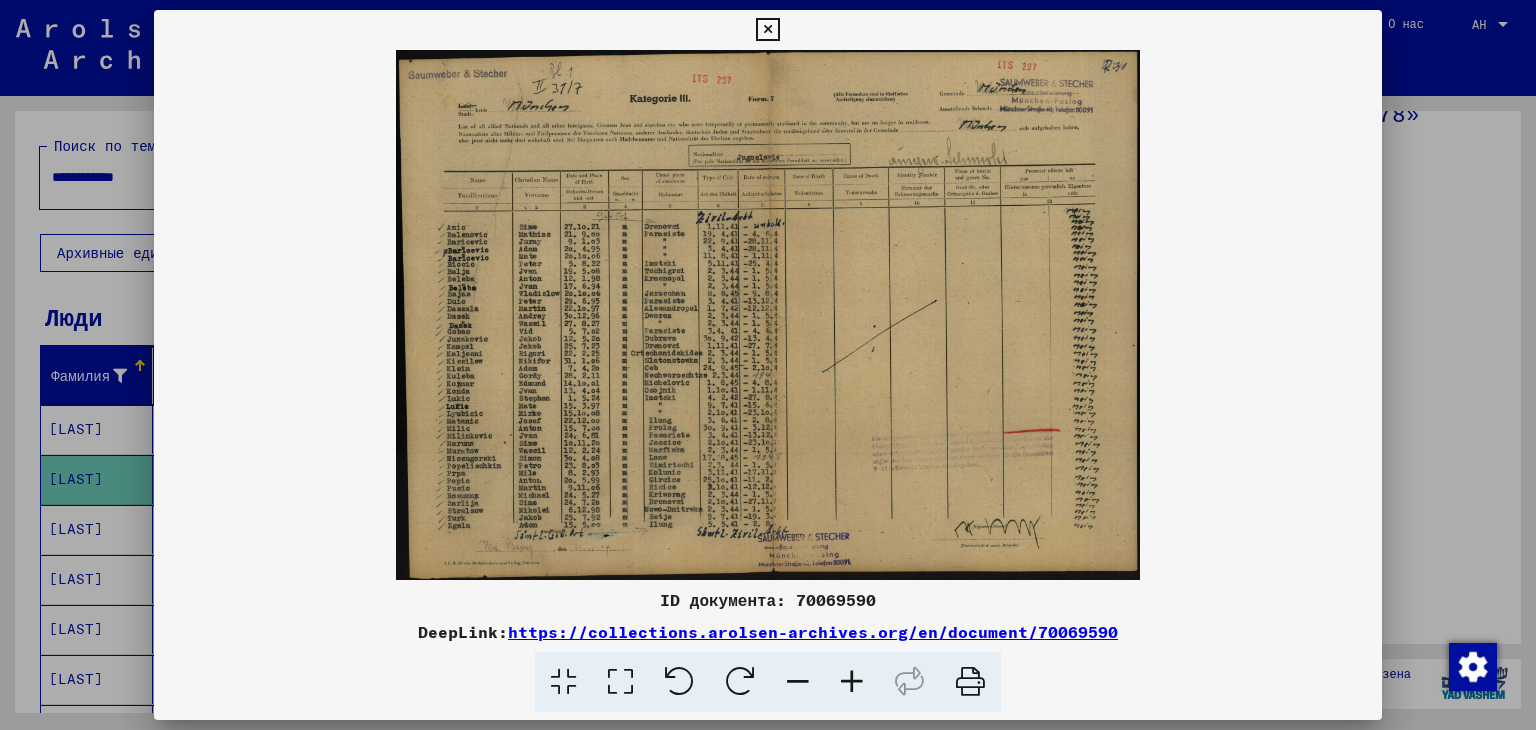 click at bounding box center [852, 682] 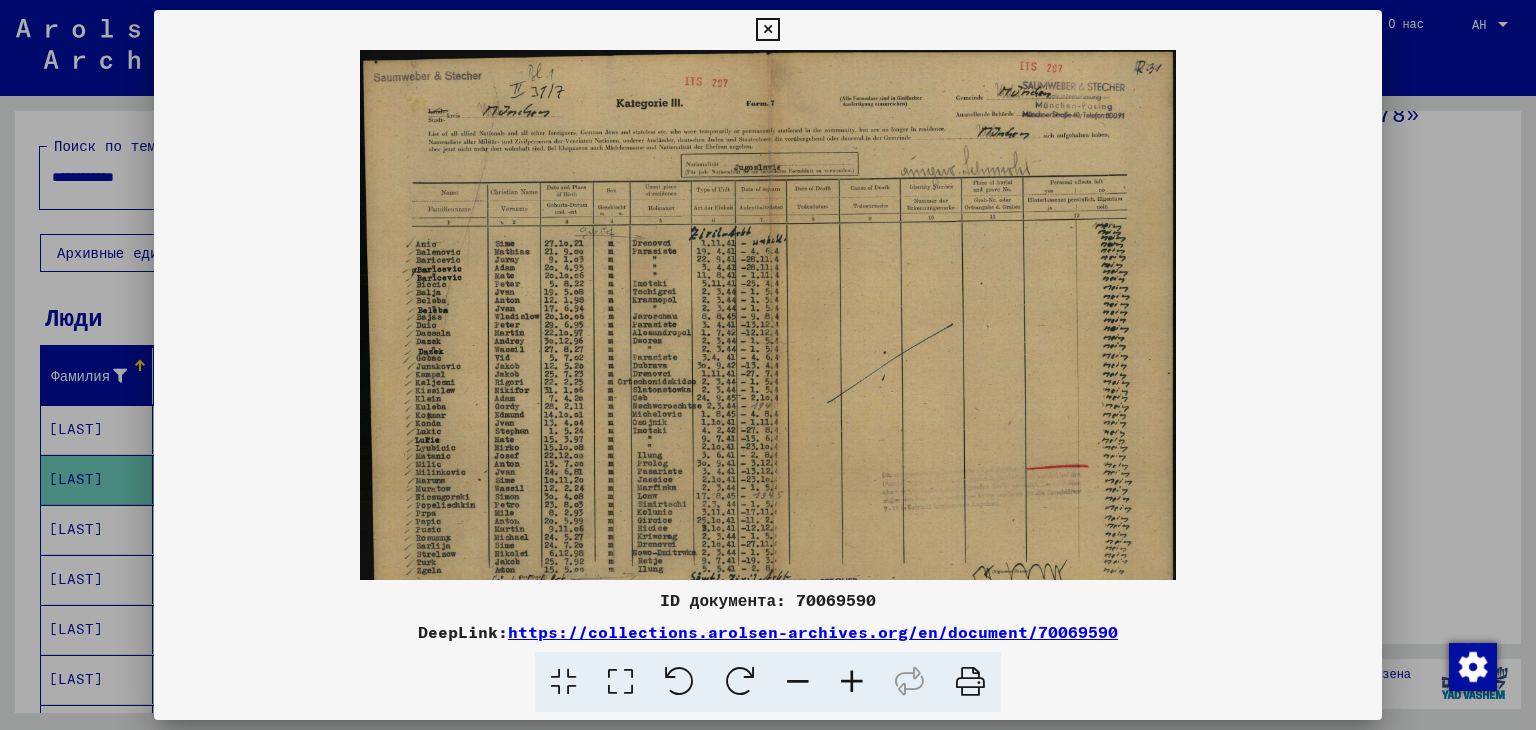 click at bounding box center [852, 682] 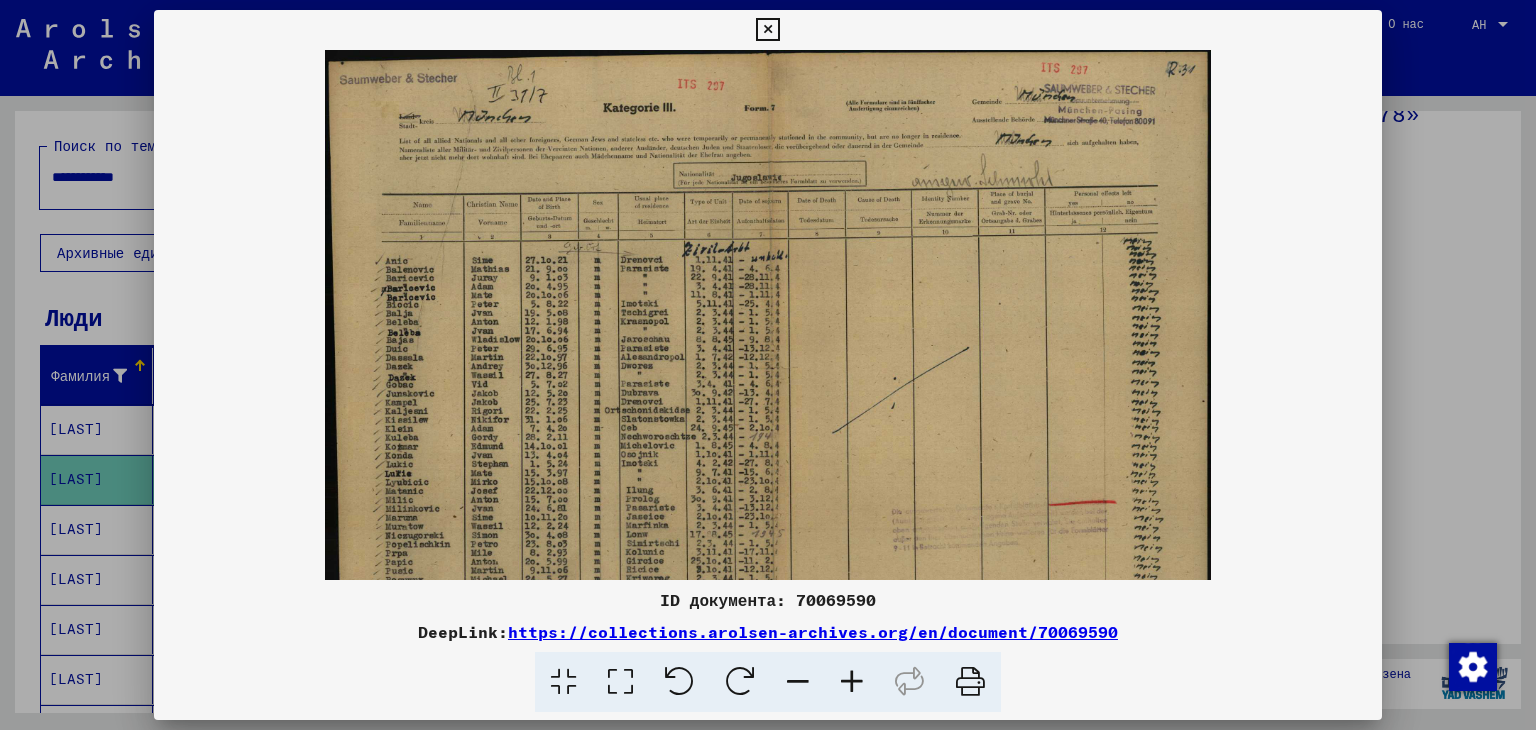 click at bounding box center [852, 682] 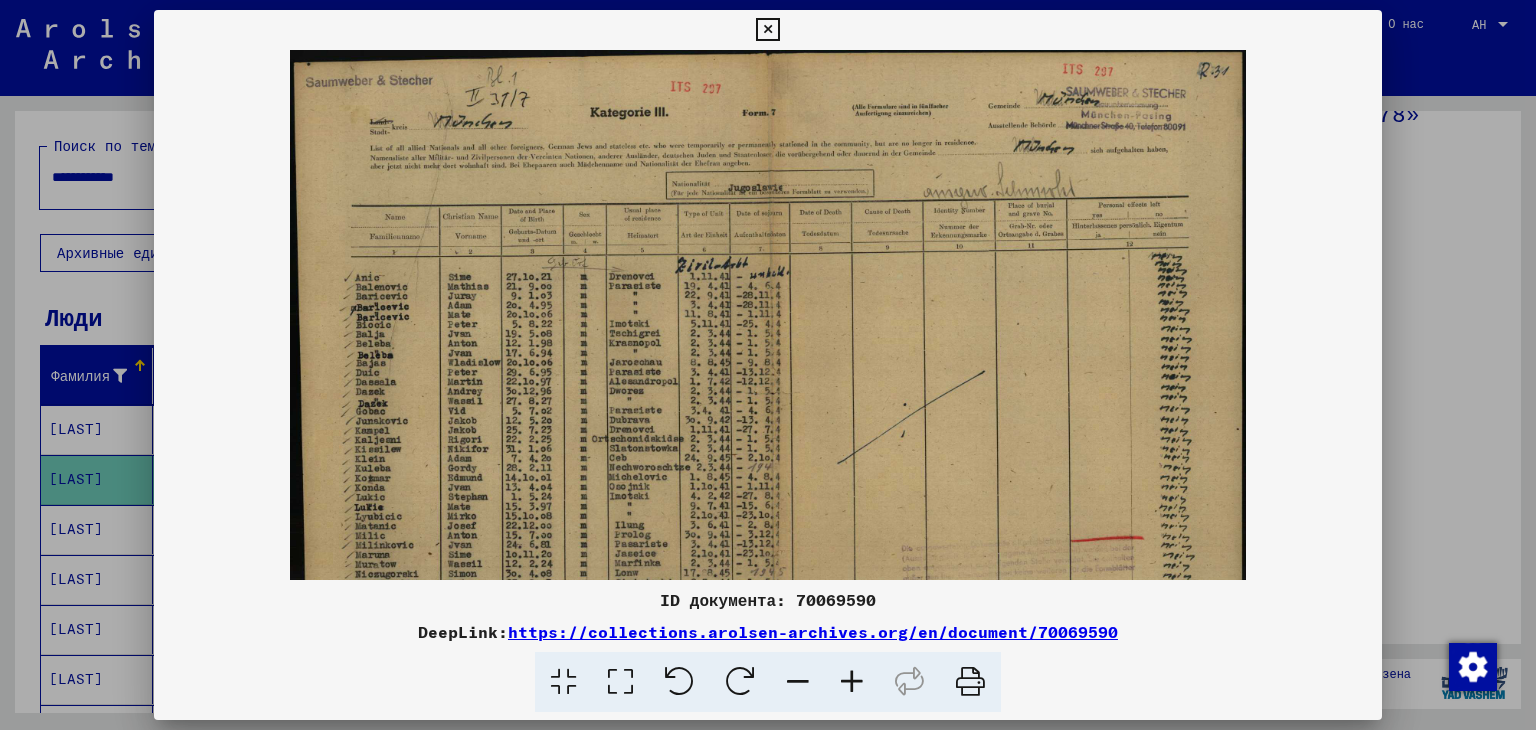 click at bounding box center [852, 682] 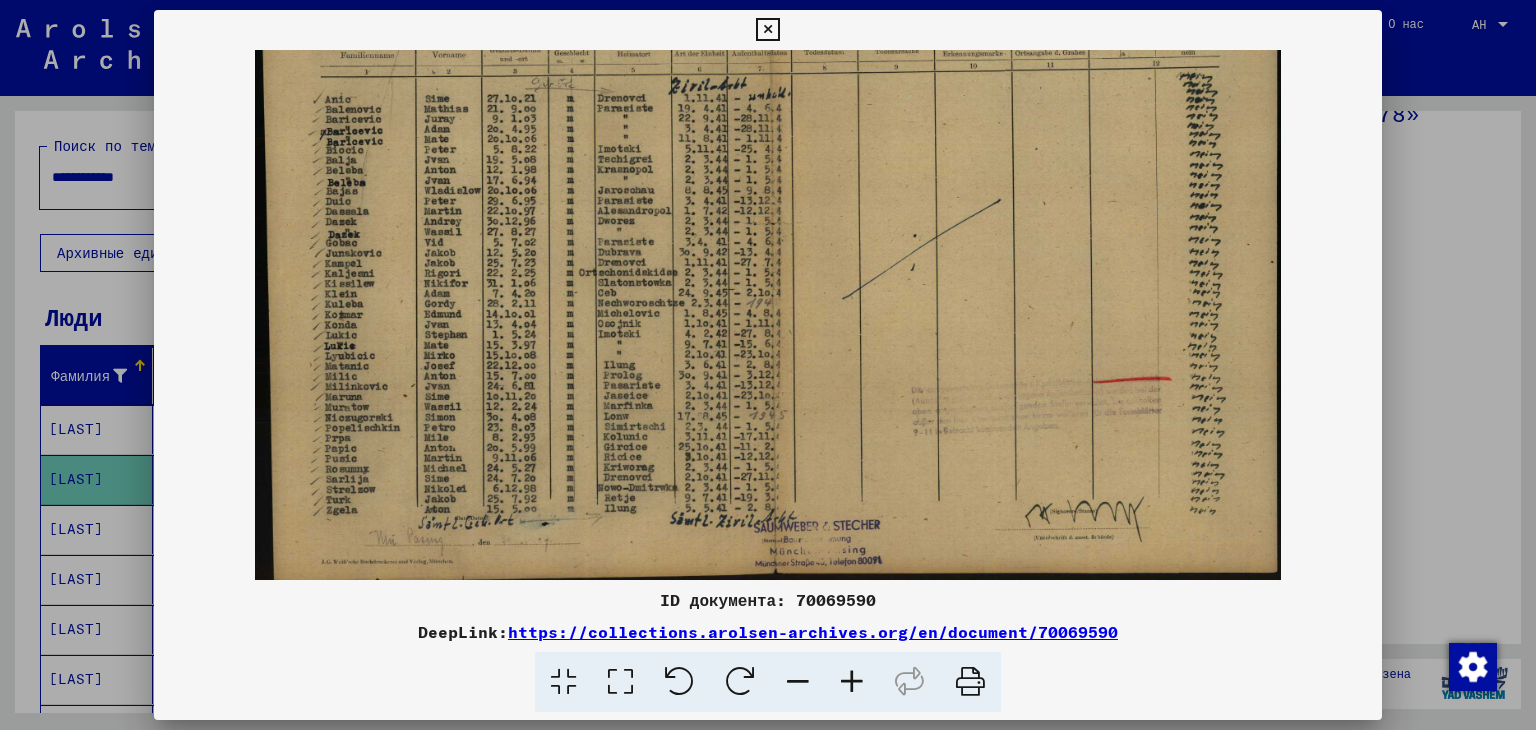scroll, scrollTop: 193, scrollLeft: 0, axis: vertical 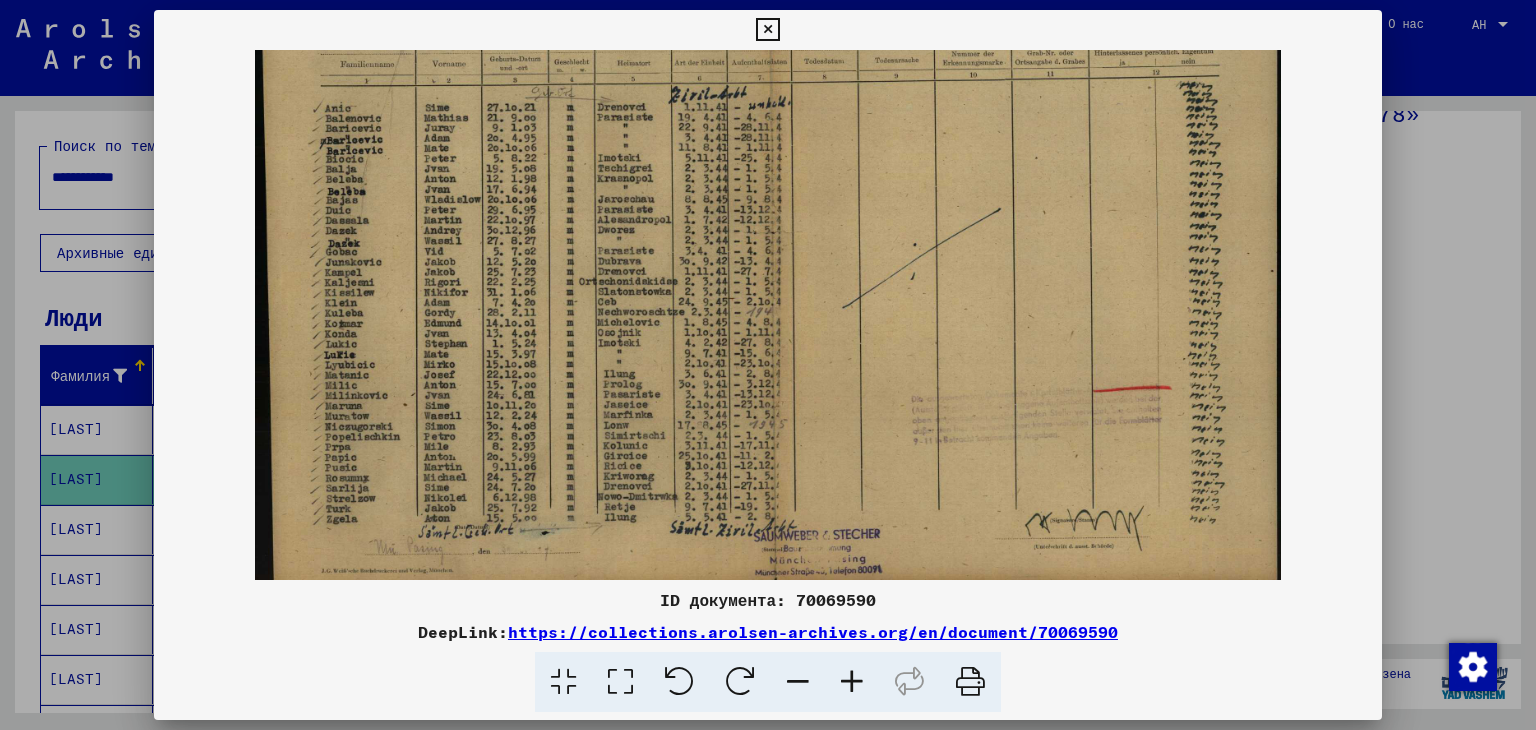 drag, startPoint x: 600, startPoint y: 429, endPoint x: 625, endPoint y: 256, distance: 174.79703 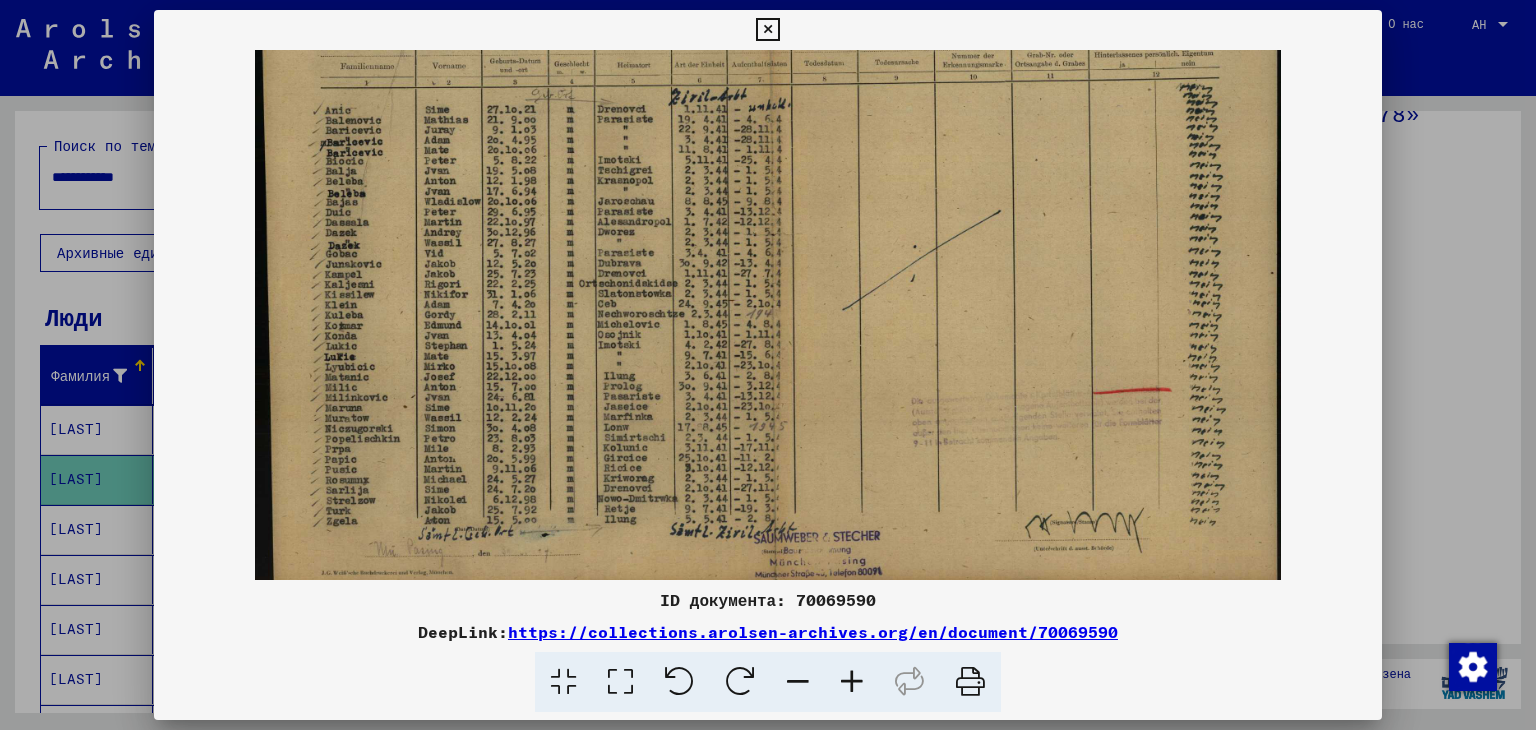 click at bounding box center [767, 30] 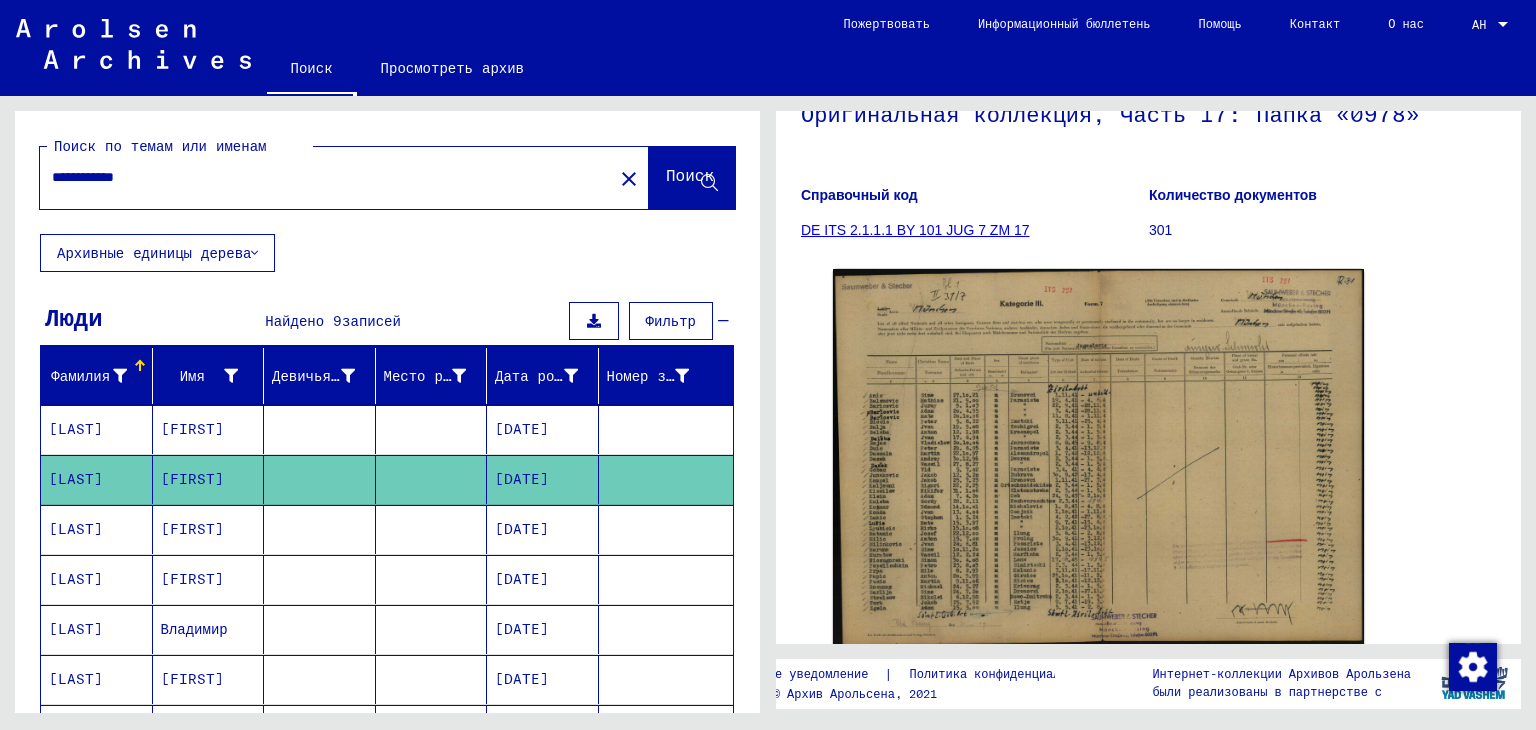 click on "[LAST]" at bounding box center (76, 579) 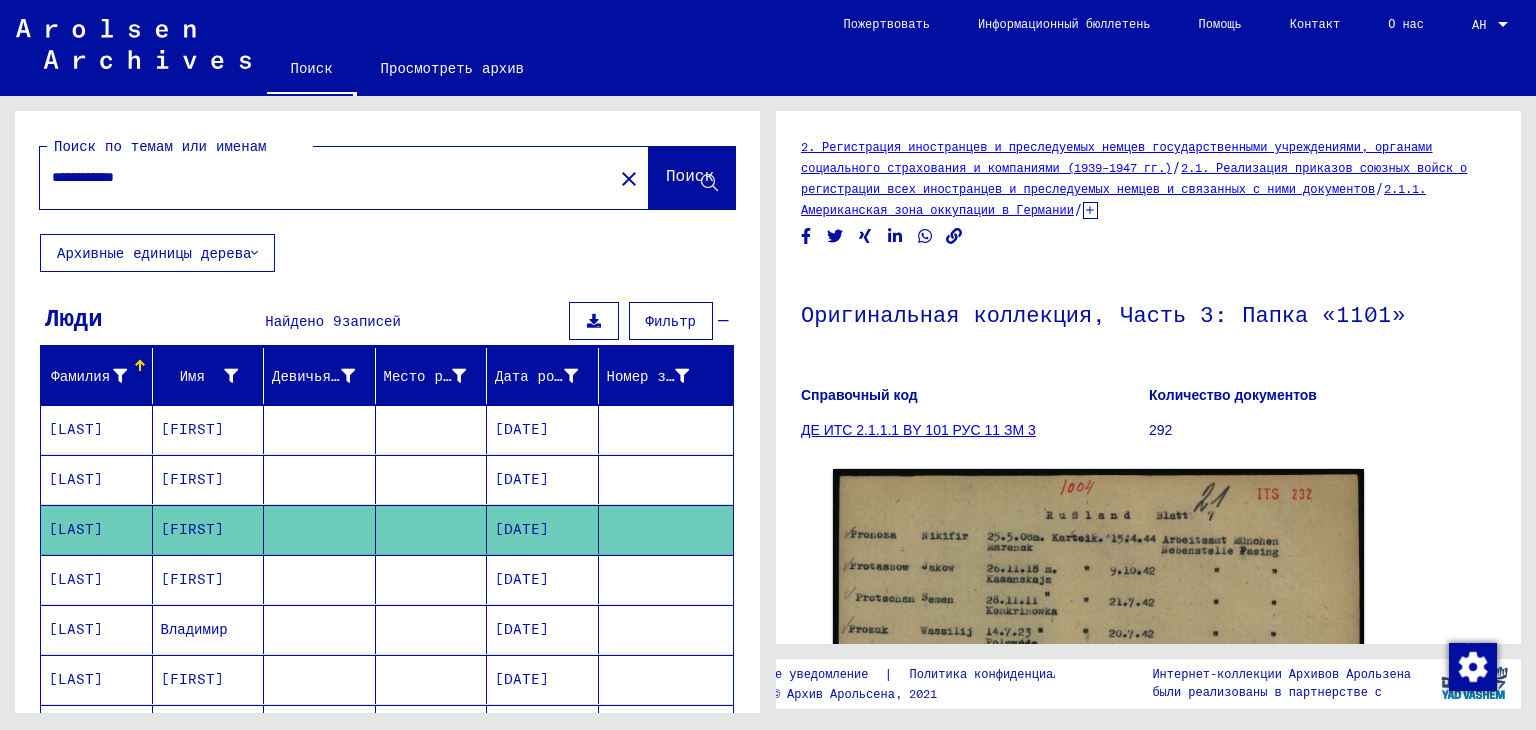 scroll, scrollTop: 0, scrollLeft: 0, axis: both 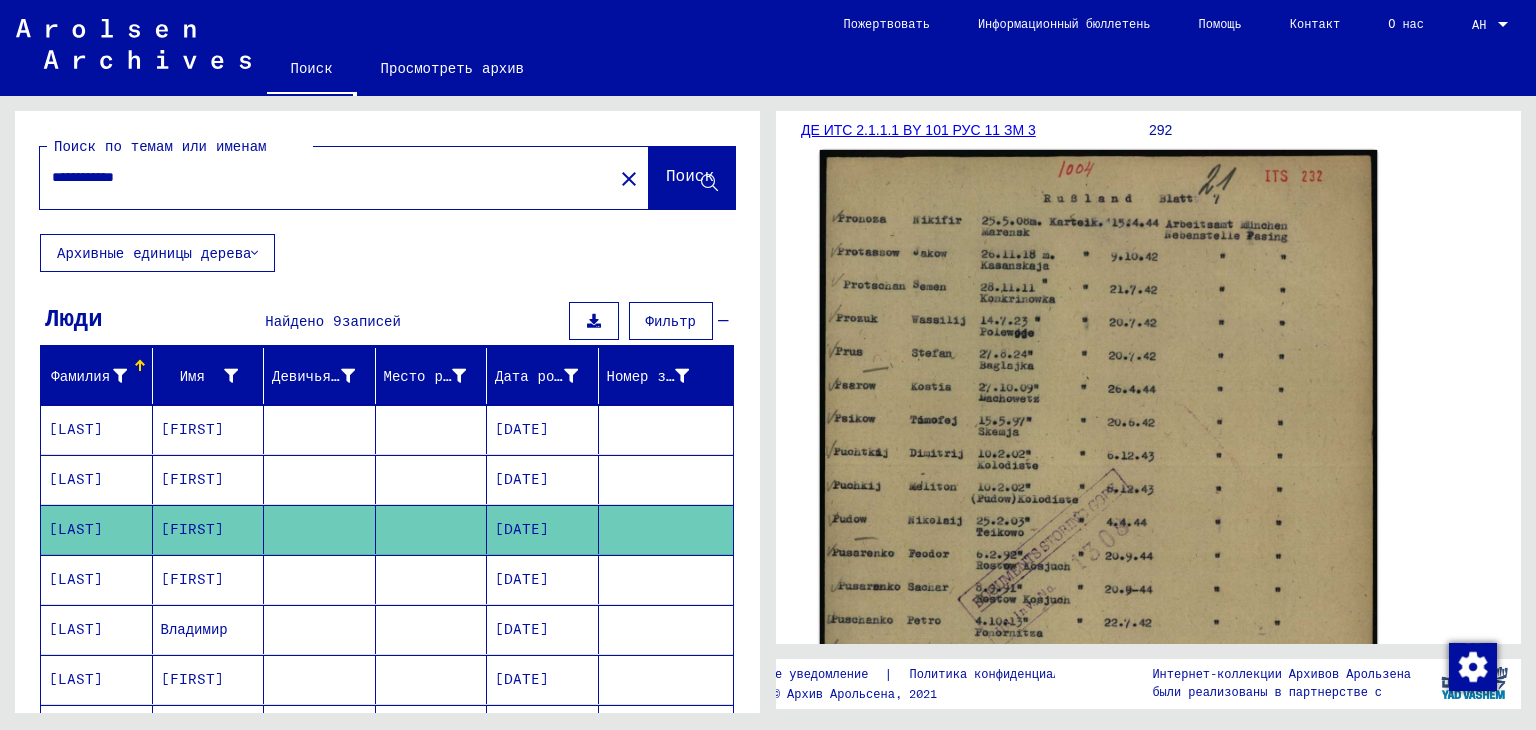 click 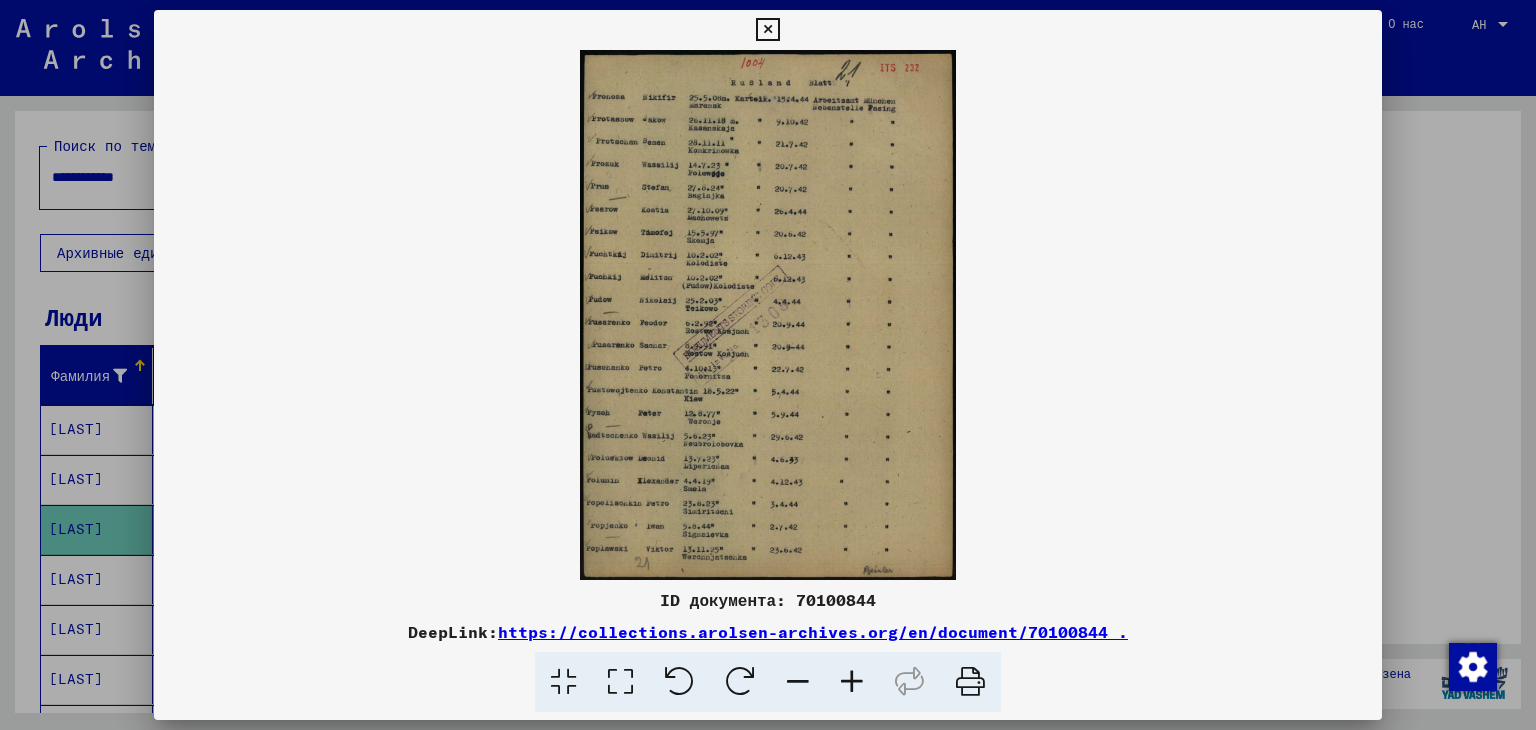 click at bounding box center [852, 682] 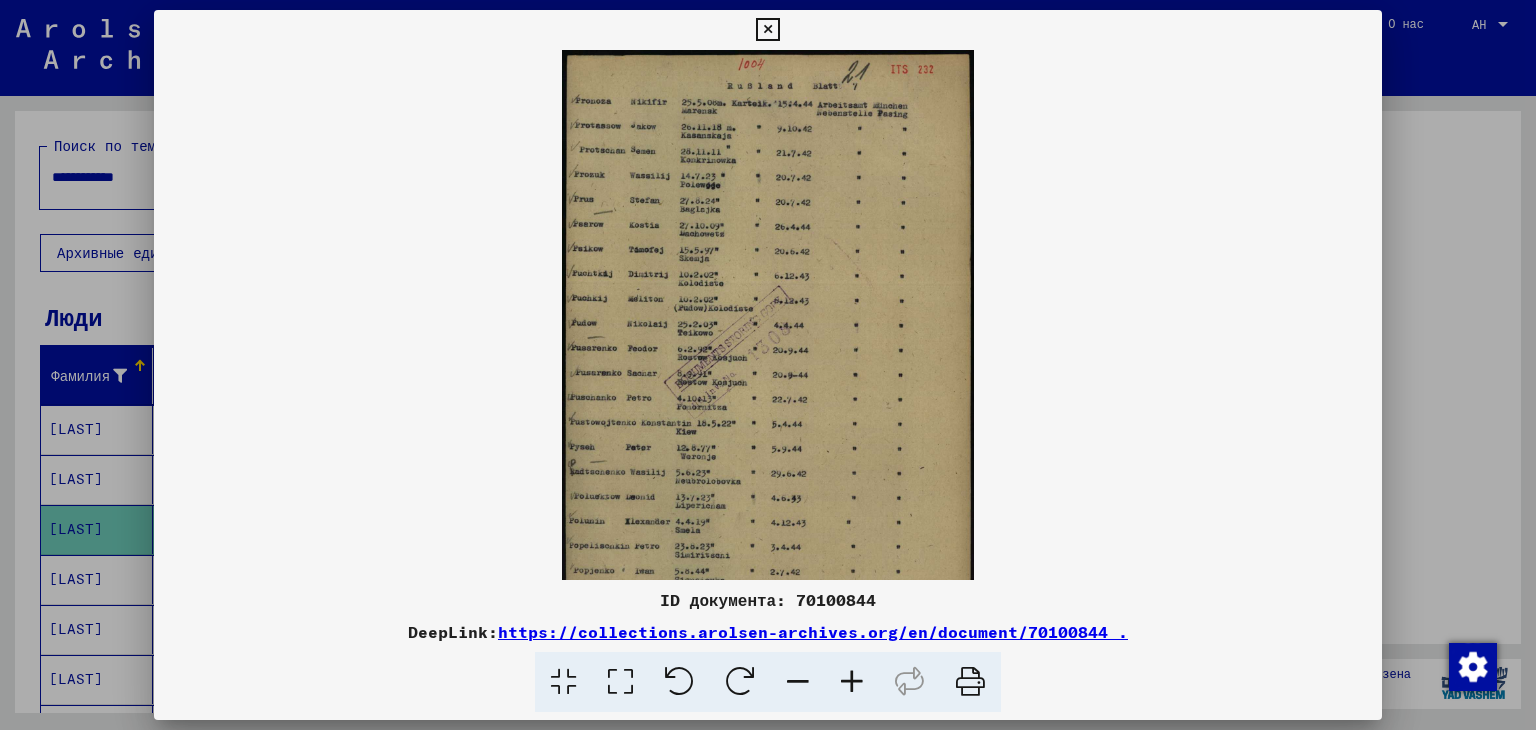 click at bounding box center [852, 682] 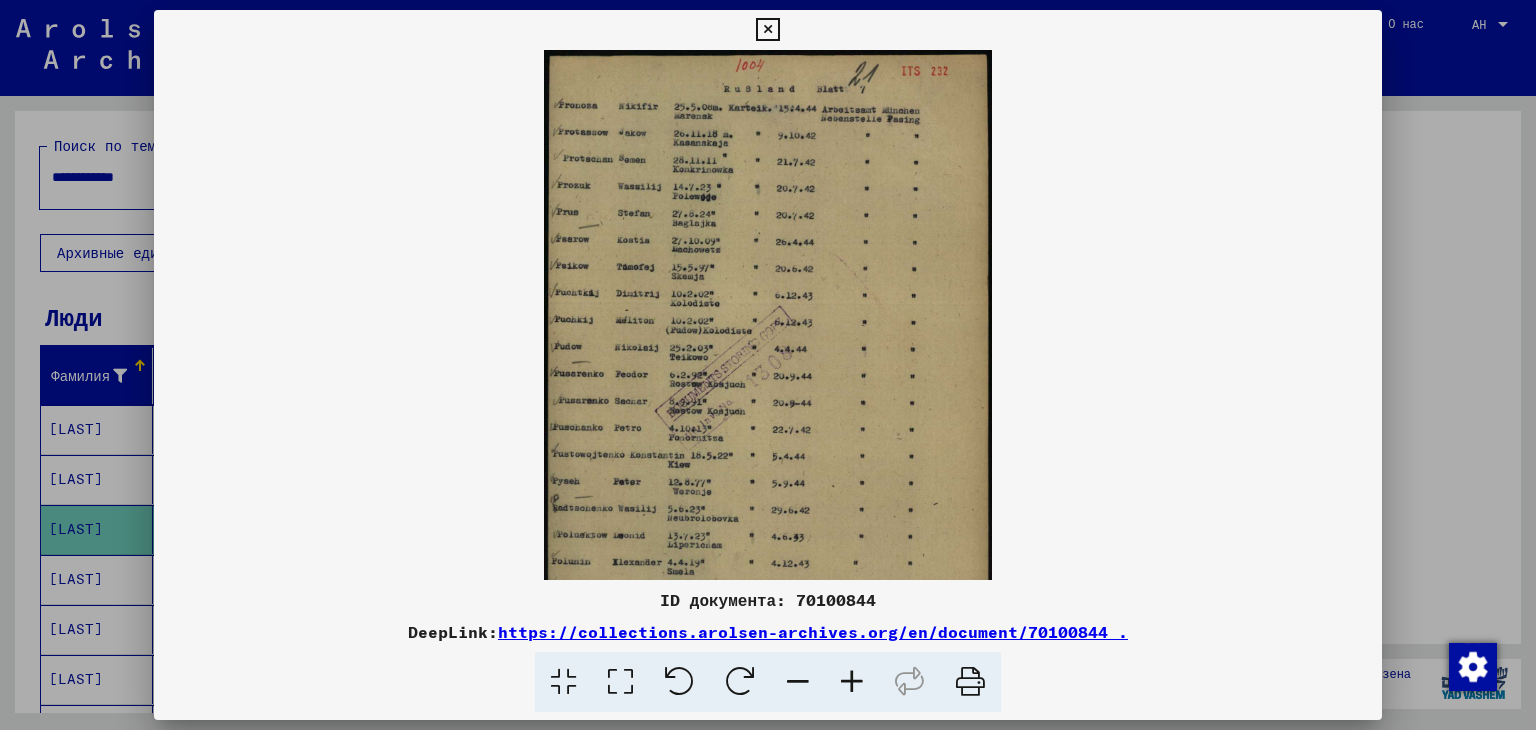 click at bounding box center [852, 682] 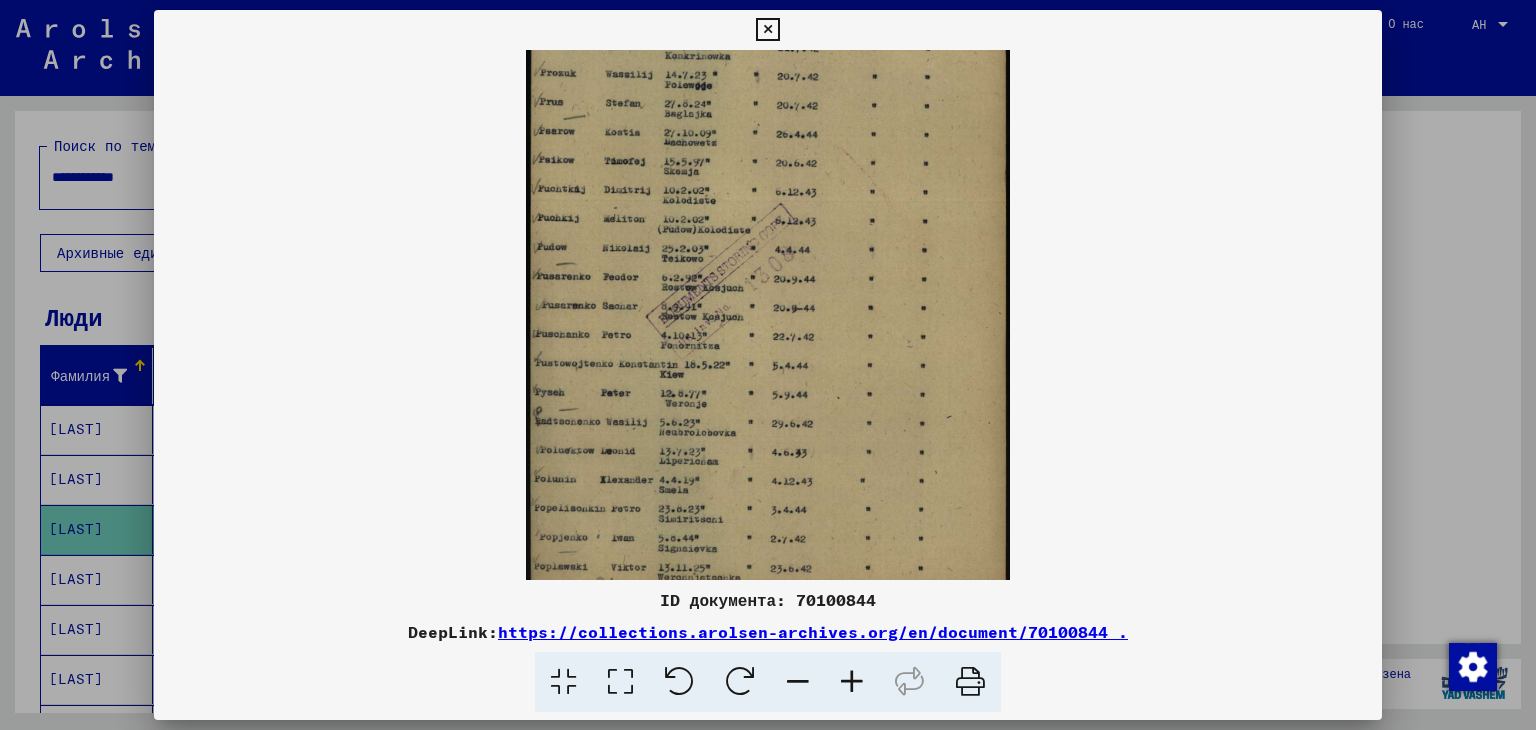 scroll, scrollTop: 149, scrollLeft: 0, axis: vertical 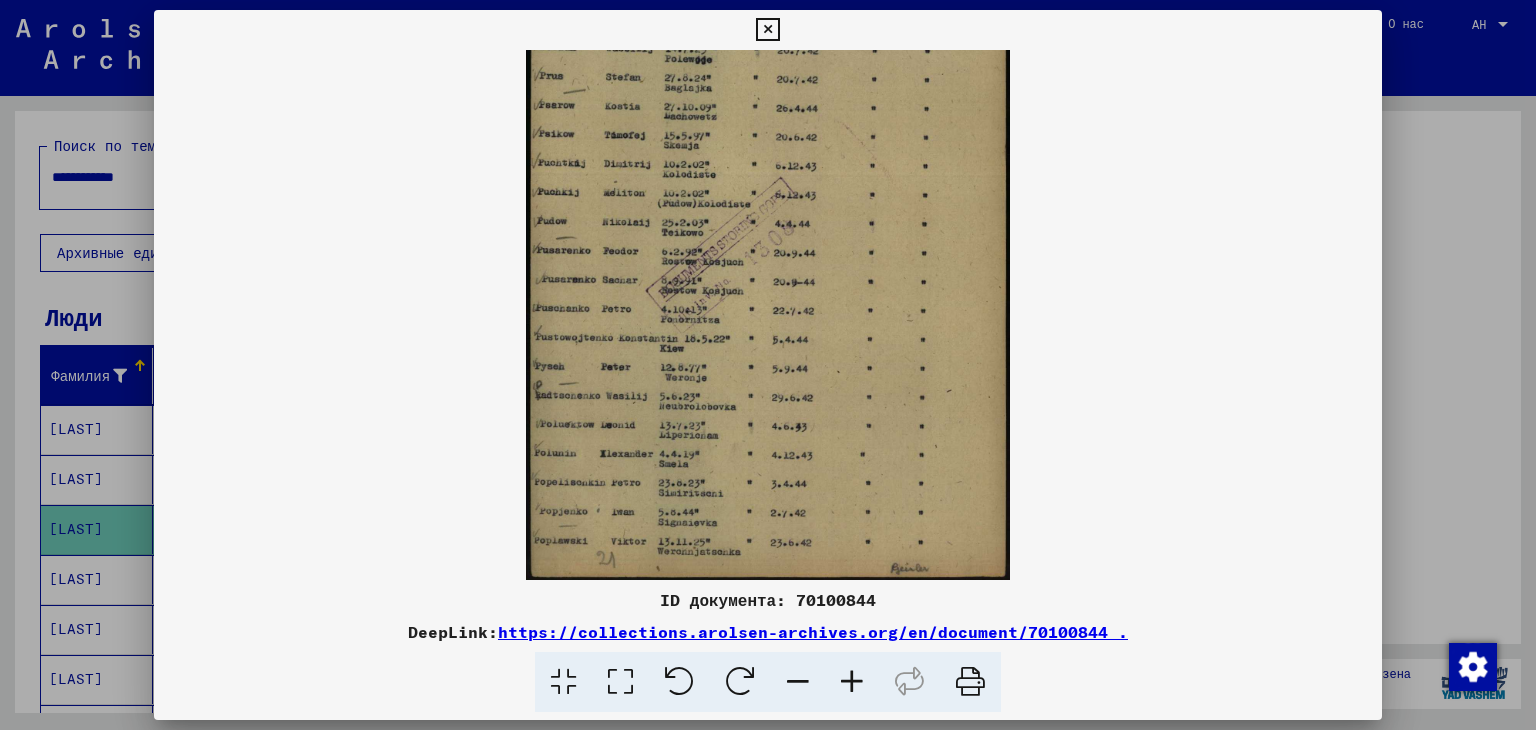 drag, startPoint x: 767, startPoint y: 499, endPoint x: 787, endPoint y: 305, distance: 195.0282 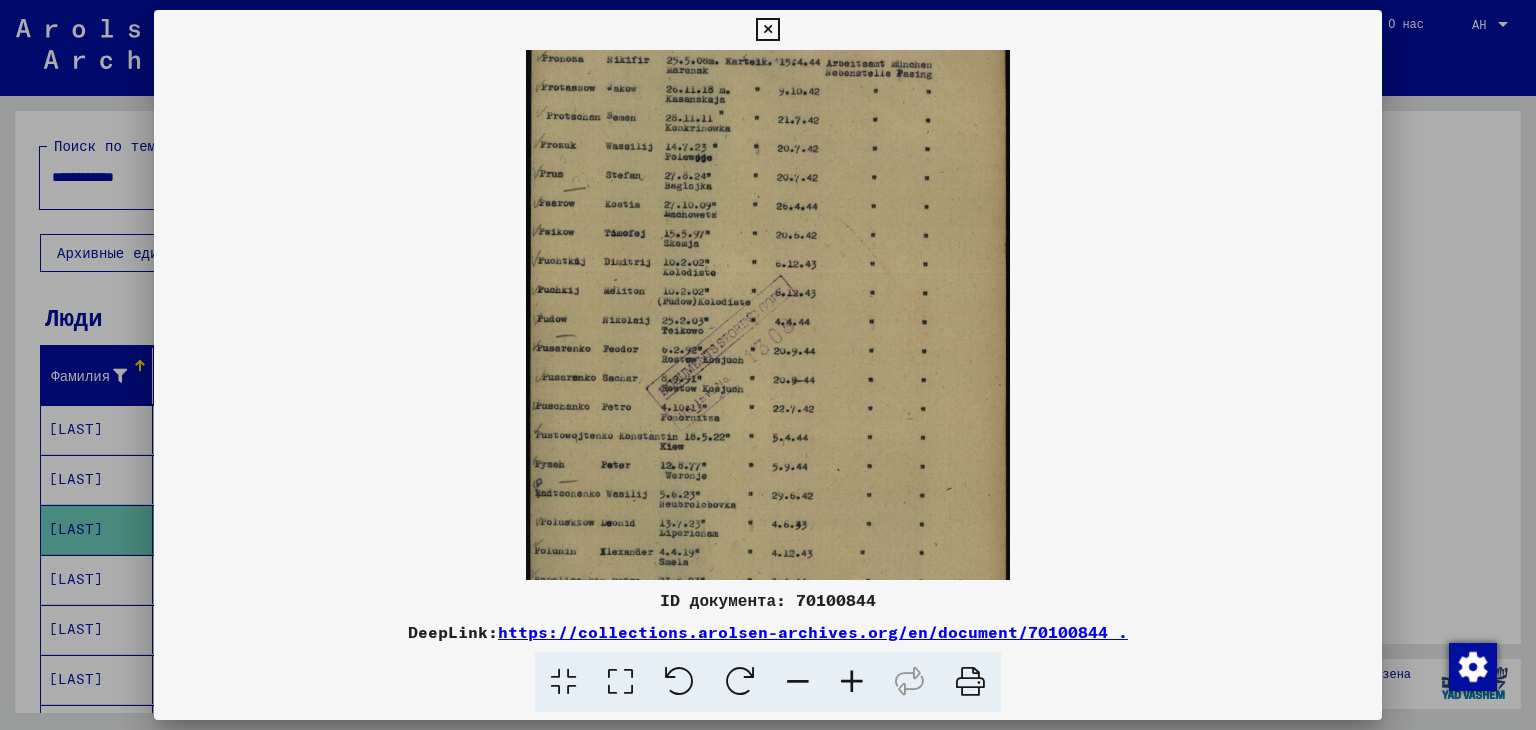 scroll, scrollTop: 0, scrollLeft: 0, axis: both 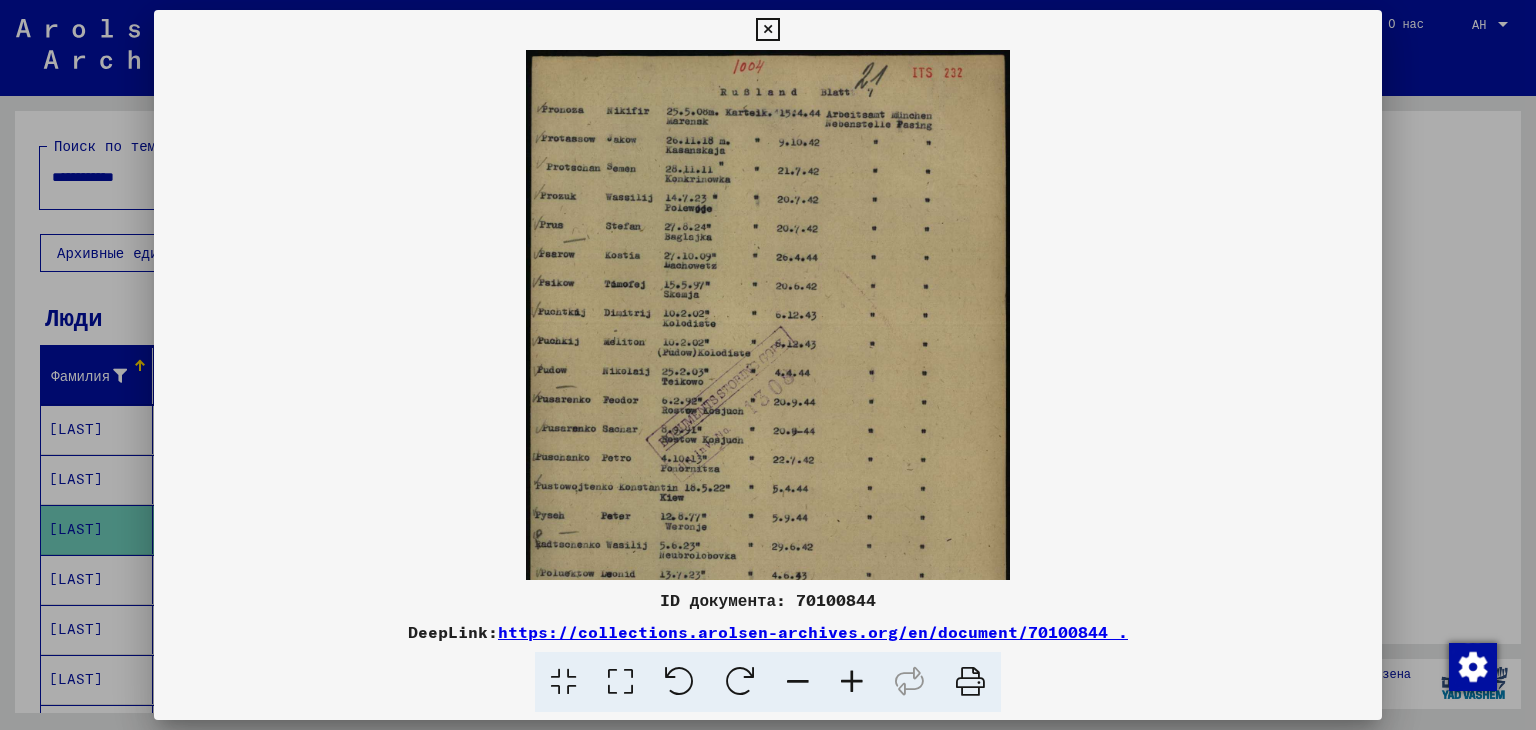 drag, startPoint x: 787, startPoint y: 305, endPoint x: 790, endPoint y: 511, distance: 206.02185 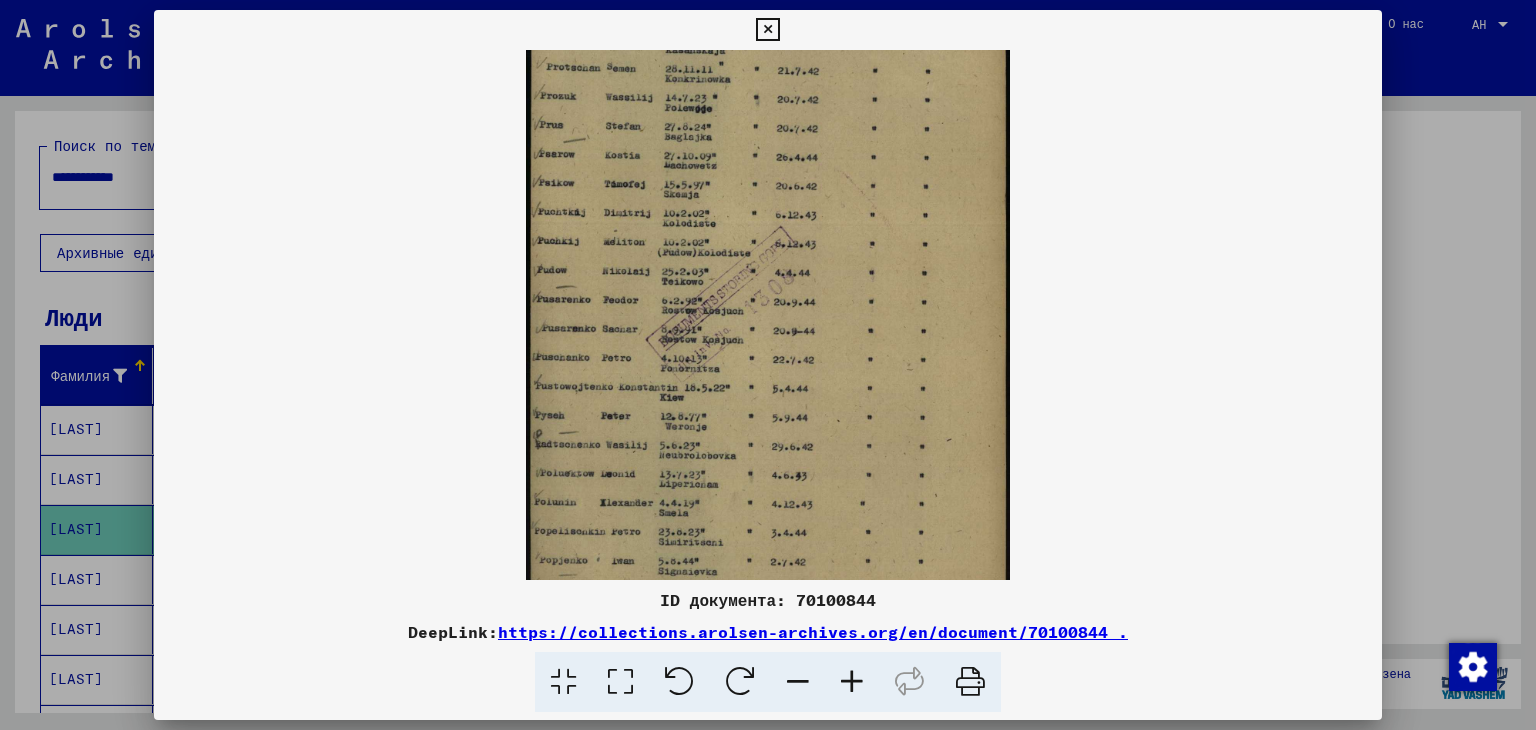 scroll, scrollTop: 149, scrollLeft: 0, axis: vertical 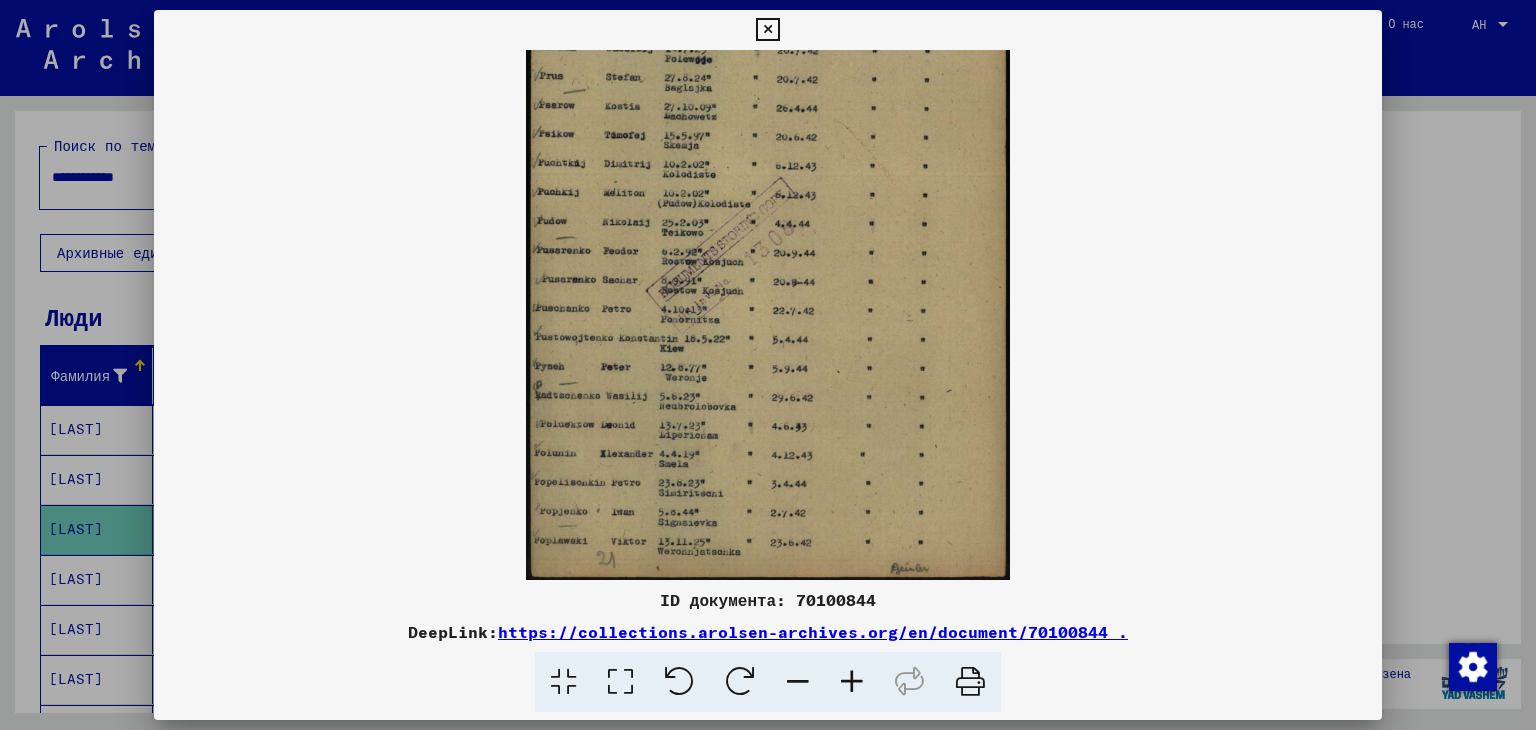 drag, startPoint x: 786, startPoint y: 433, endPoint x: 793, endPoint y: 225, distance: 208.11775 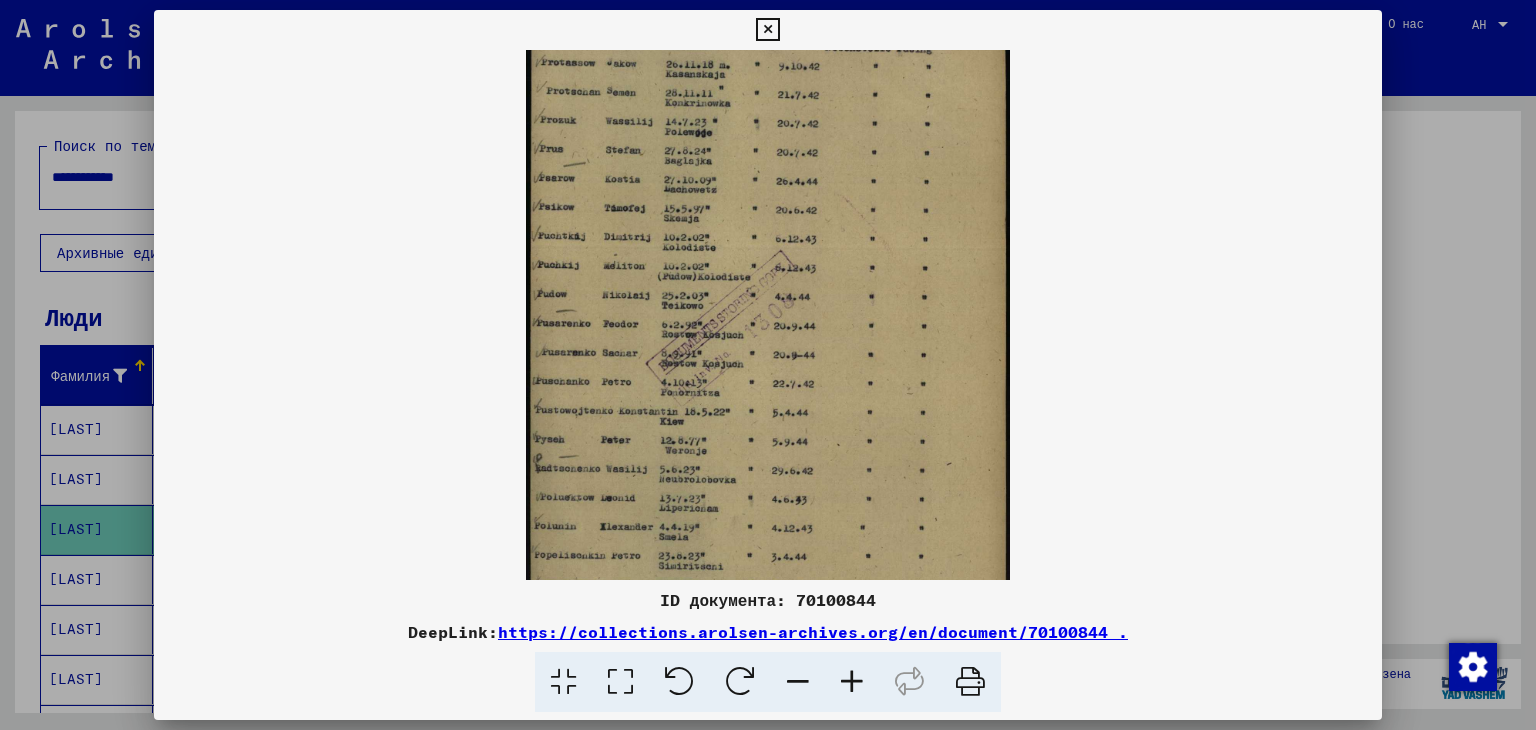 scroll, scrollTop: 0, scrollLeft: 0, axis: both 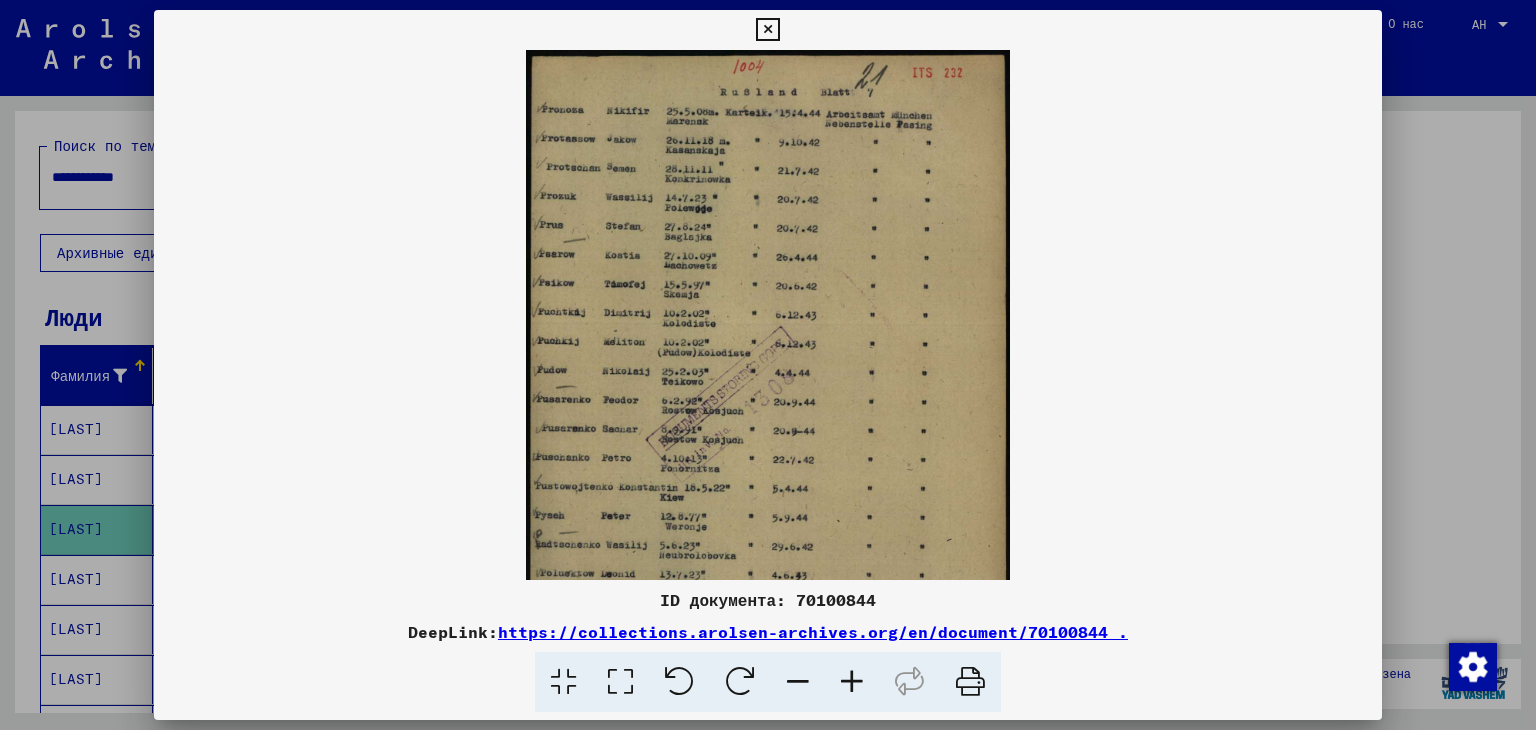 drag, startPoint x: 794, startPoint y: 287, endPoint x: 818, endPoint y: 514, distance: 228.2652 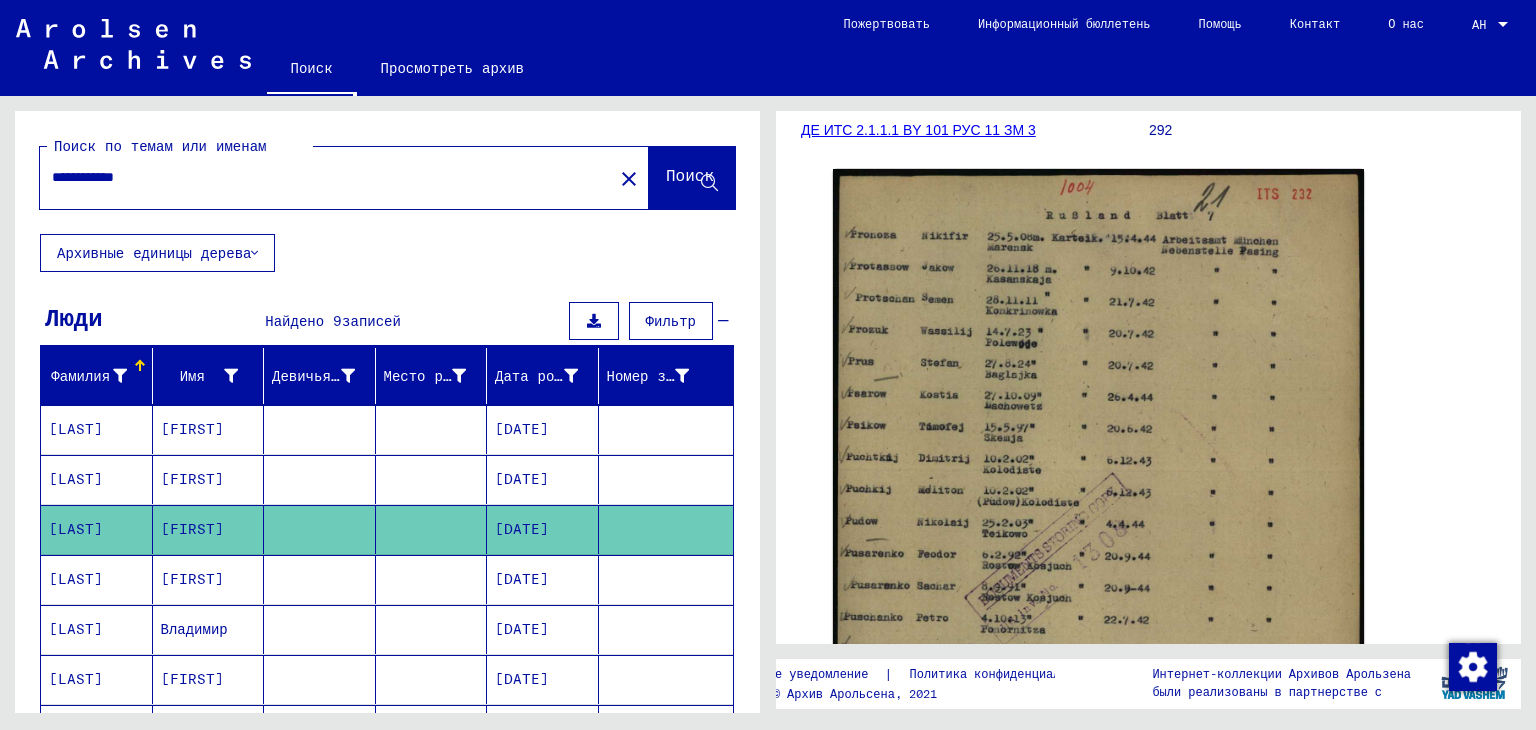 click on "[LAST]" at bounding box center [76, 629] 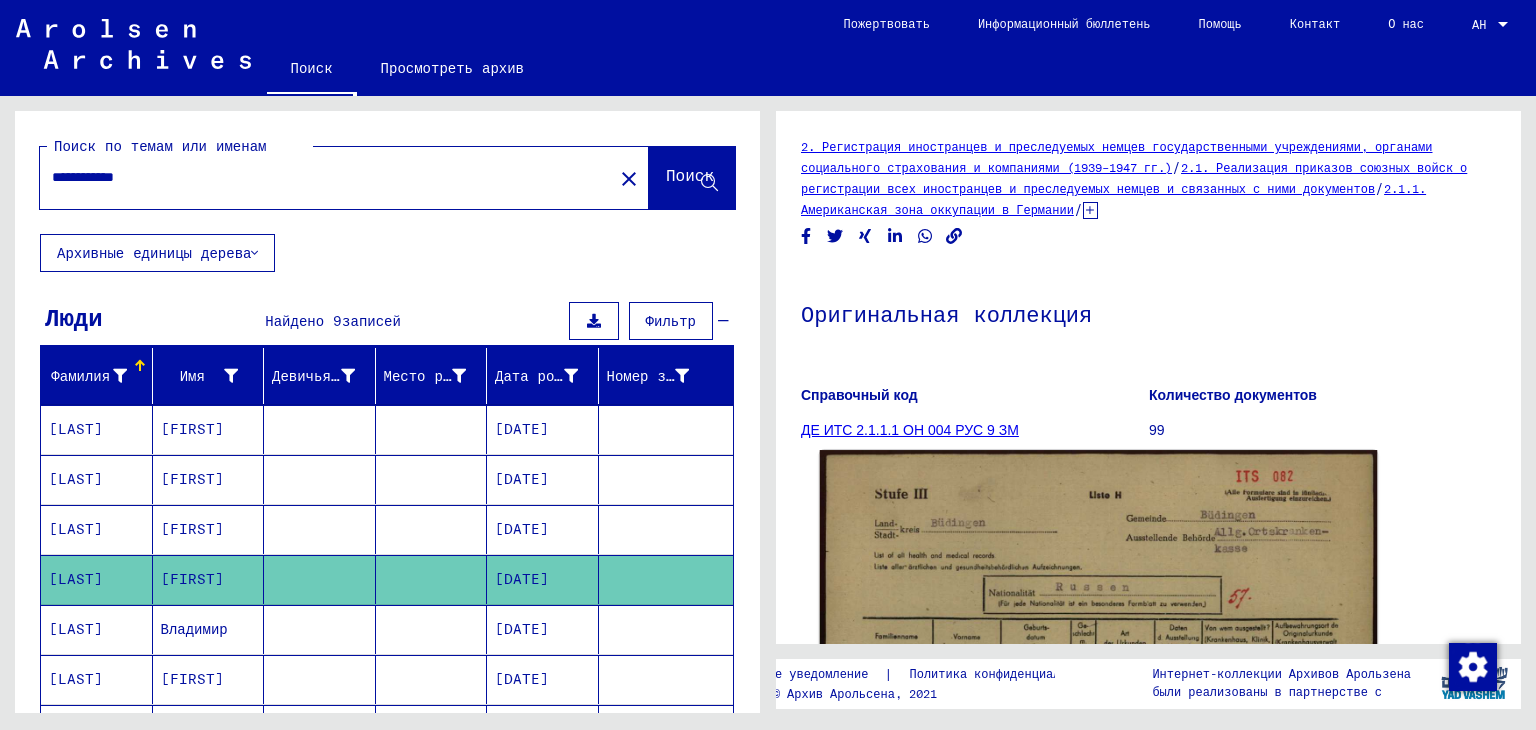 scroll, scrollTop: 0, scrollLeft: 0, axis: both 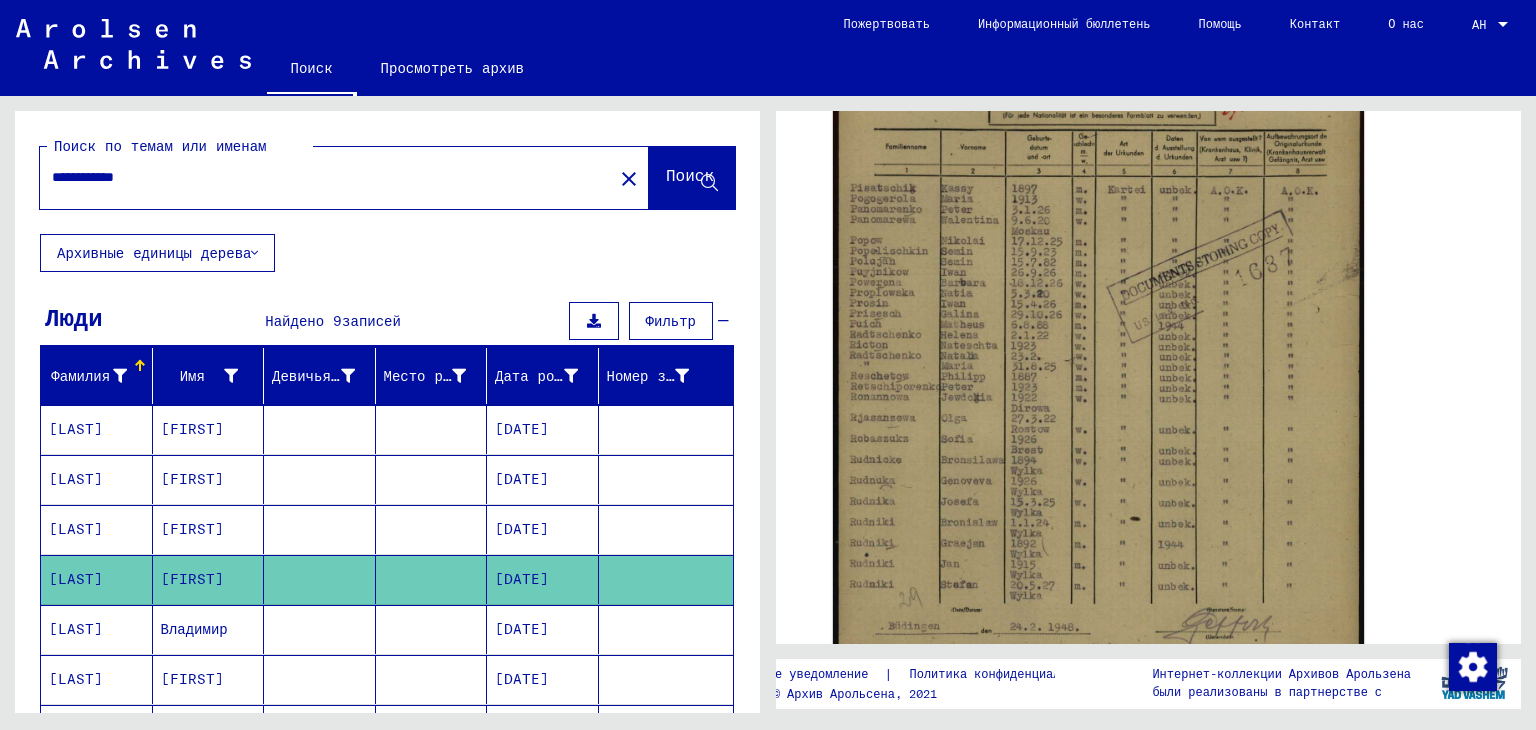 click 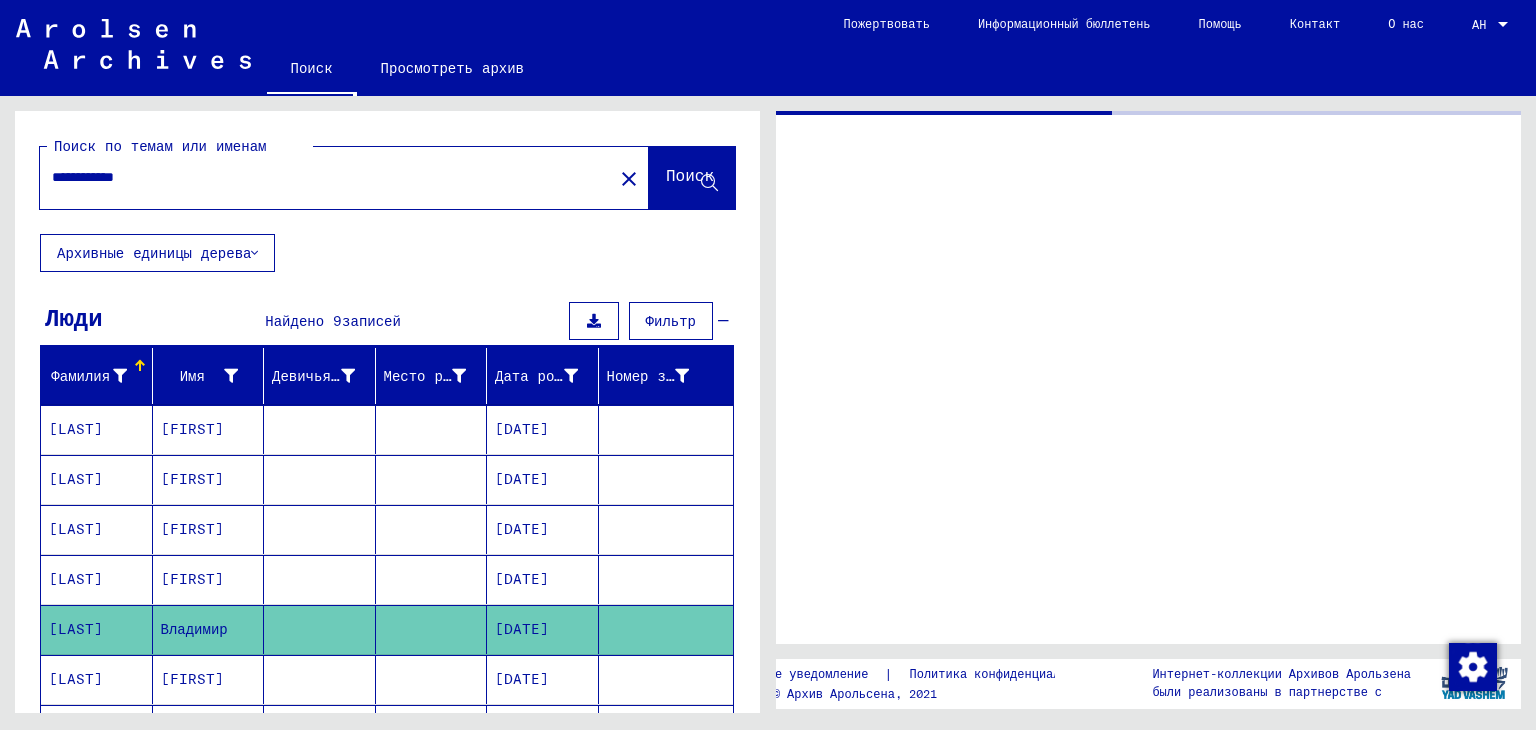 scroll, scrollTop: 0, scrollLeft: 0, axis: both 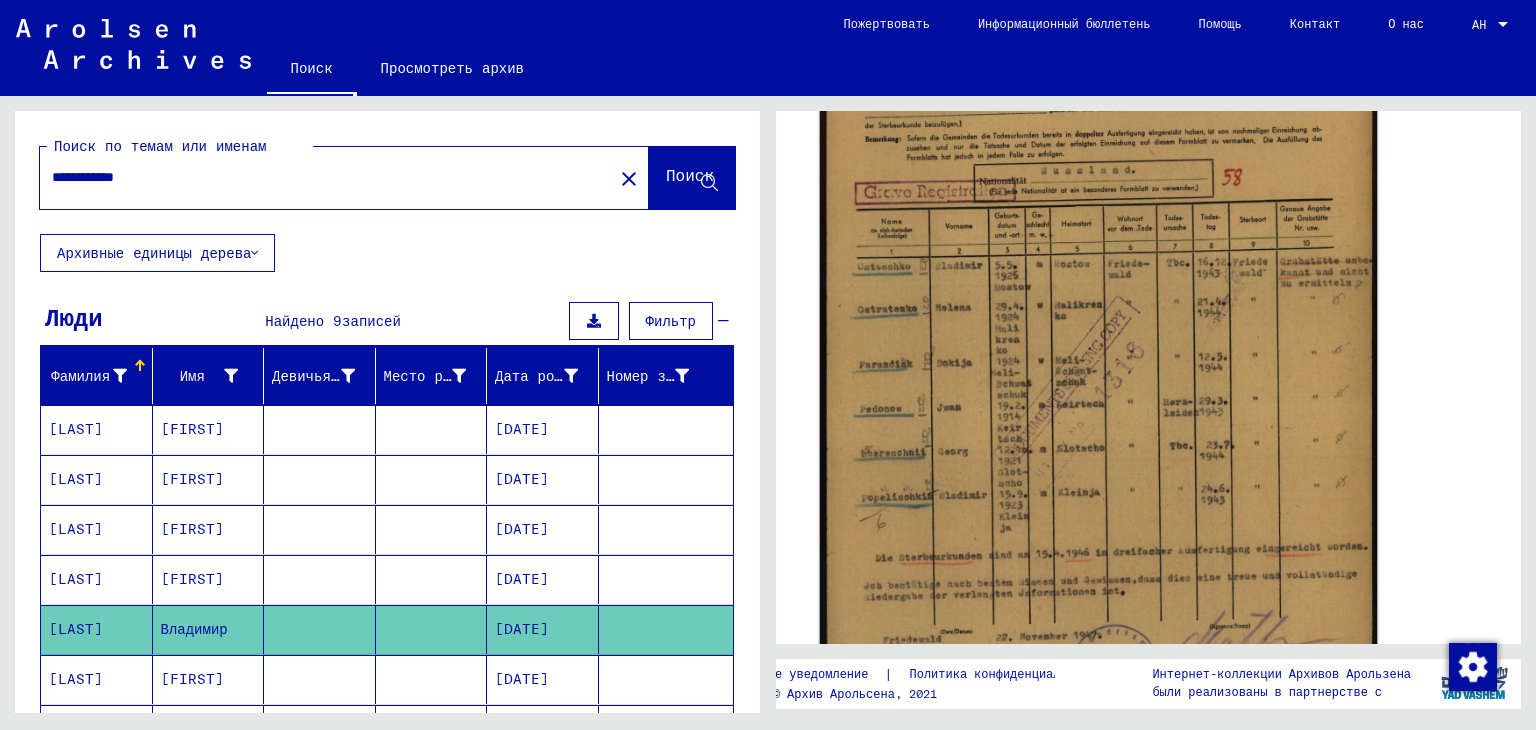 click 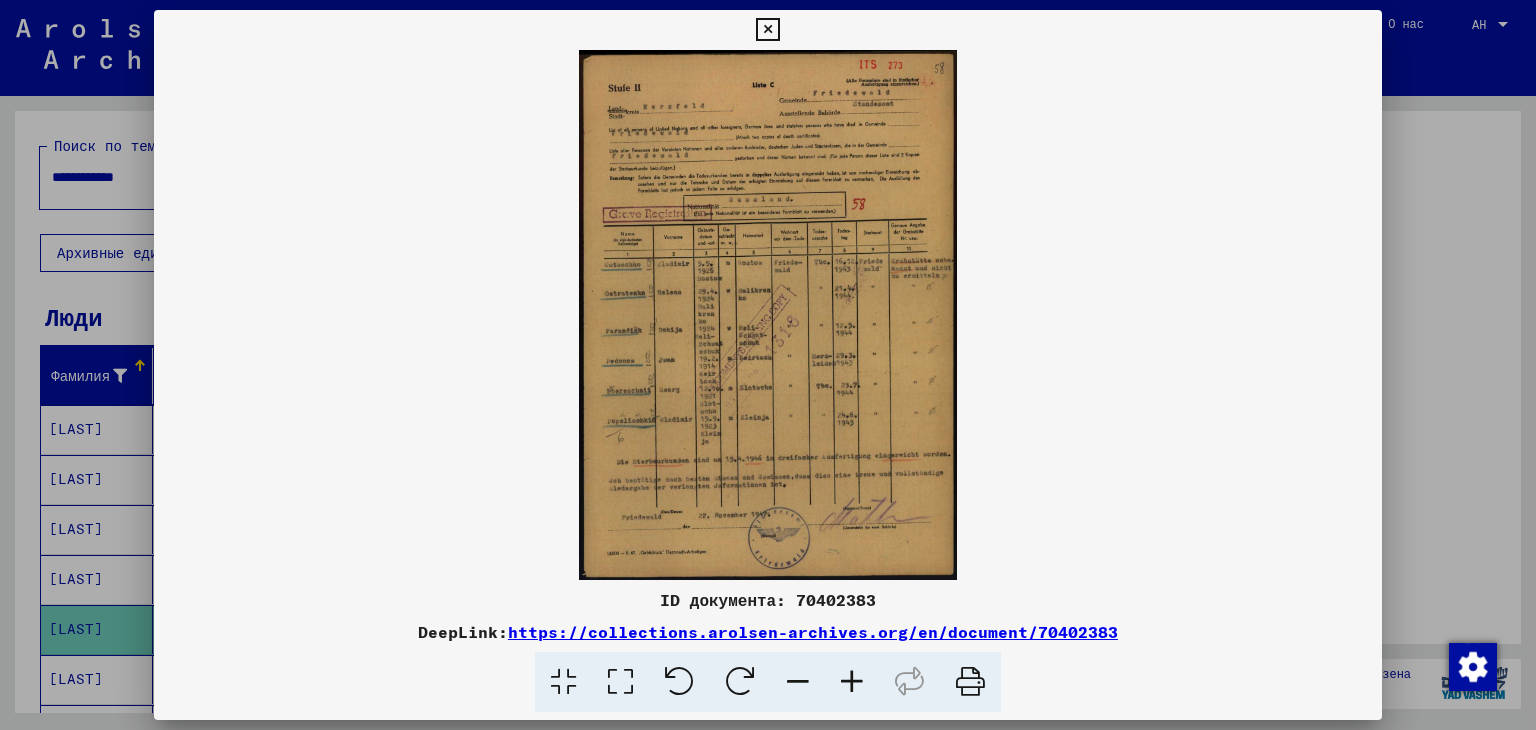 click at bounding box center (852, 682) 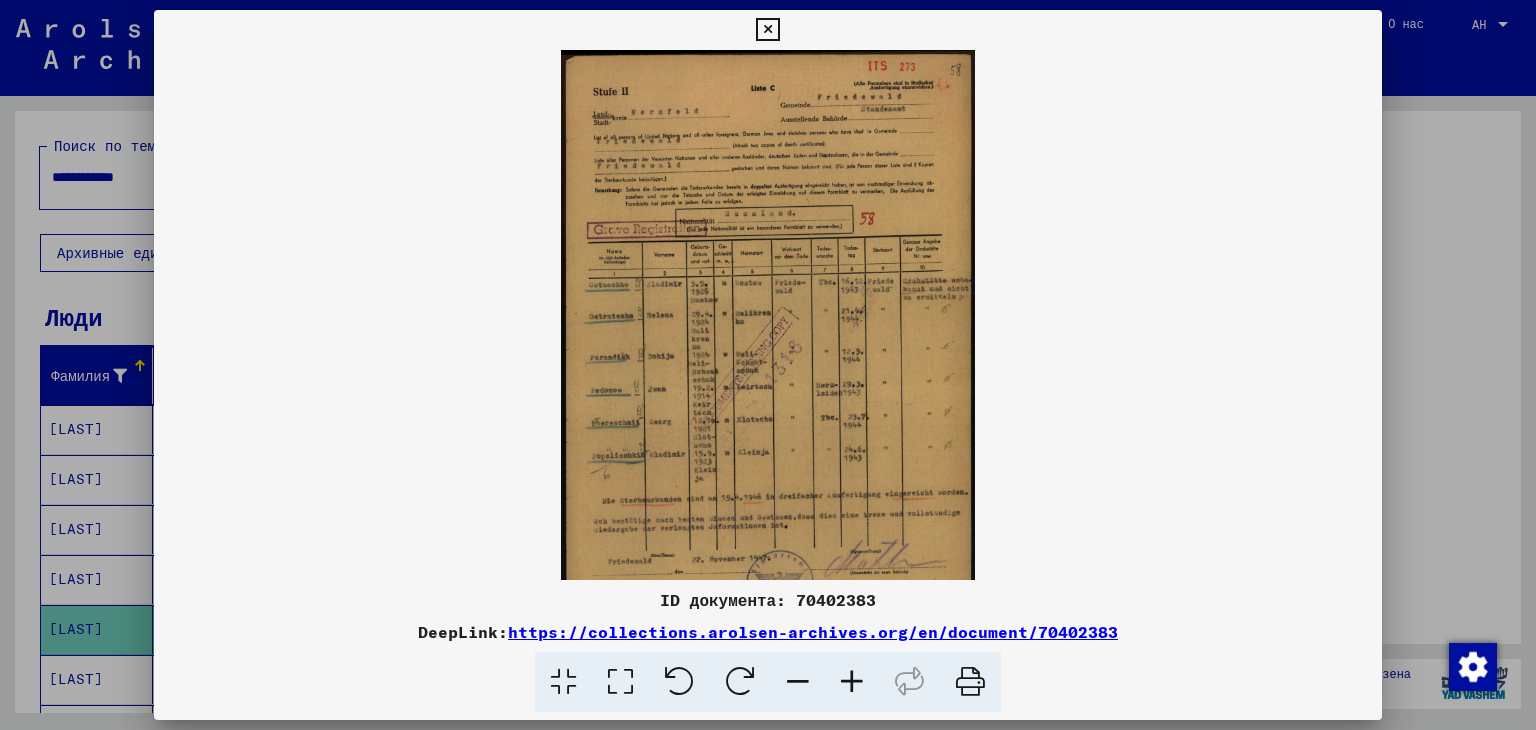 click at bounding box center [852, 682] 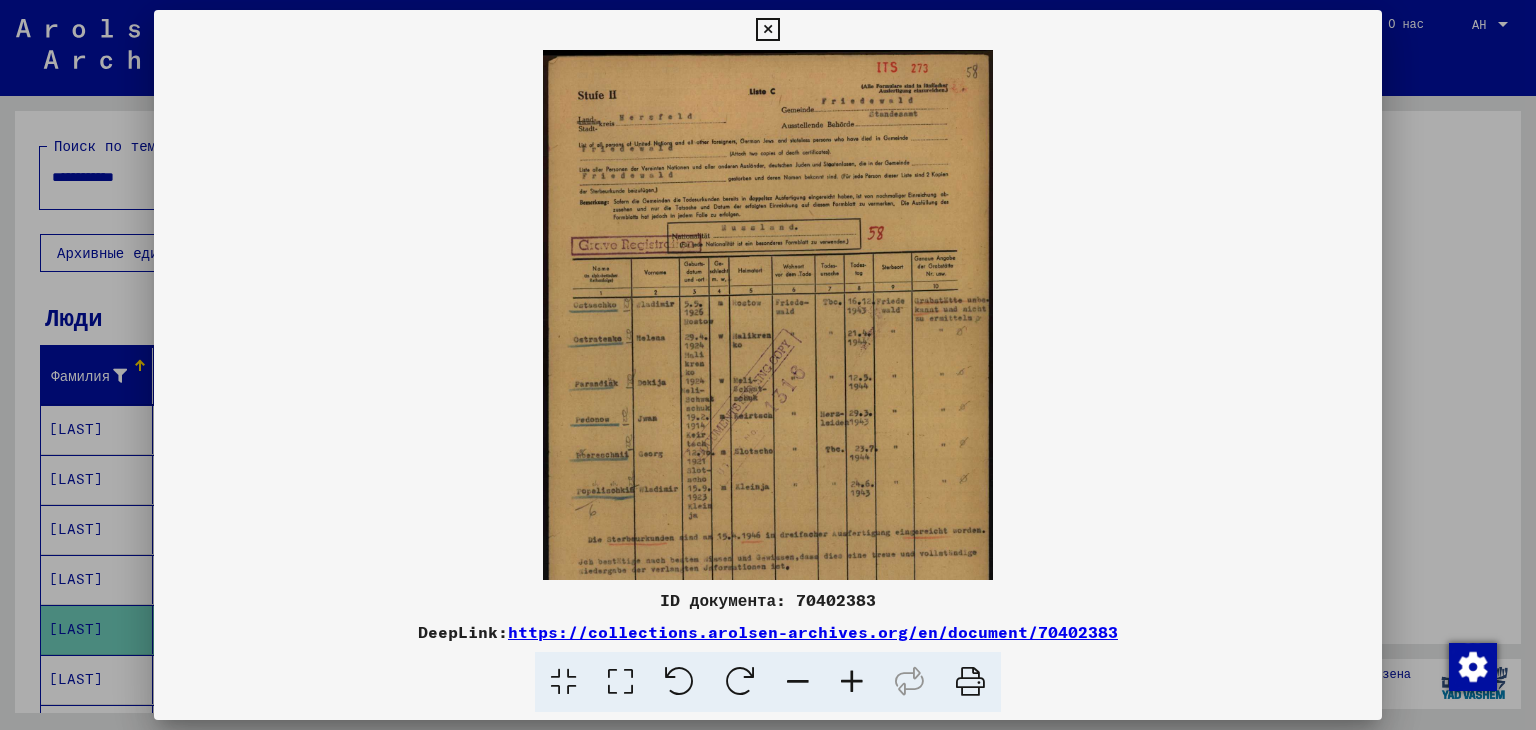 click at bounding box center [852, 682] 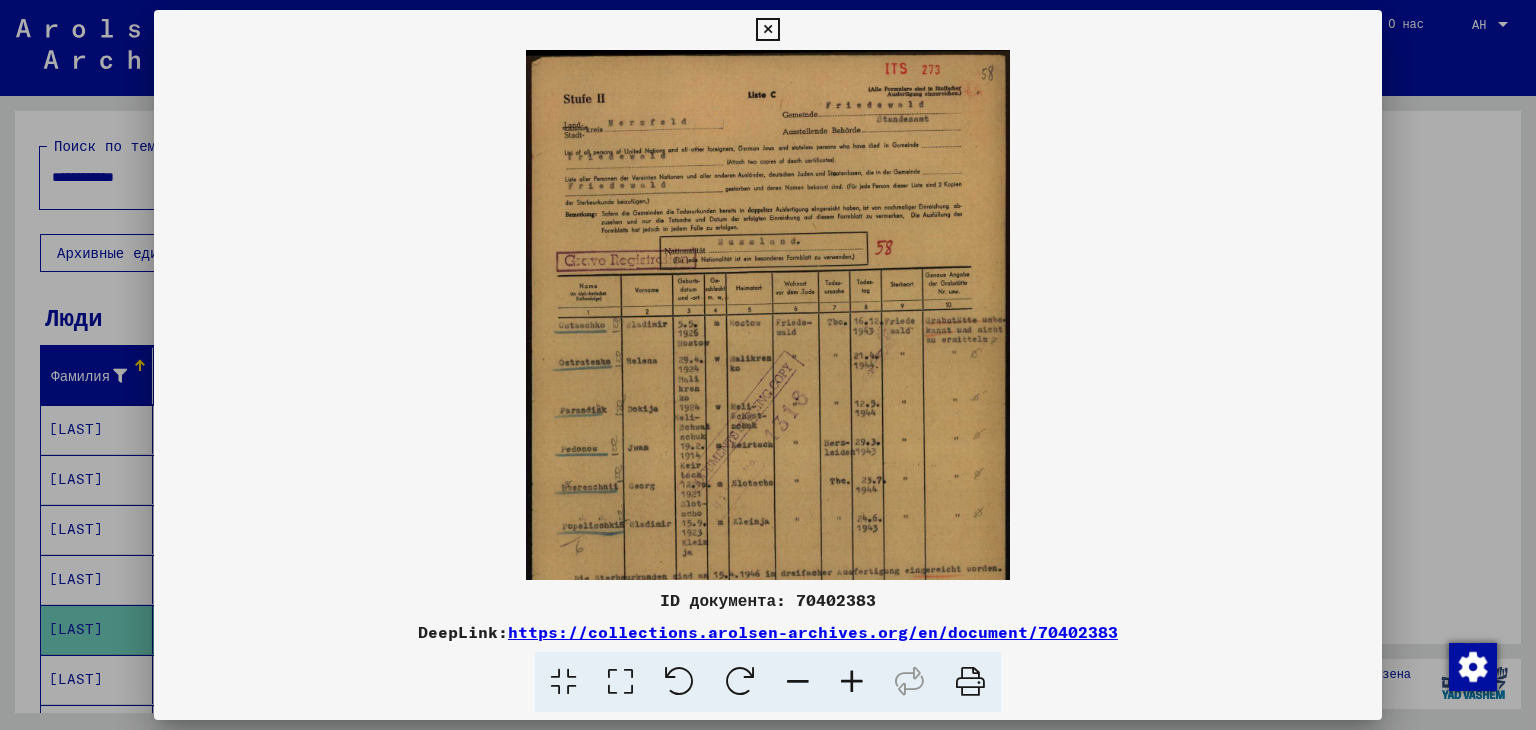 click at bounding box center [852, 682] 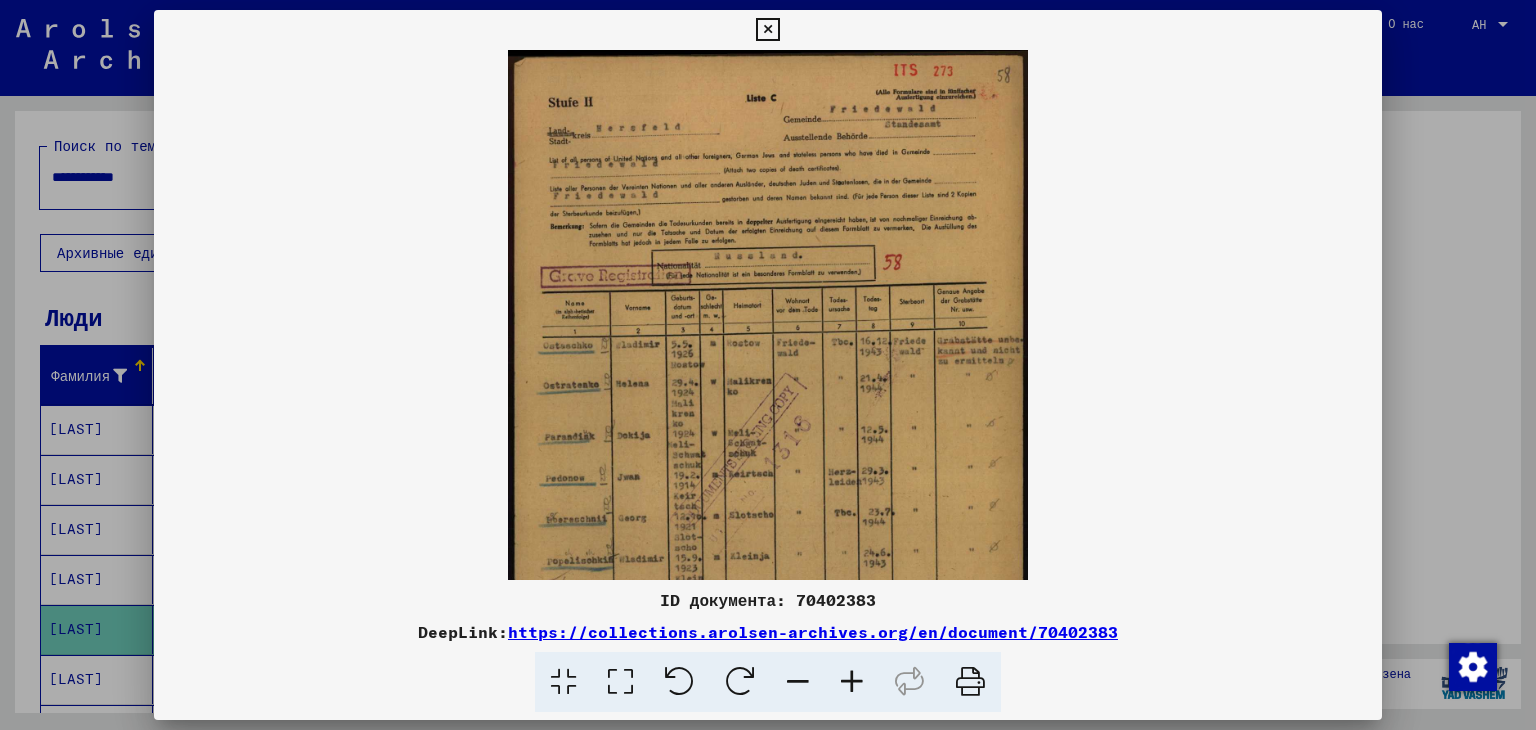 click at bounding box center [852, 682] 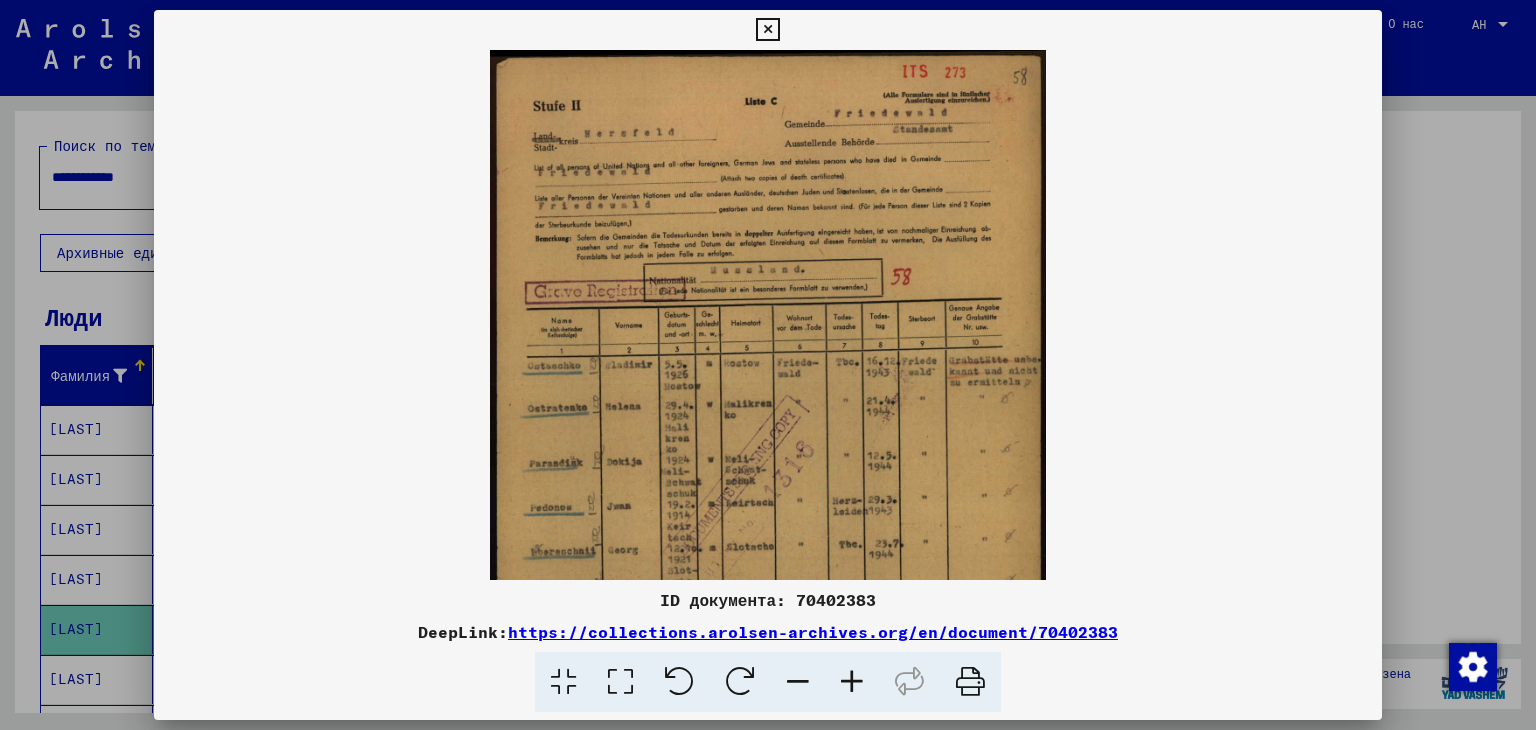 click at bounding box center (852, 682) 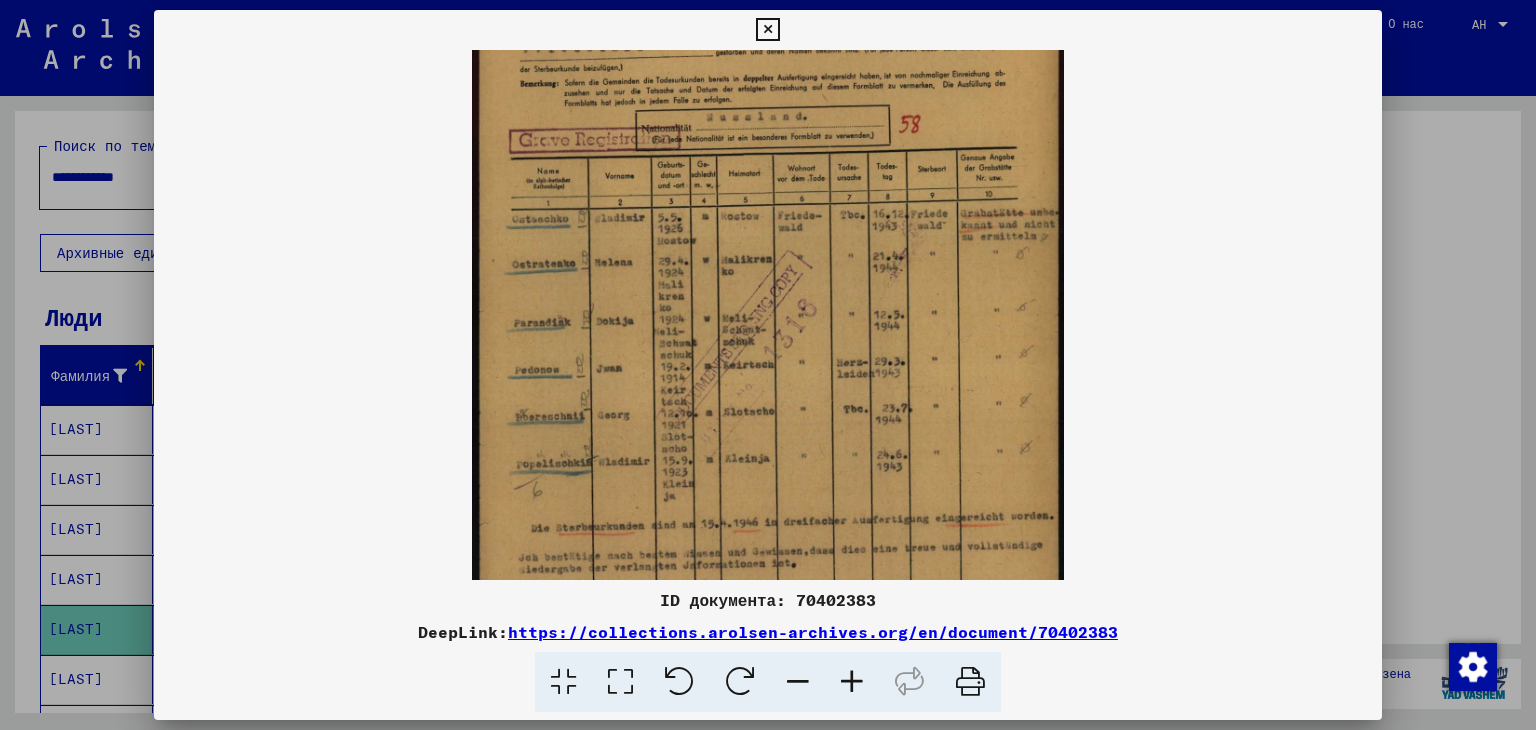 scroll, scrollTop: 168, scrollLeft: 0, axis: vertical 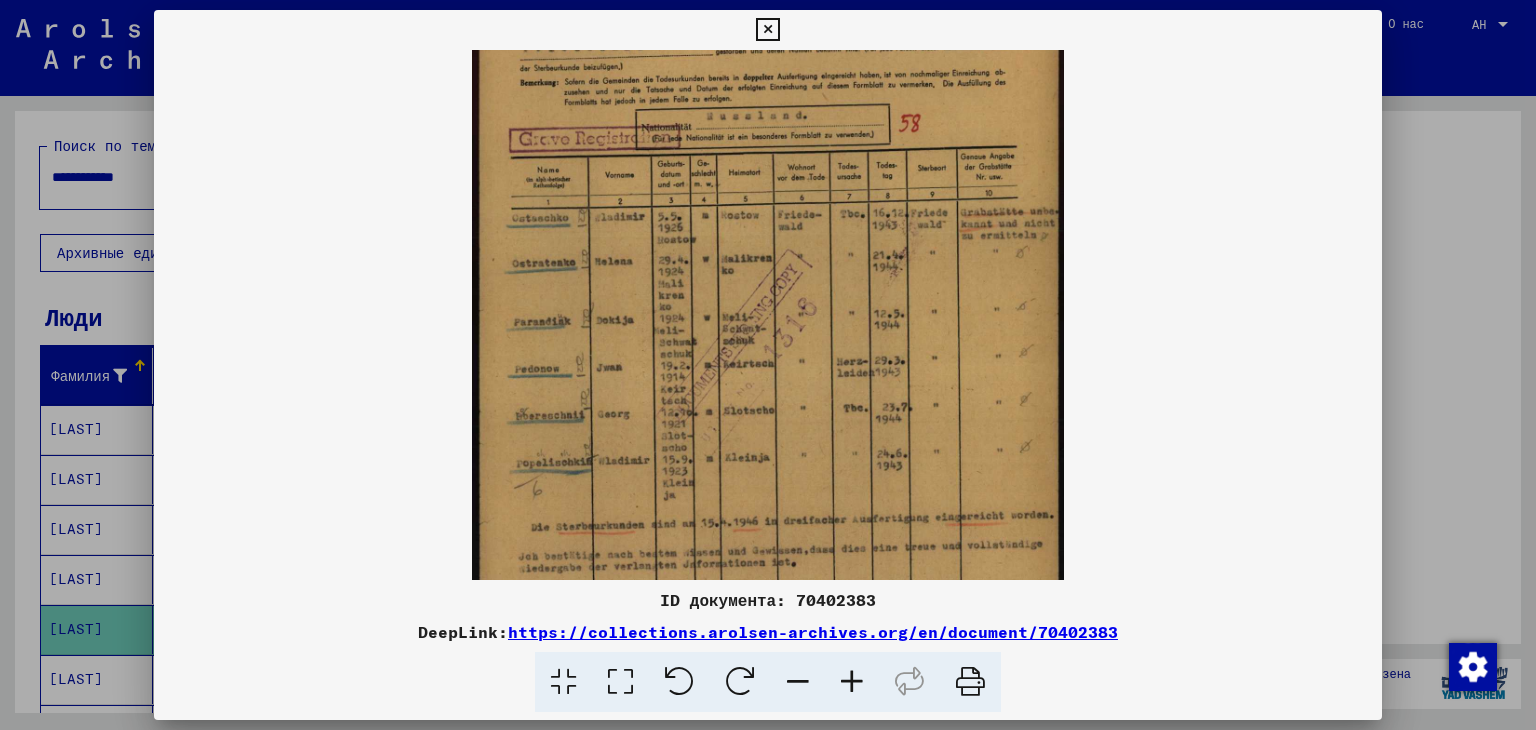 drag, startPoint x: 724, startPoint y: 519, endPoint x: 710, endPoint y: 353, distance: 166.58931 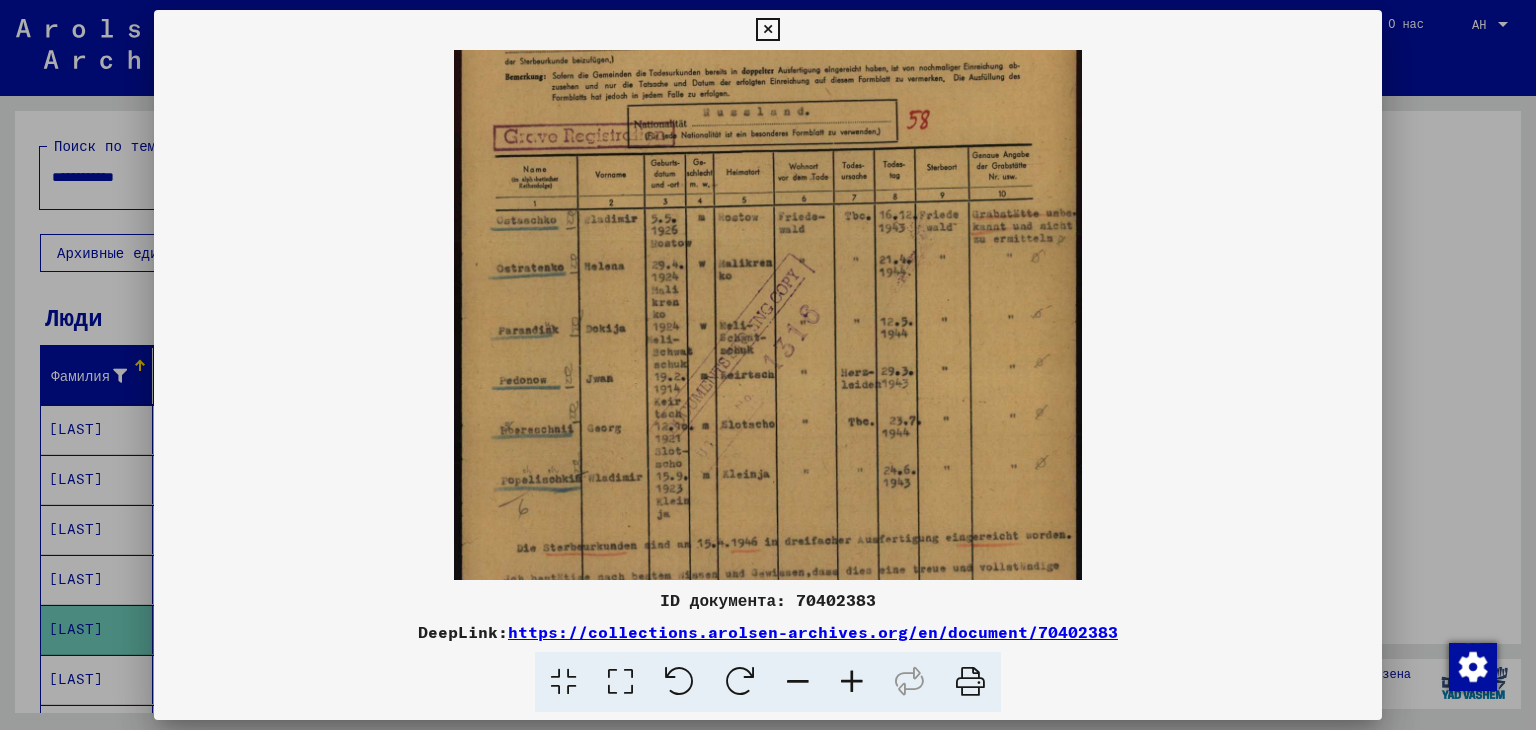 scroll, scrollTop: 188, scrollLeft: 0, axis: vertical 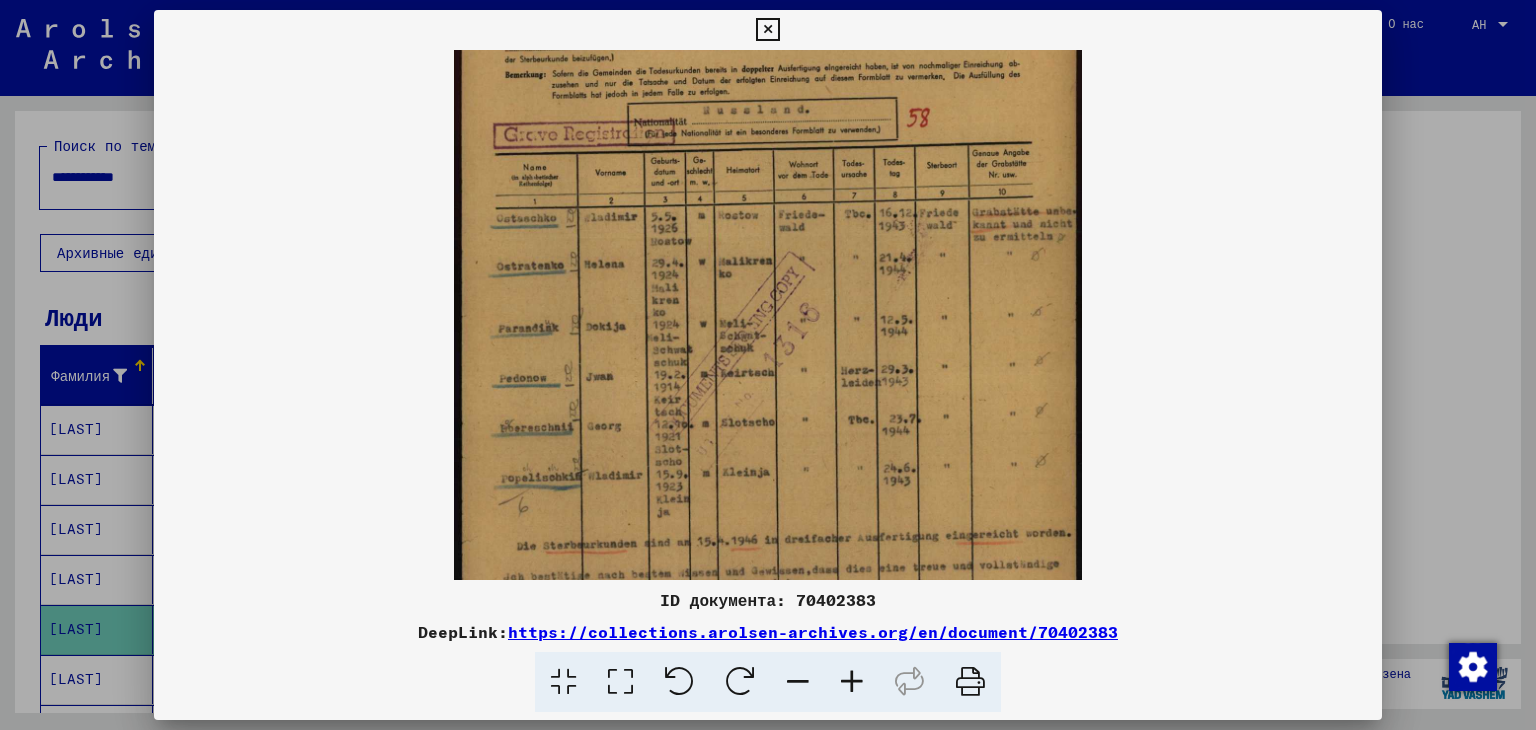 drag, startPoint x: 812, startPoint y: 525, endPoint x: 808, endPoint y: 505, distance: 20.396078 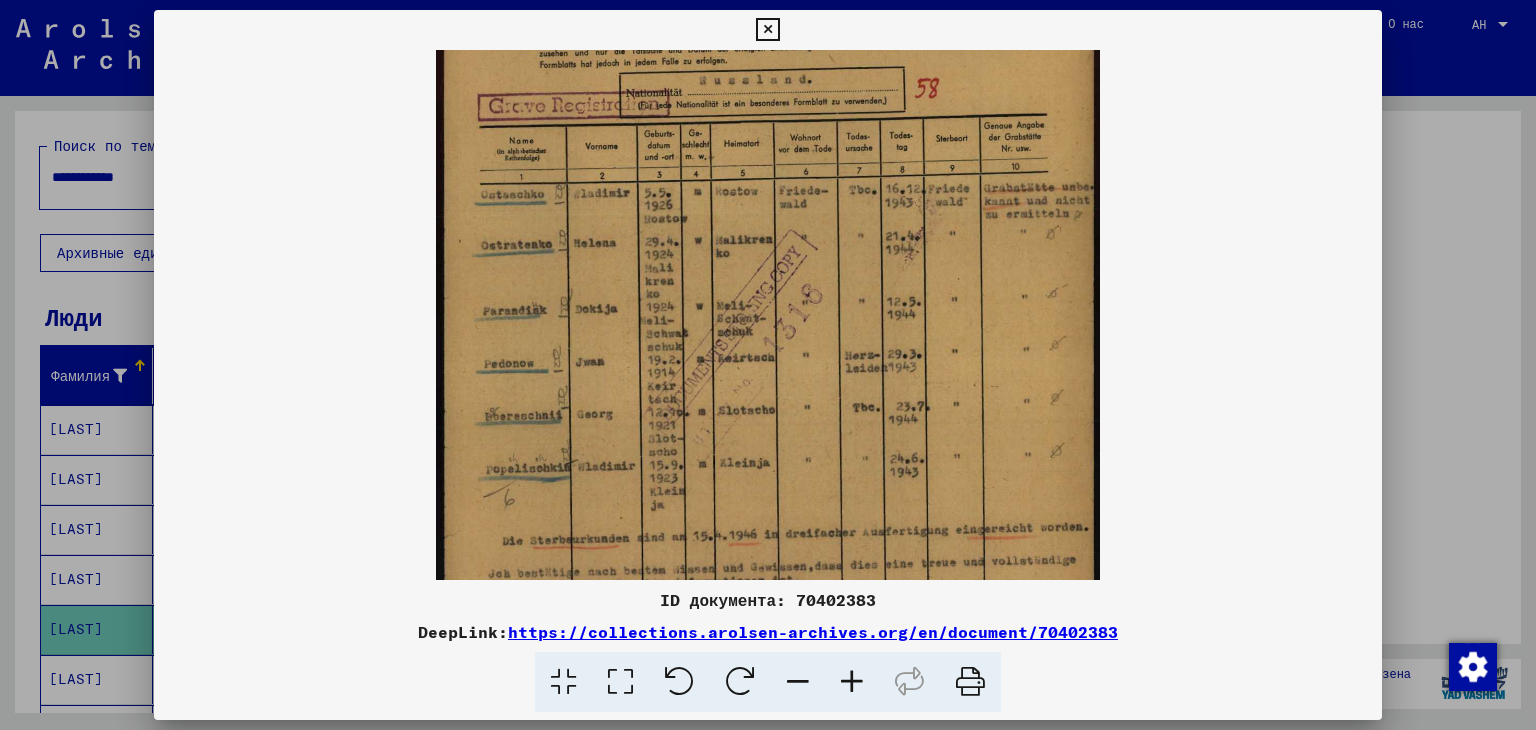 scroll, scrollTop: 256, scrollLeft: 0, axis: vertical 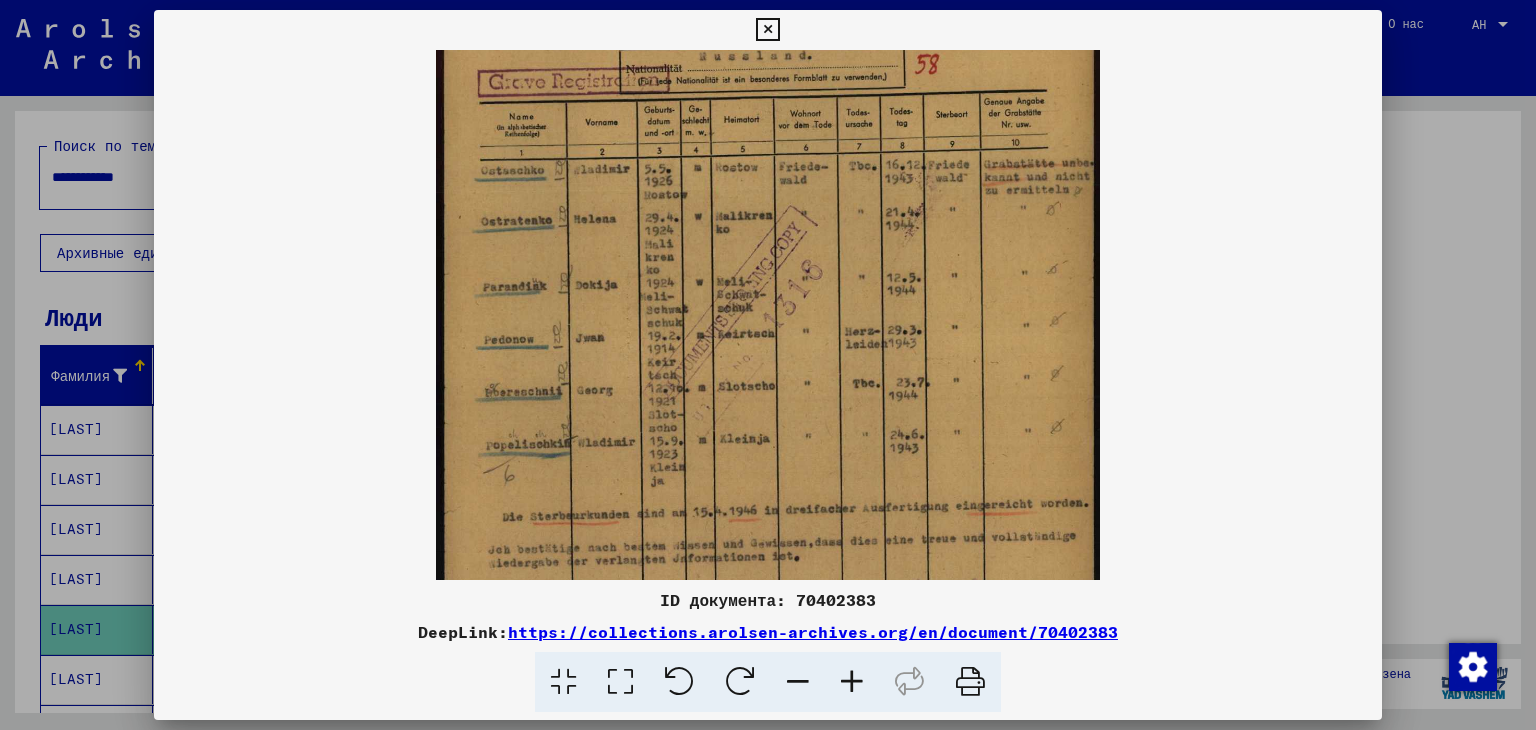 drag, startPoint x: 660, startPoint y: 504, endPoint x: 663, endPoint y: 437, distance: 67.06713 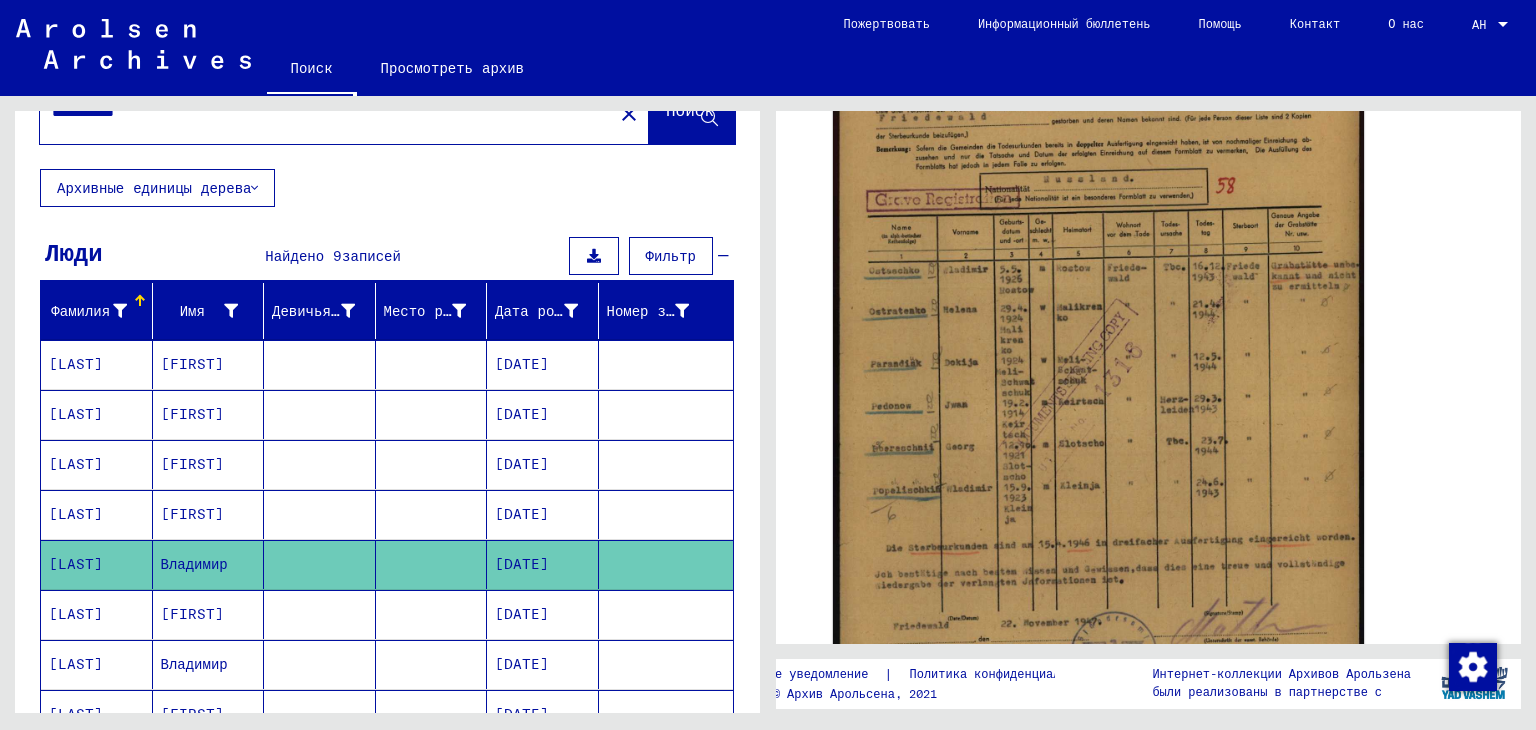 scroll, scrollTop: 100, scrollLeft: 0, axis: vertical 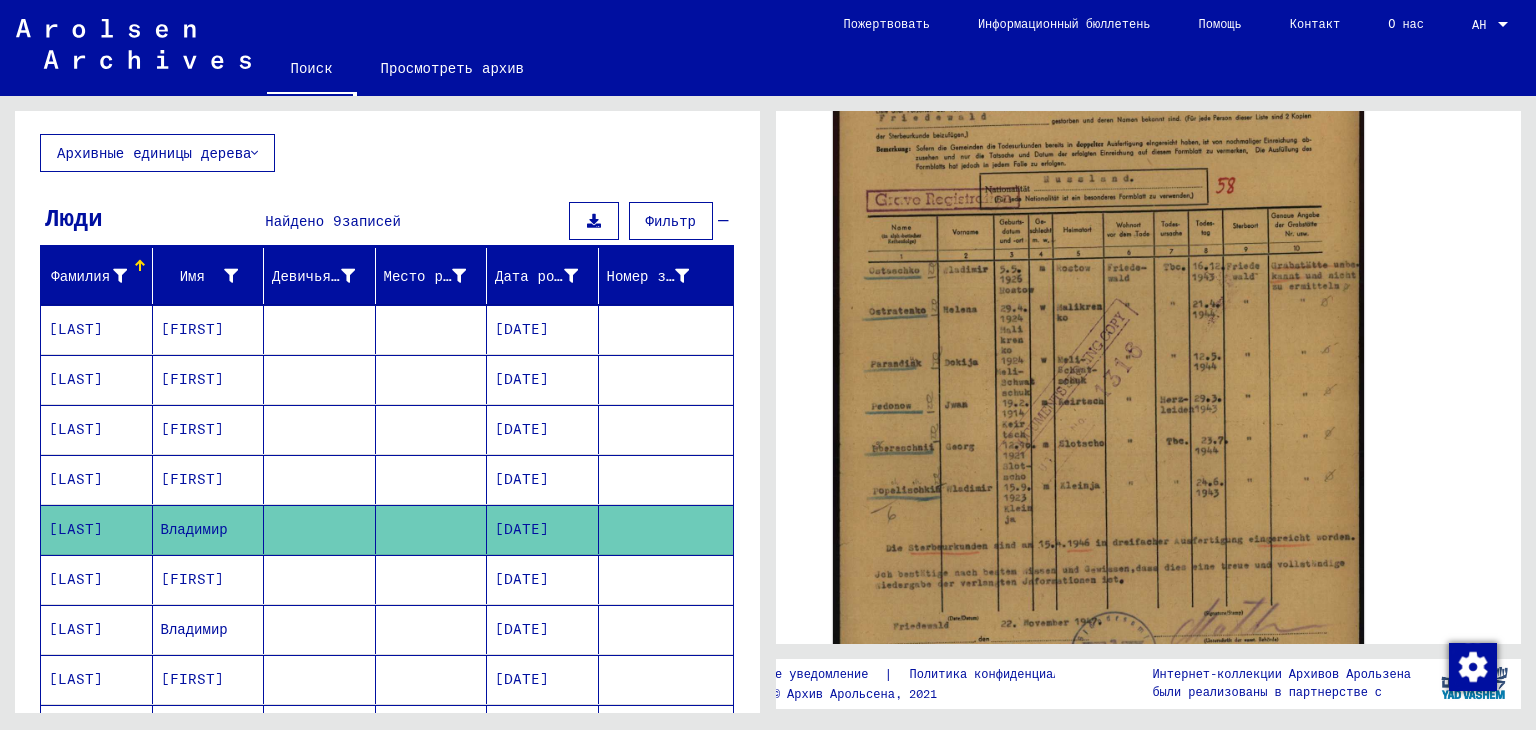 click on "[LAST]" at bounding box center [76, 629] 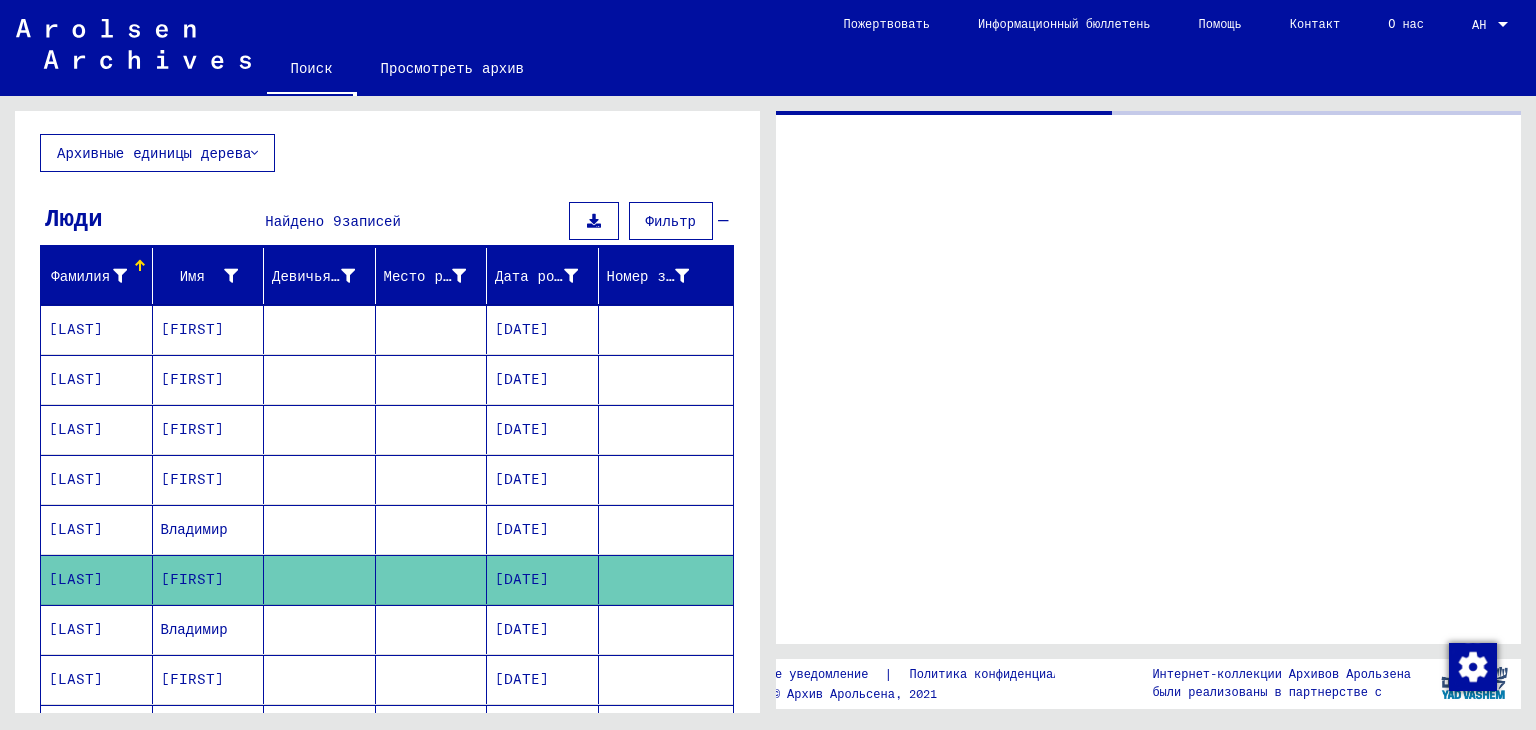 scroll, scrollTop: 0, scrollLeft: 0, axis: both 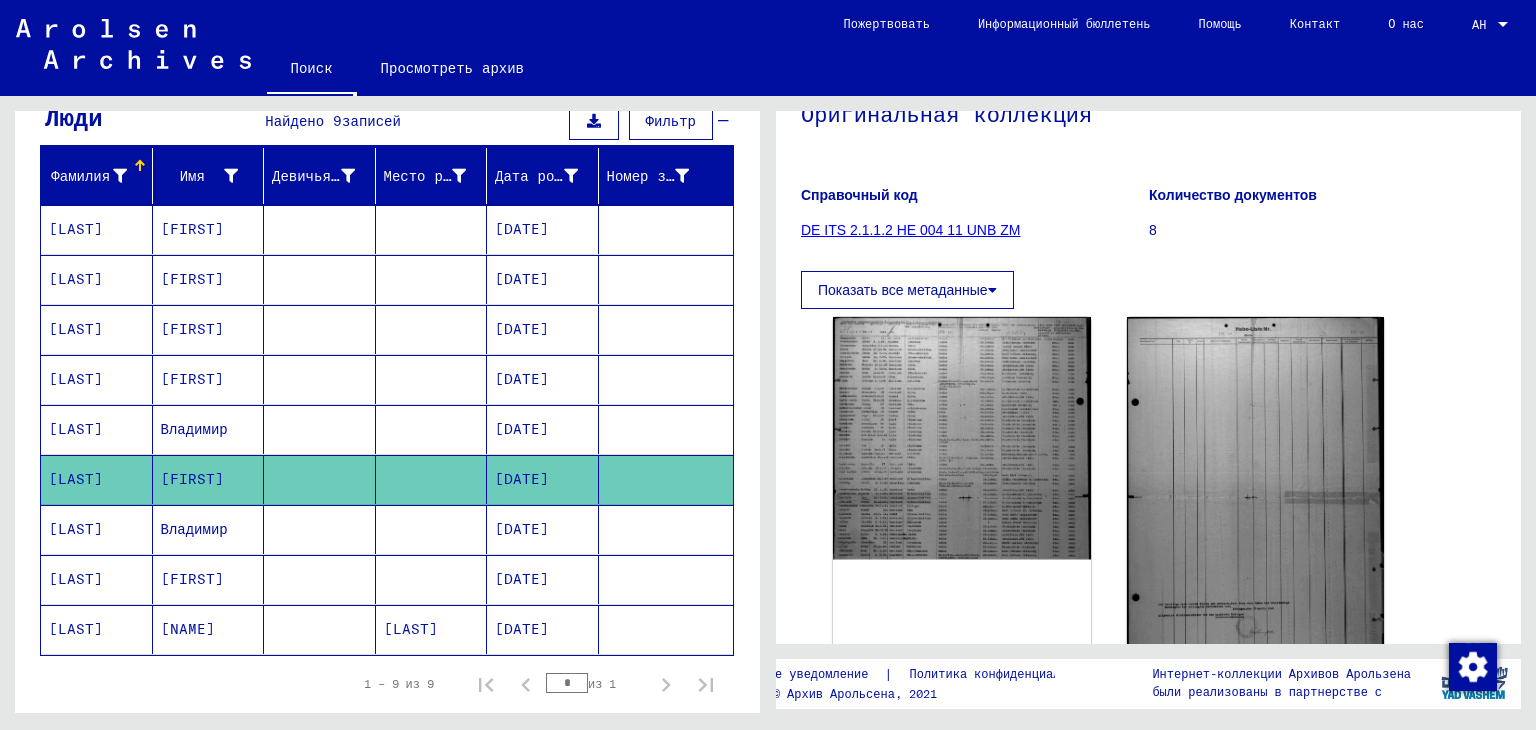 click 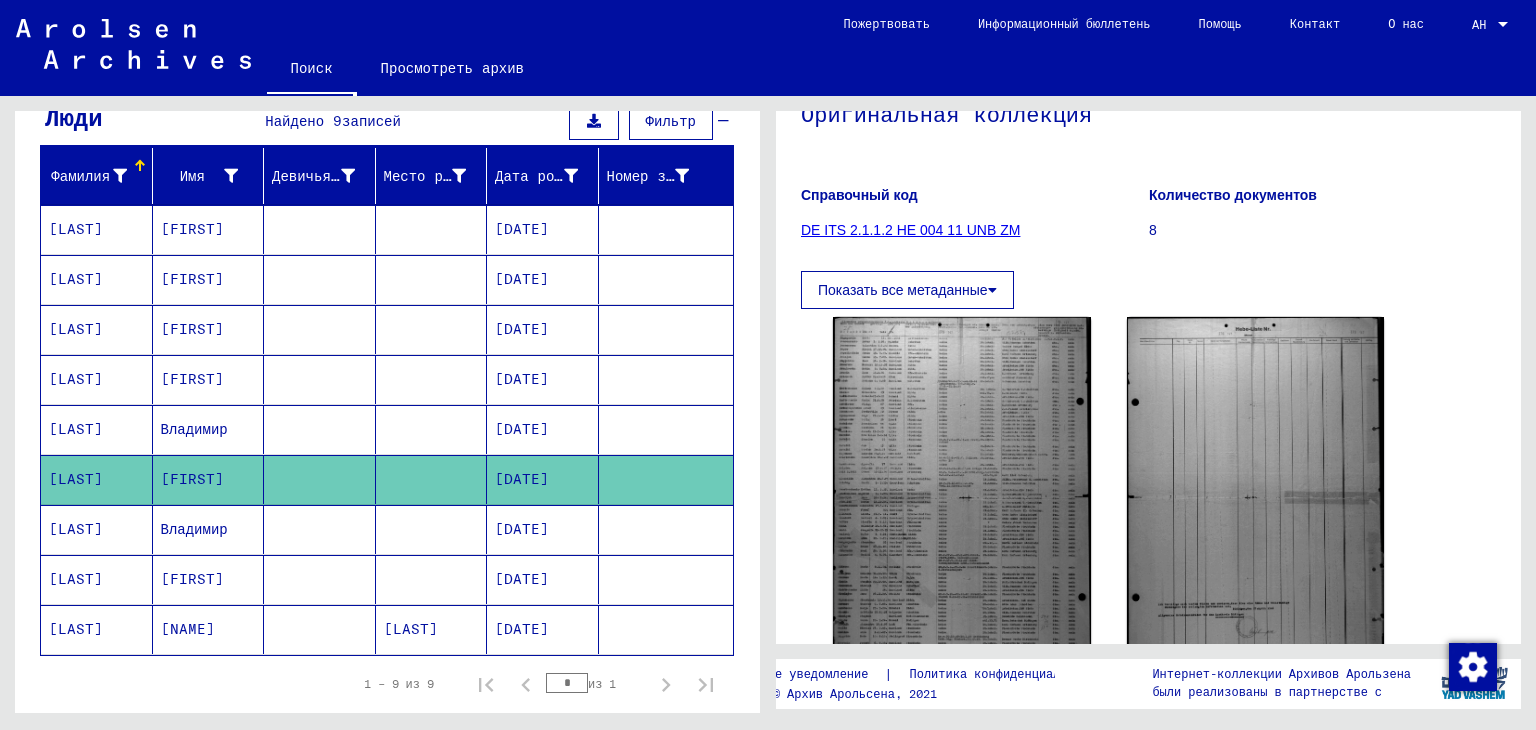 click 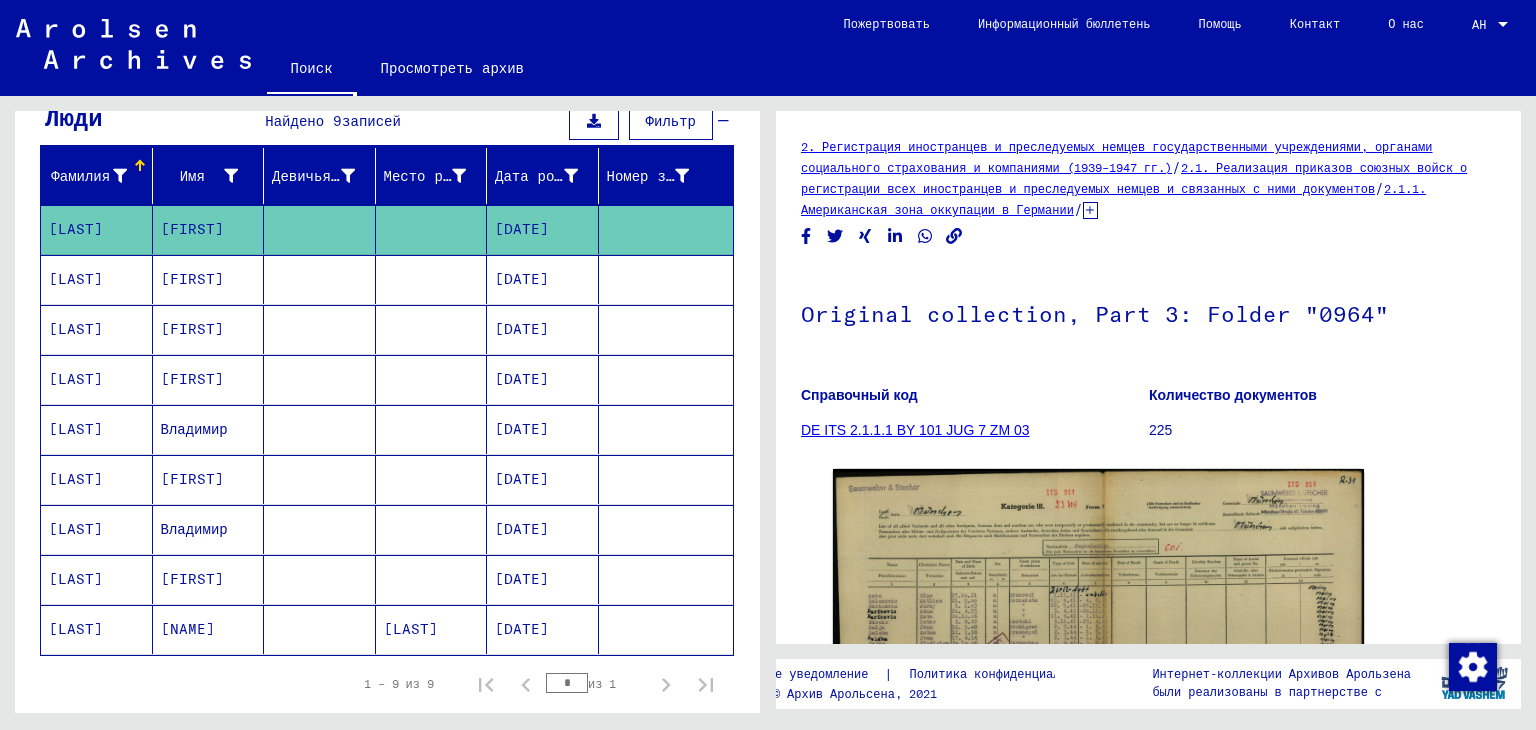 scroll, scrollTop: 0, scrollLeft: 0, axis: both 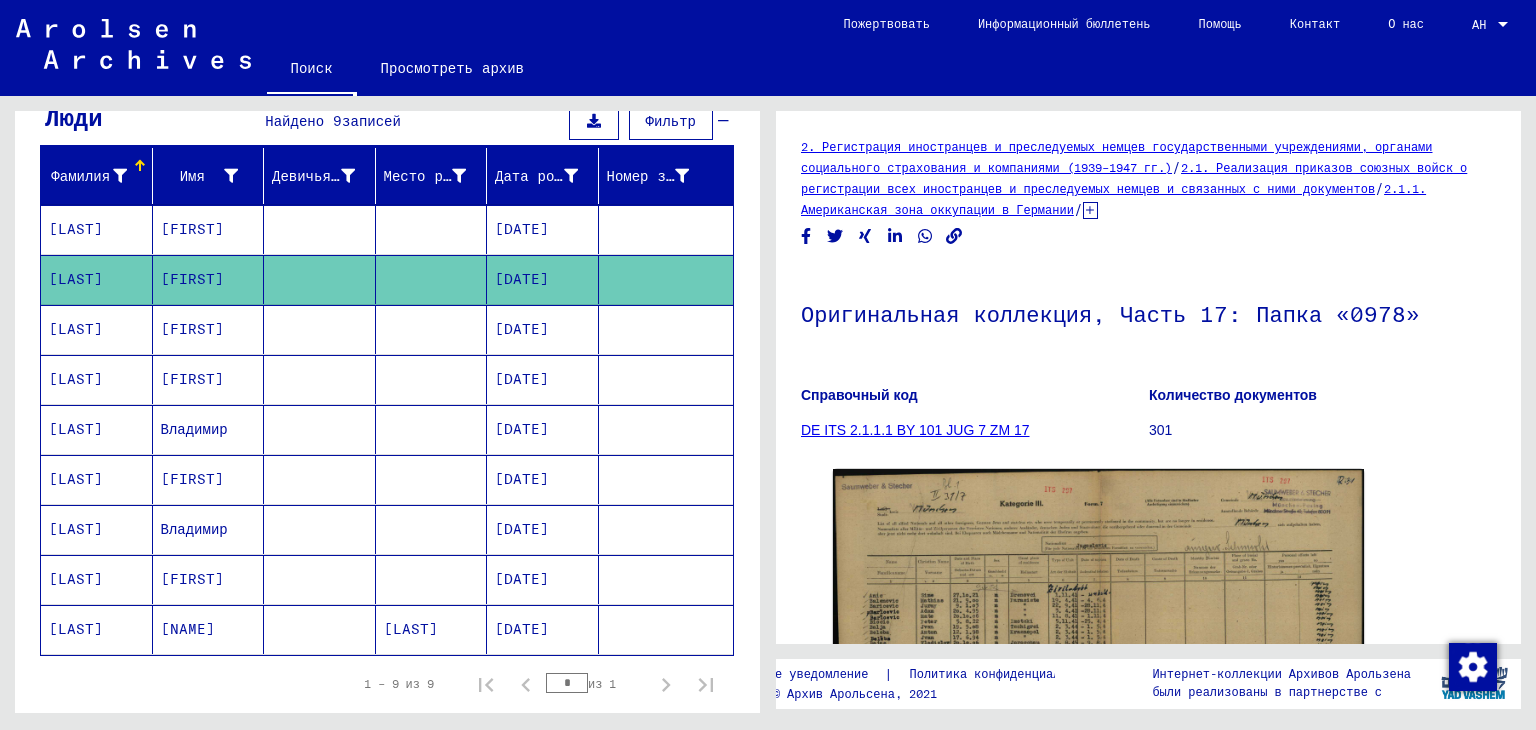click on "[LAST]" at bounding box center [76, 279] 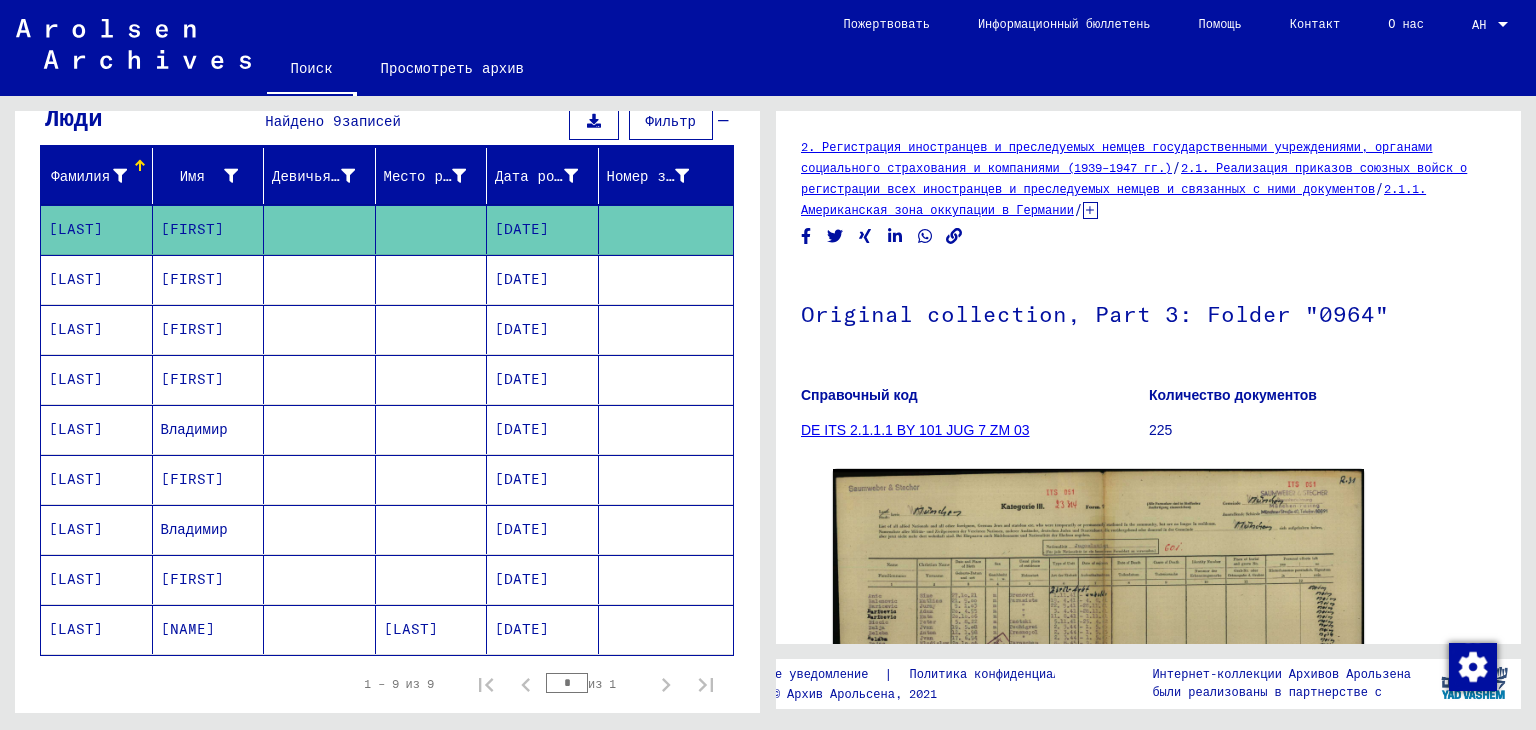 scroll, scrollTop: 0, scrollLeft: 0, axis: both 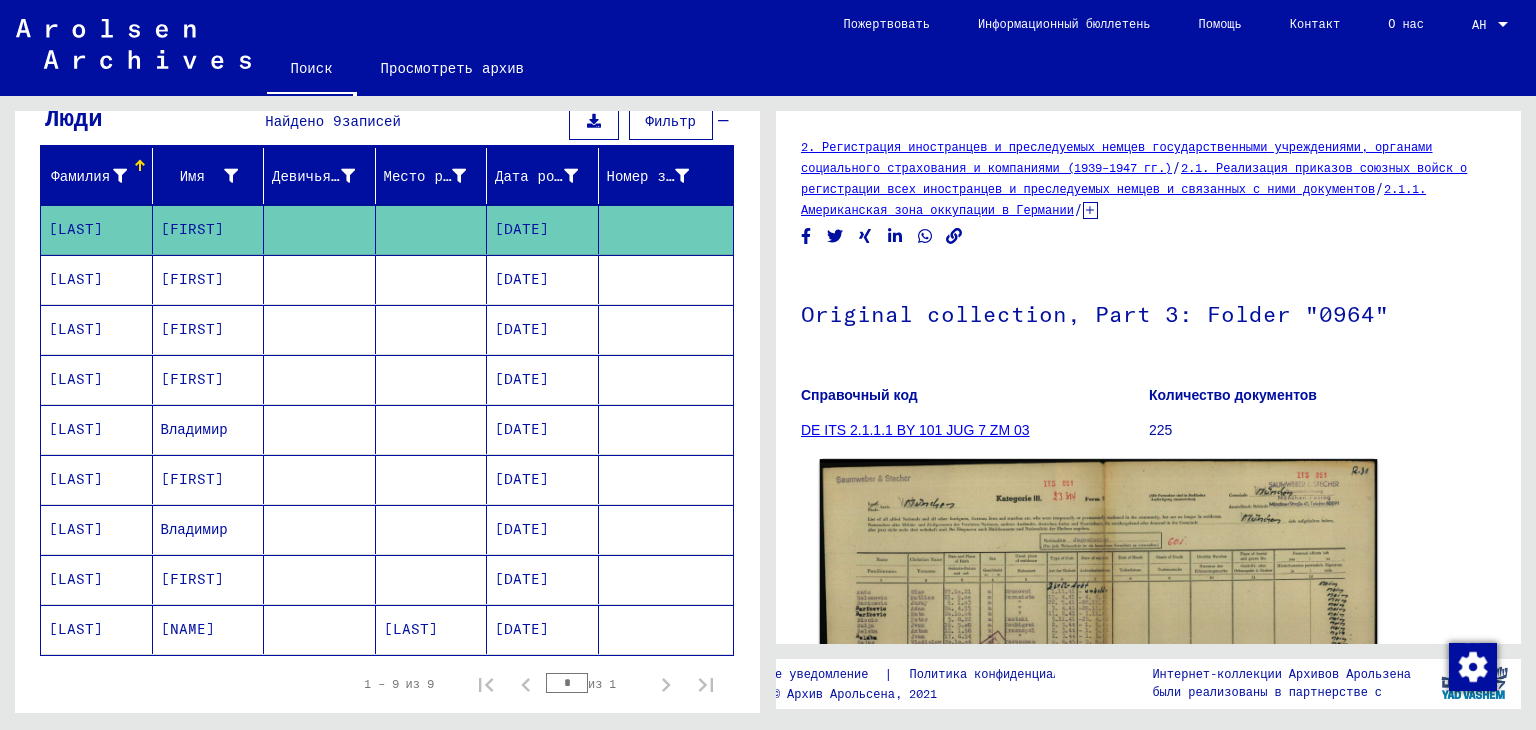 click 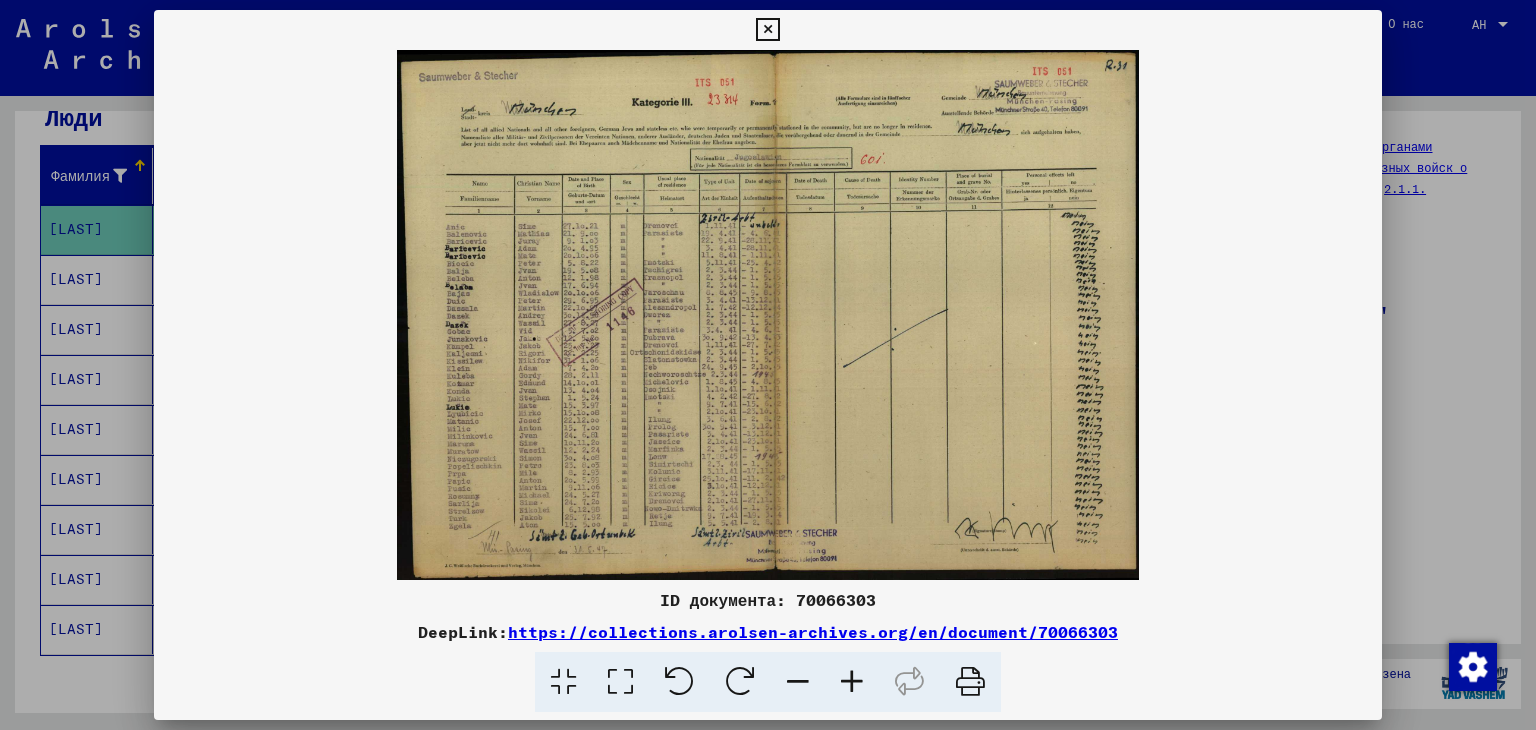 click at bounding box center (852, 682) 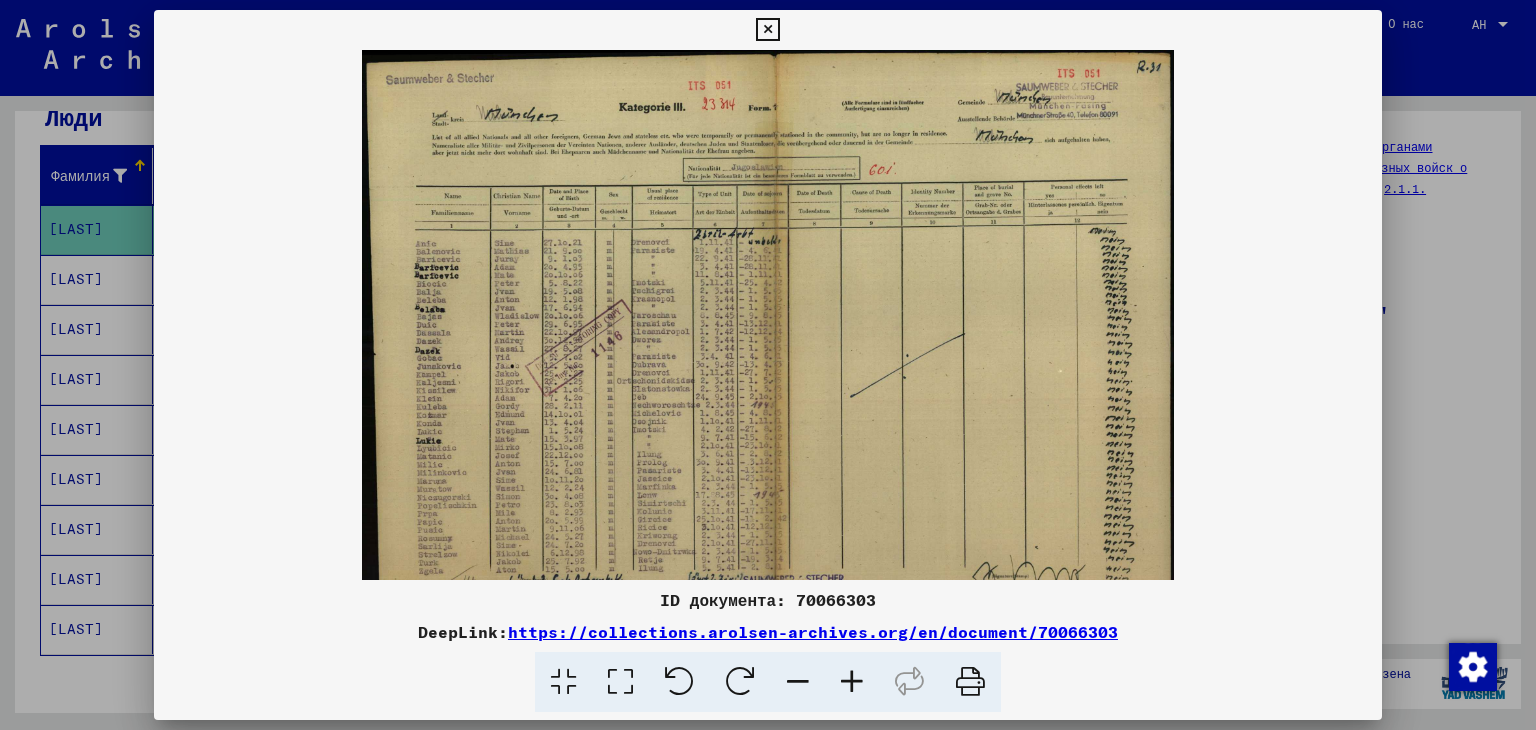 click at bounding box center (852, 682) 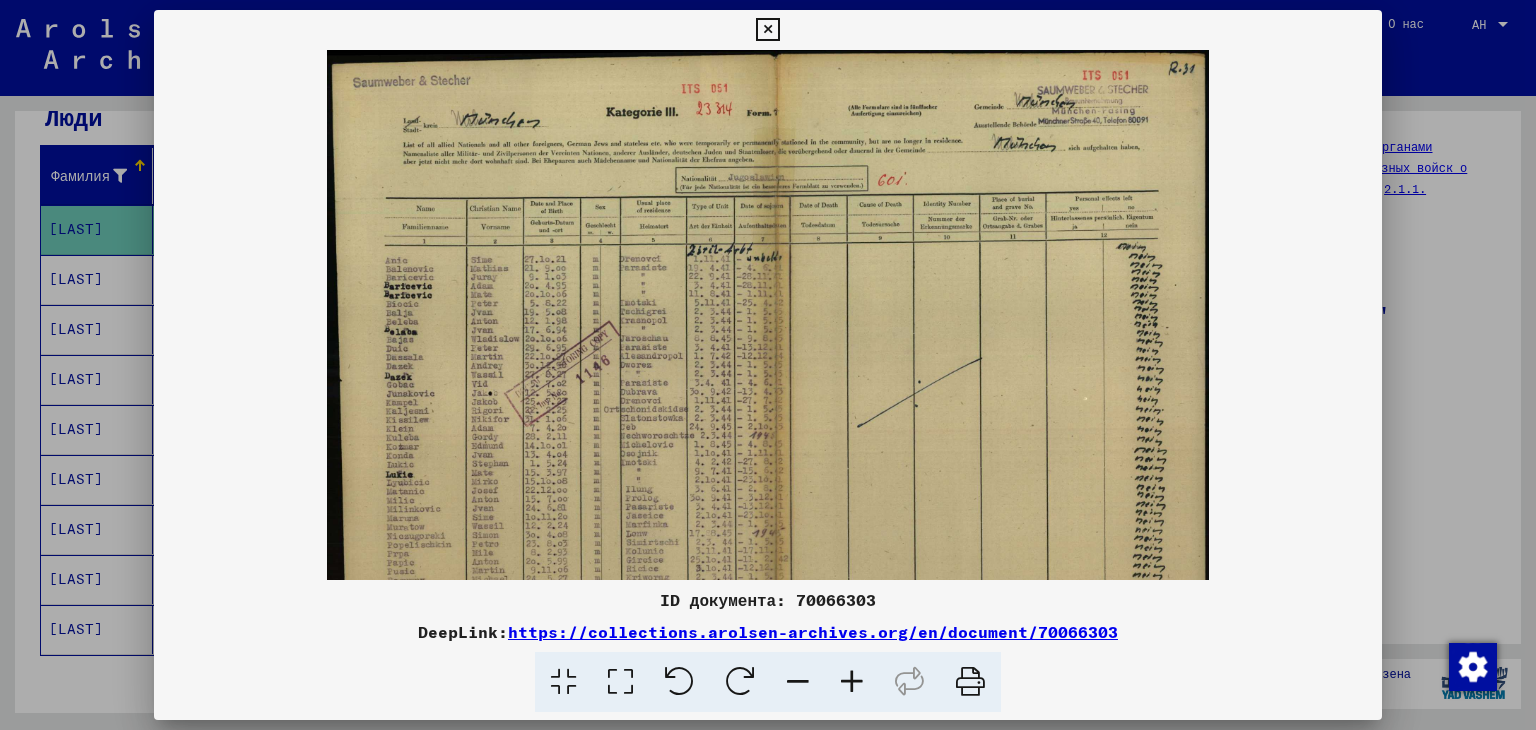 click at bounding box center (852, 682) 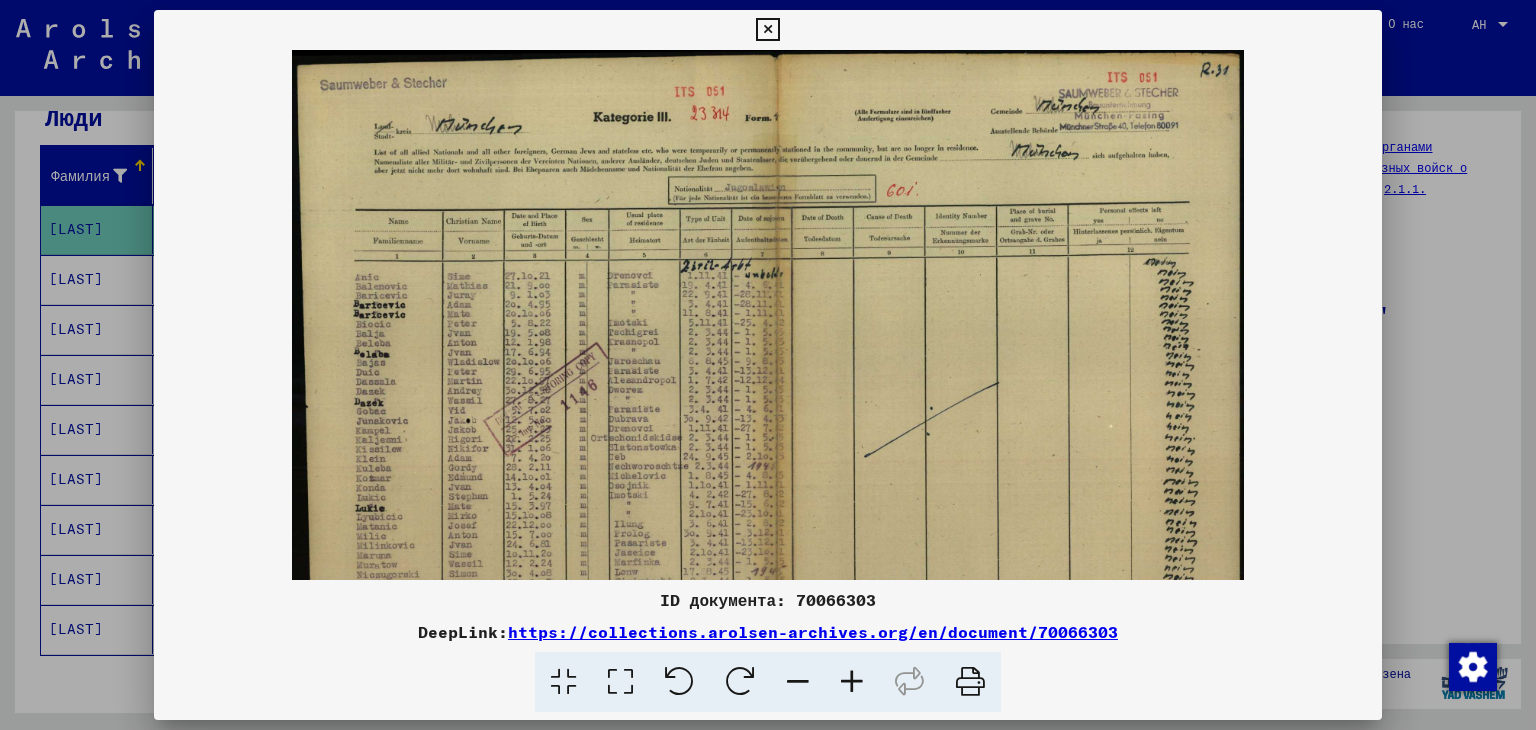 click at bounding box center [852, 682] 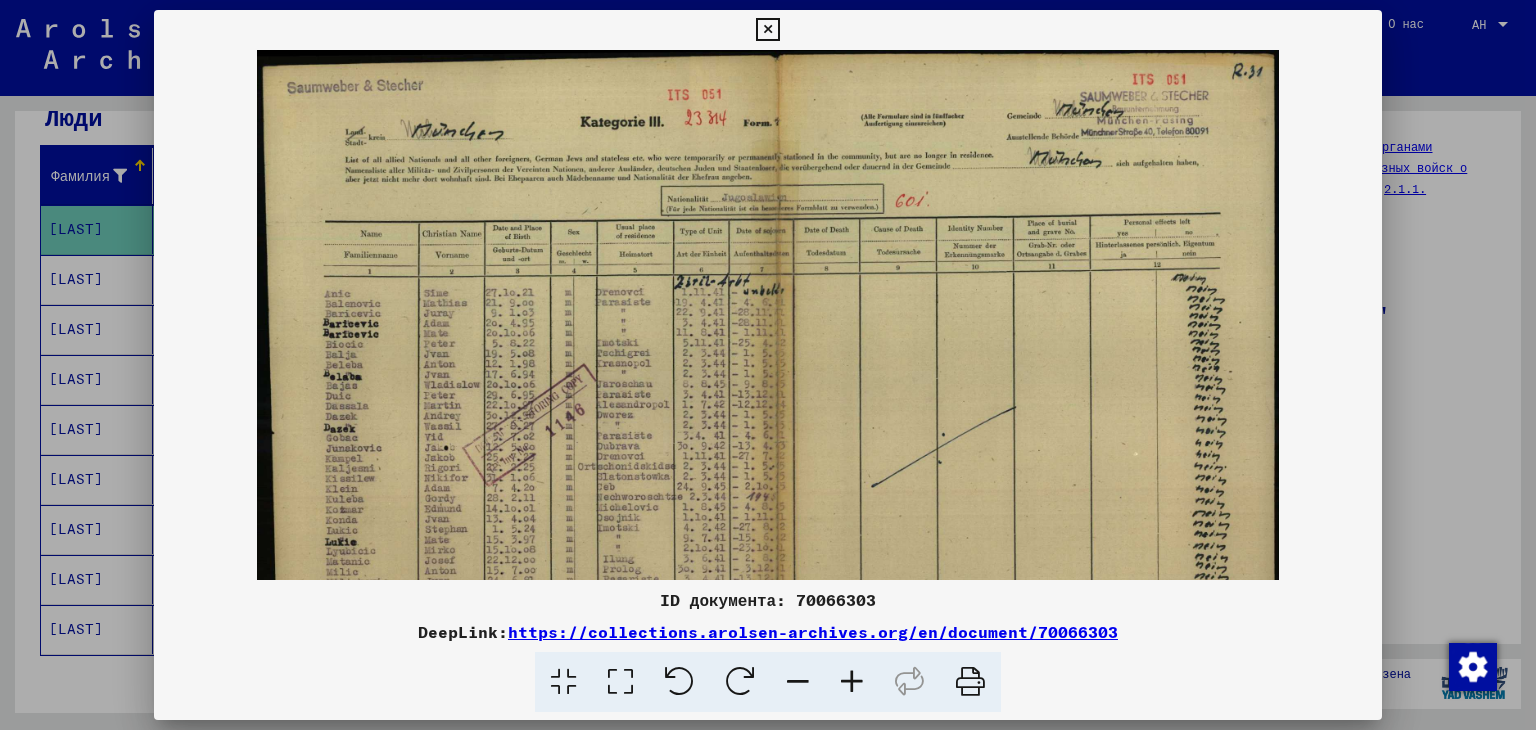click at bounding box center [852, 682] 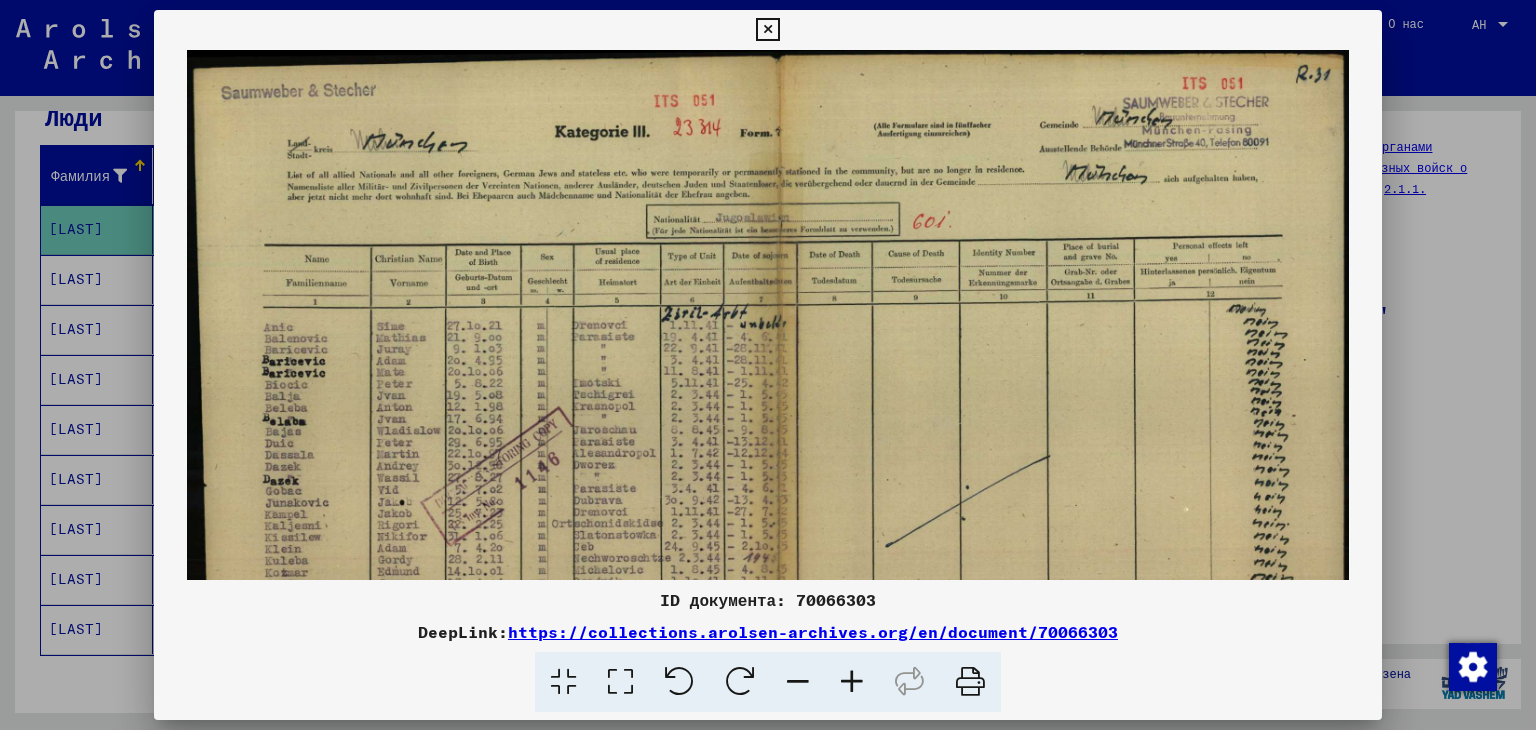 click at bounding box center [852, 682] 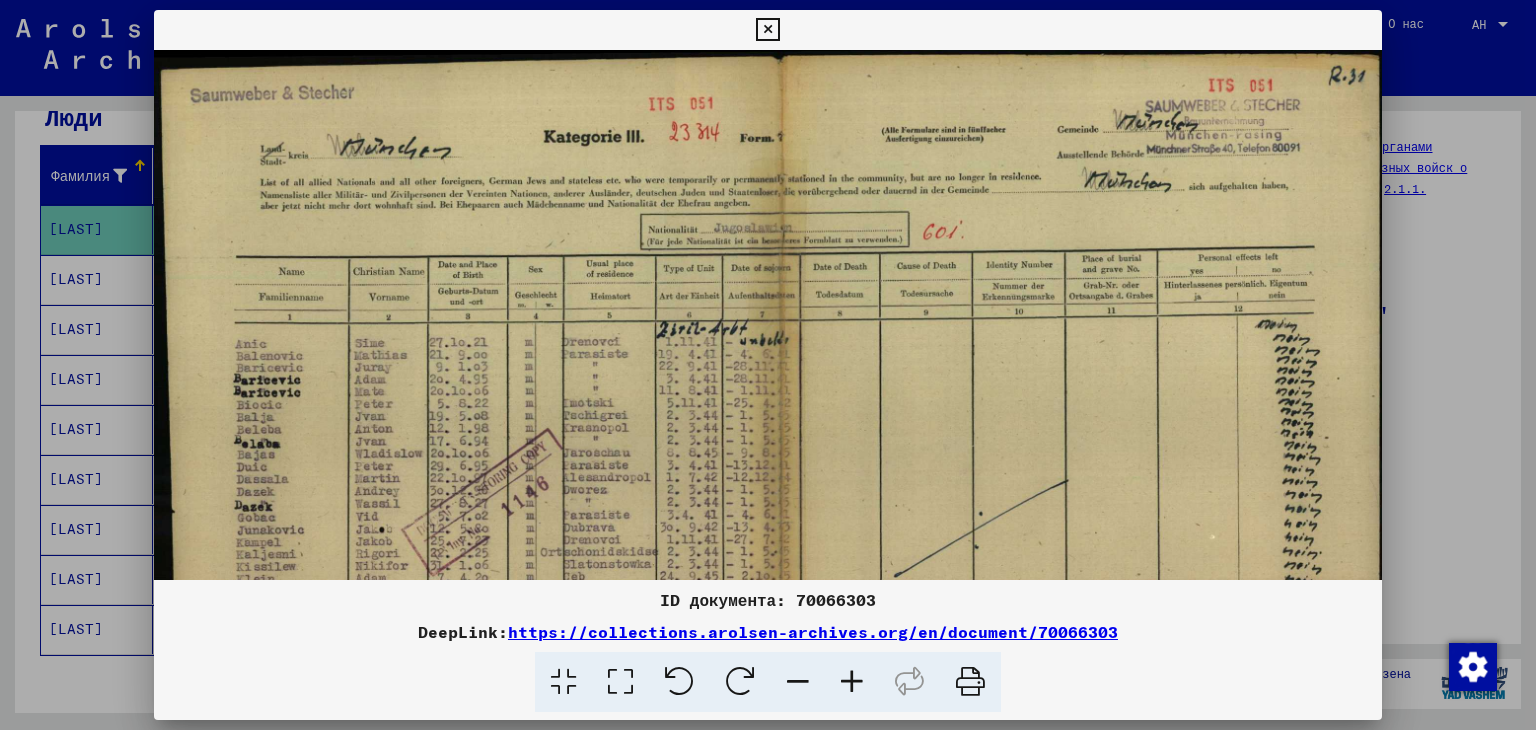 click at bounding box center (852, 682) 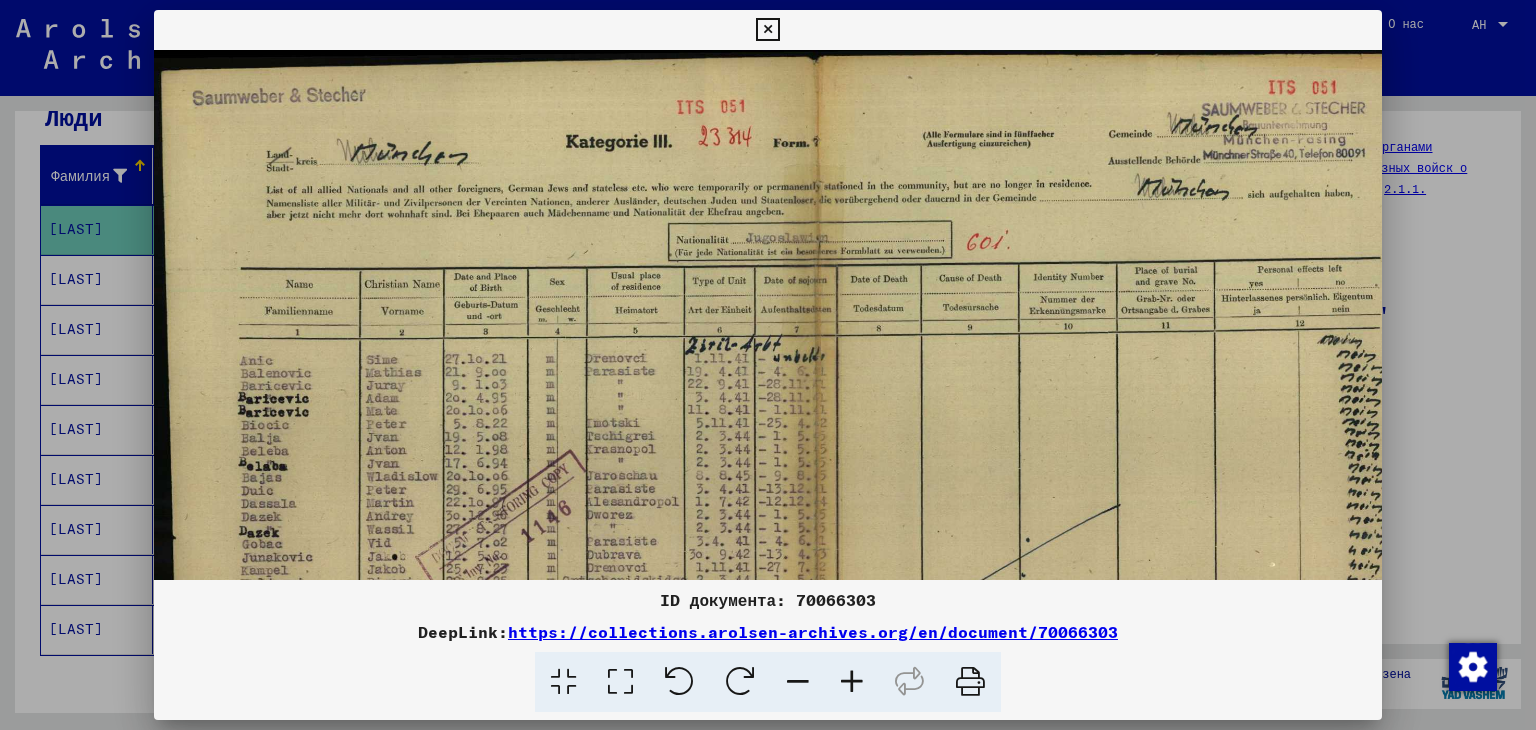 click at bounding box center (852, 682) 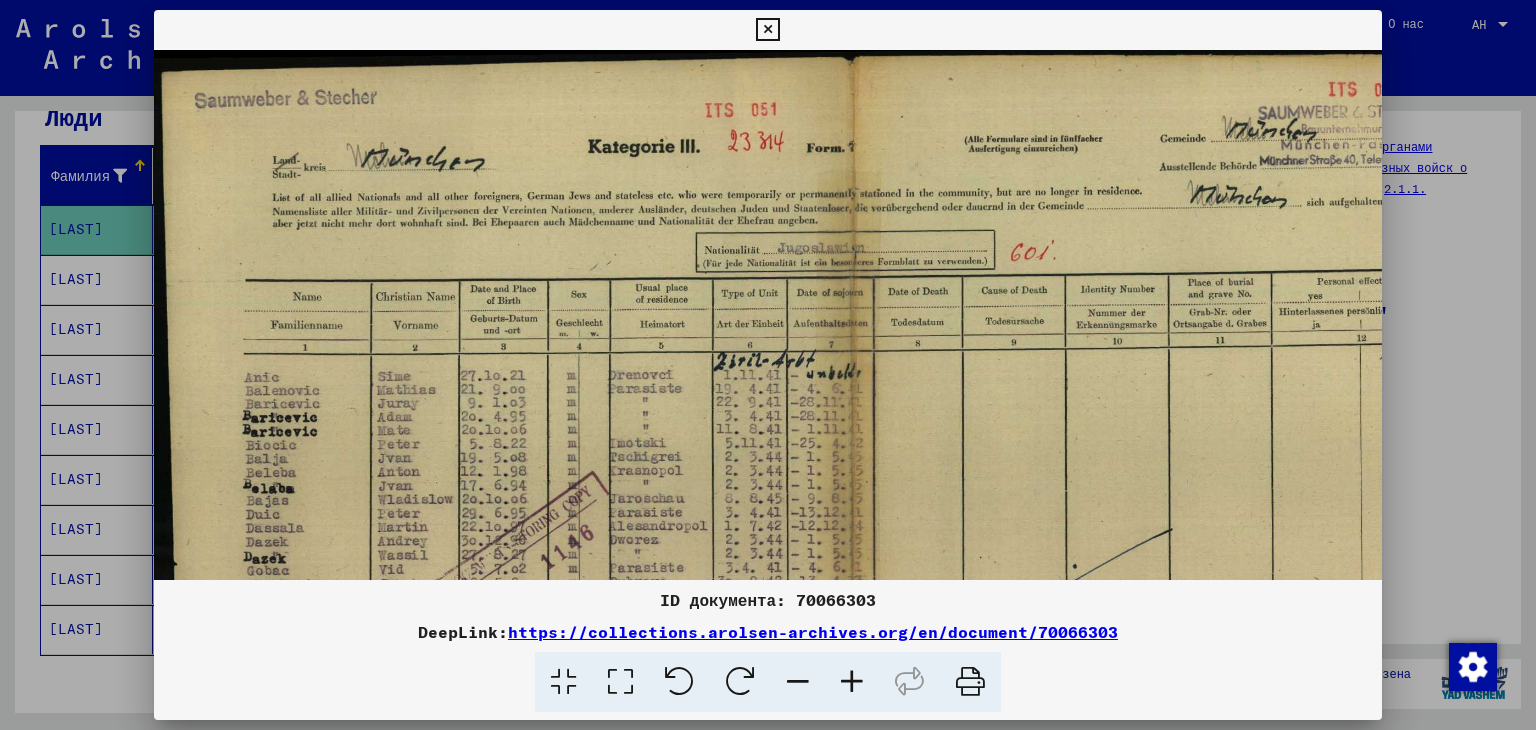 click at bounding box center [852, 682] 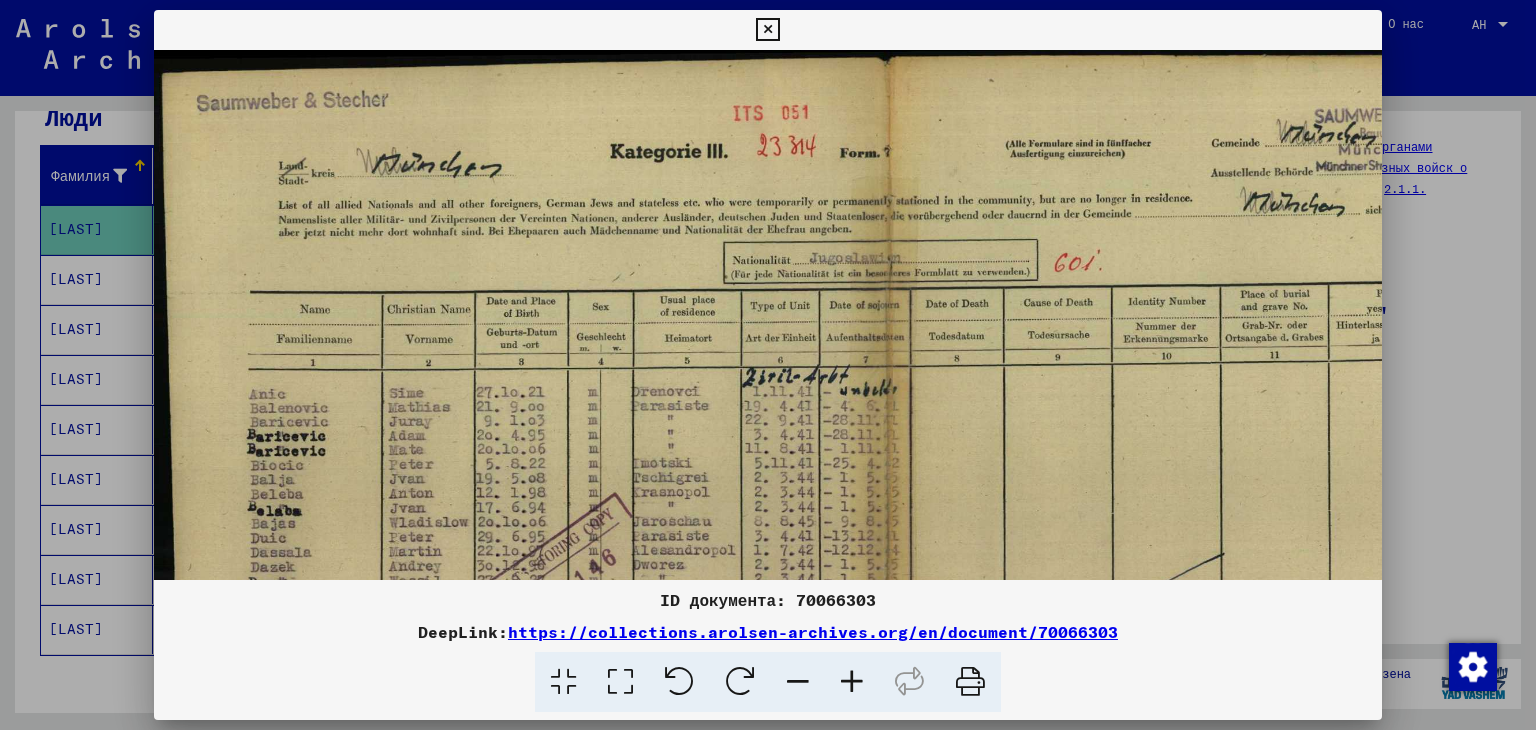 click at bounding box center (767, 30) 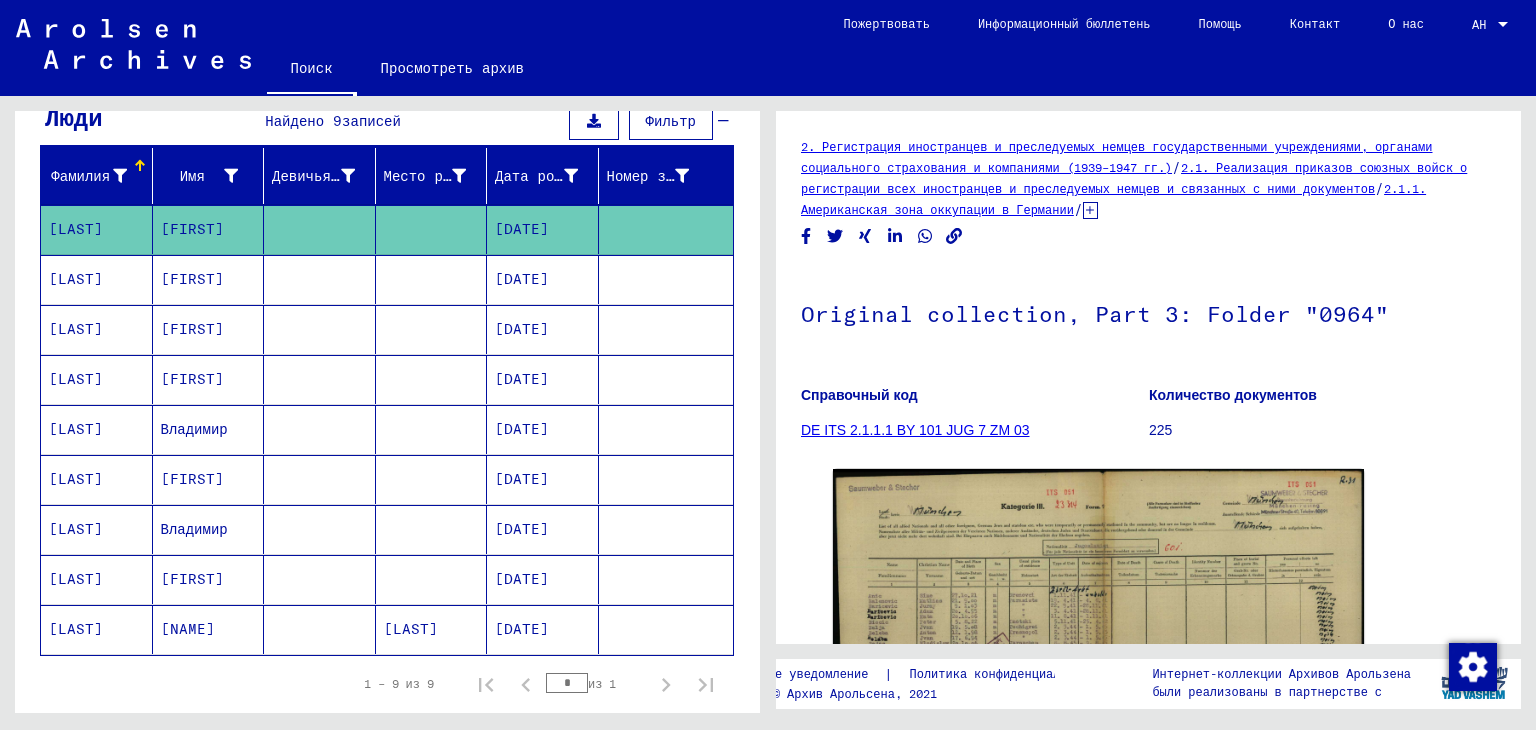 click on "[LAST]" at bounding box center [76, 329] 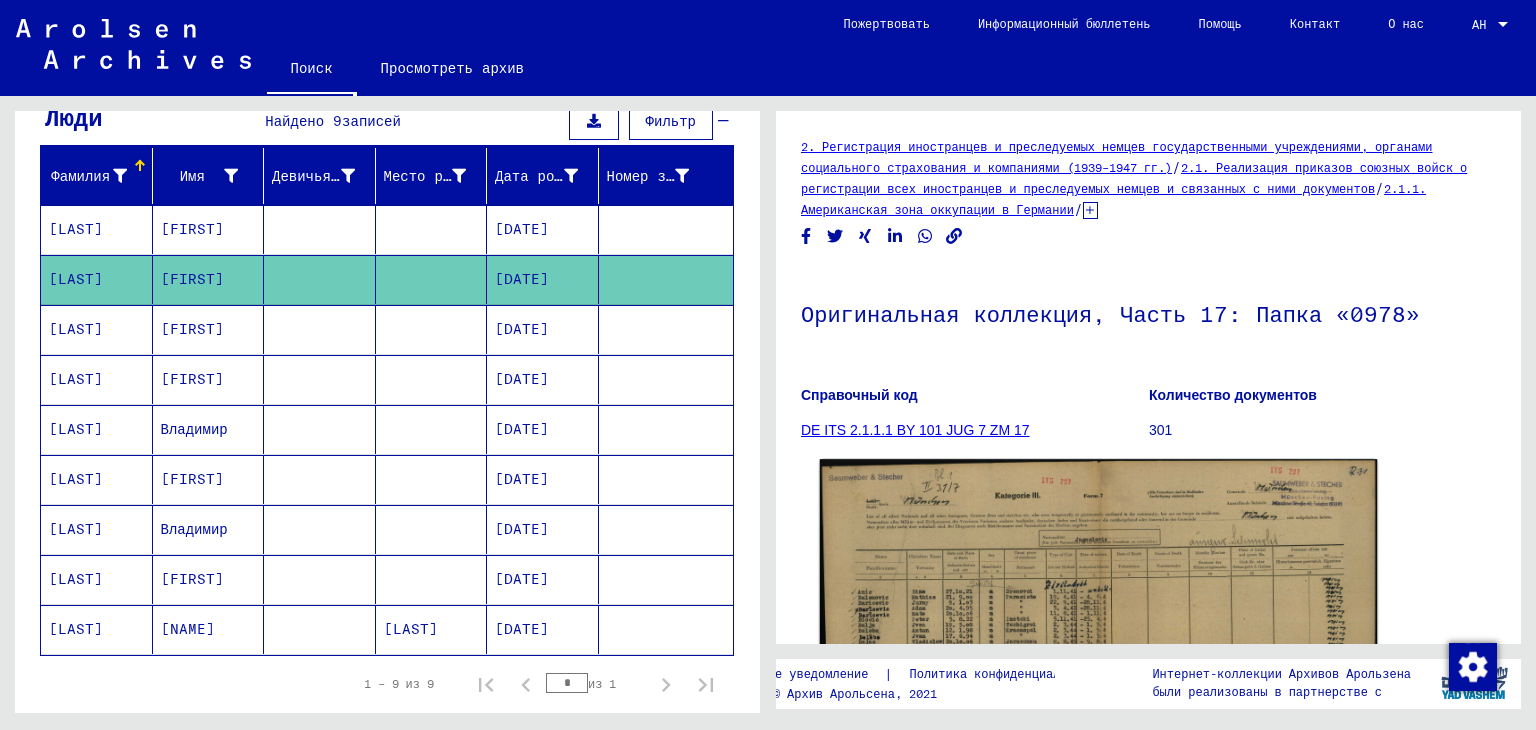 scroll, scrollTop: 0, scrollLeft: 0, axis: both 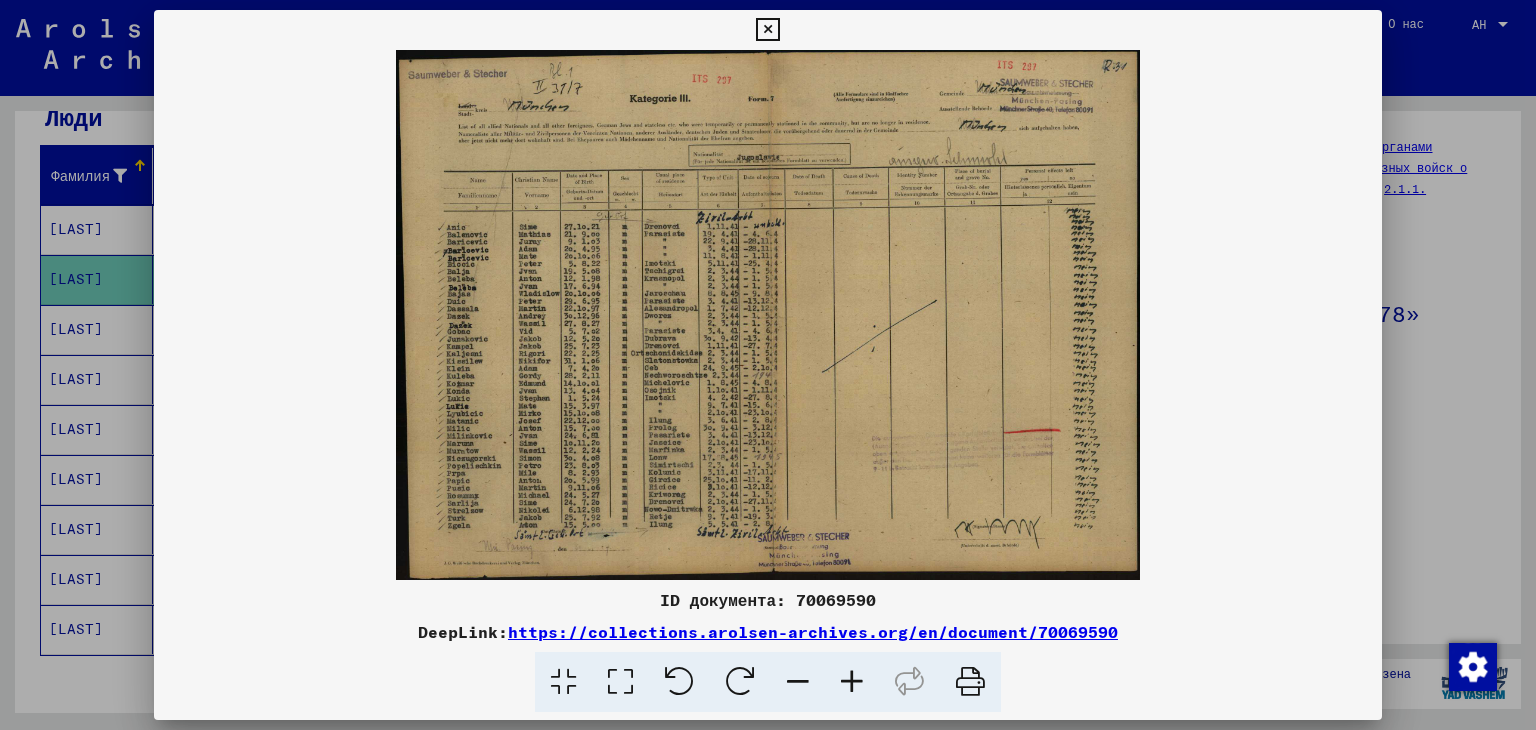 click at bounding box center (852, 682) 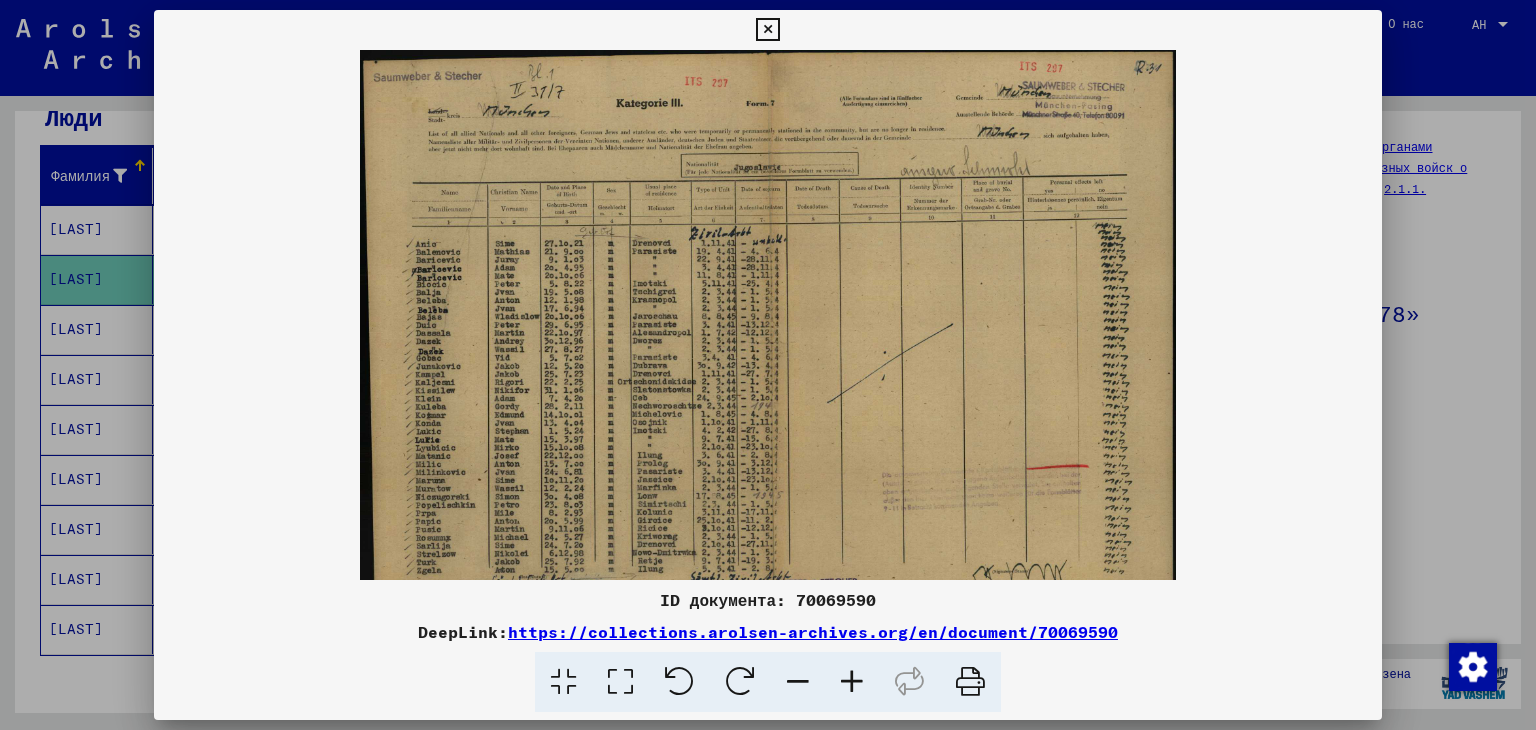 click at bounding box center [852, 682] 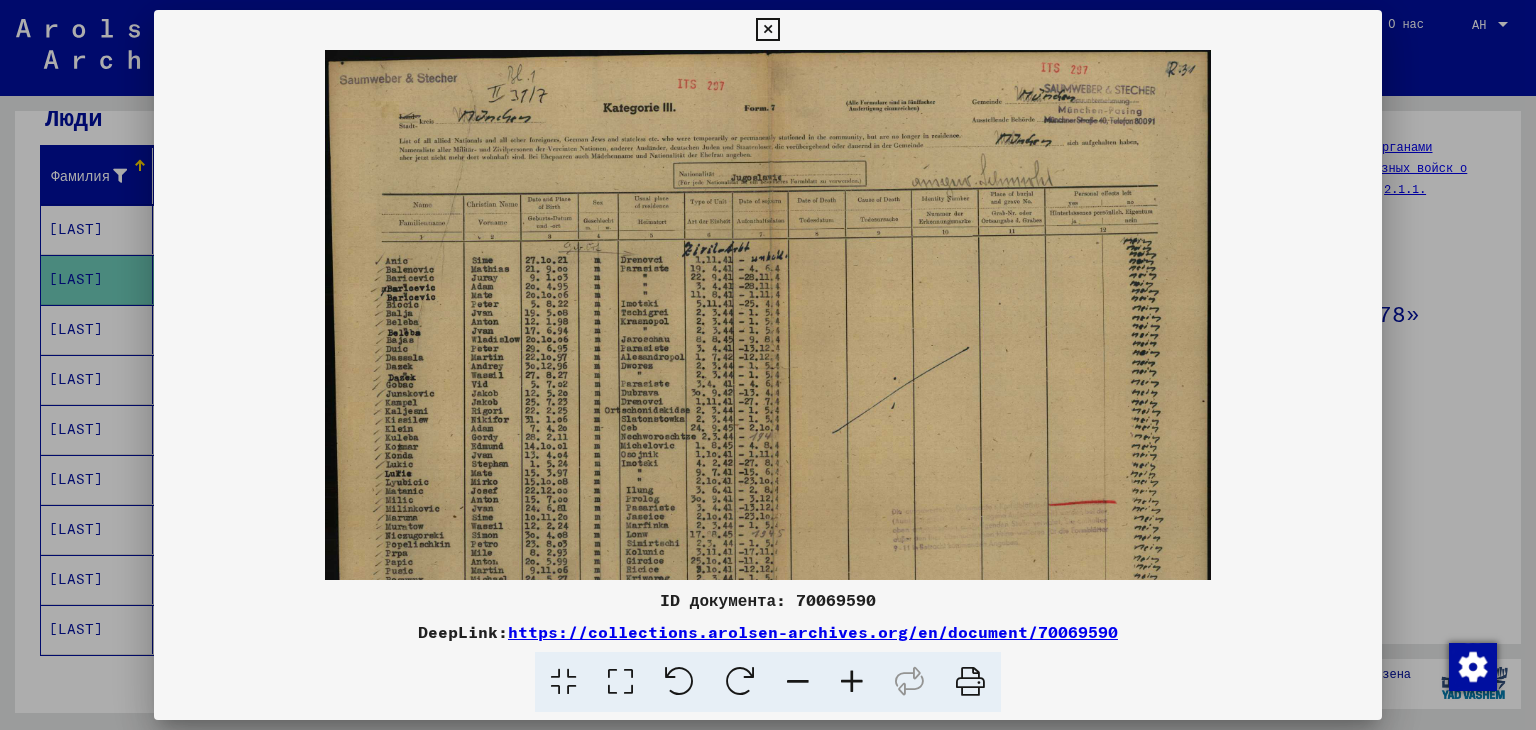 click at bounding box center (852, 682) 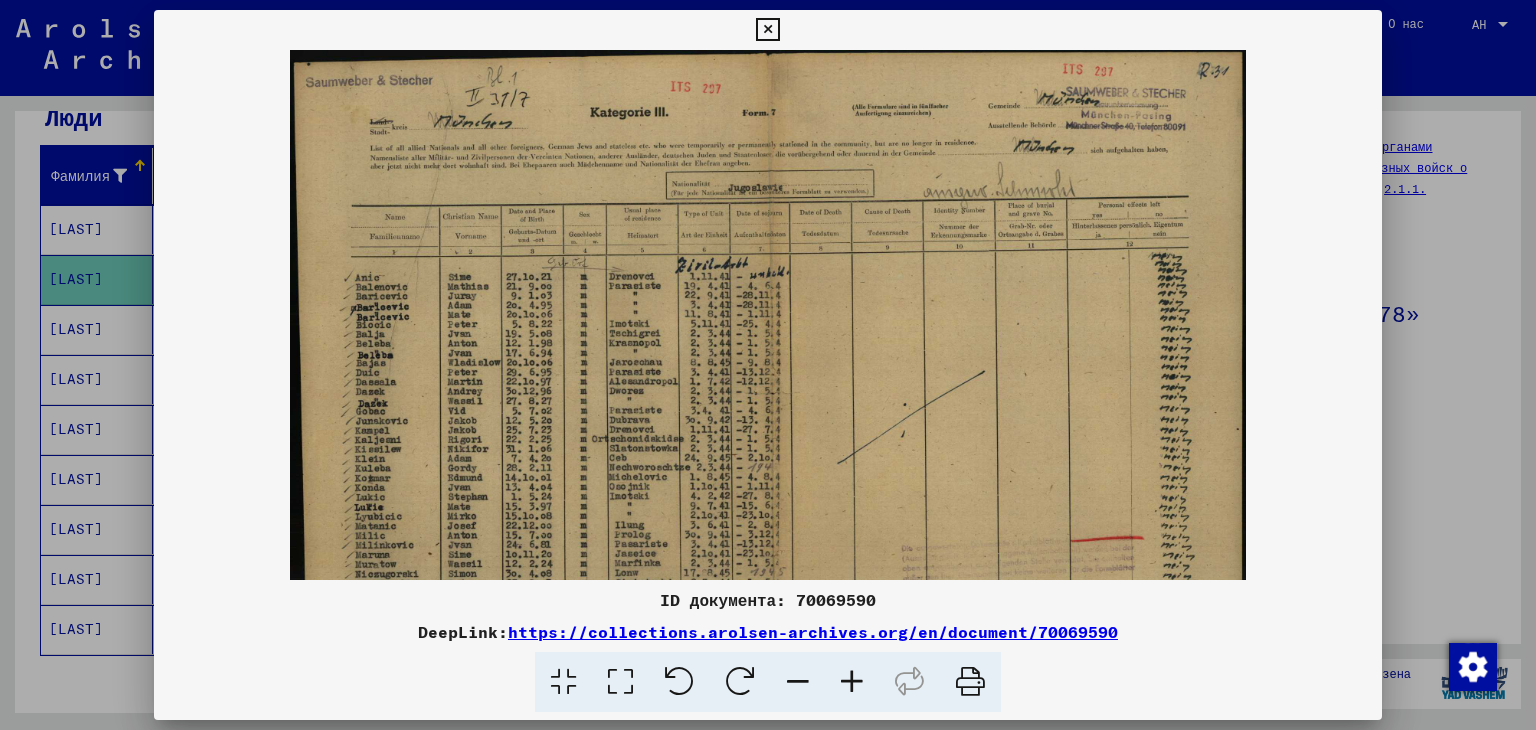 click at bounding box center (852, 682) 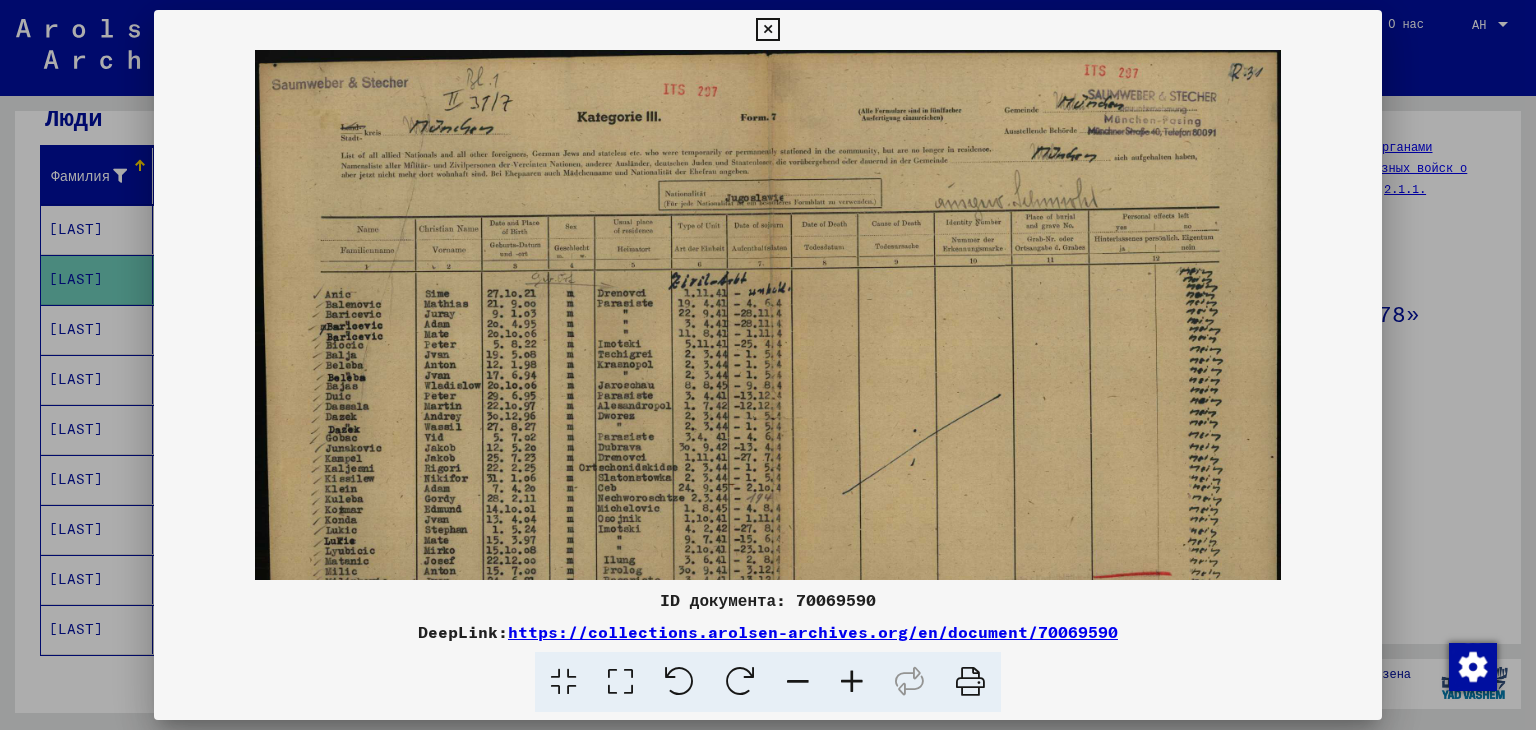 click at bounding box center (852, 682) 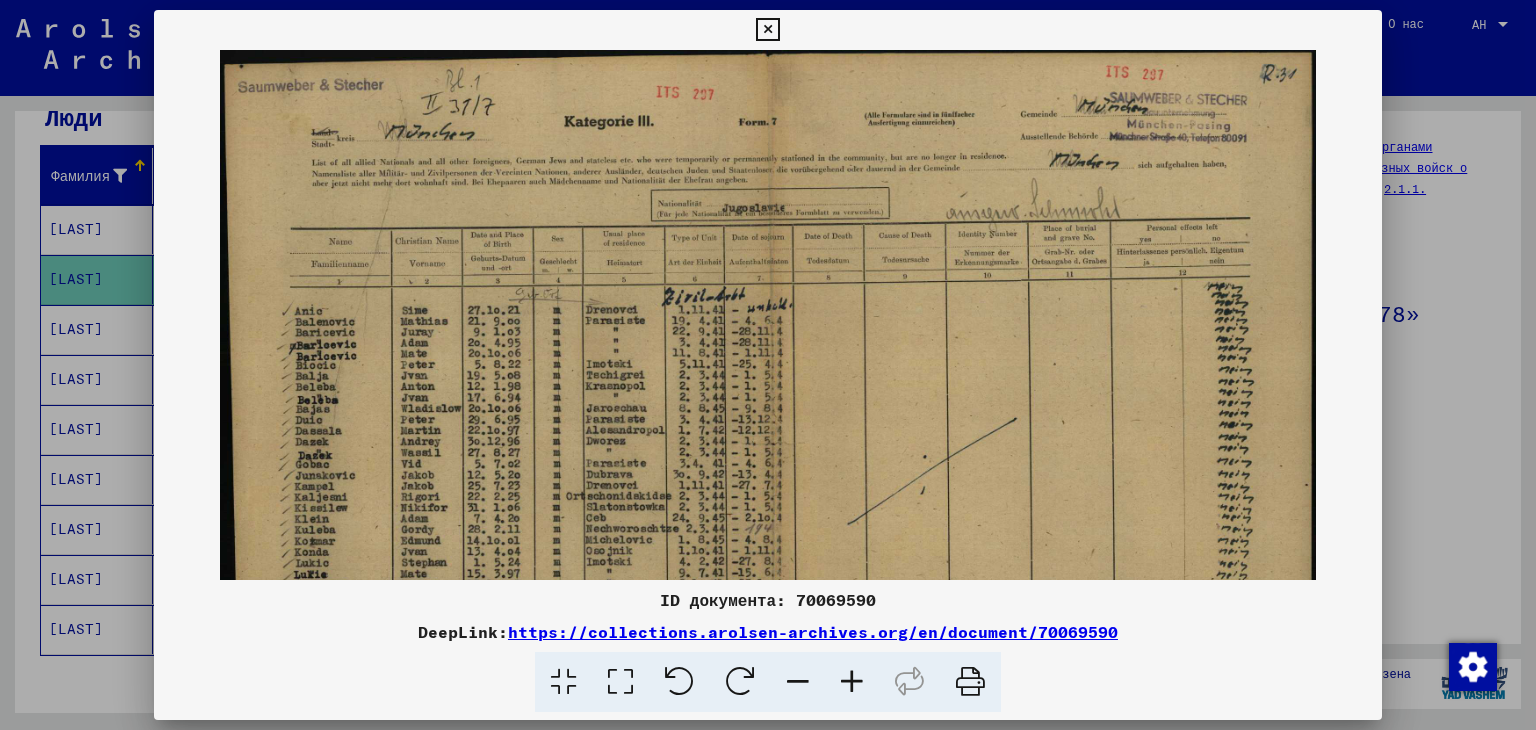 click at bounding box center [852, 682] 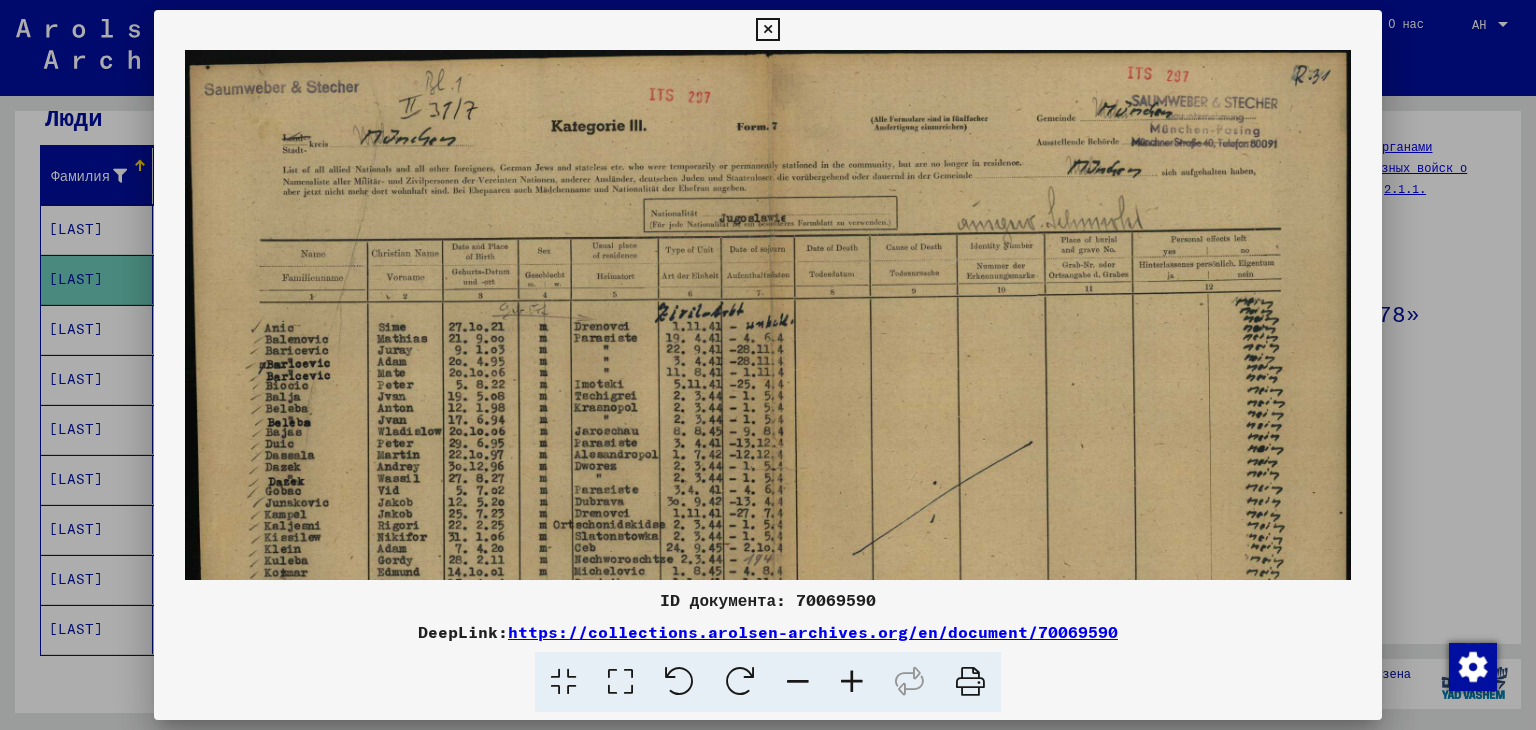 click at bounding box center [852, 682] 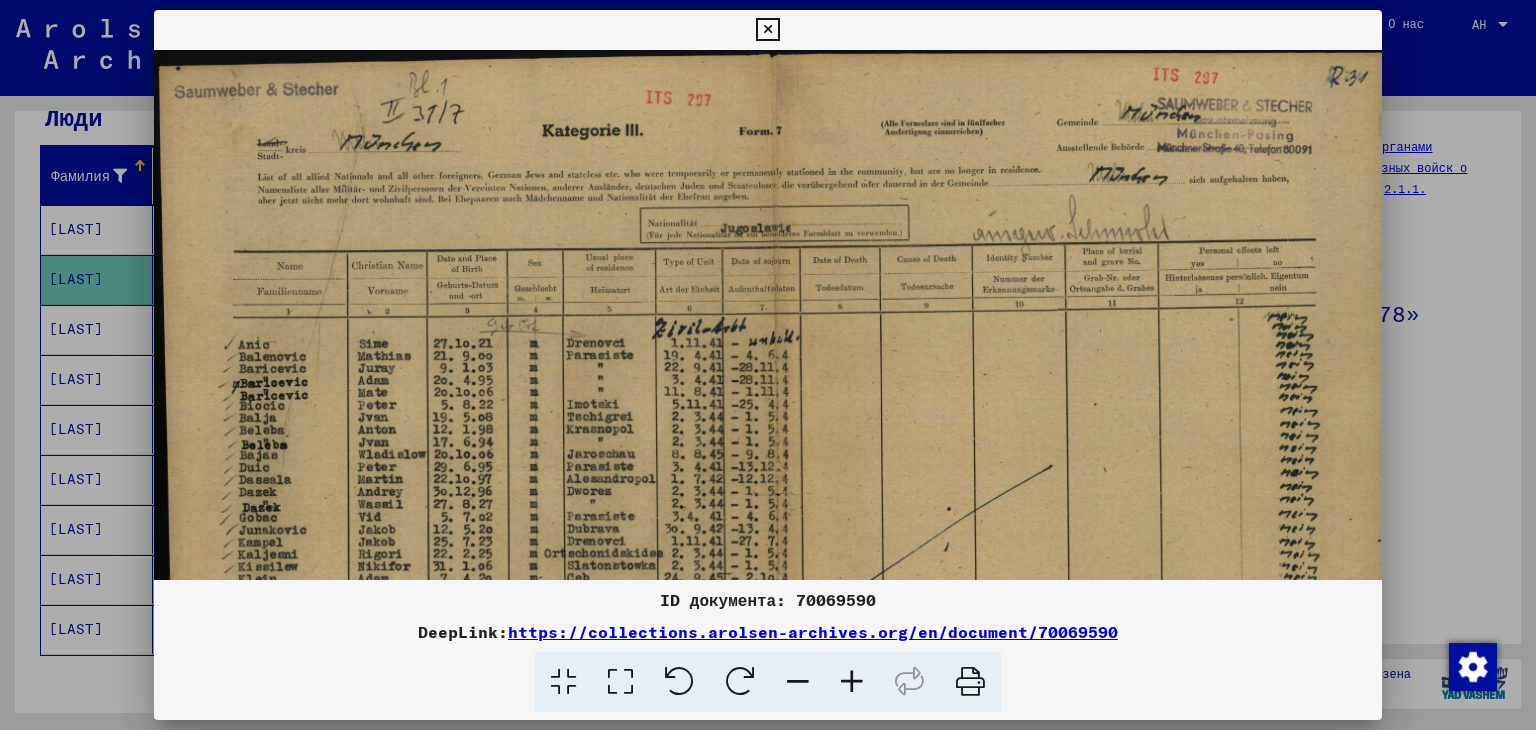 drag, startPoint x: 576, startPoint y: 430, endPoint x: 584, endPoint y: 453, distance: 24.351591 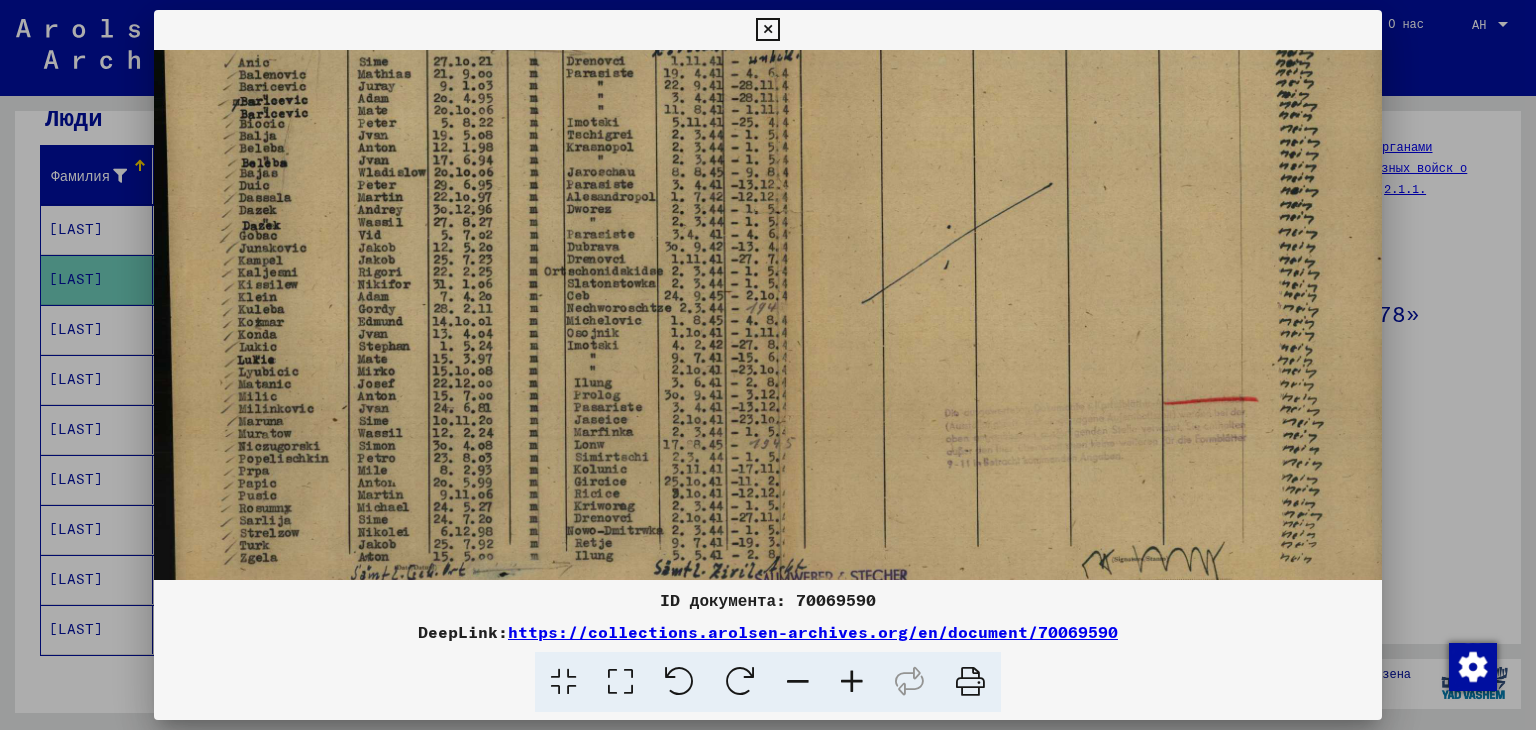 scroll, scrollTop: 310, scrollLeft: 0, axis: vertical 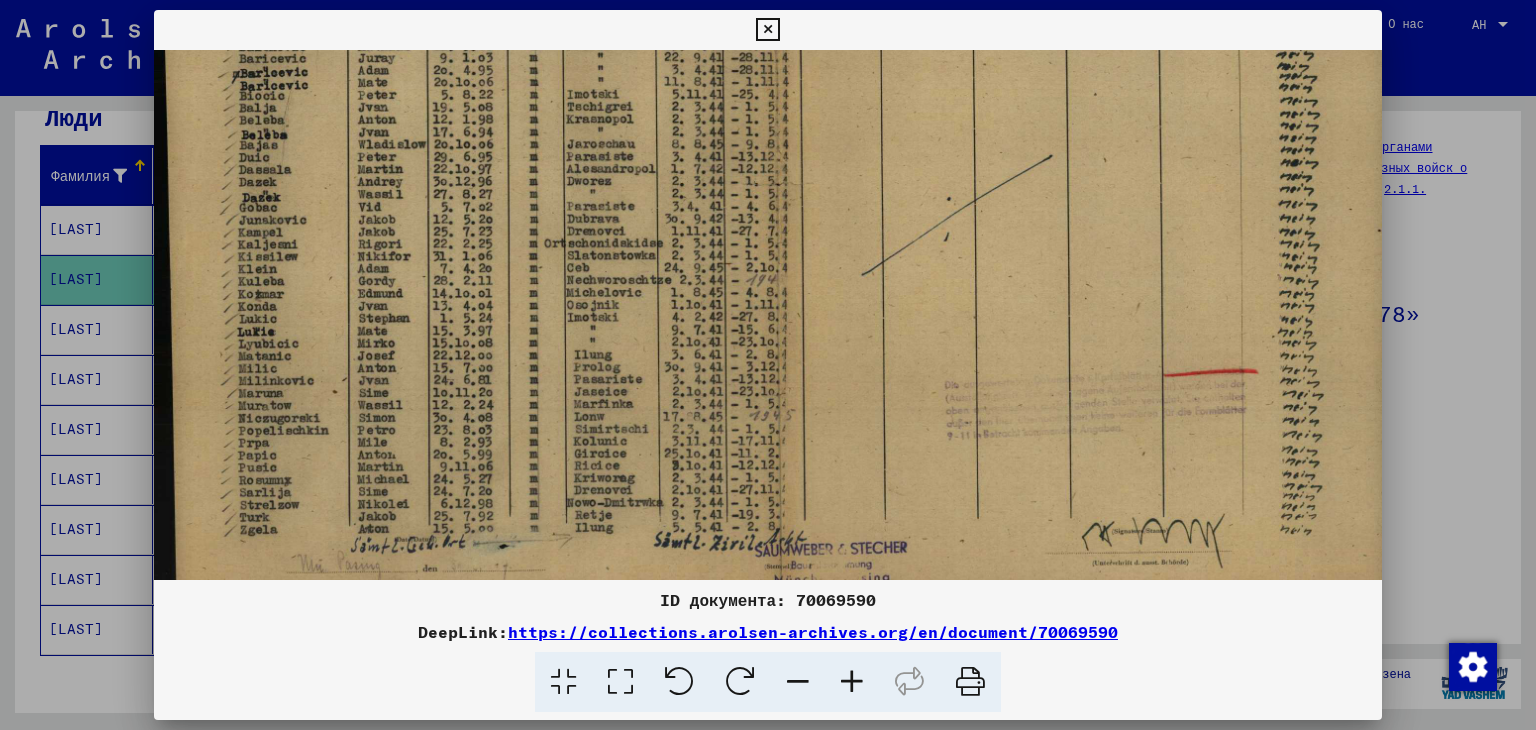 drag, startPoint x: 528, startPoint y: 449, endPoint x: 542, endPoint y: 141, distance: 308.31802 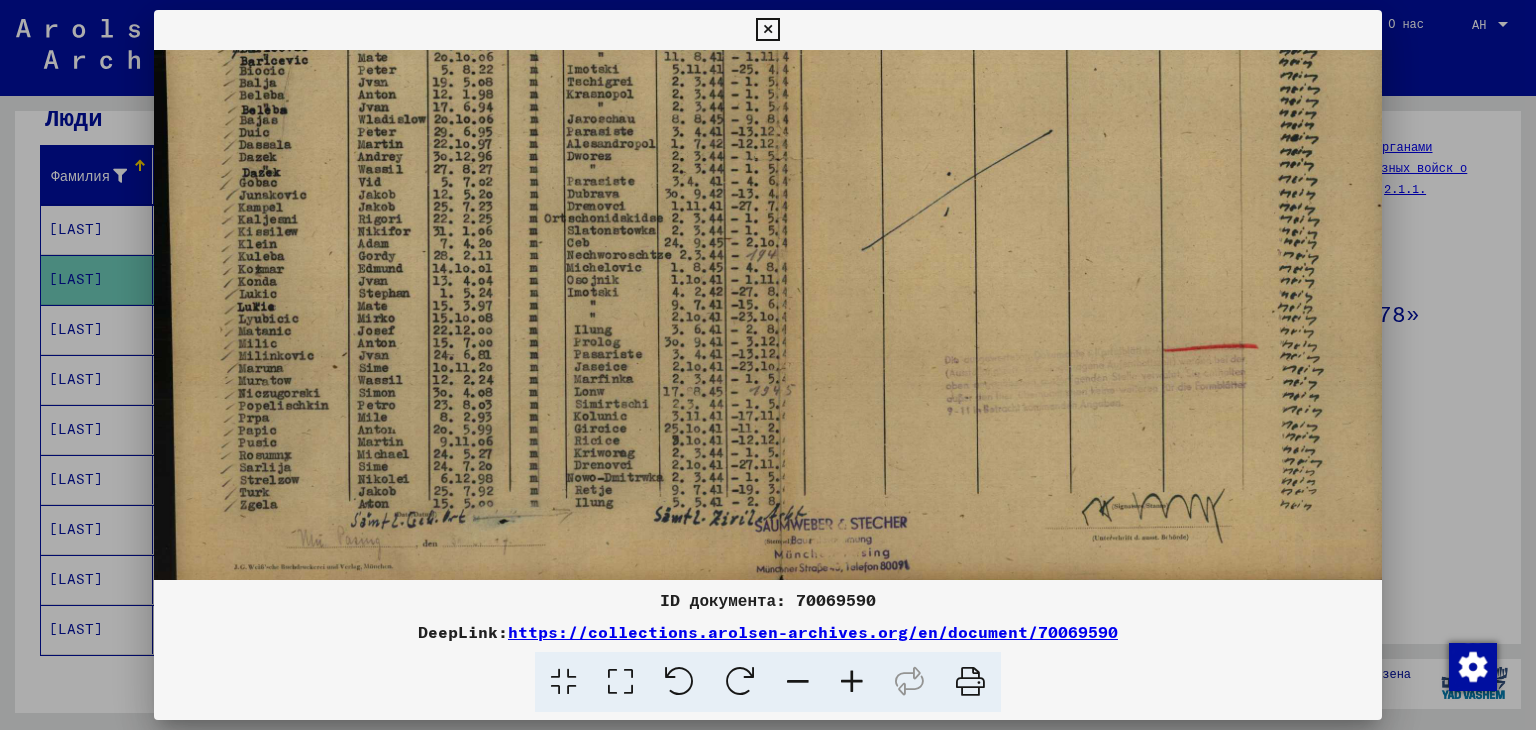 scroll, scrollTop: 336, scrollLeft: 0, axis: vertical 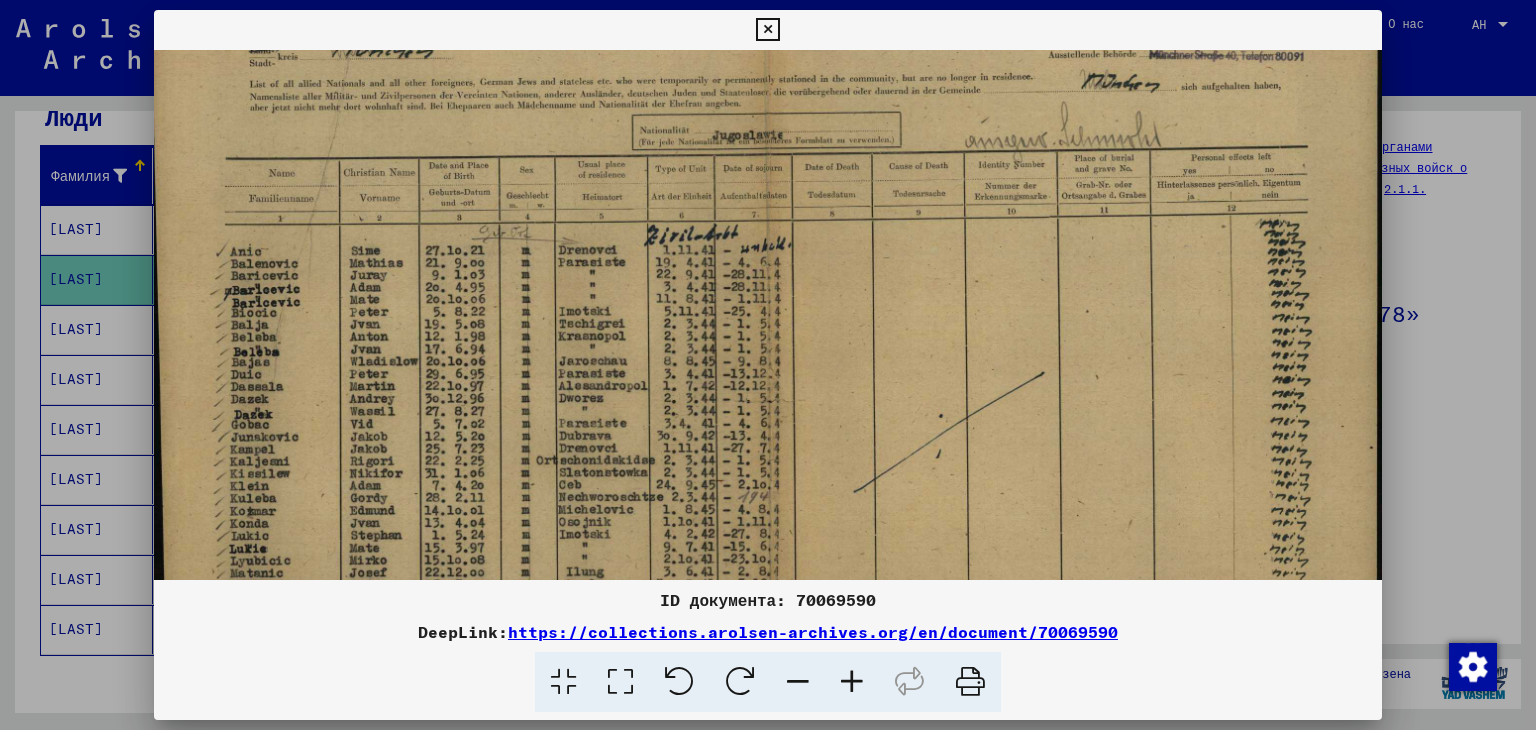 drag, startPoint x: 770, startPoint y: 429, endPoint x: 751, endPoint y: 654, distance: 225.8008 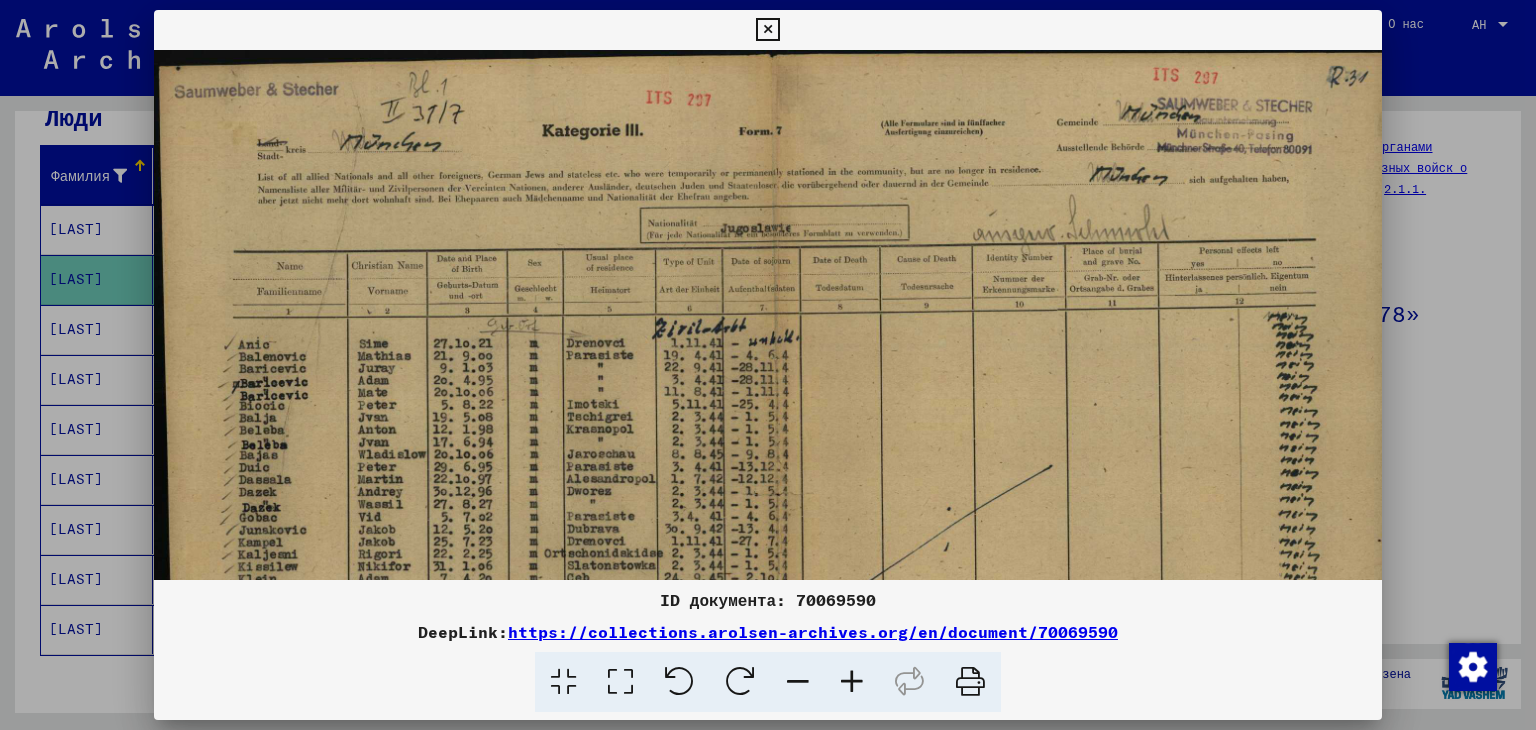 scroll, scrollTop: 0, scrollLeft: 8, axis: horizontal 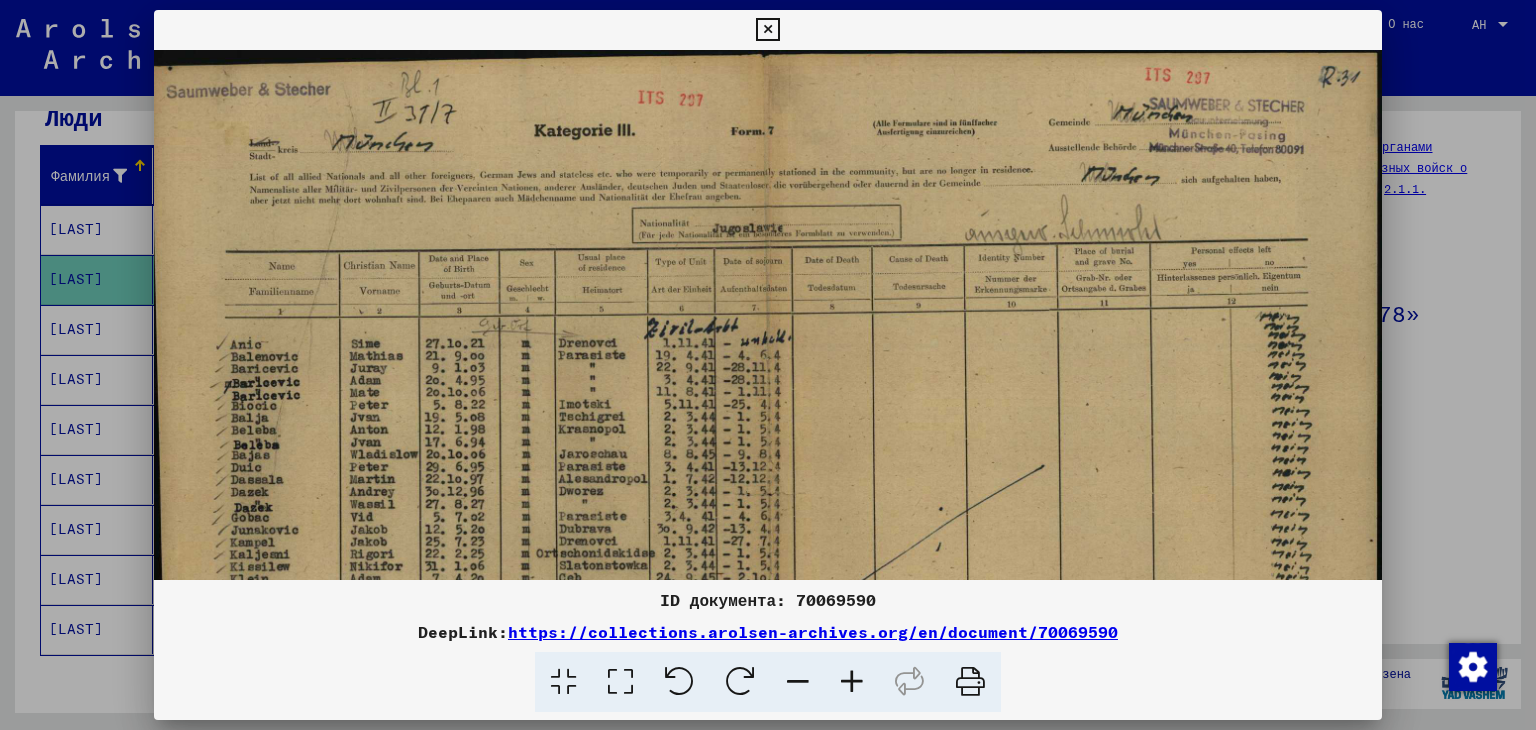 drag, startPoint x: 752, startPoint y: 350, endPoint x: 752, endPoint y: 579, distance: 229 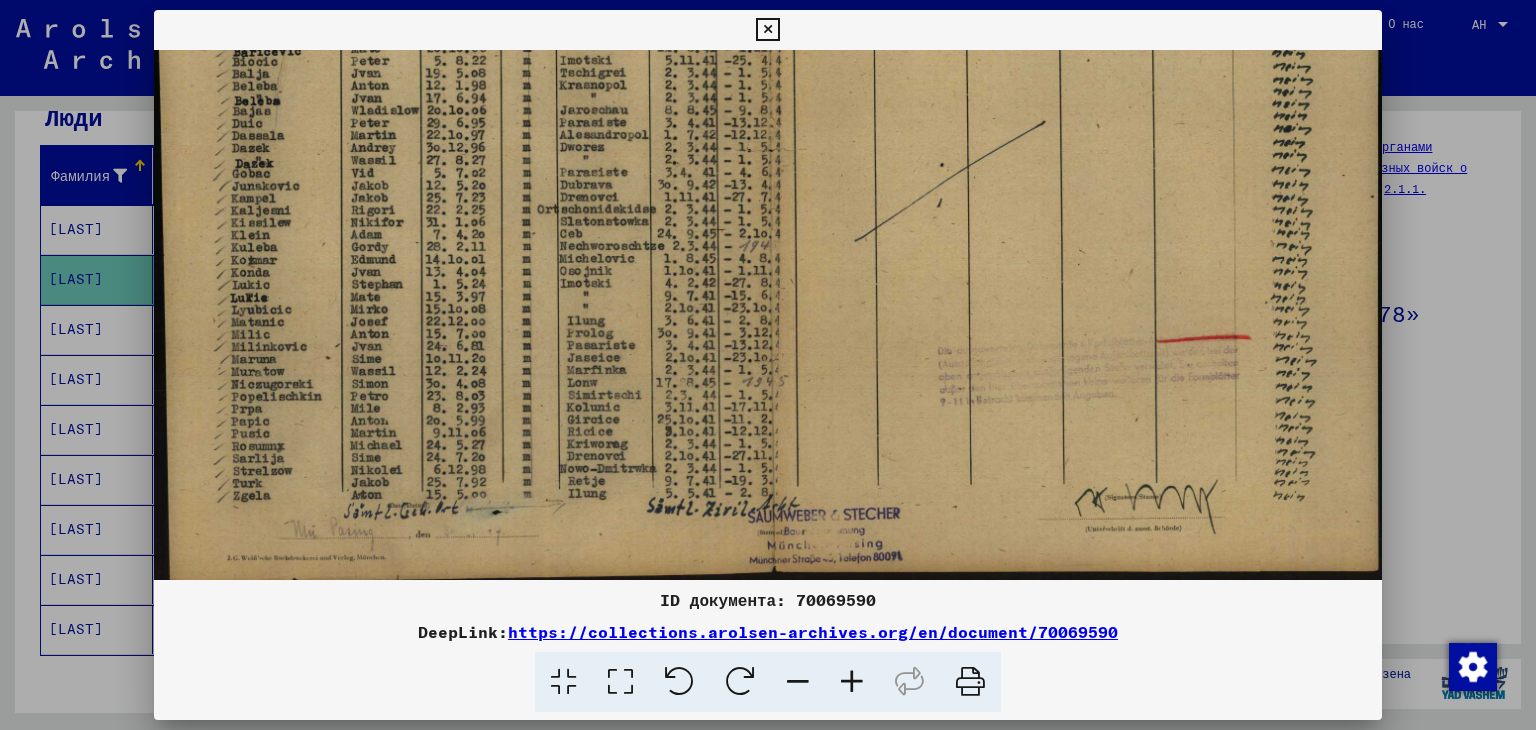 drag, startPoint x: 894, startPoint y: 421, endPoint x: 838, endPoint y: 79, distance: 346.55447 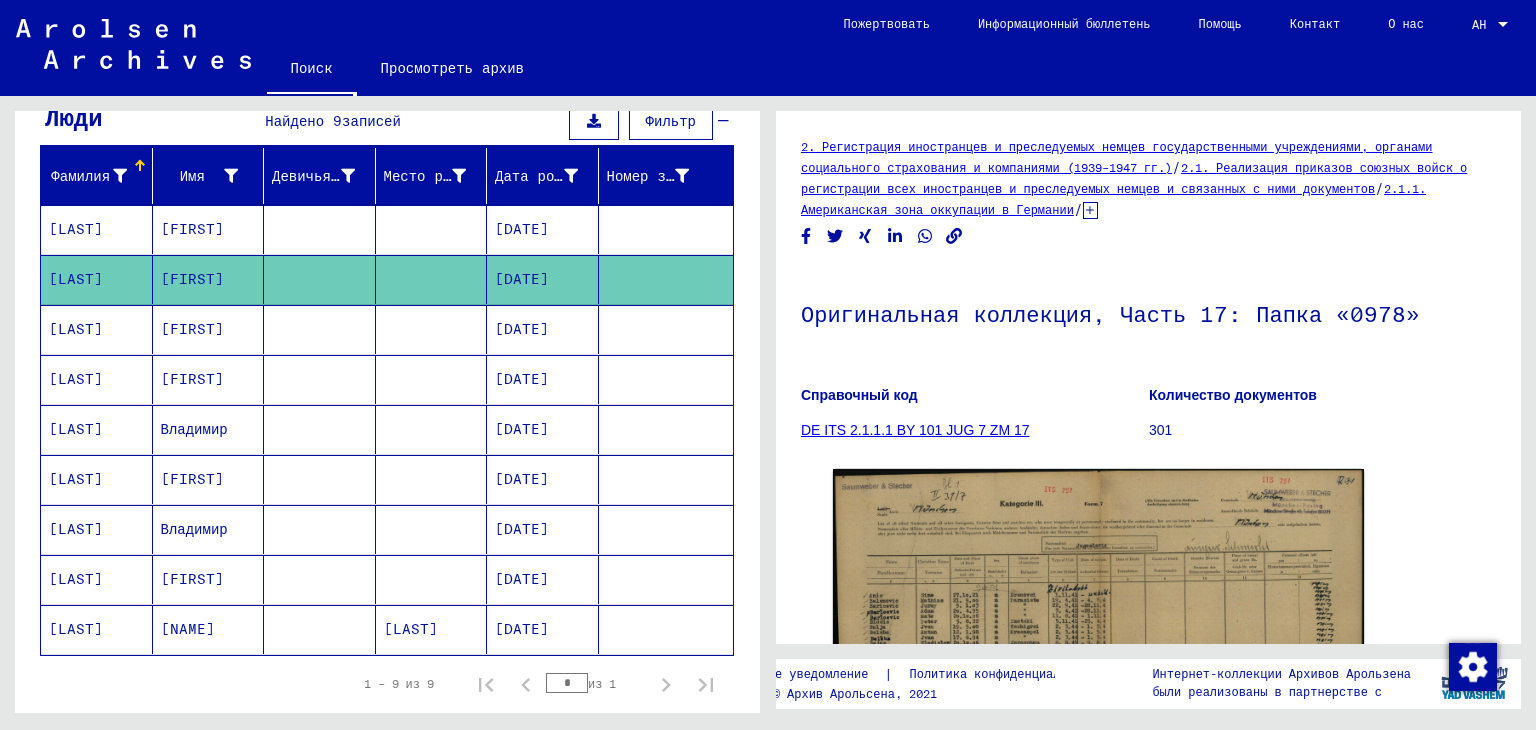 click on "[LAST]" at bounding box center (76, 279) 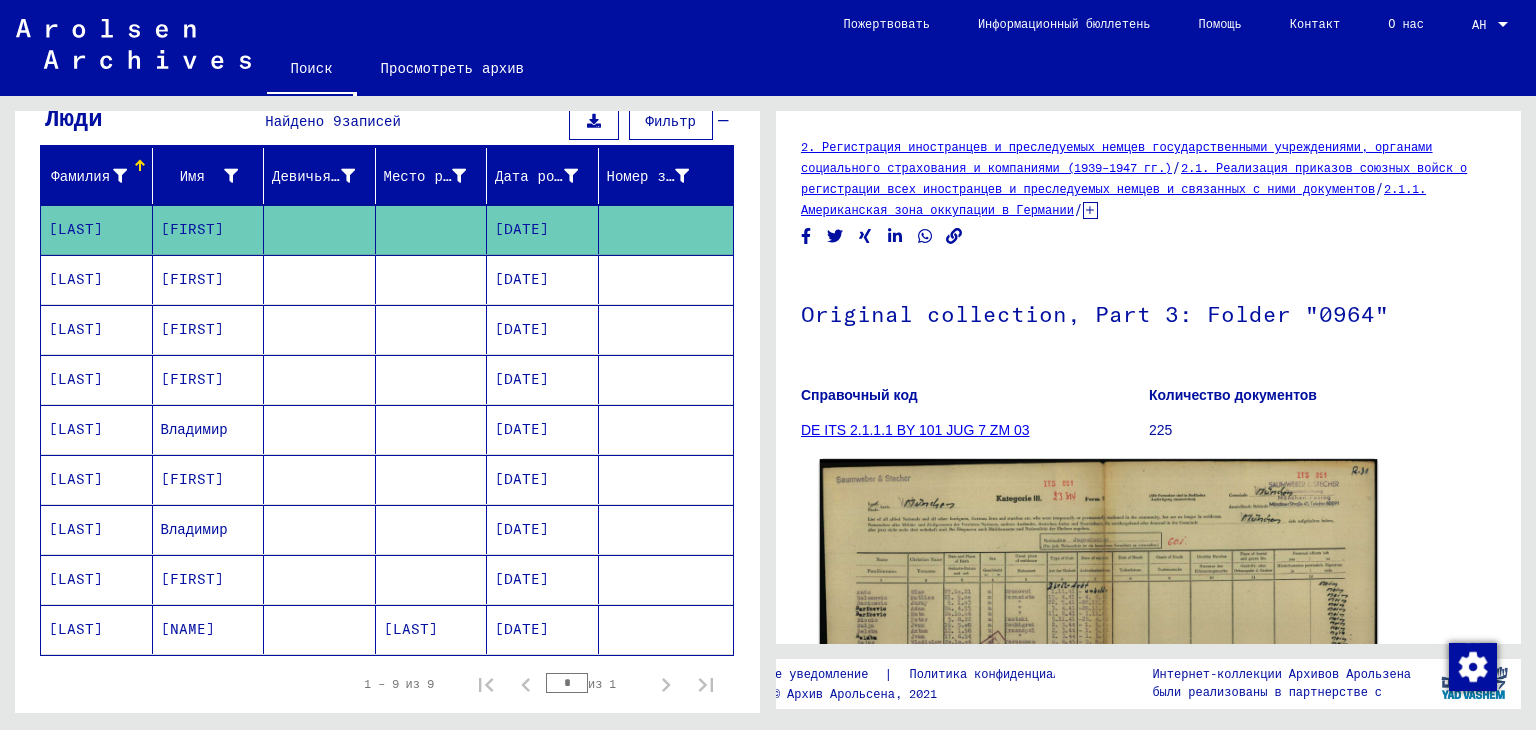 click 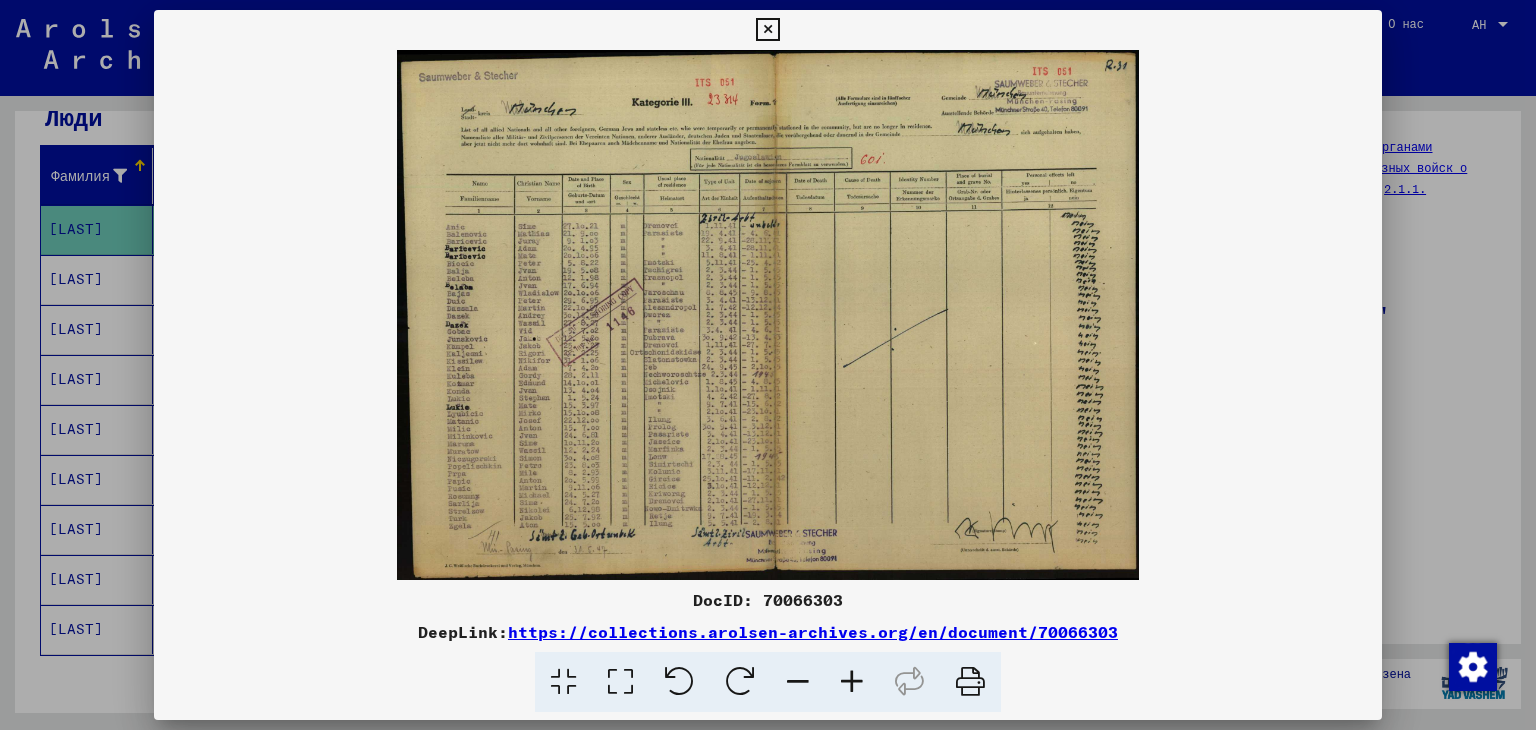 scroll, scrollTop: 0, scrollLeft: 0, axis: both 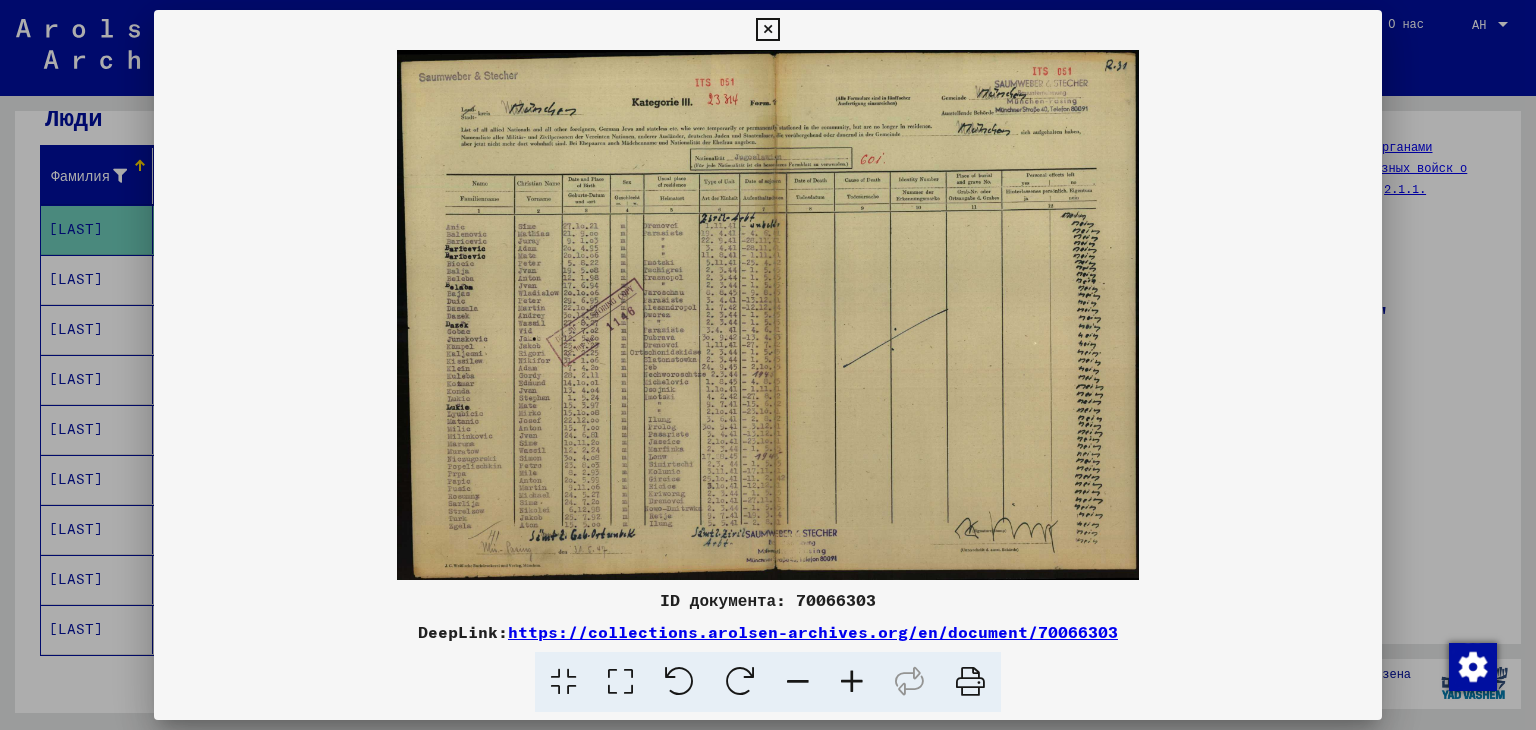 click at bounding box center (852, 682) 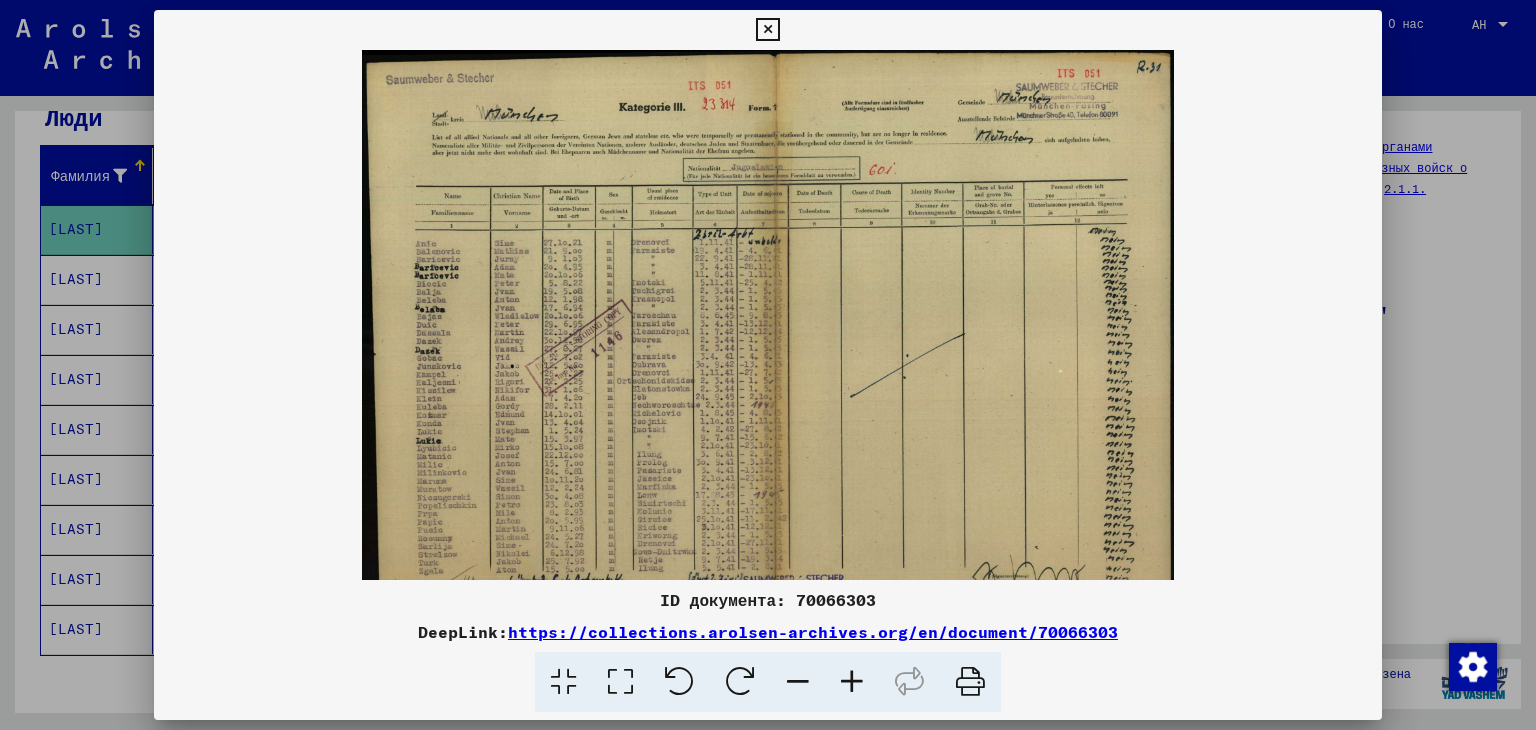 click at bounding box center [852, 682] 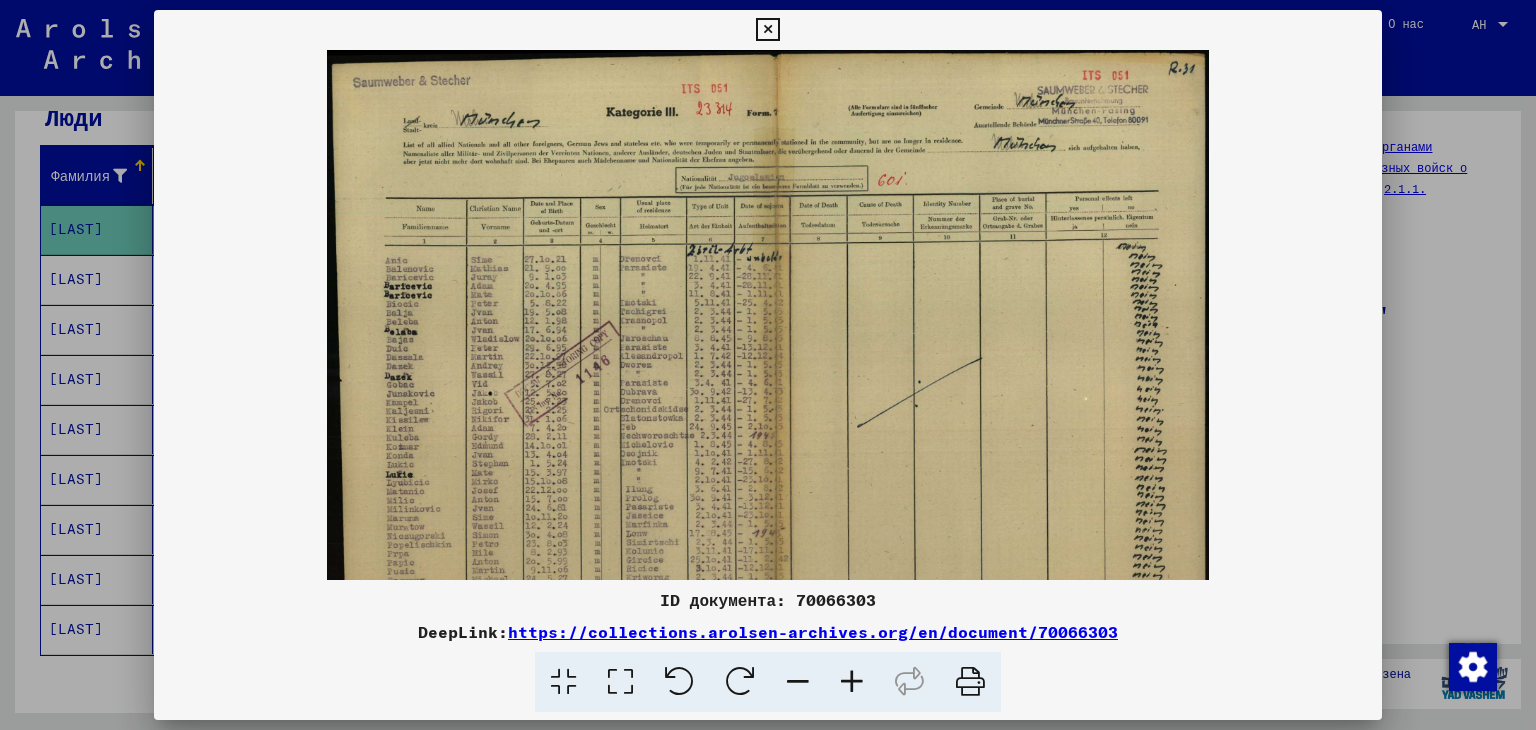 click at bounding box center [852, 682] 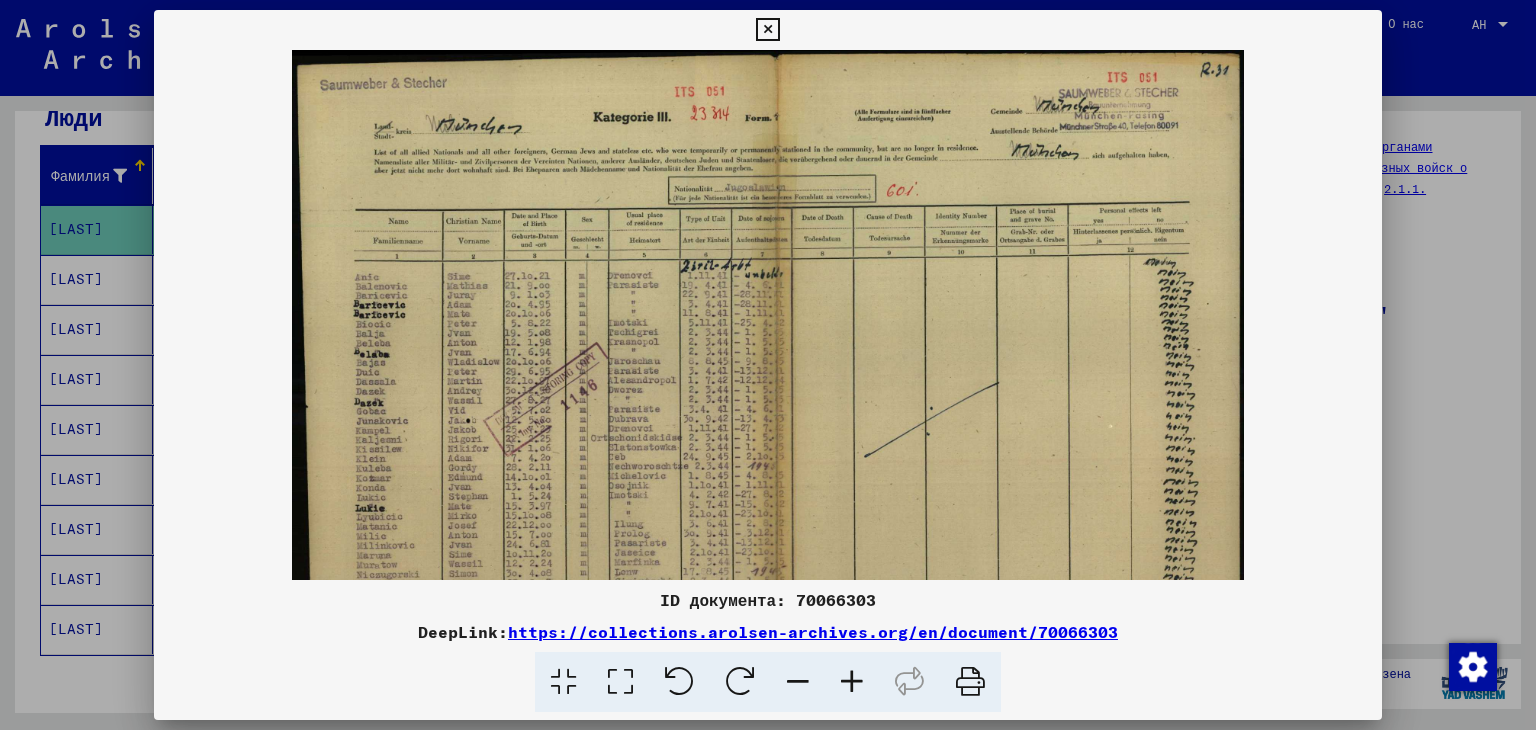 click at bounding box center [852, 682] 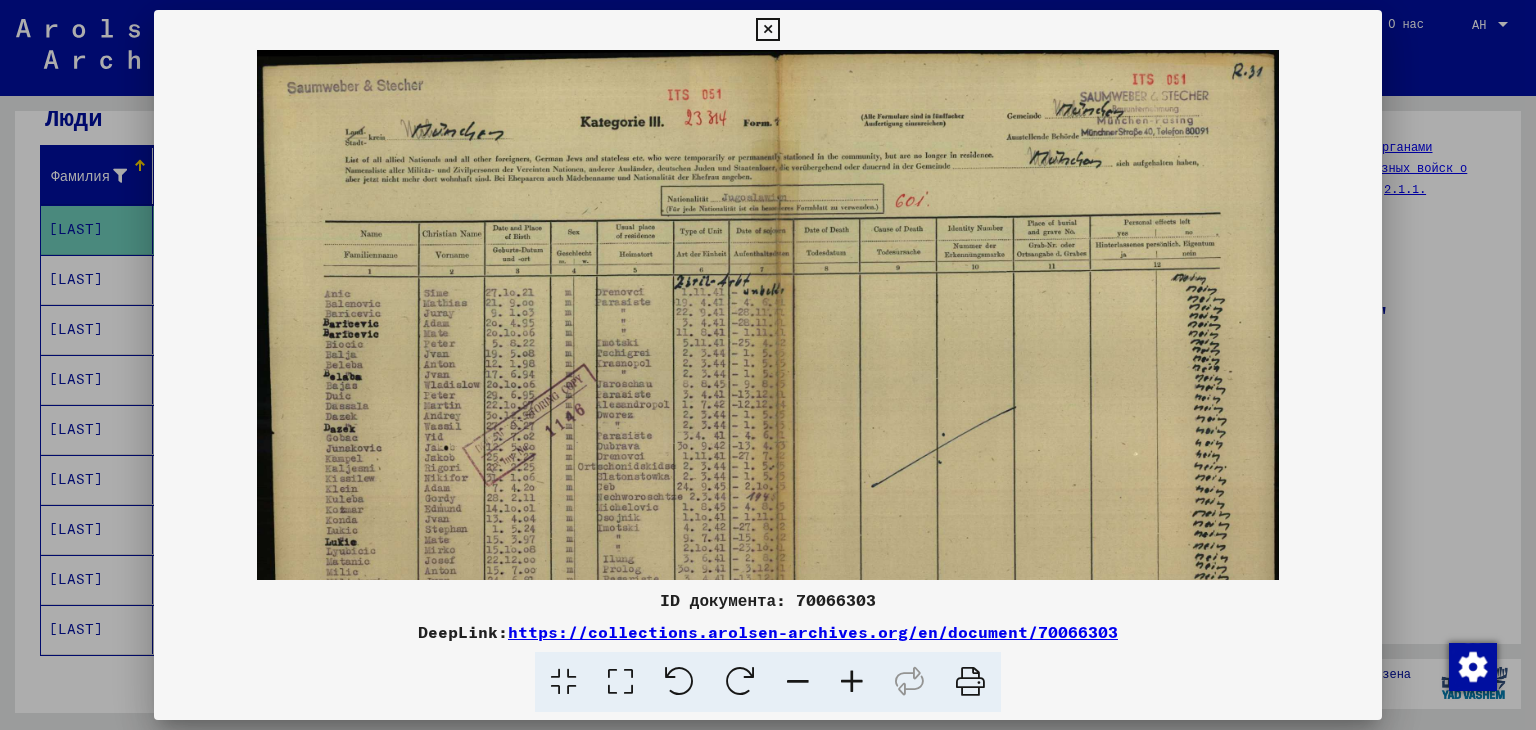 click at bounding box center [852, 682] 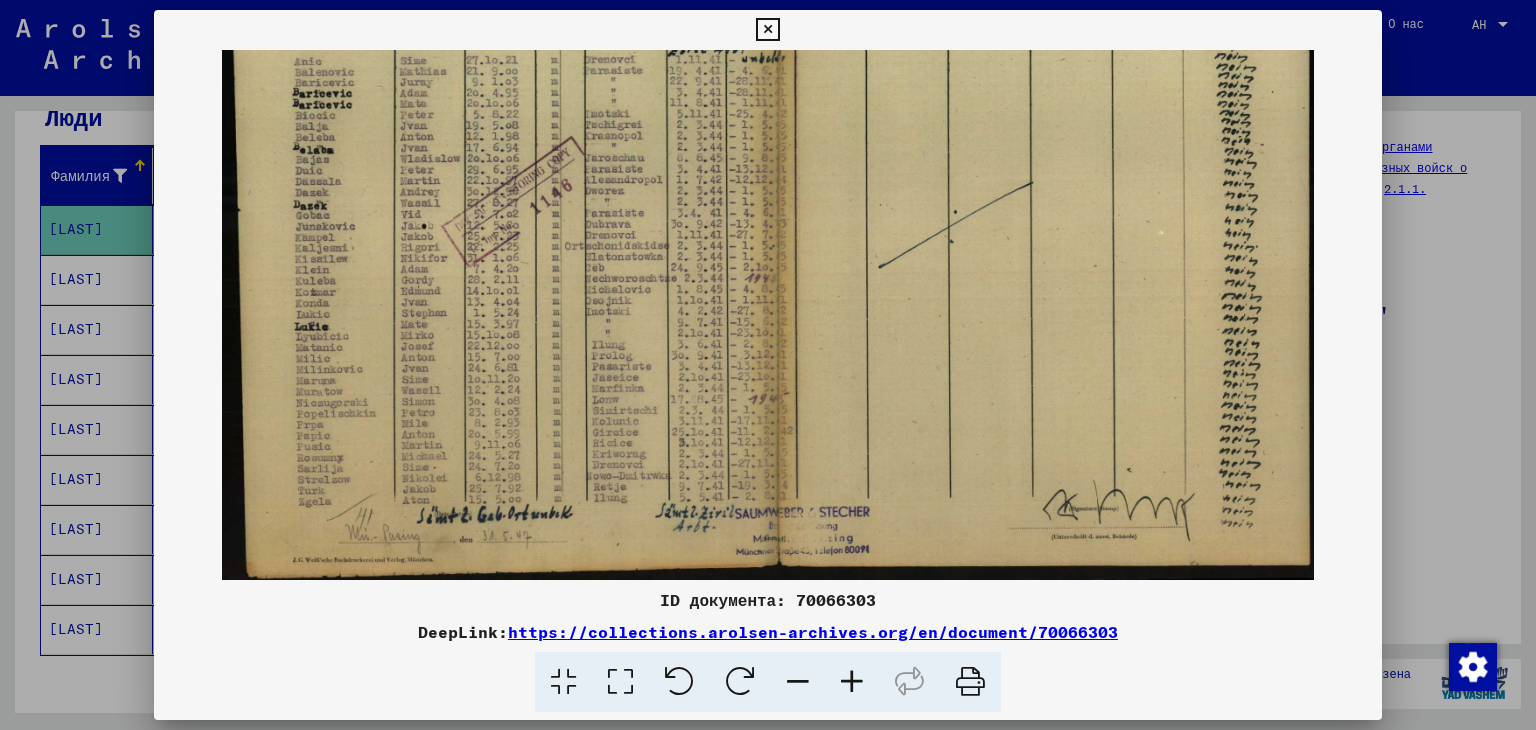 drag, startPoint x: 688, startPoint y: 492, endPoint x: 672, endPoint y: 222, distance: 270.47366 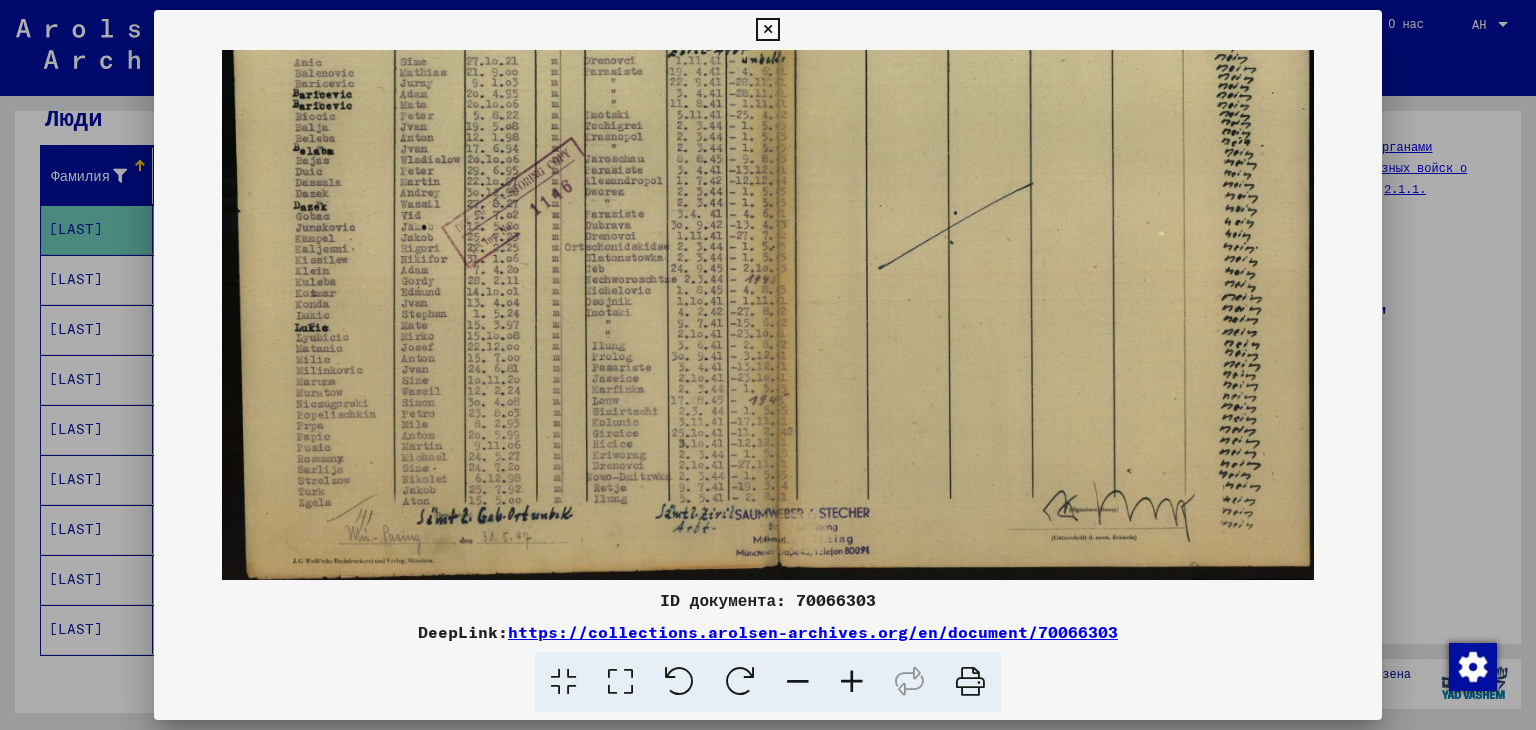 click at bounding box center (767, 30) 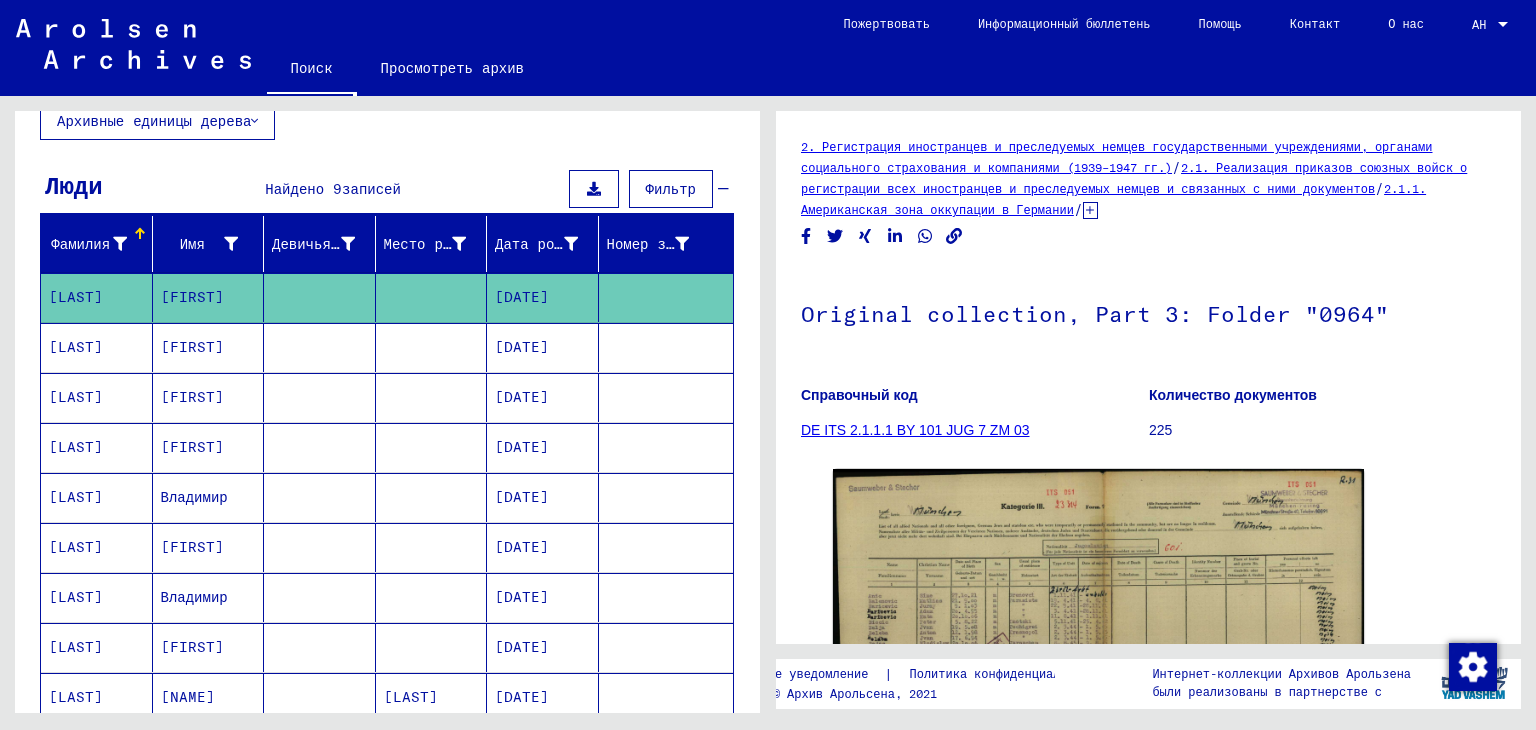 scroll, scrollTop: 100, scrollLeft: 0, axis: vertical 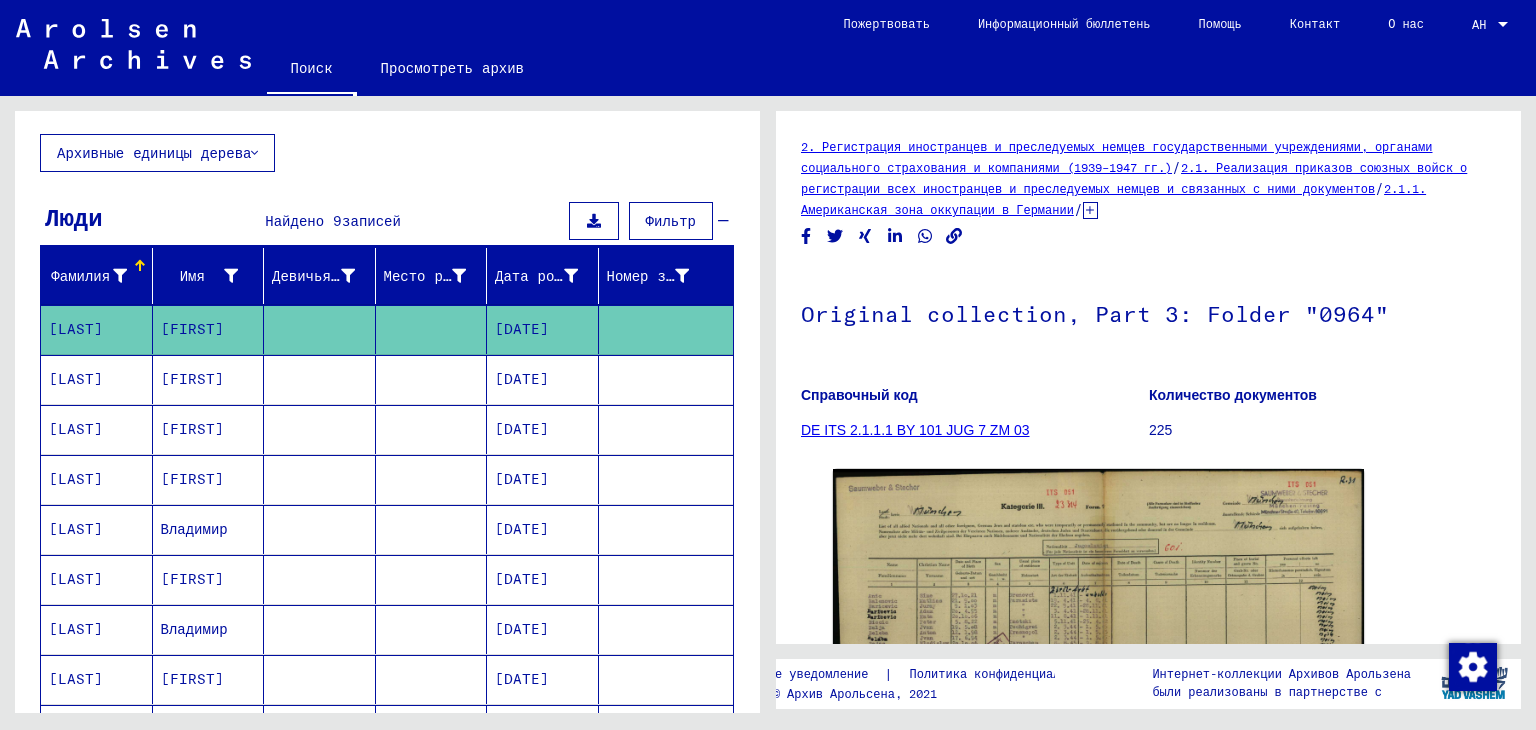 click on "[LAST]" at bounding box center [76, 479] 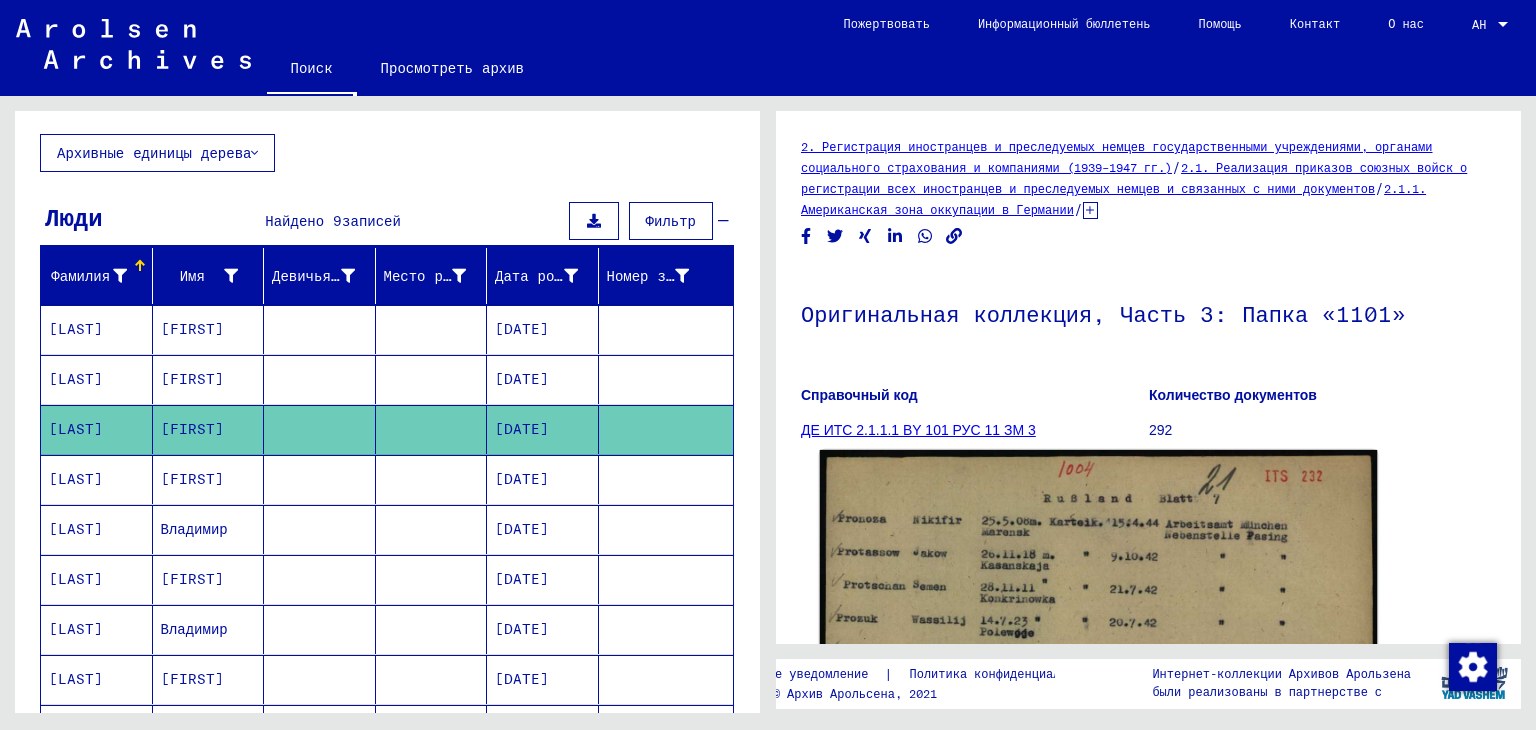 scroll, scrollTop: 0, scrollLeft: 0, axis: both 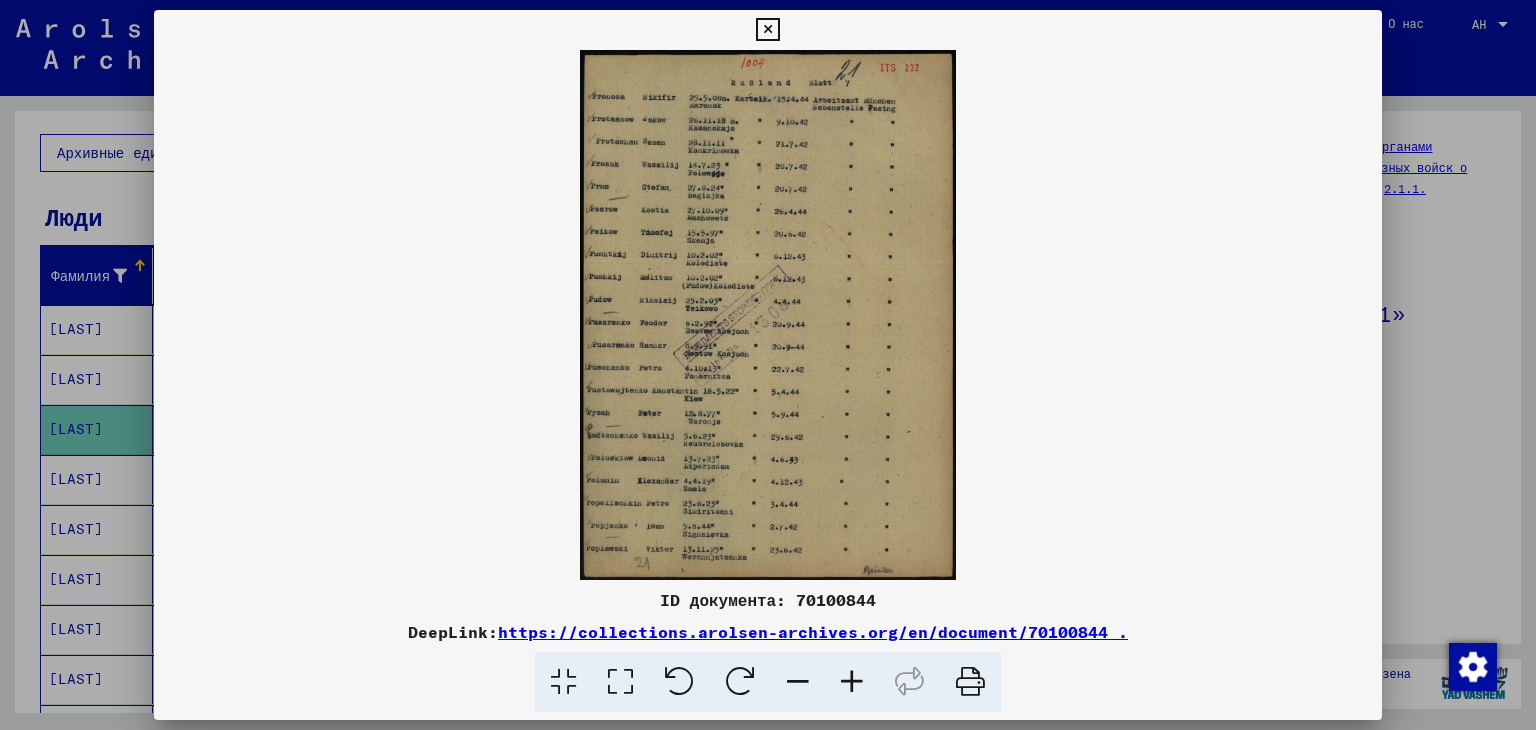 click at bounding box center (852, 682) 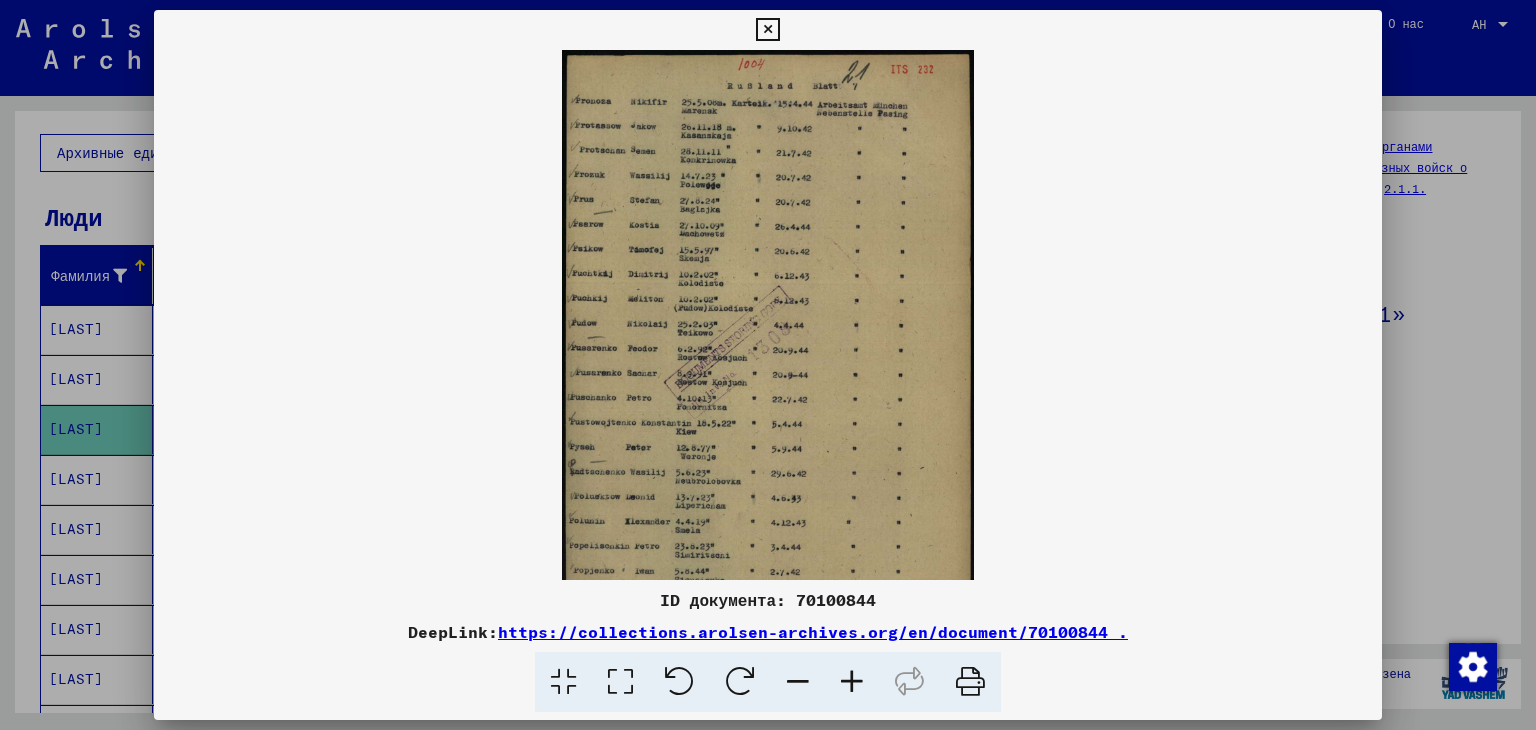 click at bounding box center (852, 682) 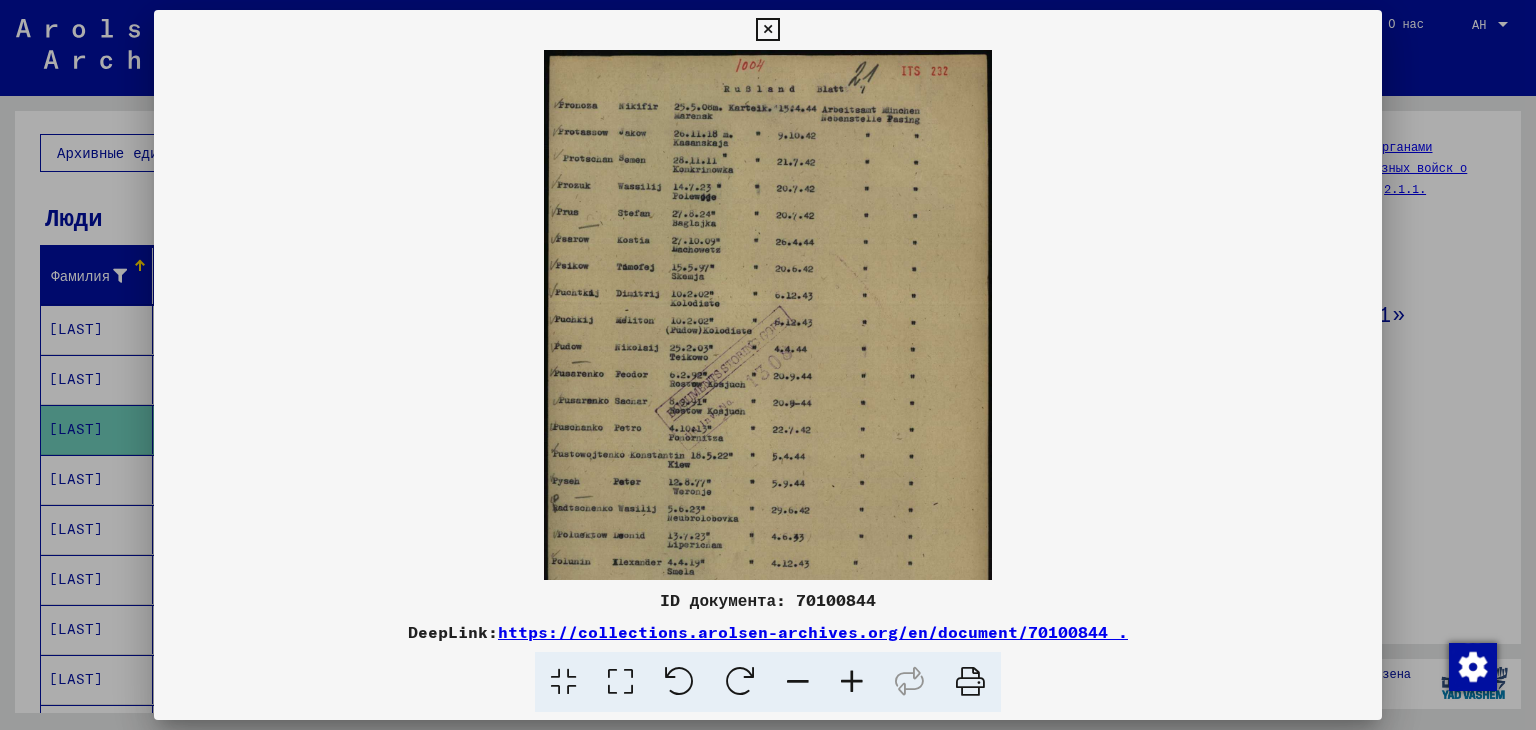 click at bounding box center (852, 682) 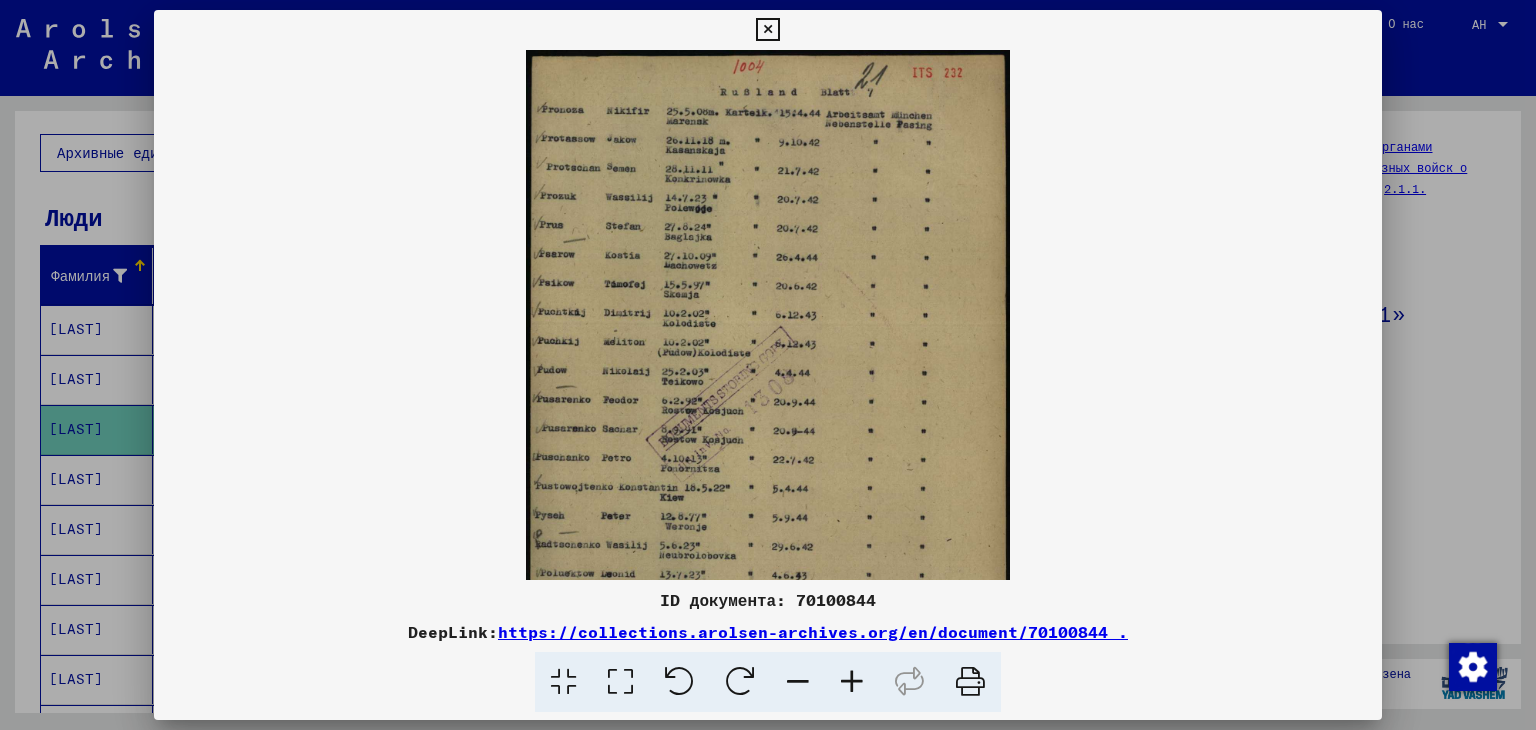 click at bounding box center [852, 682] 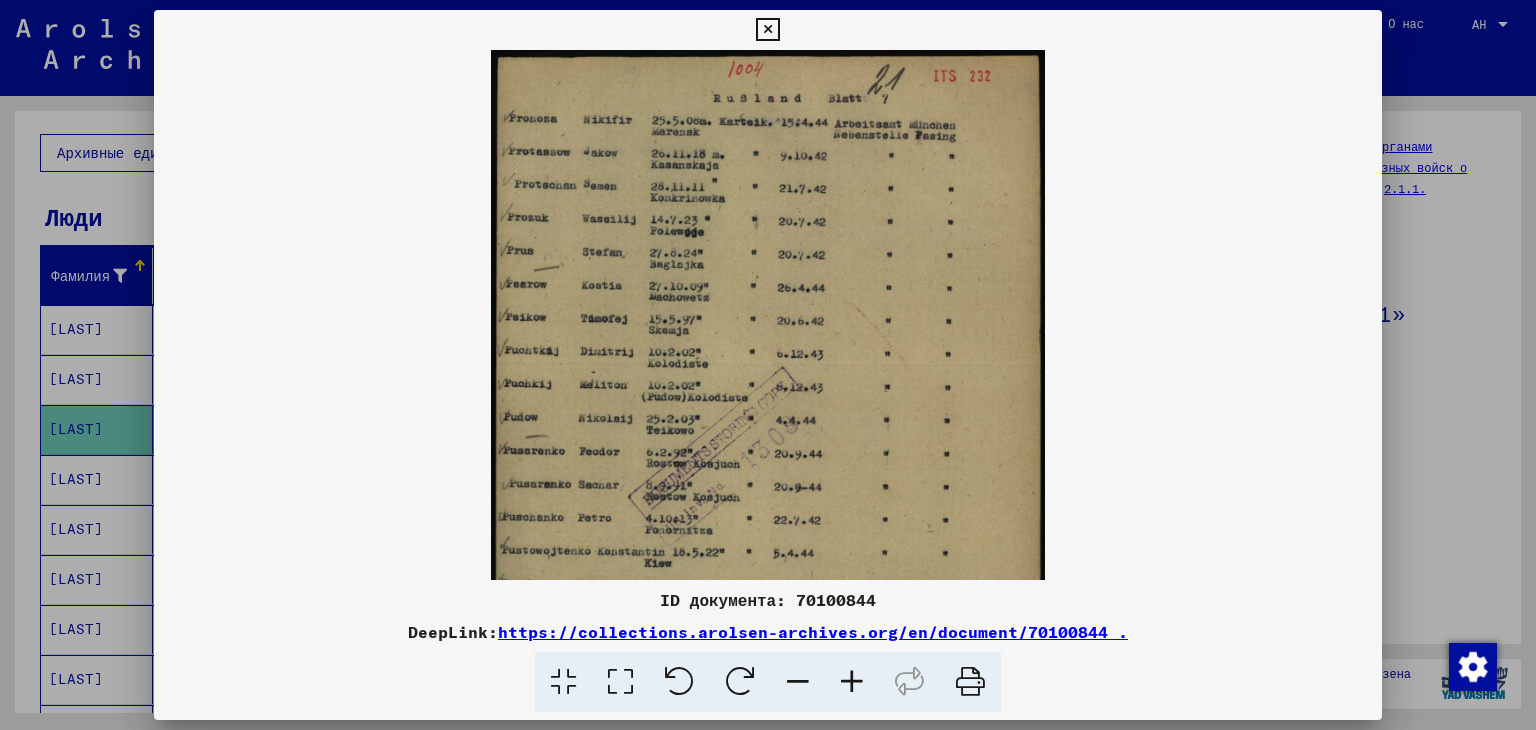 click at bounding box center [852, 682] 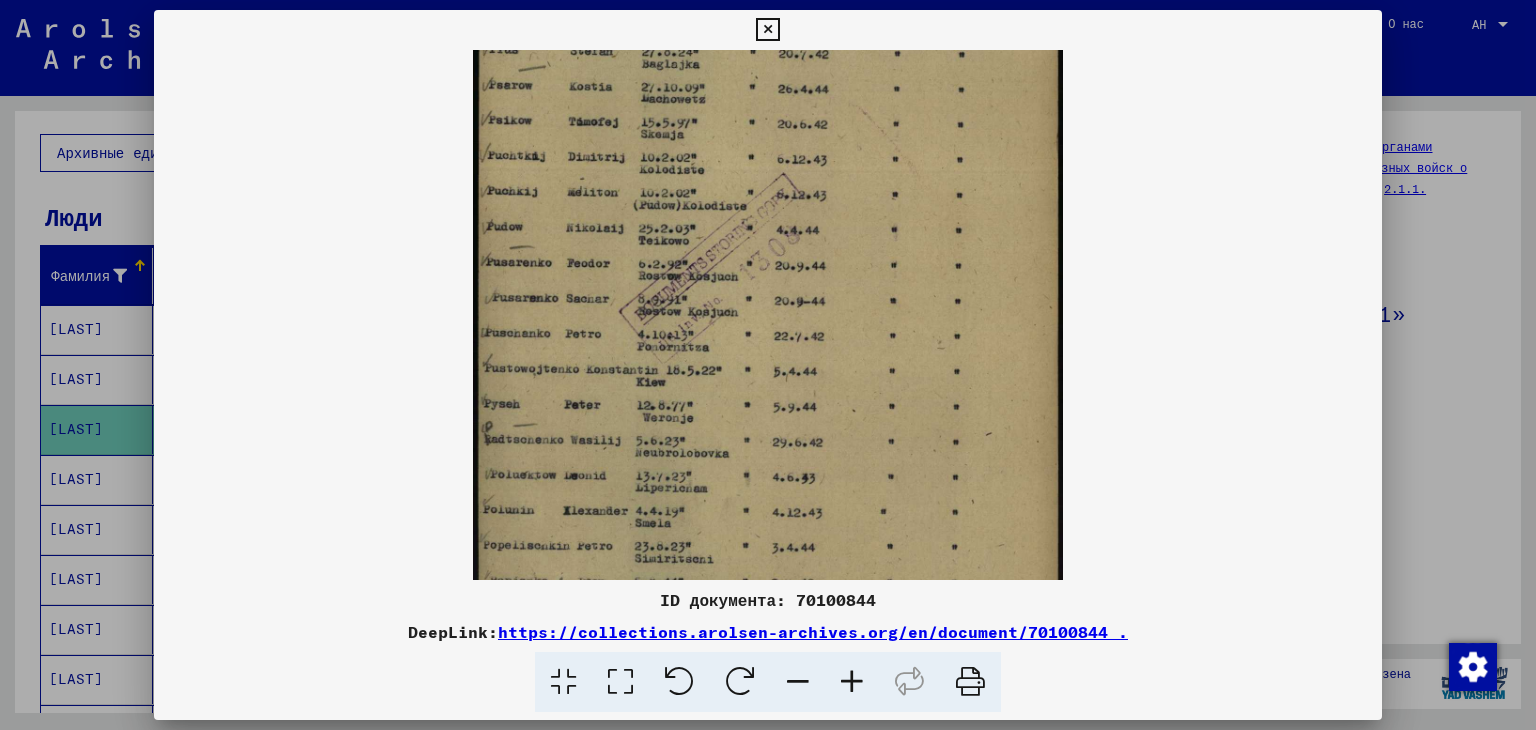 scroll, scrollTop: 216, scrollLeft: 0, axis: vertical 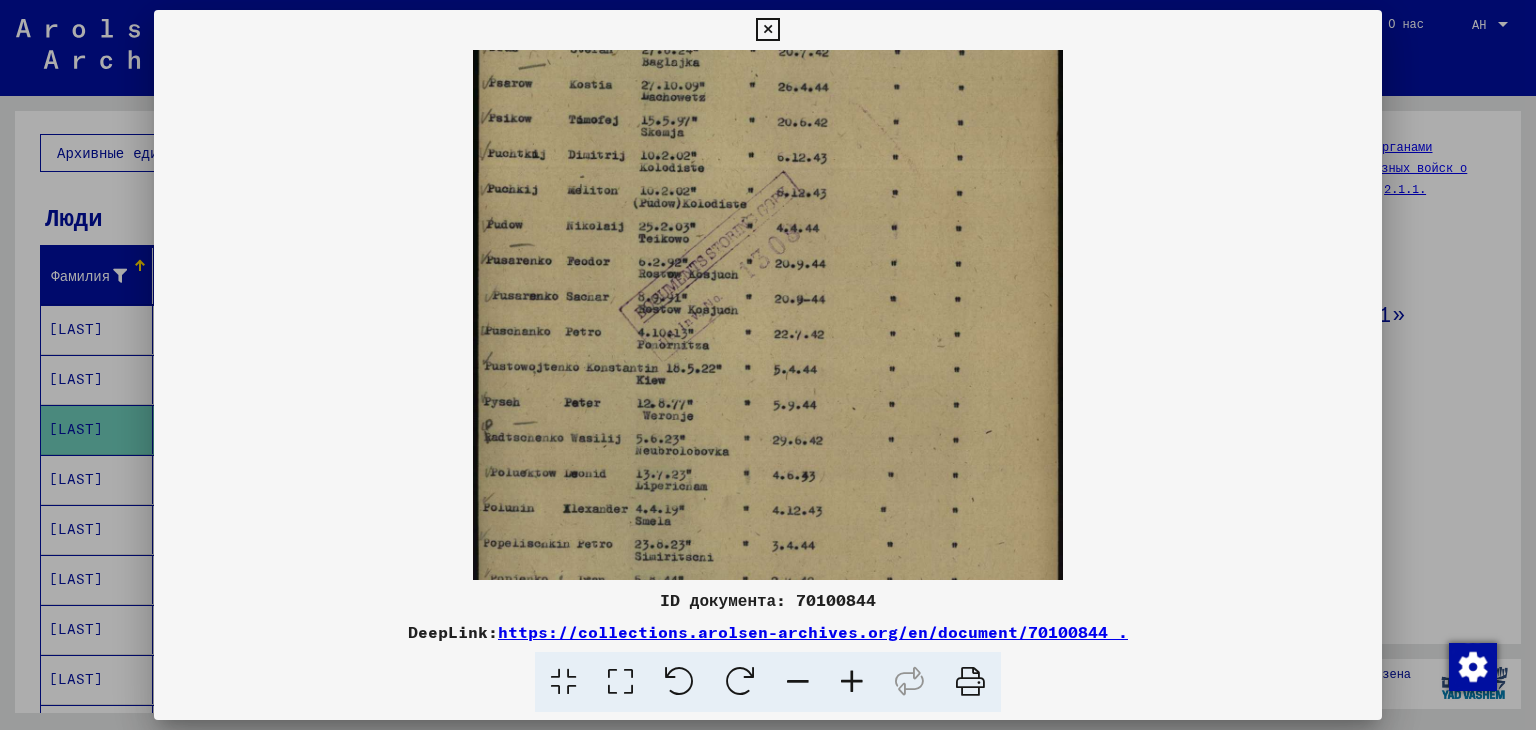 drag, startPoint x: 724, startPoint y: 390, endPoint x: 705, endPoint y: 175, distance: 215.8379 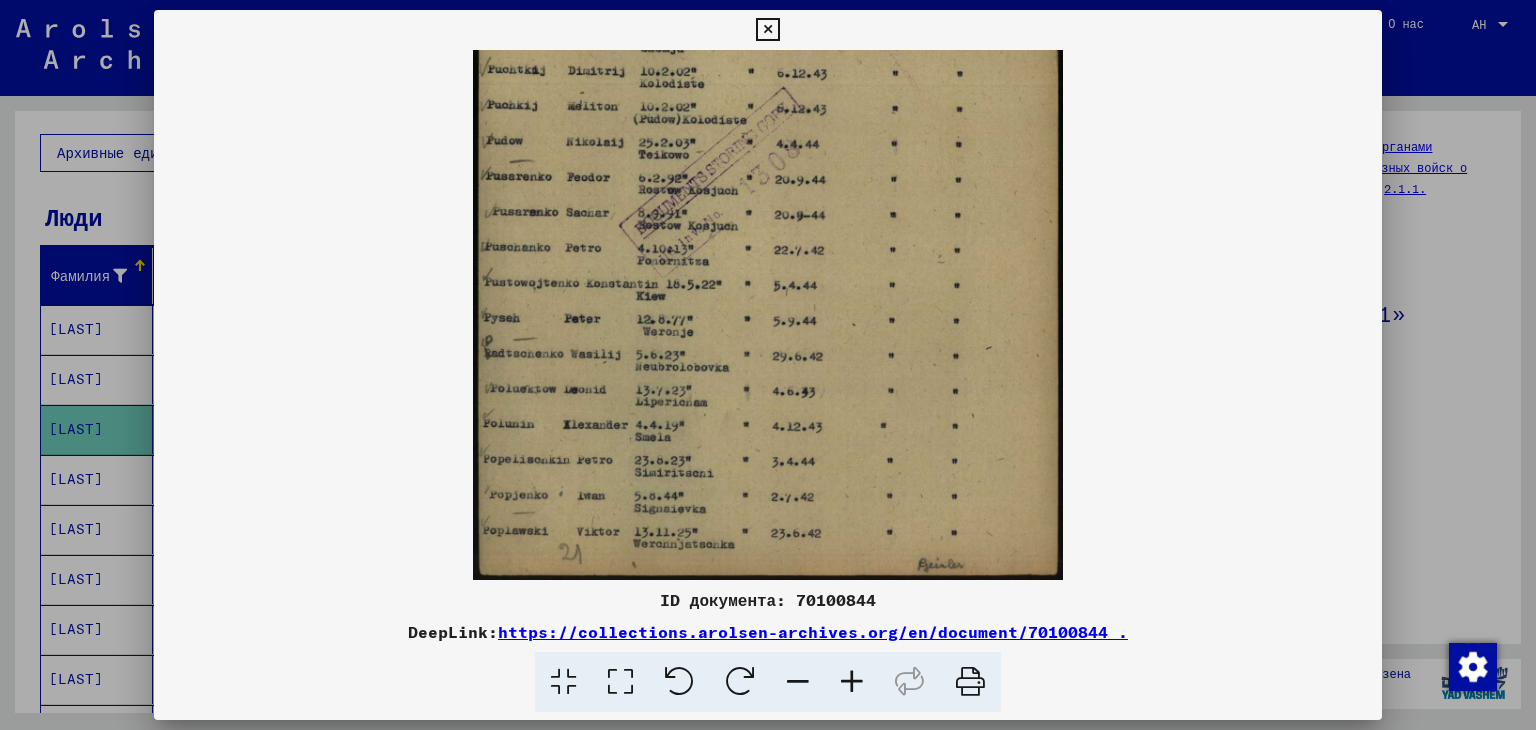 click at bounding box center [768, 165] 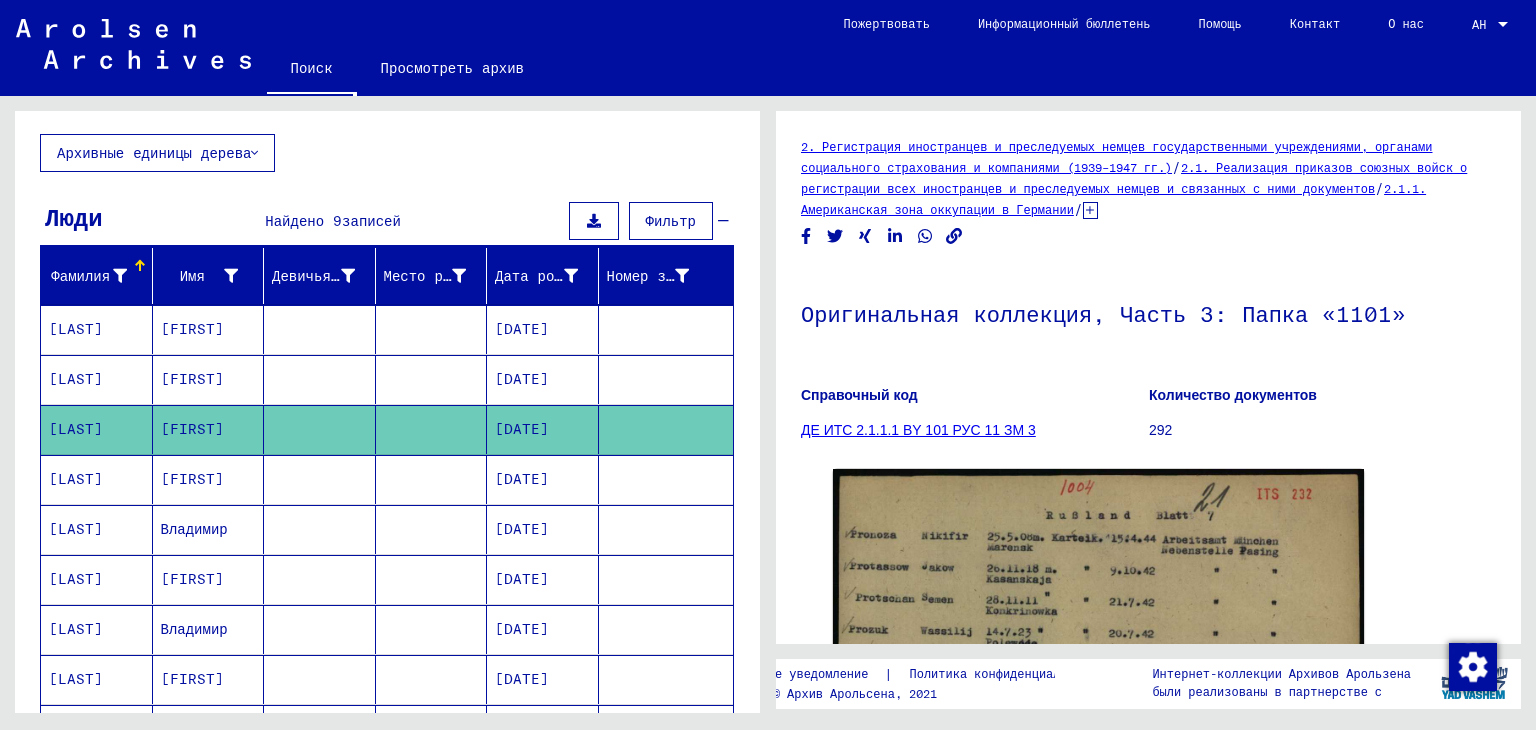 click on "[LAST]" at bounding box center (76, 529) 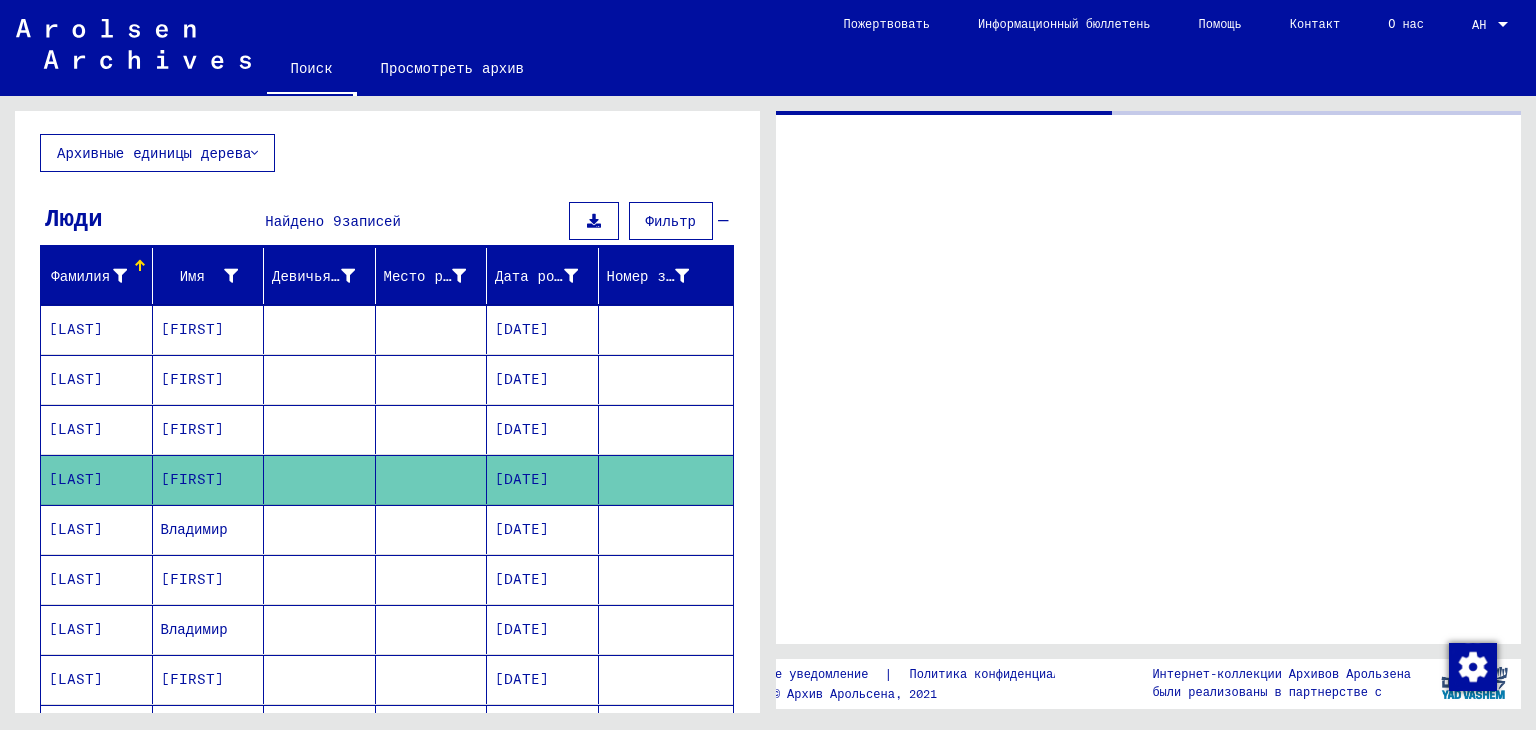 click on "[LAST]" 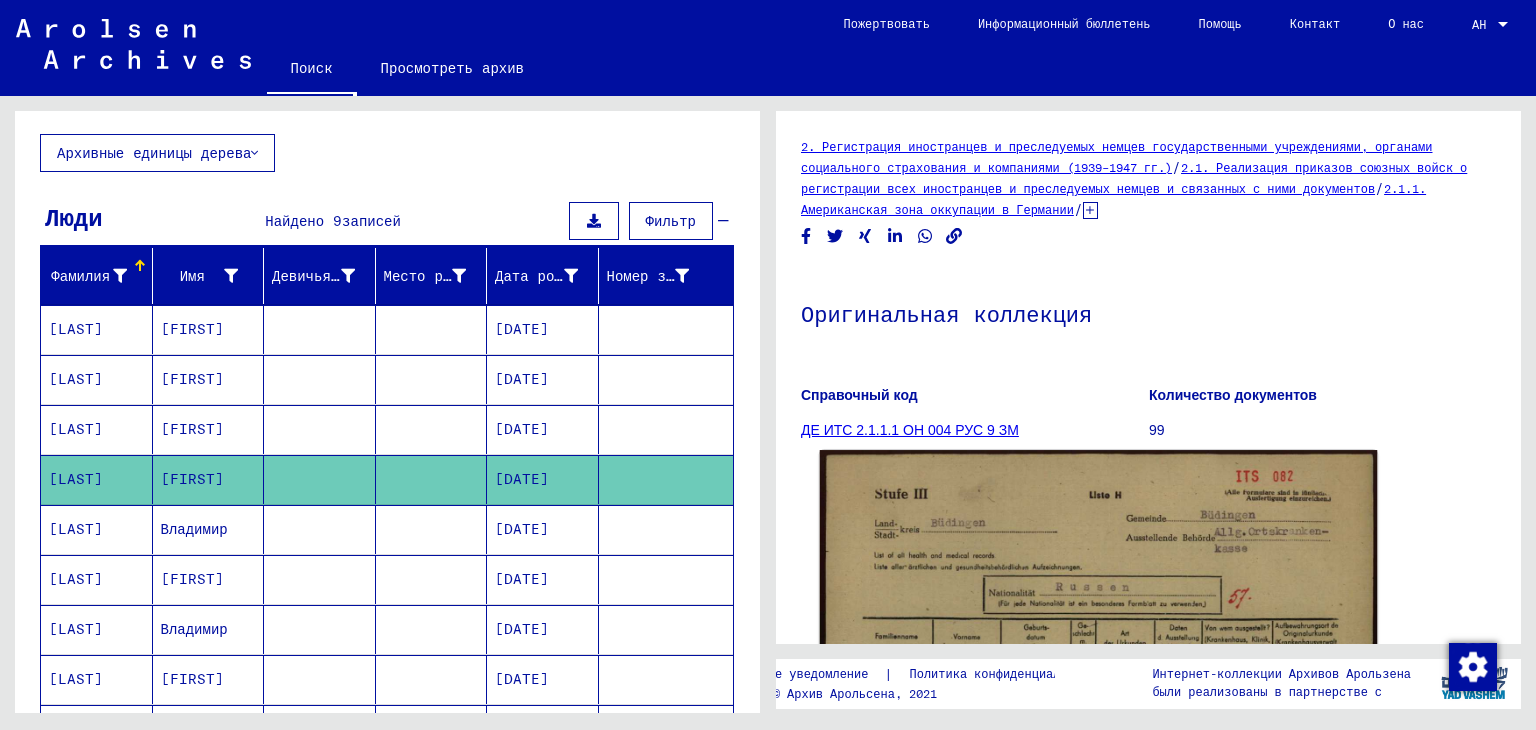 click 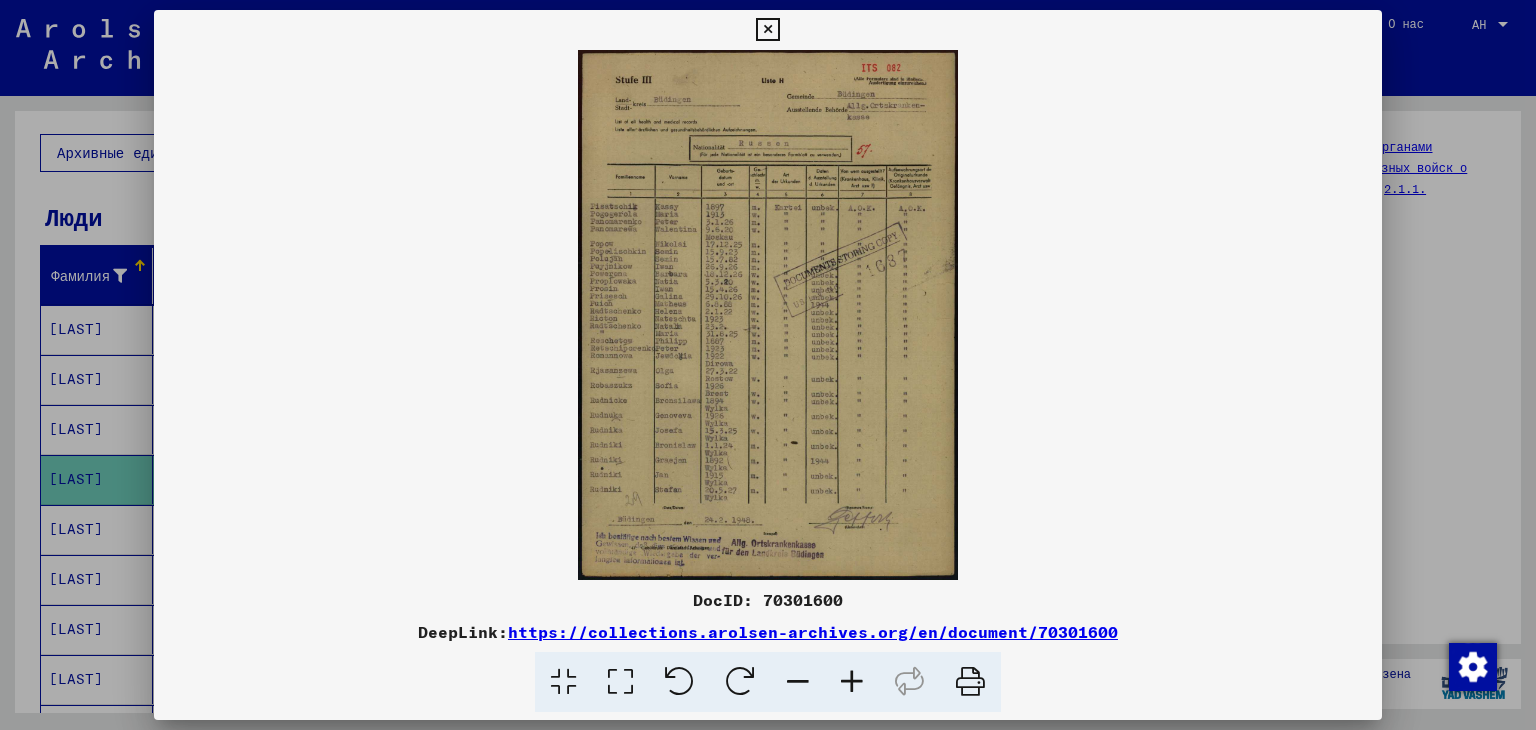 scroll, scrollTop: 0, scrollLeft: 0, axis: both 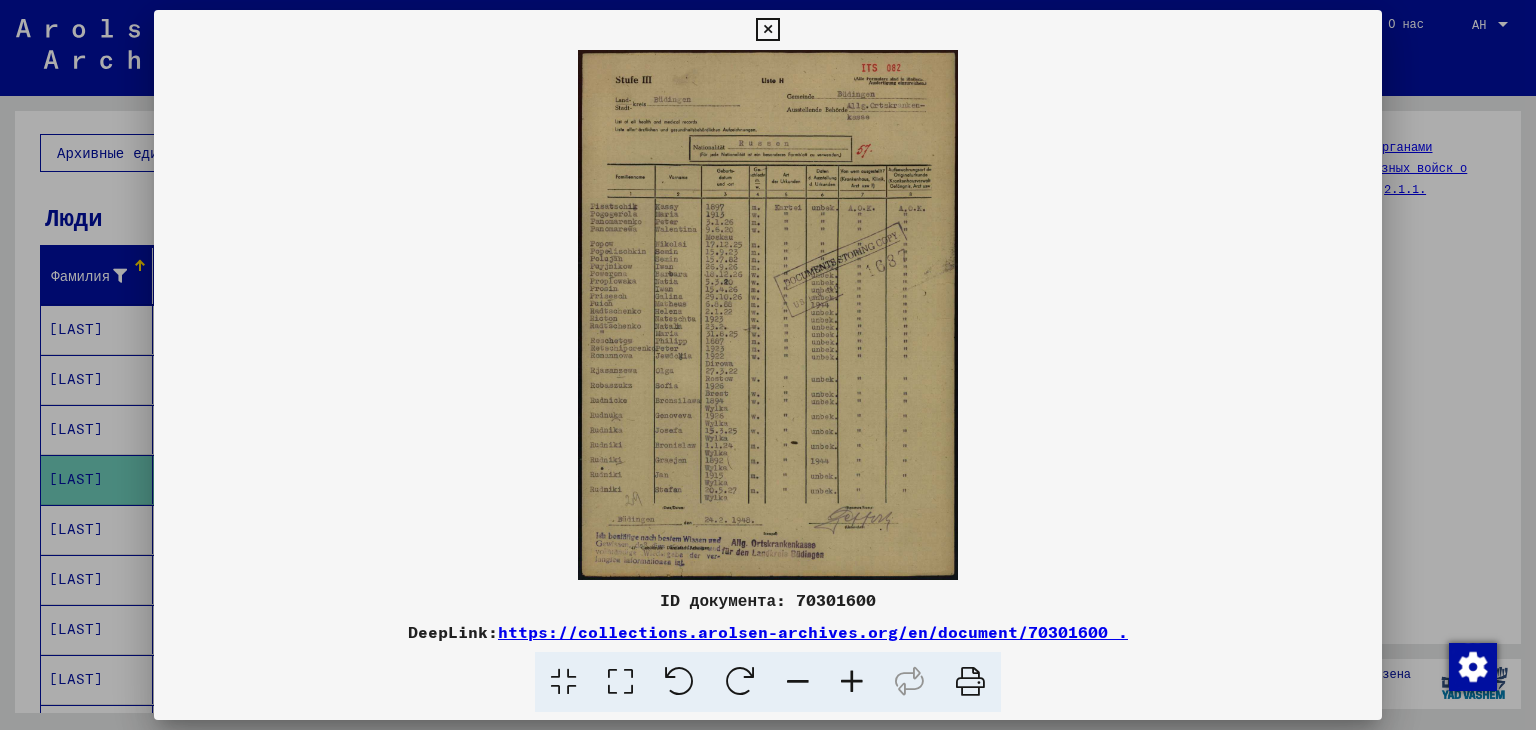 click at bounding box center (852, 682) 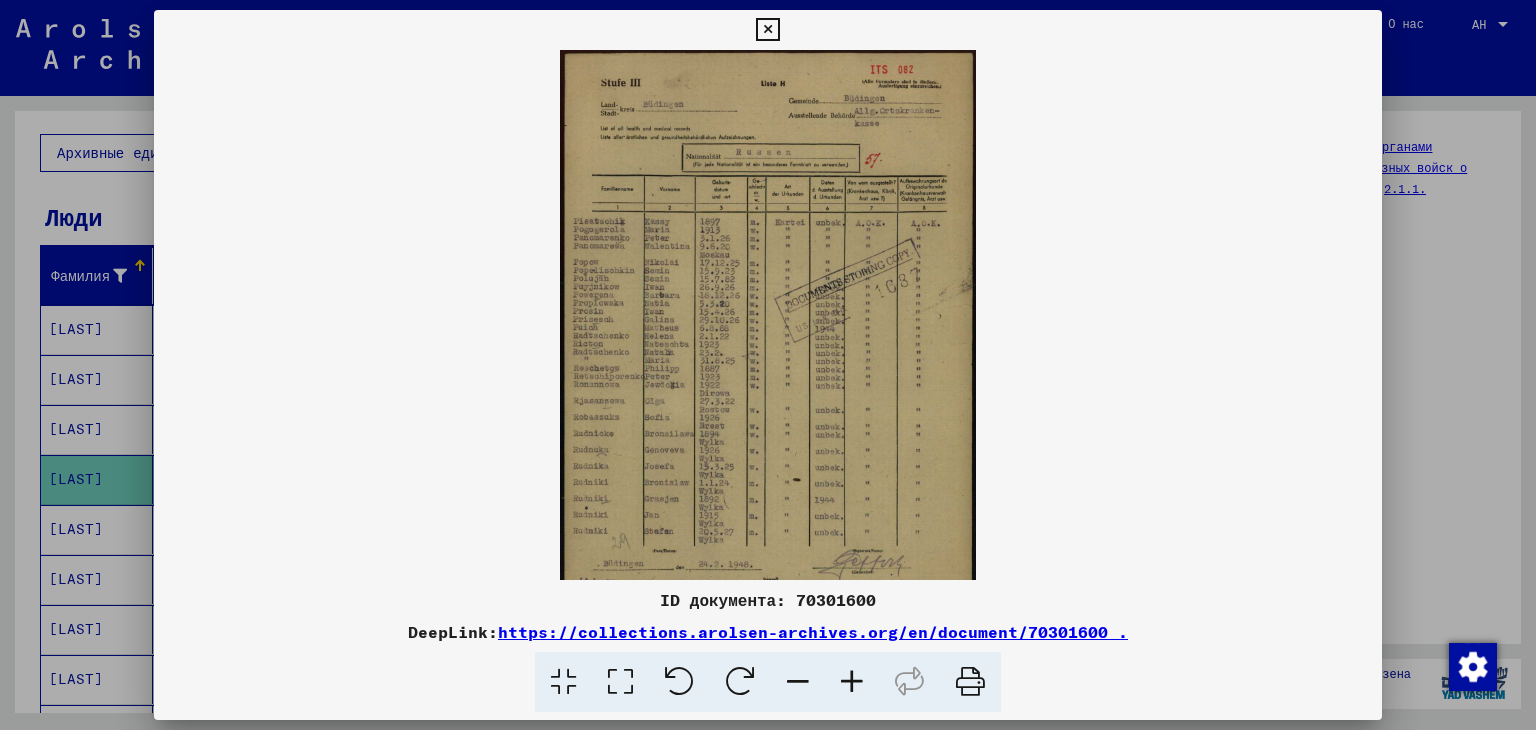 click at bounding box center [852, 682] 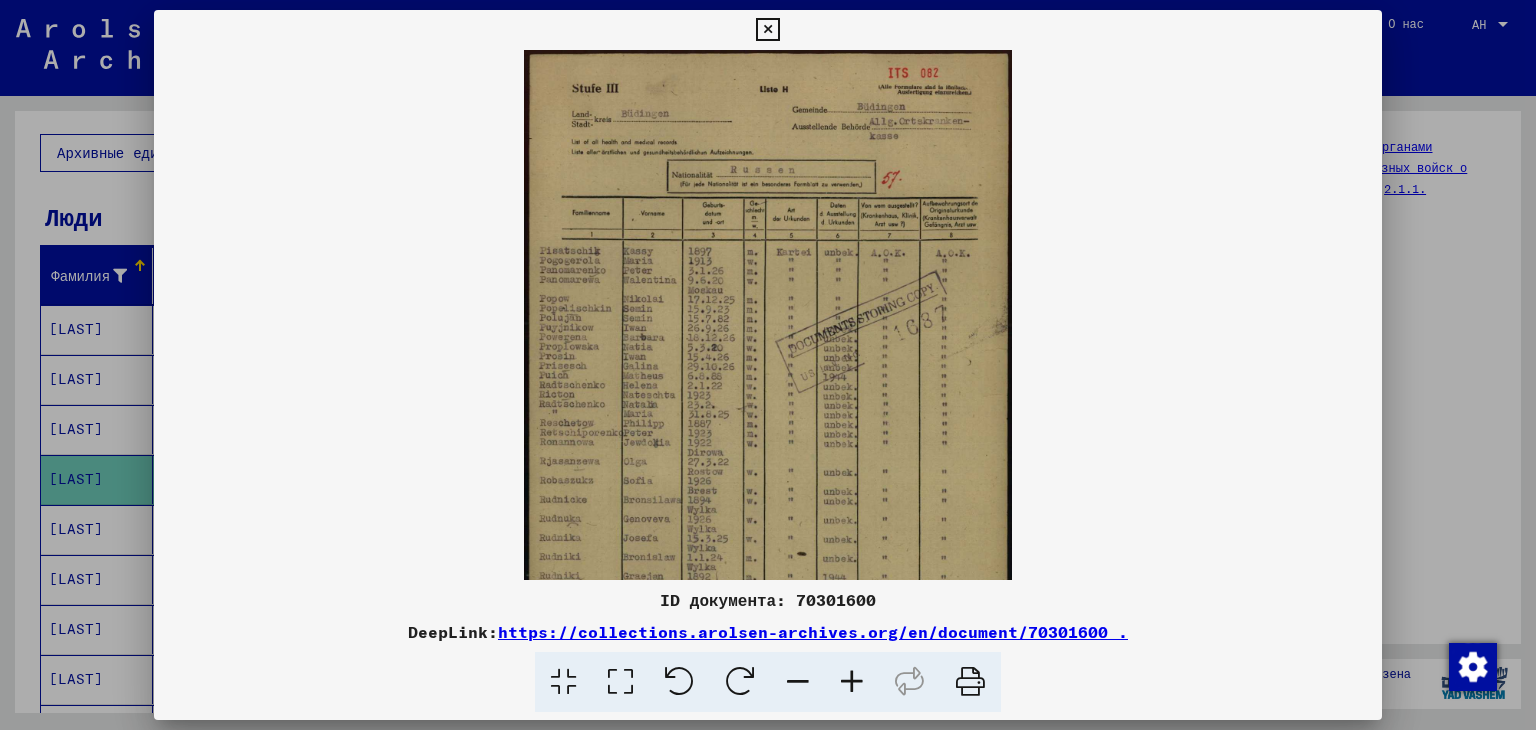 click at bounding box center [852, 682] 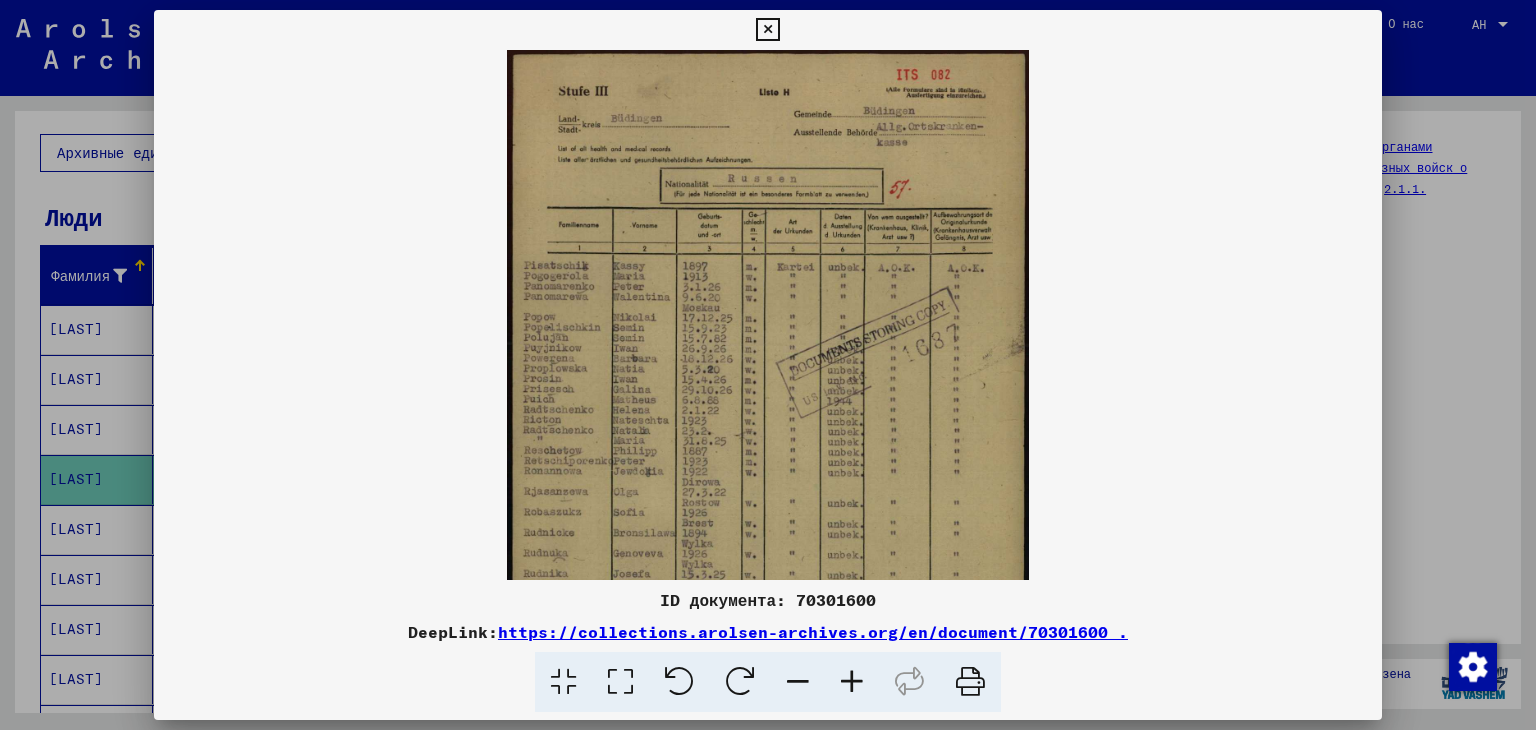 click at bounding box center [852, 682] 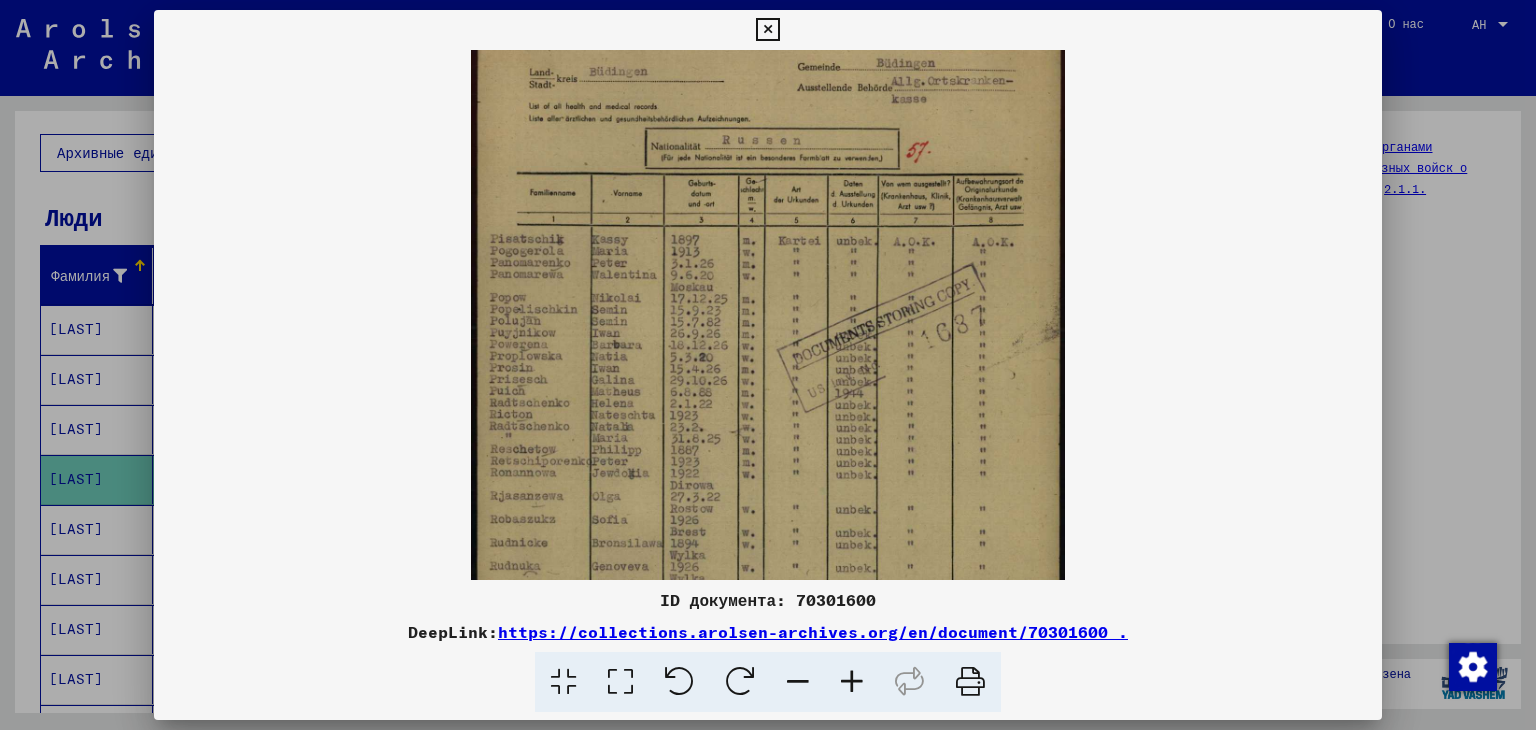 scroll, scrollTop: 52, scrollLeft: 0, axis: vertical 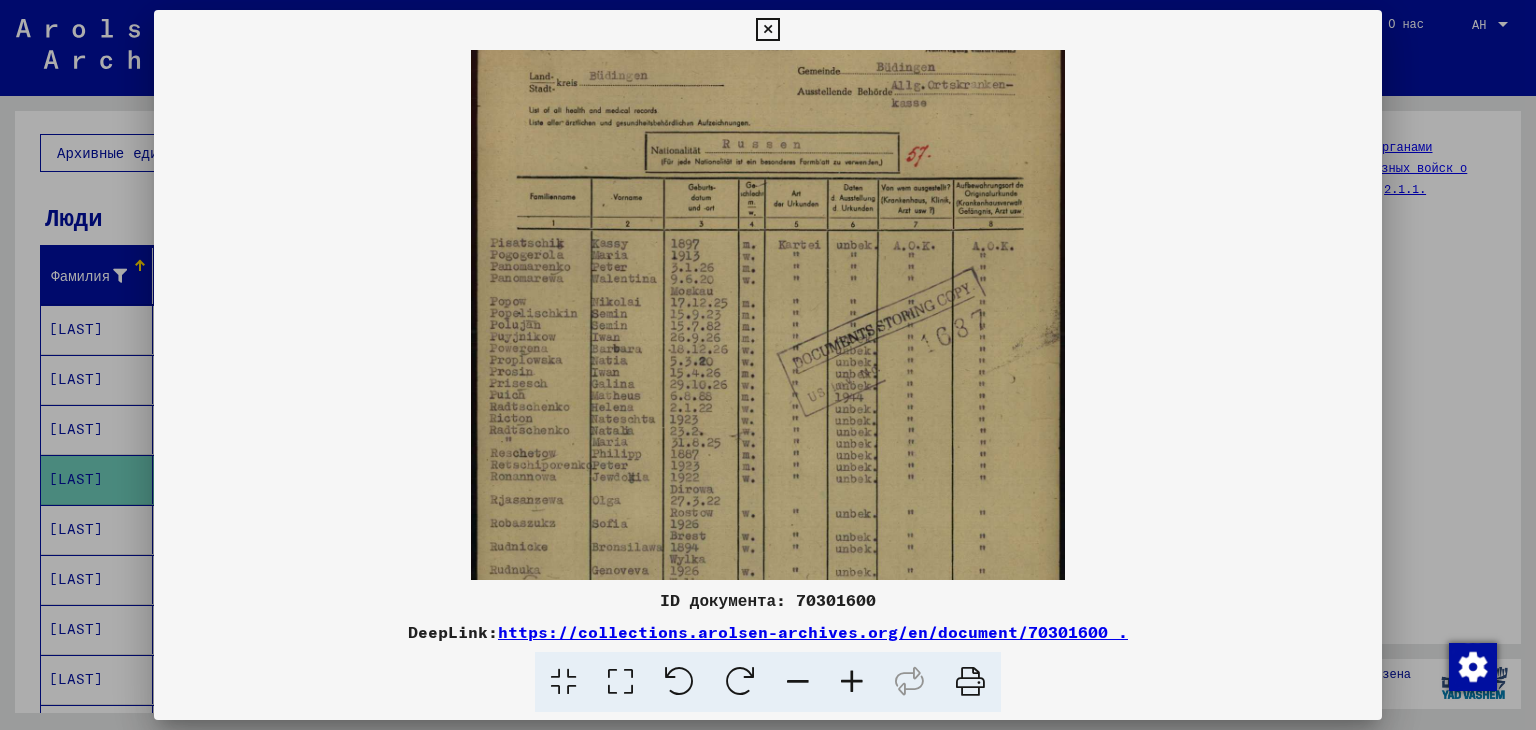 drag, startPoint x: 743, startPoint y: 457, endPoint x: 688, endPoint y: 413, distance: 70.434364 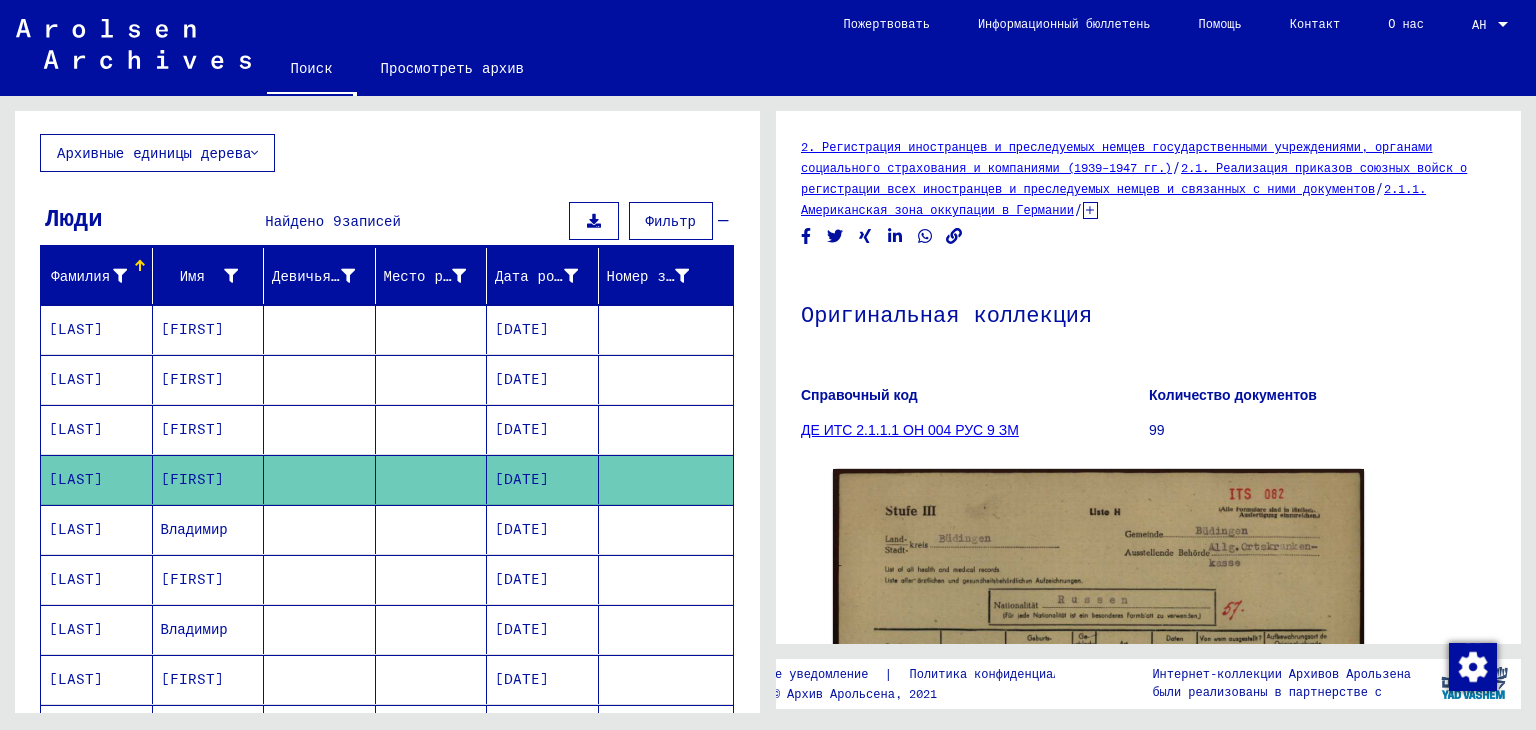 click on "[LAST]" at bounding box center (76, 579) 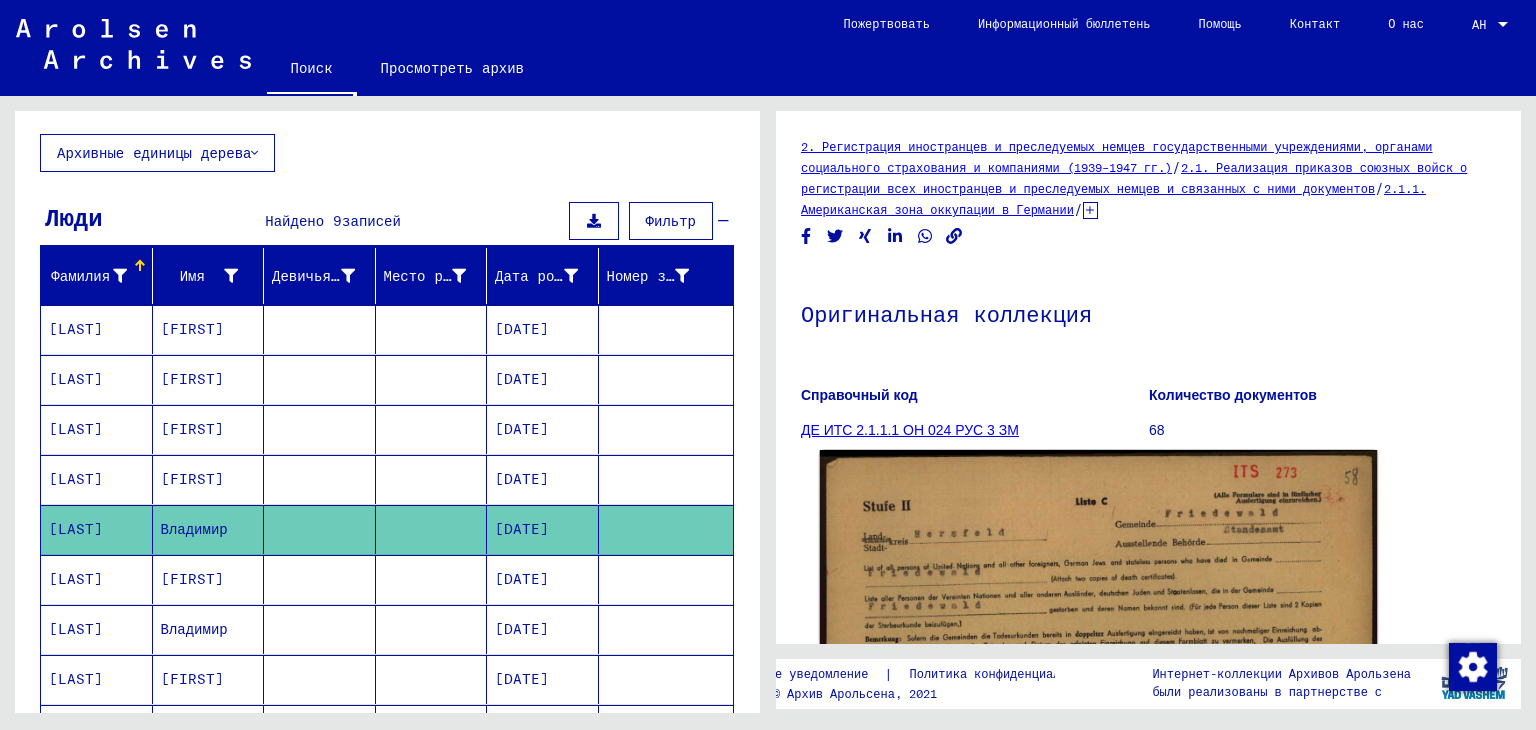 click 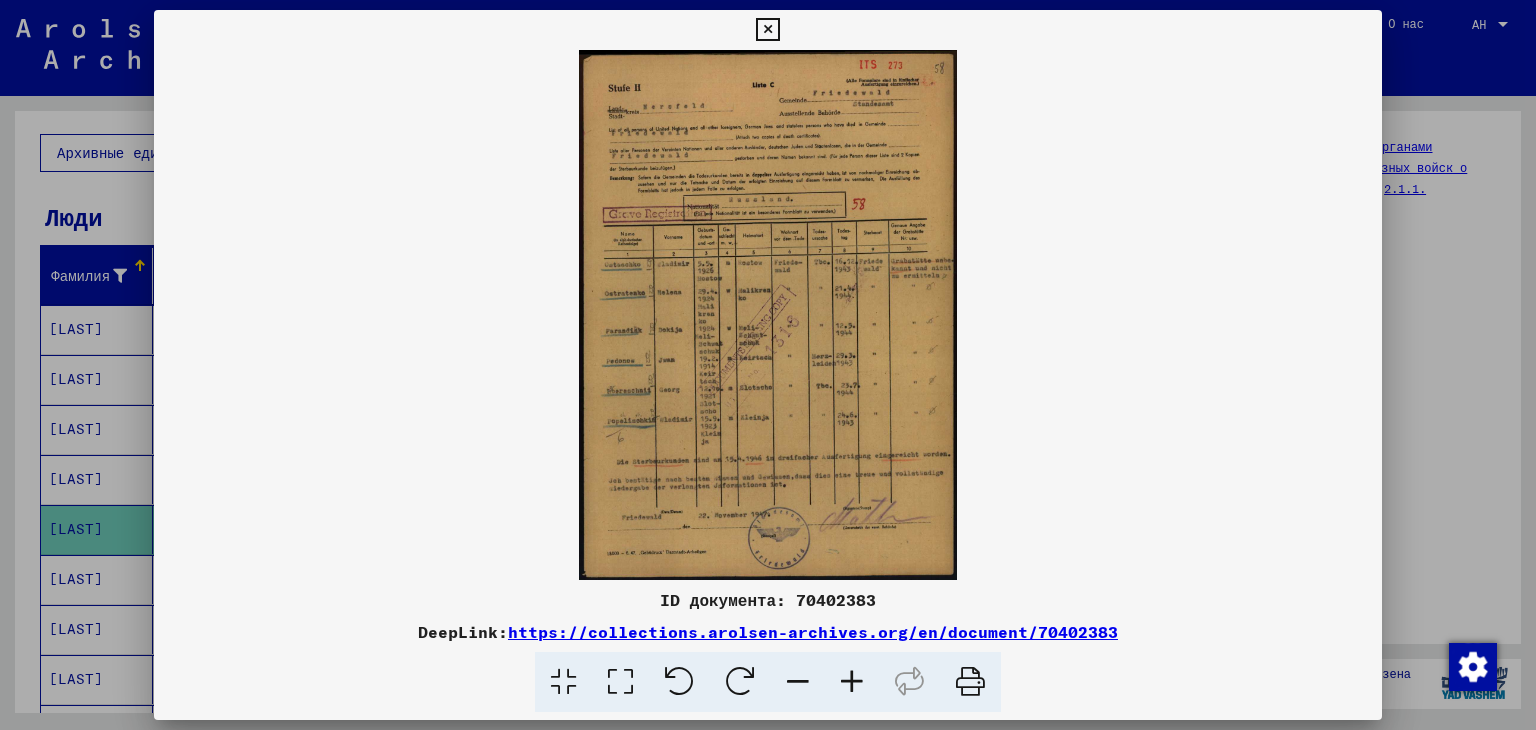 click at bounding box center (852, 682) 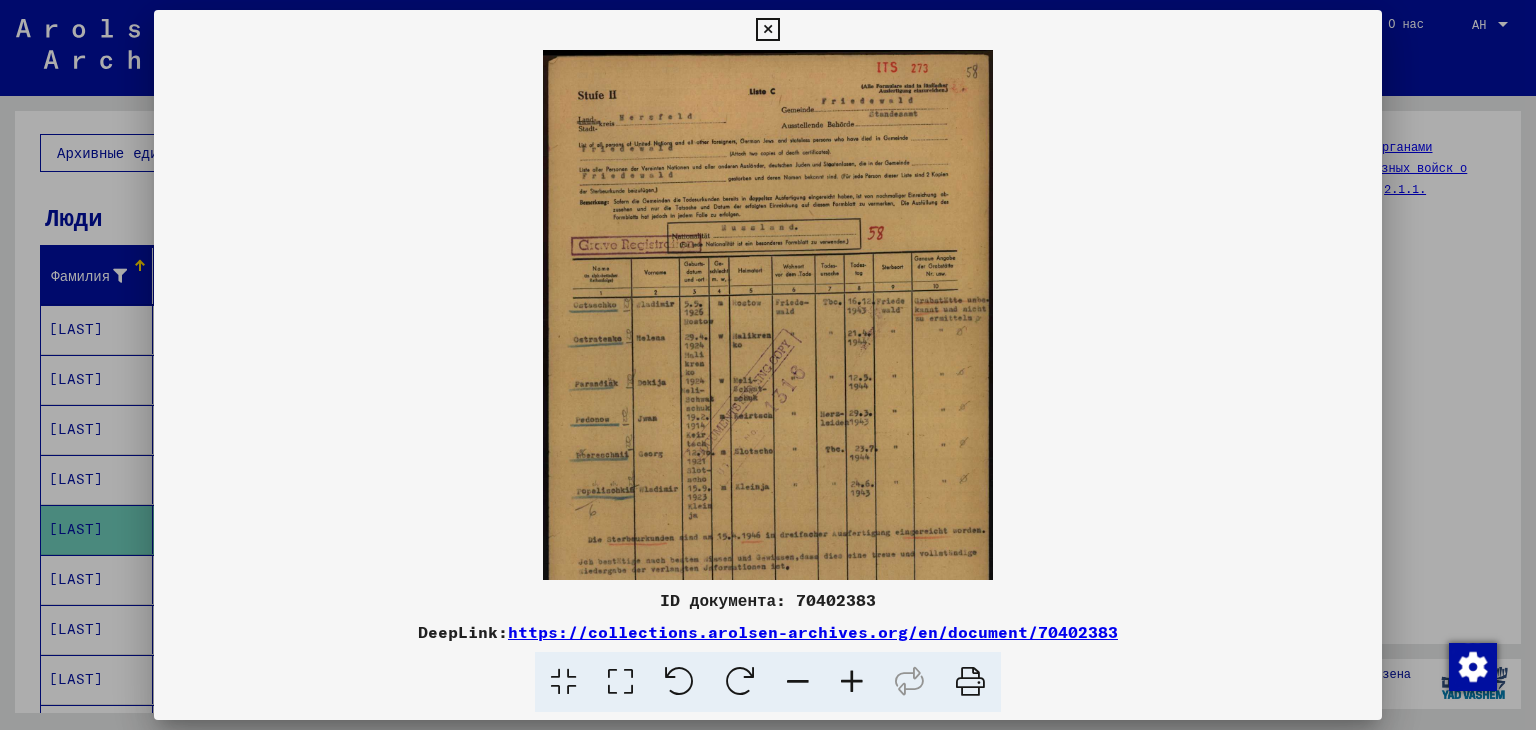 click at bounding box center [852, 682] 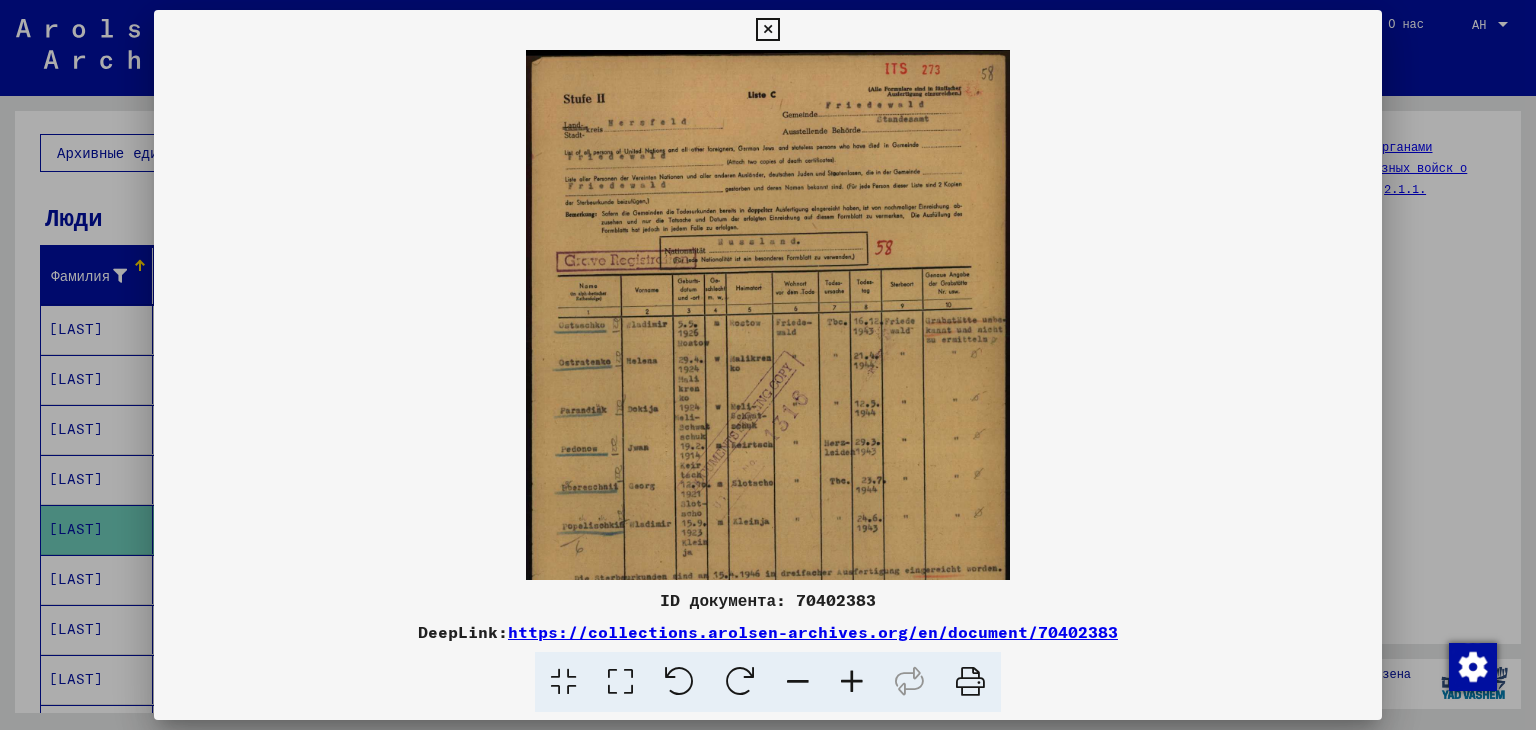 click at bounding box center [852, 682] 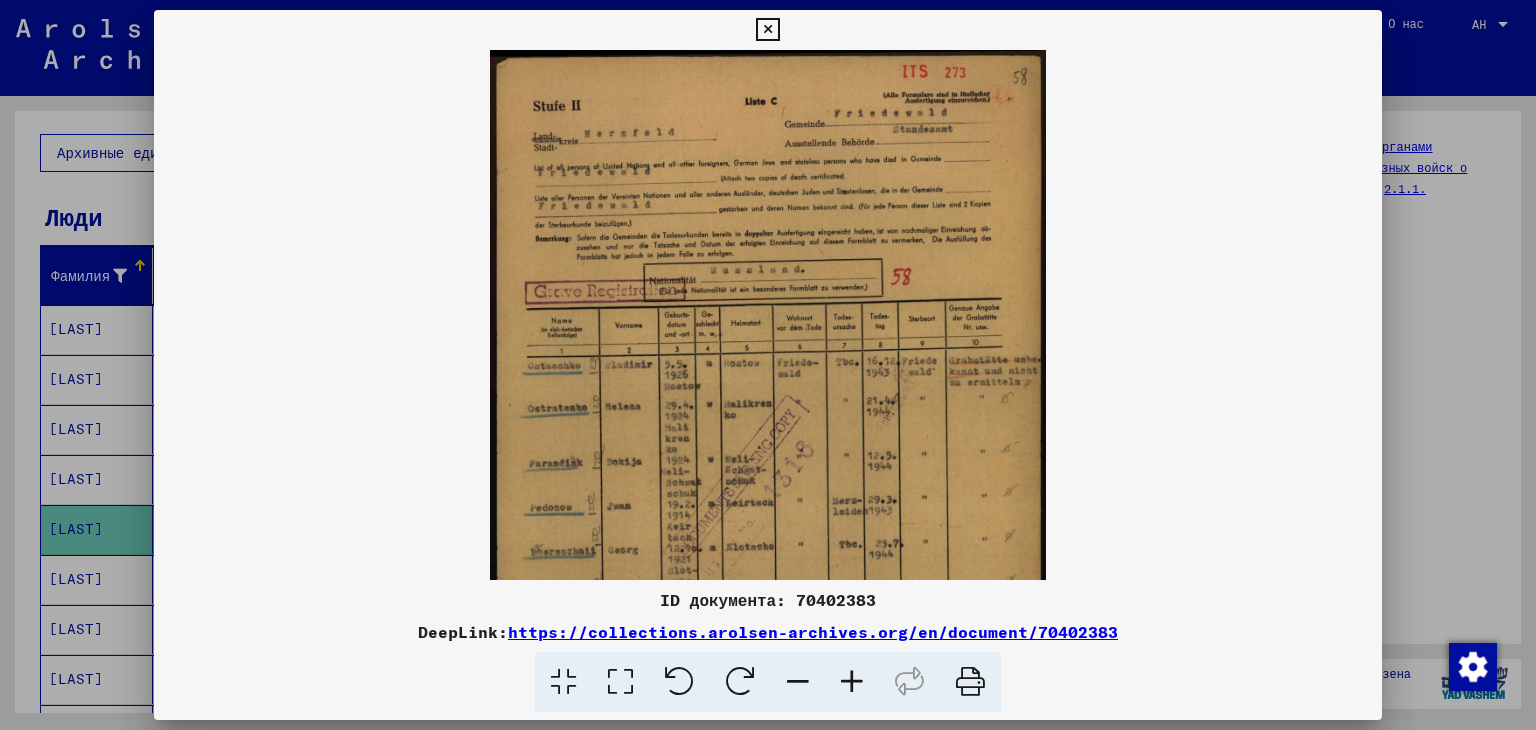 click at bounding box center [852, 682] 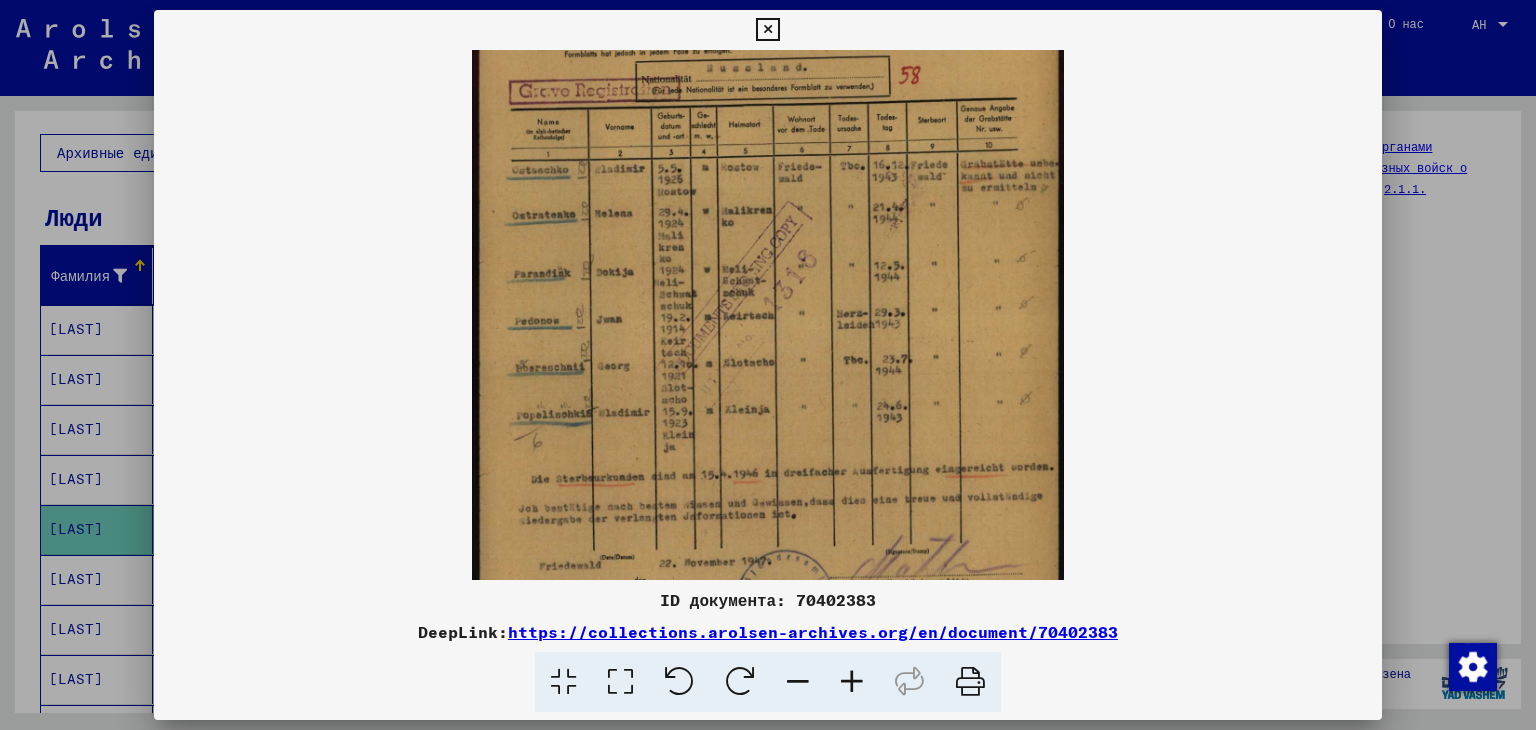 scroll, scrollTop: 225, scrollLeft: 0, axis: vertical 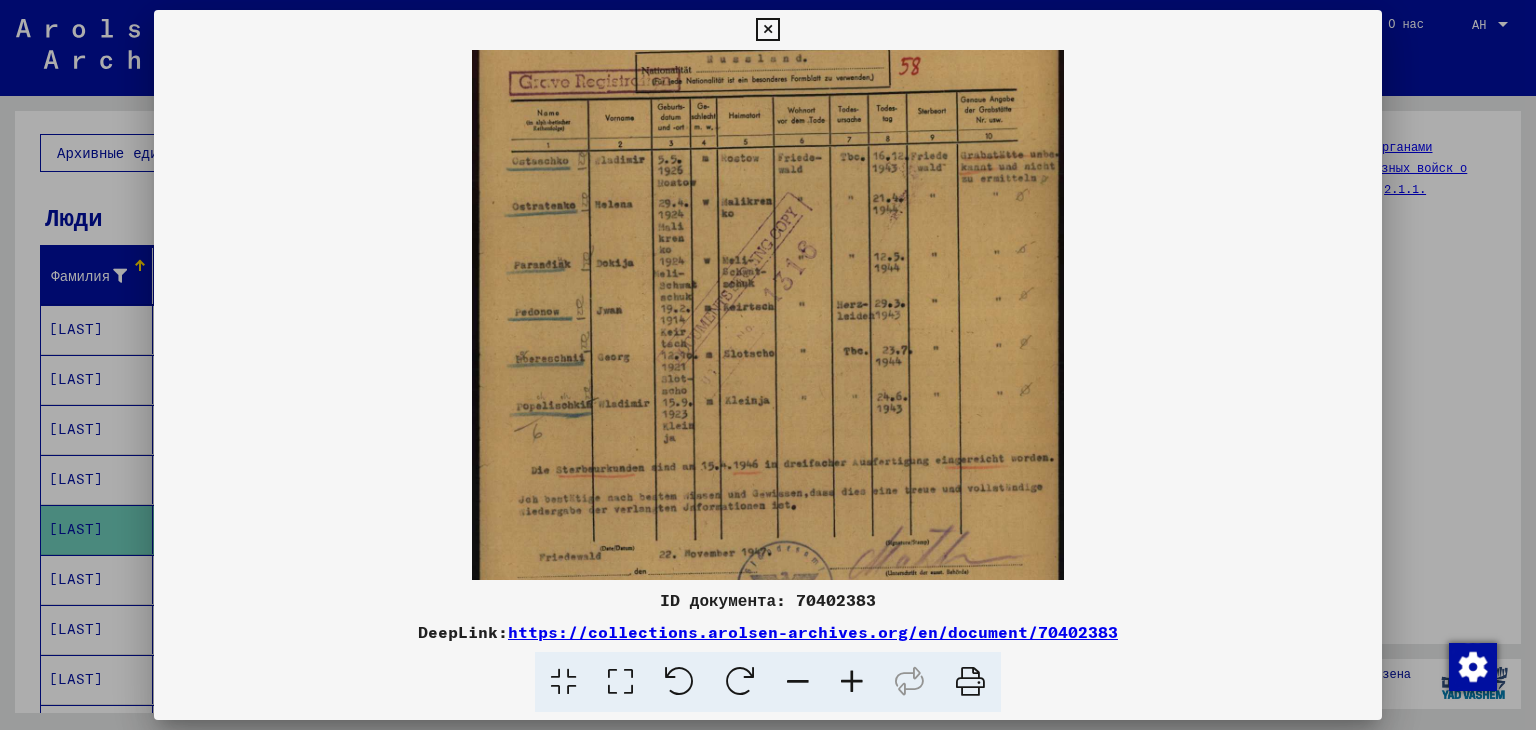 drag, startPoint x: 789, startPoint y: 463, endPoint x: 795, endPoint y: 240, distance: 223.0807 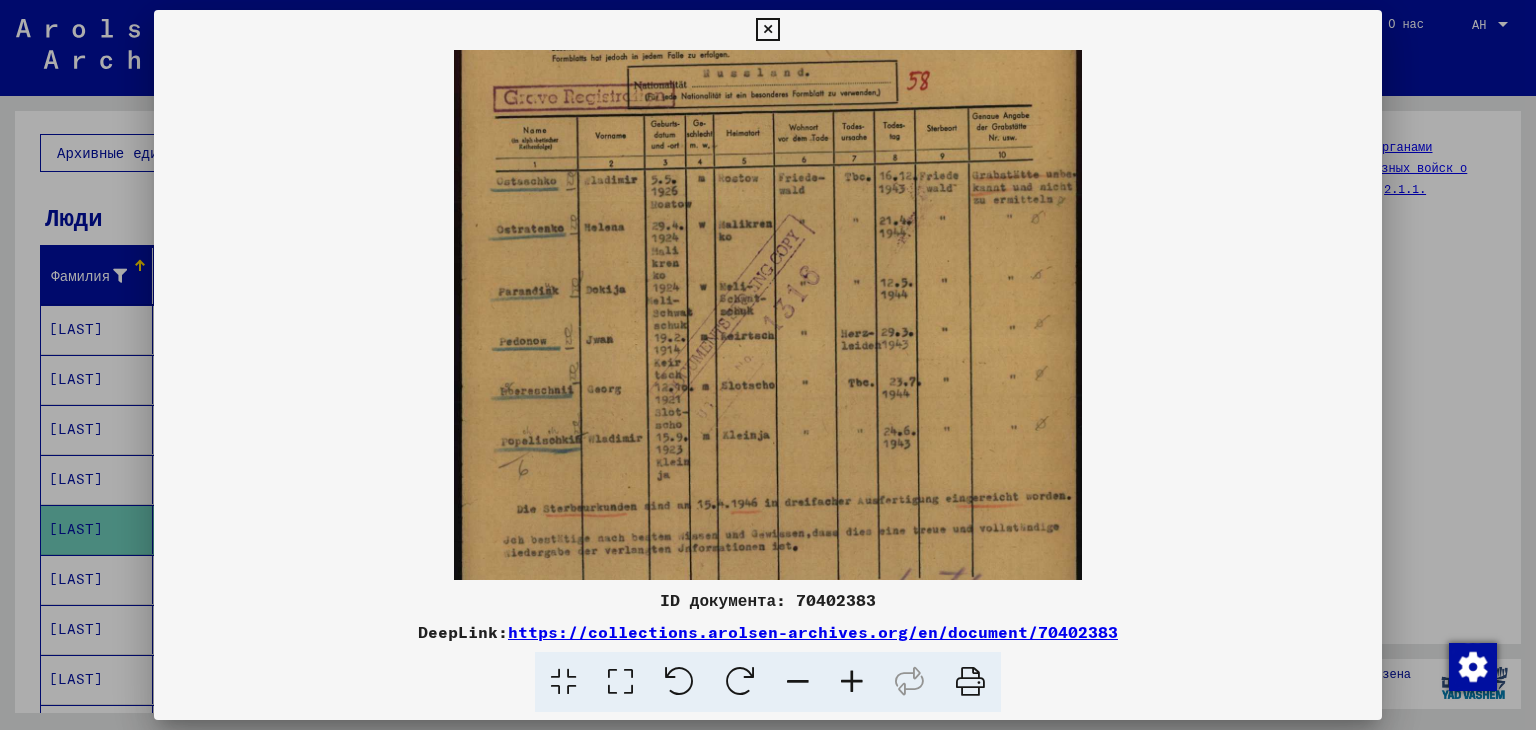 click at bounding box center (852, 682) 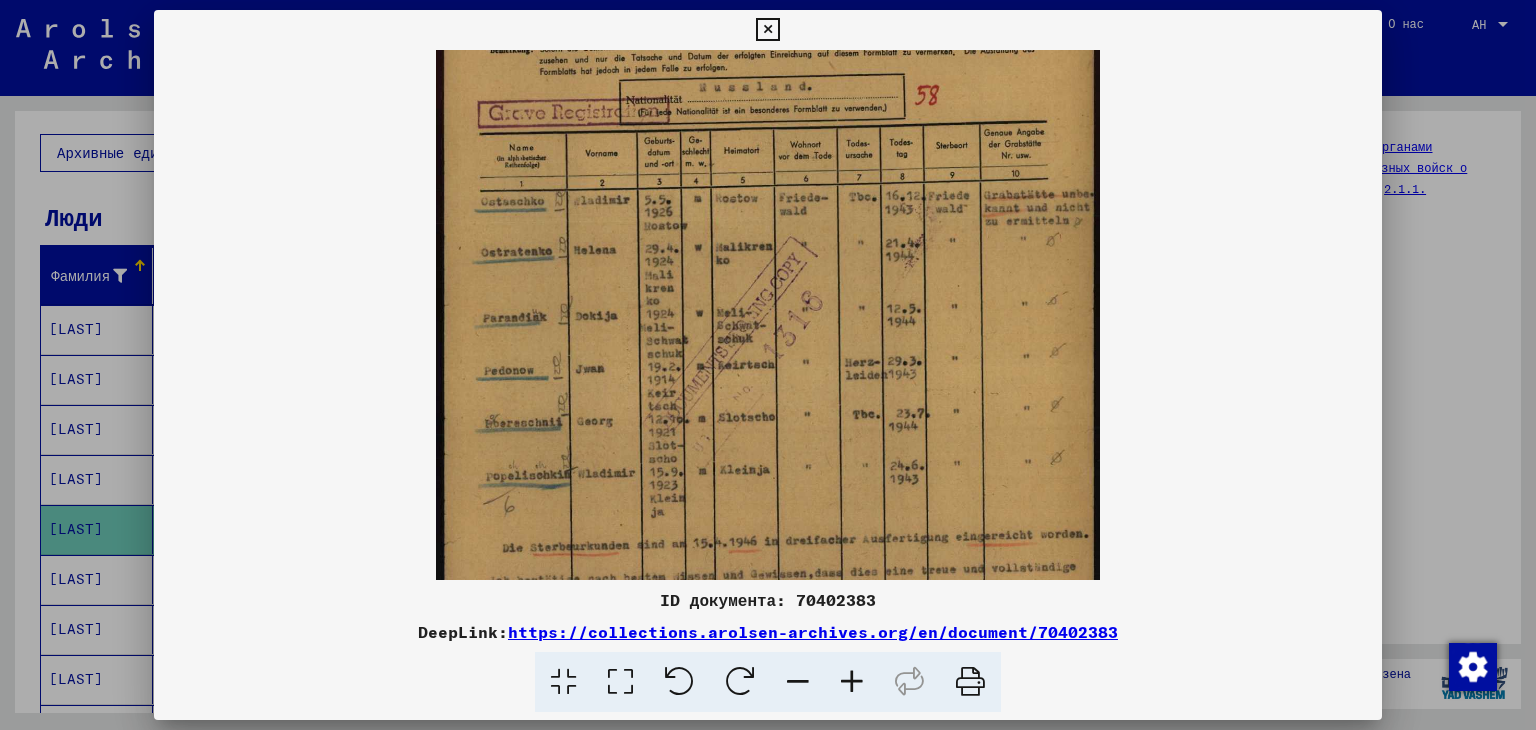 click at bounding box center [852, 682] 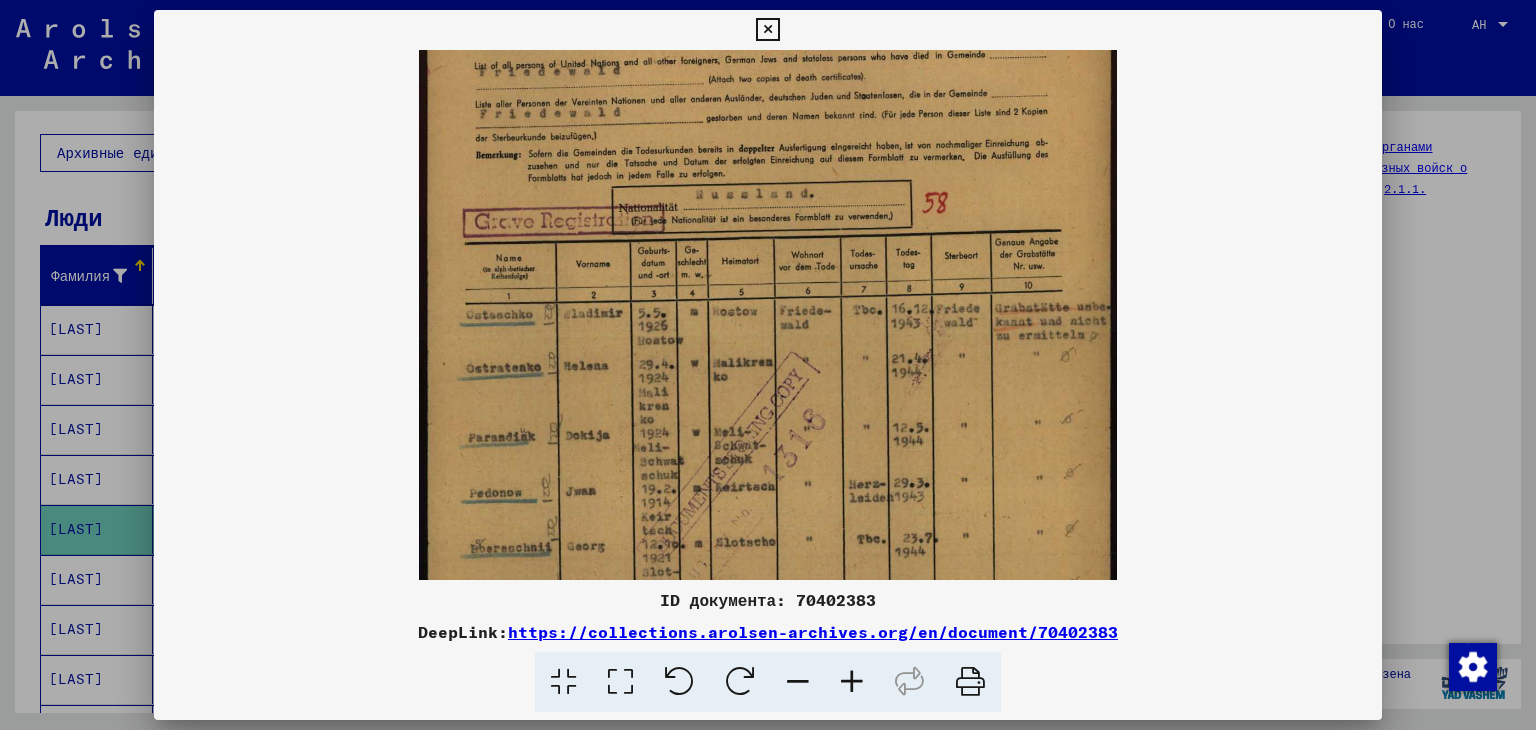 scroll, scrollTop: 132, scrollLeft: 0, axis: vertical 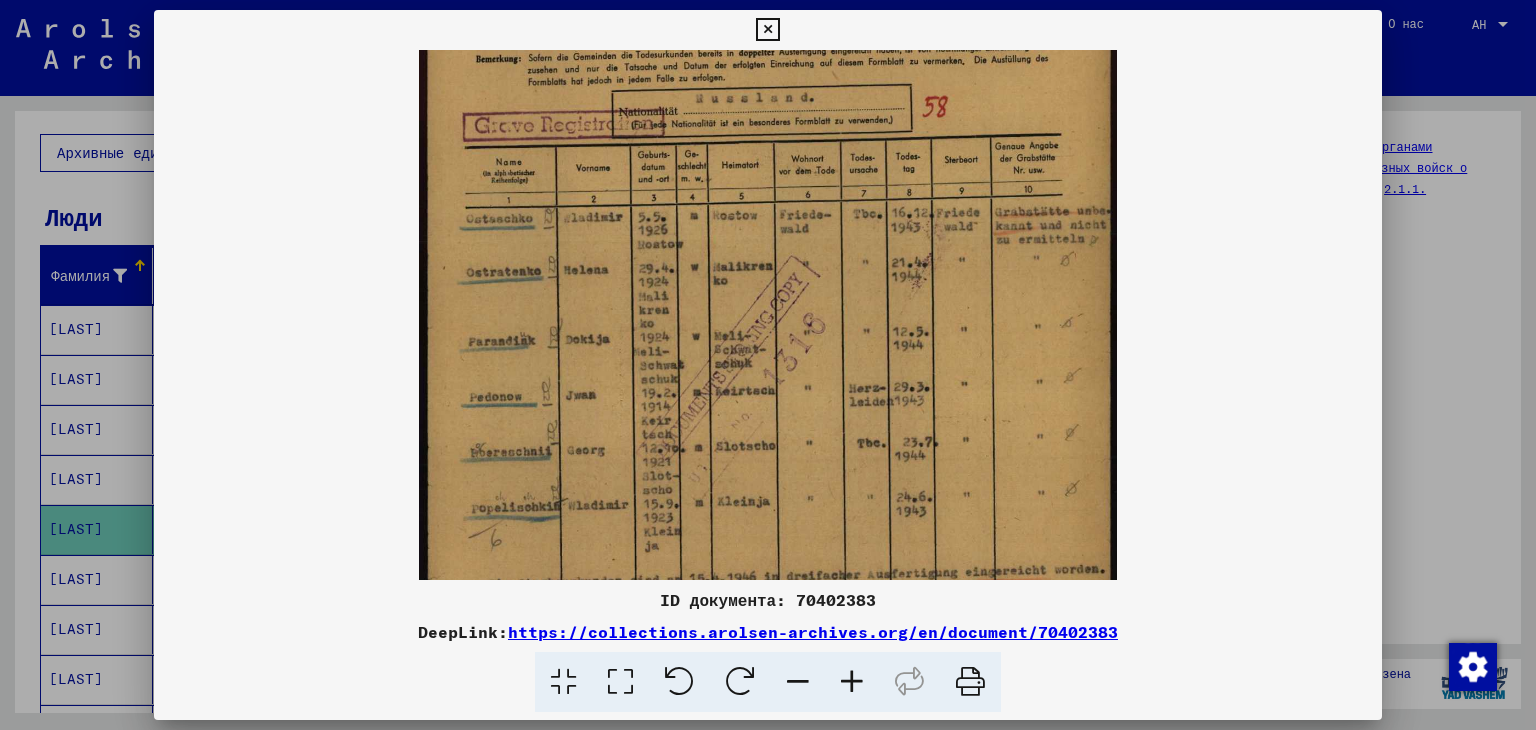 drag, startPoint x: 828, startPoint y: 458, endPoint x: 816, endPoint y: 365, distance: 93.770996 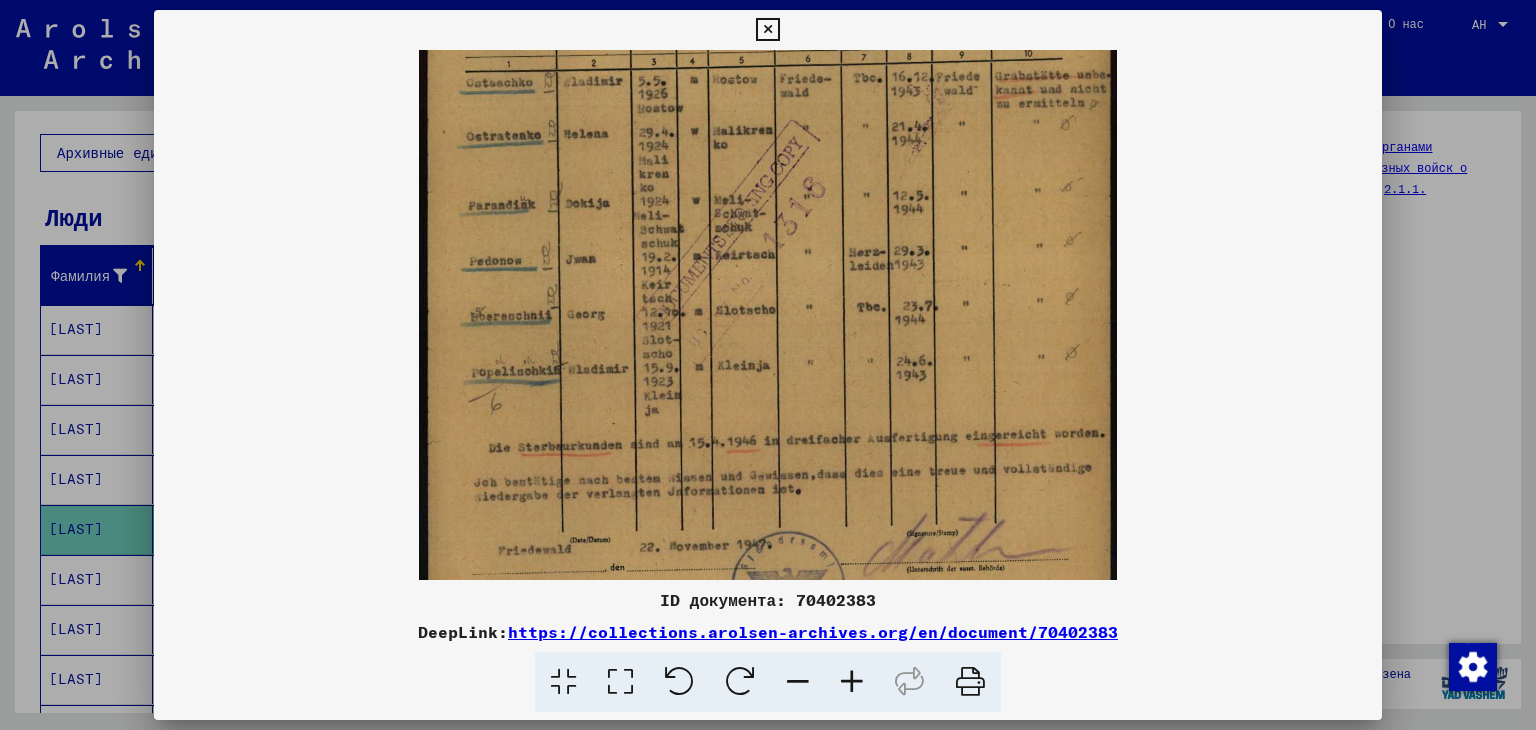 scroll, scrollTop: 392, scrollLeft: 0, axis: vertical 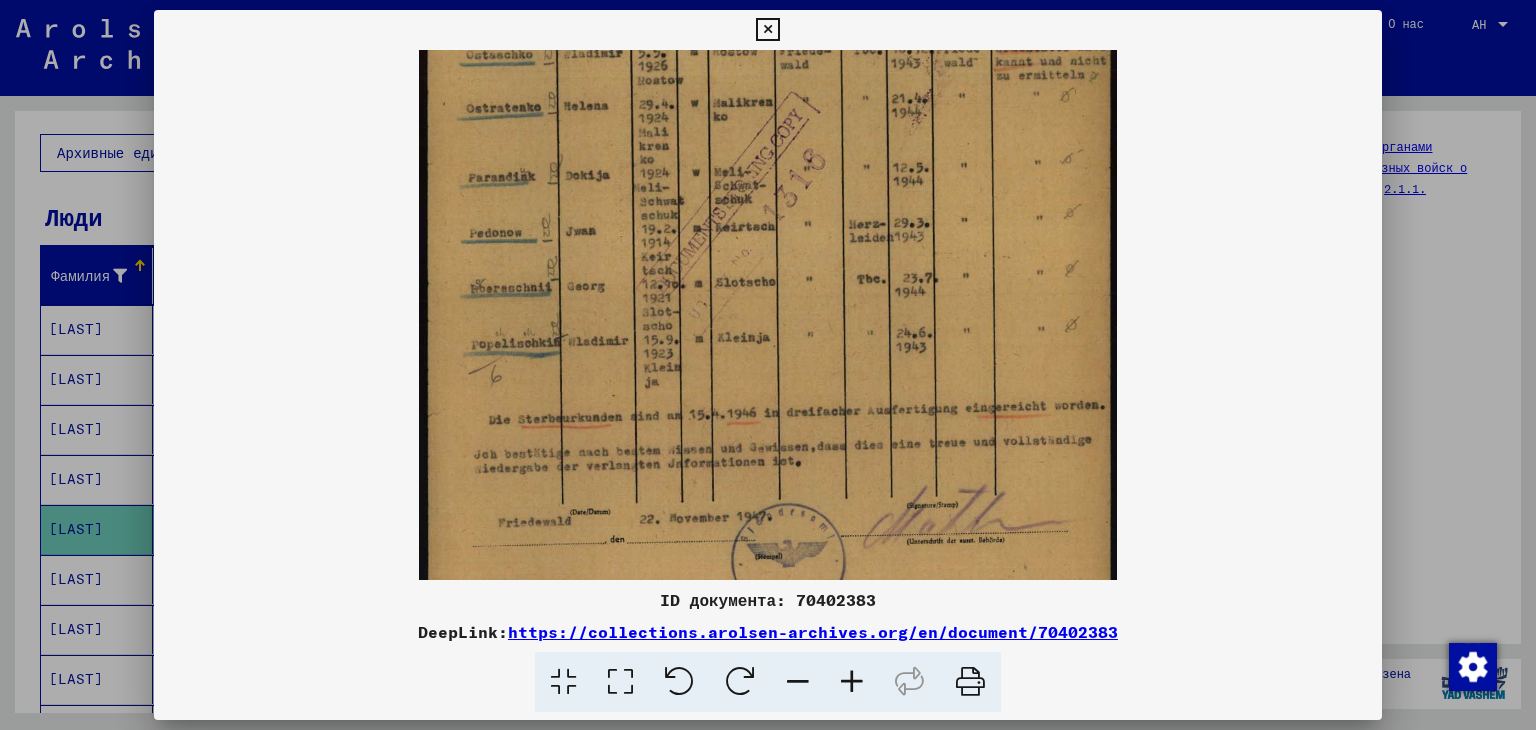 drag, startPoint x: 813, startPoint y: 440, endPoint x: 818, endPoint y: 277, distance: 163.07668 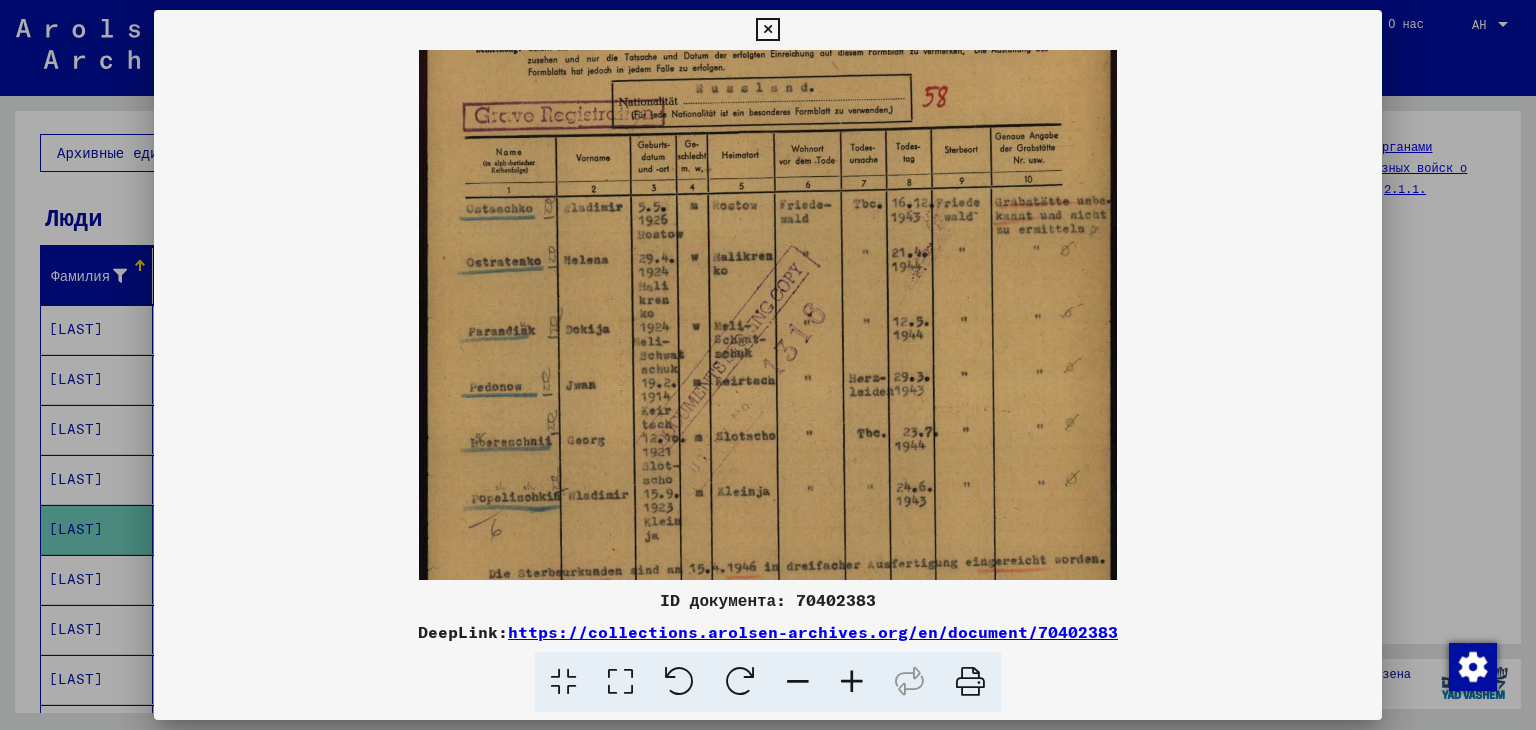 scroll, scrollTop: 227, scrollLeft: 0, axis: vertical 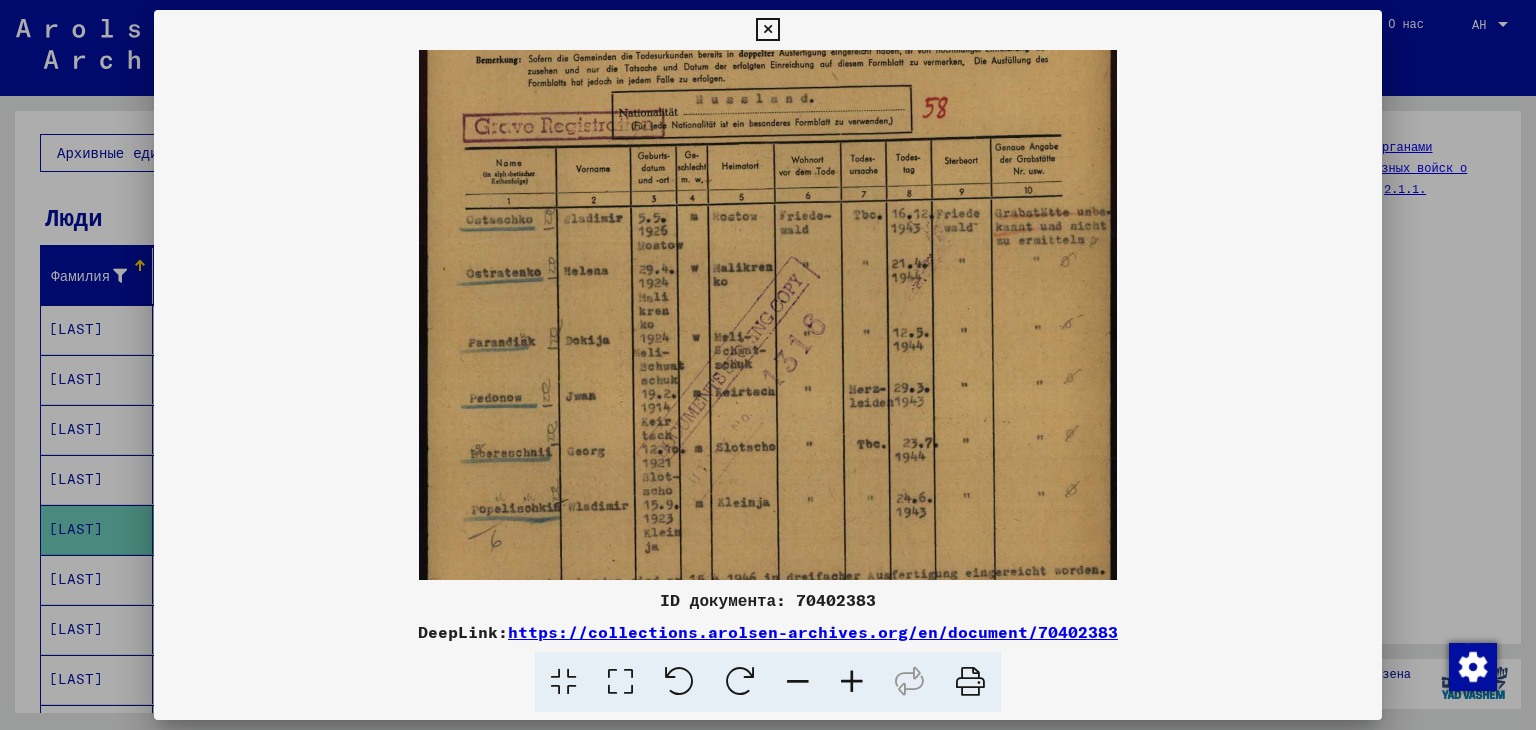 drag, startPoint x: 818, startPoint y: 277, endPoint x: 828, endPoint y: 450, distance: 173.28877 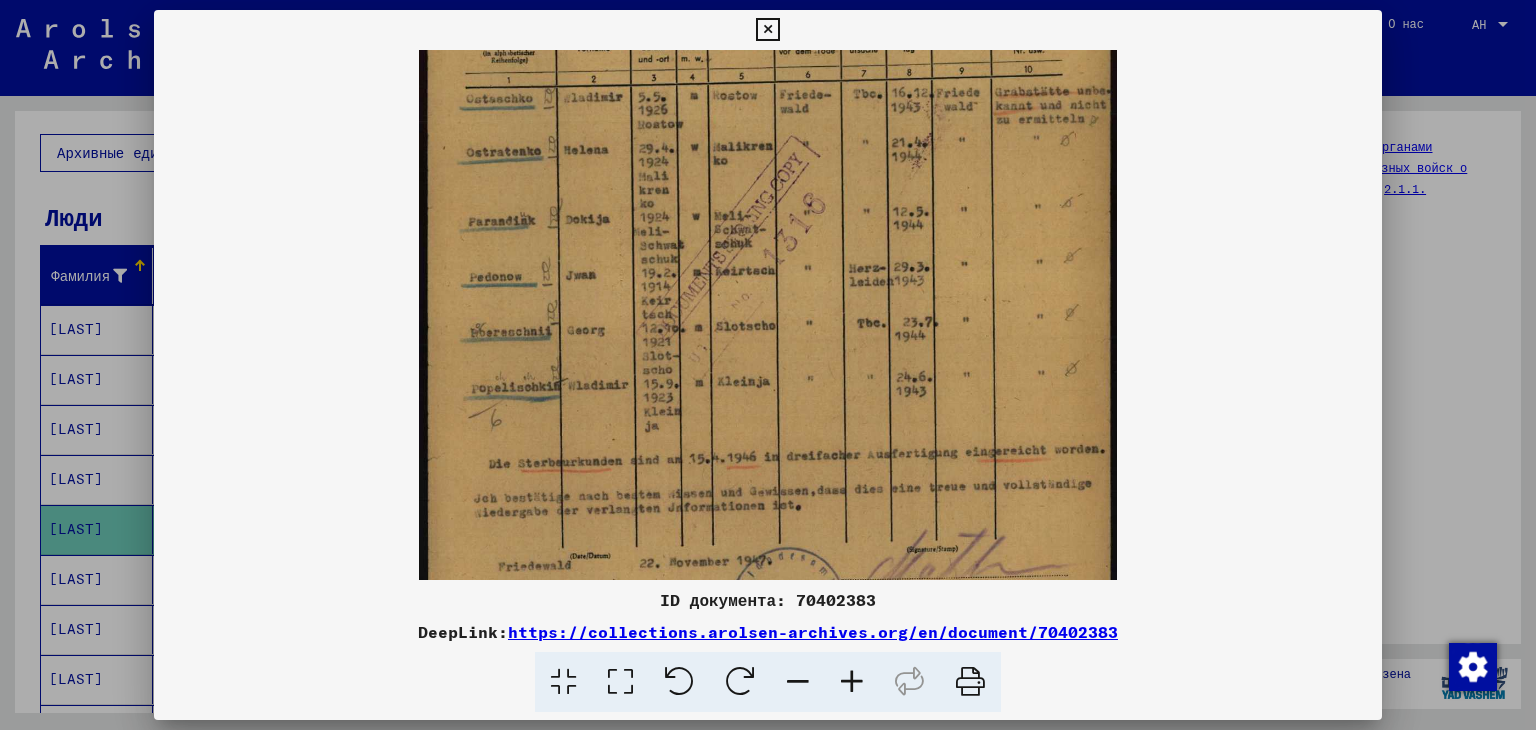 scroll, scrollTop: 414, scrollLeft: 0, axis: vertical 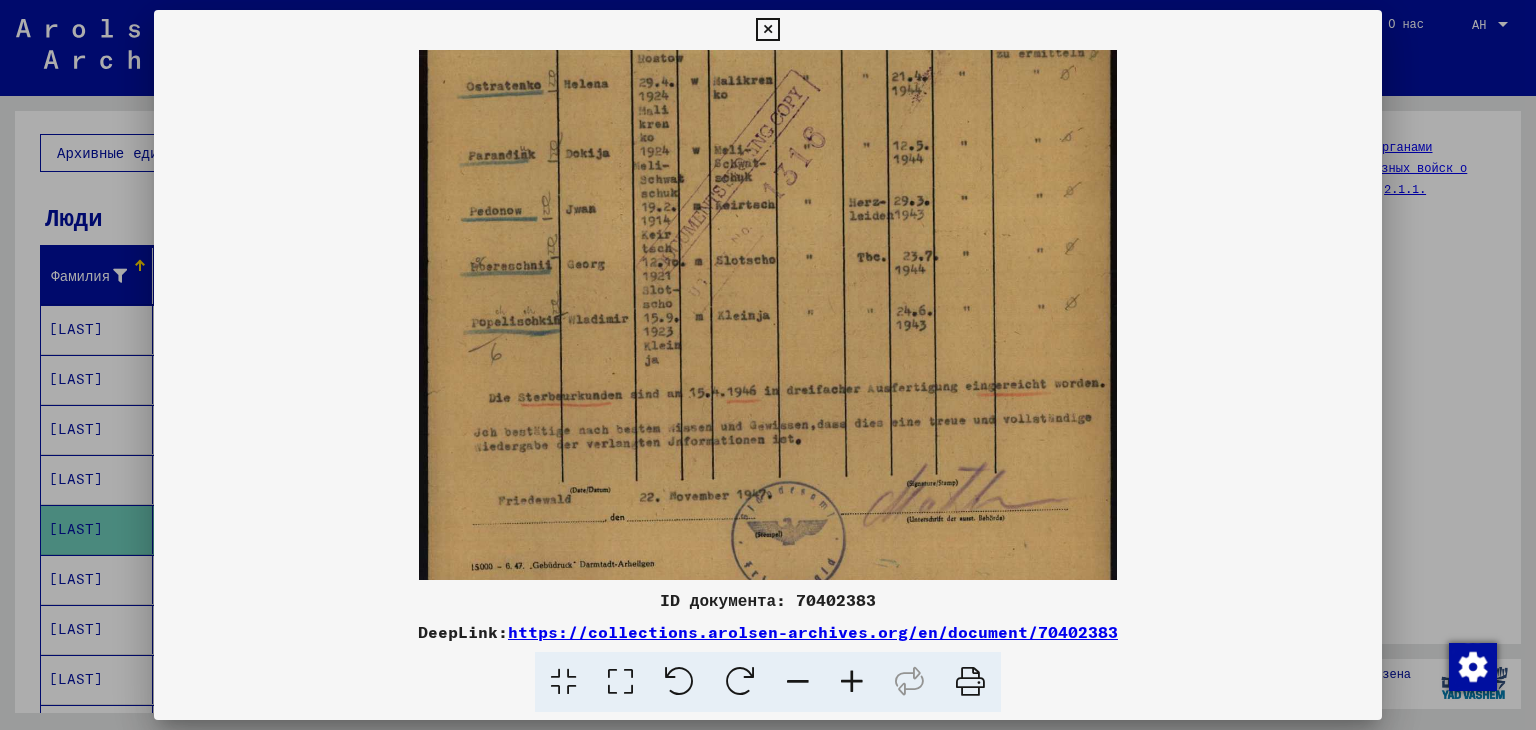 drag, startPoint x: 752, startPoint y: 478, endPoint x: 788, endPoint y: 291, distance: 190.43372 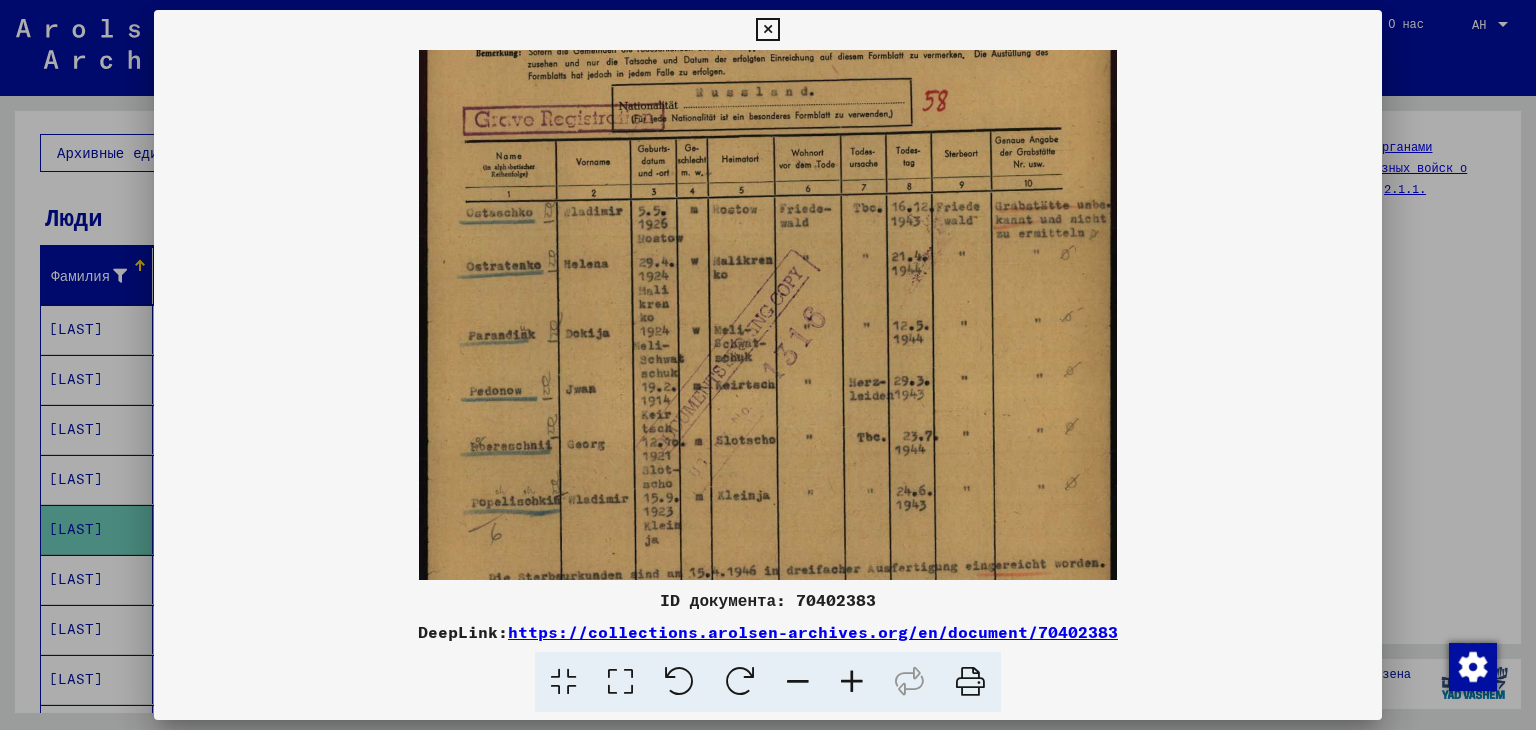 scroll, scrollTop: 231, scrollLeft: 0, axis: vertical 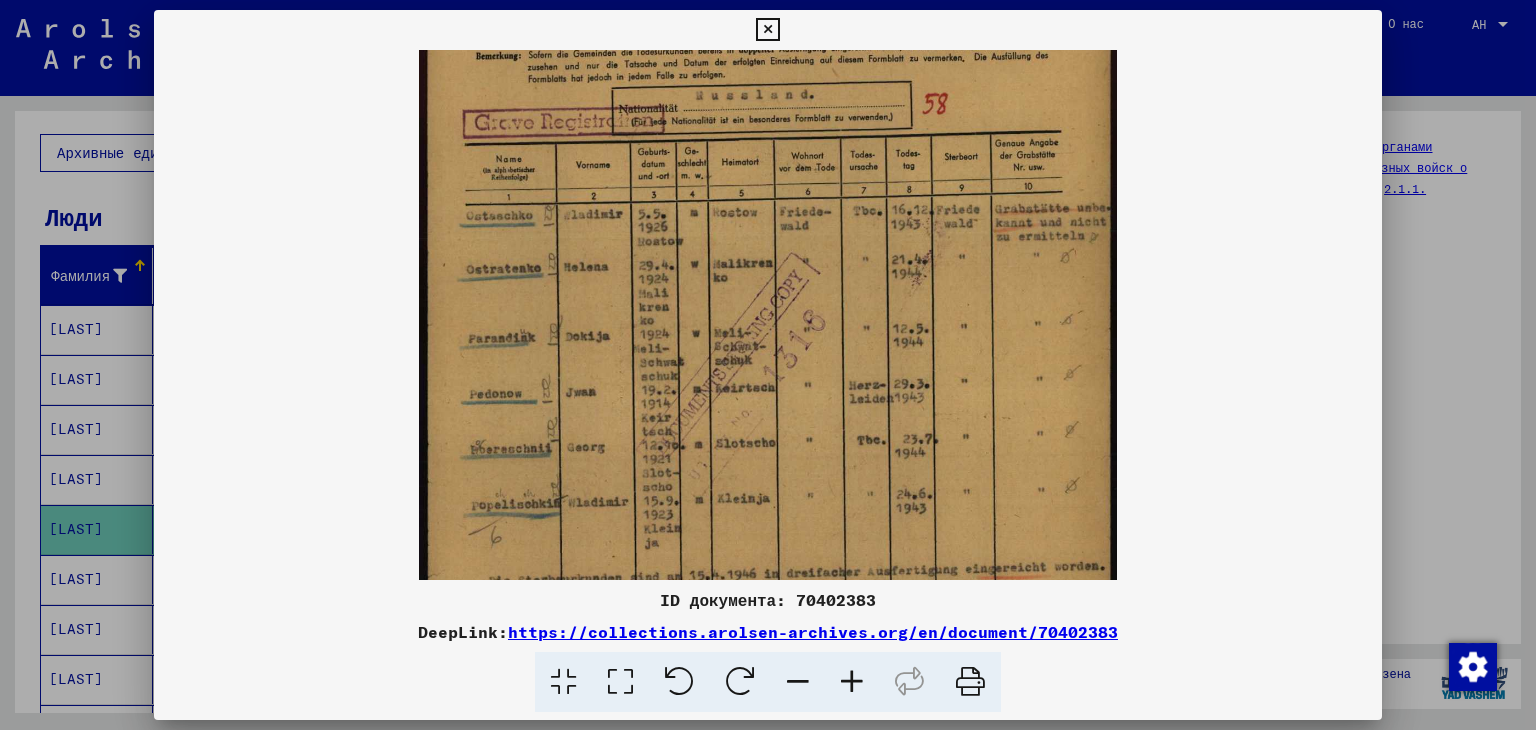 drag, startPoint x: 668, startPoint y: 310, endPoint x: 638, endPoint y: 495, distance: 187.41664 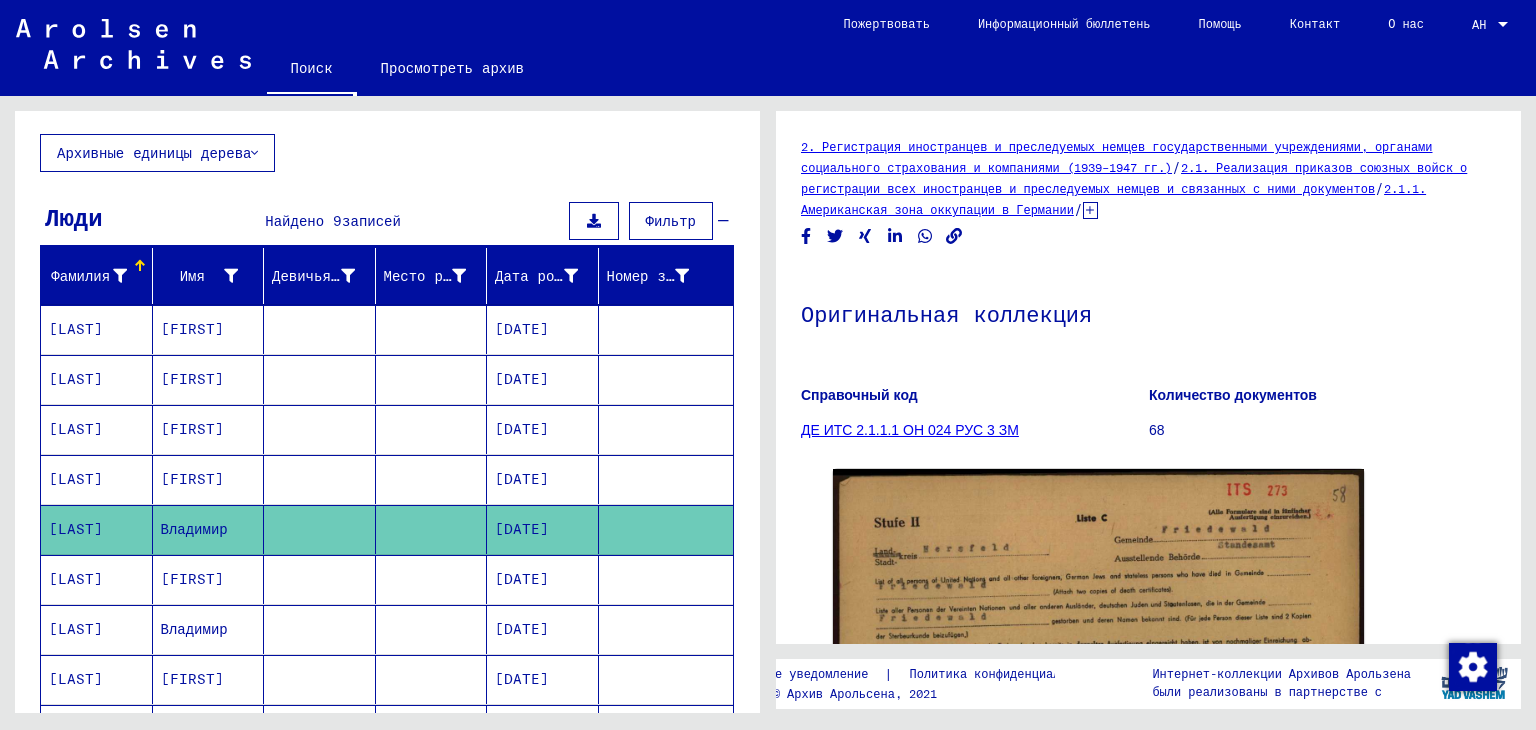 click on "[LAST]" at bounding box center [76, 629] 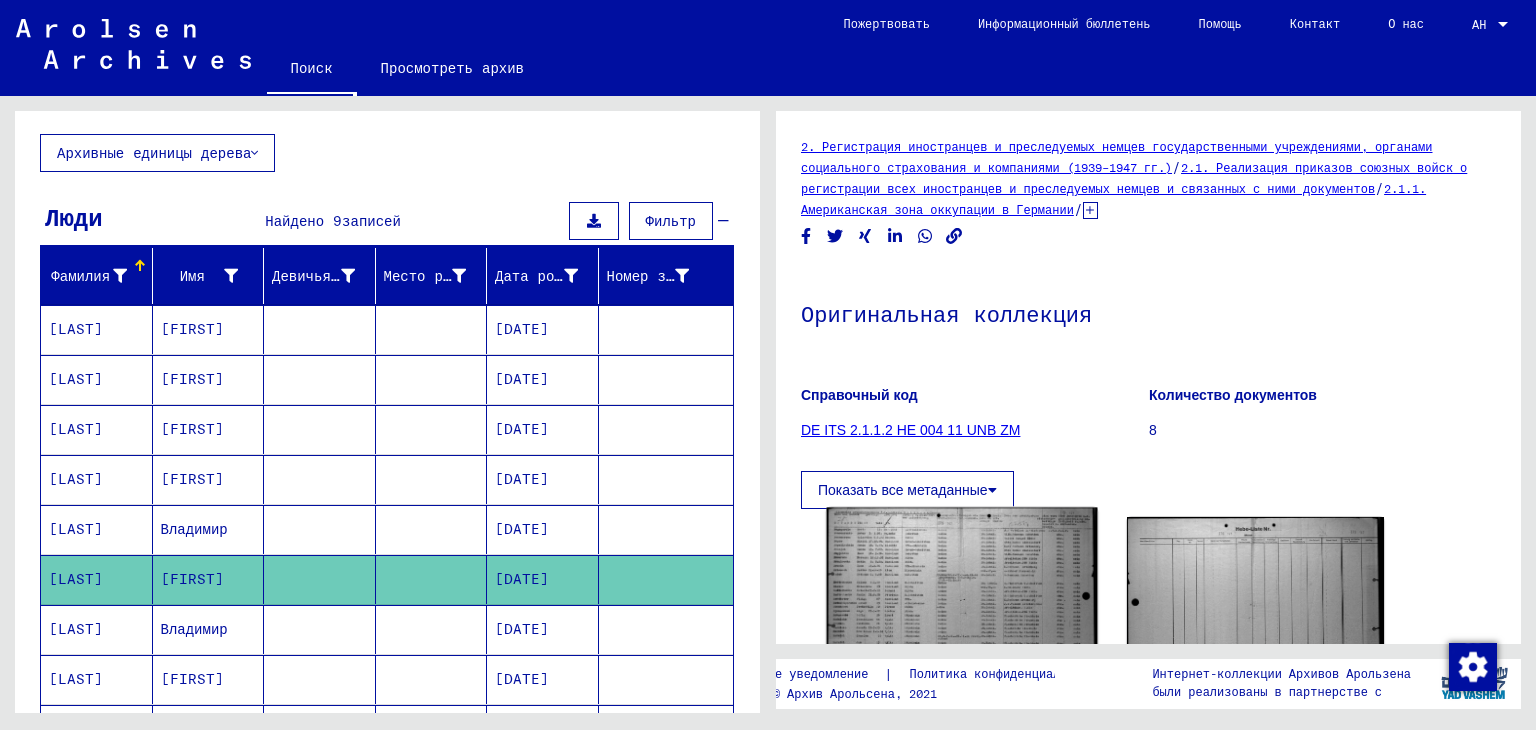 click 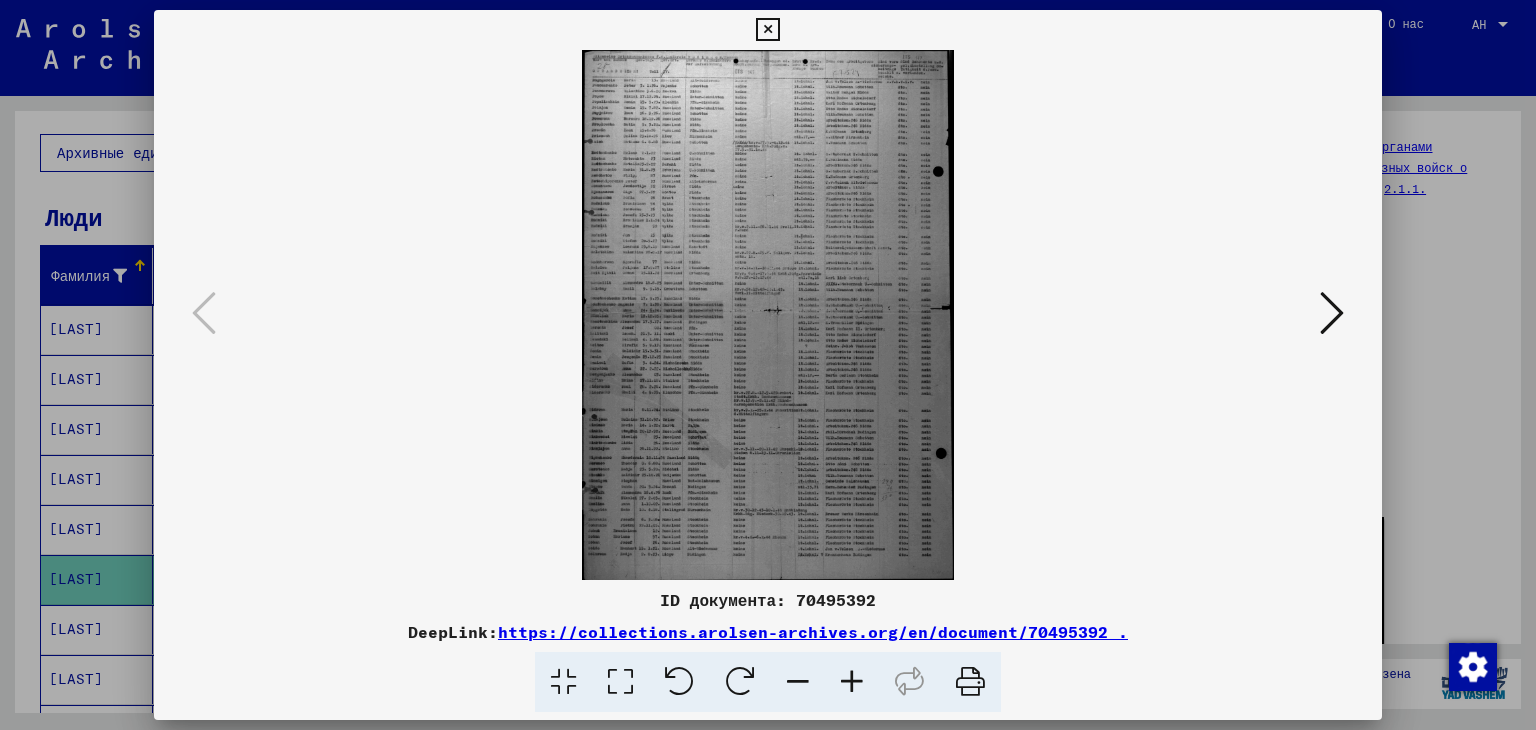 click at bounding box center (852, 682) 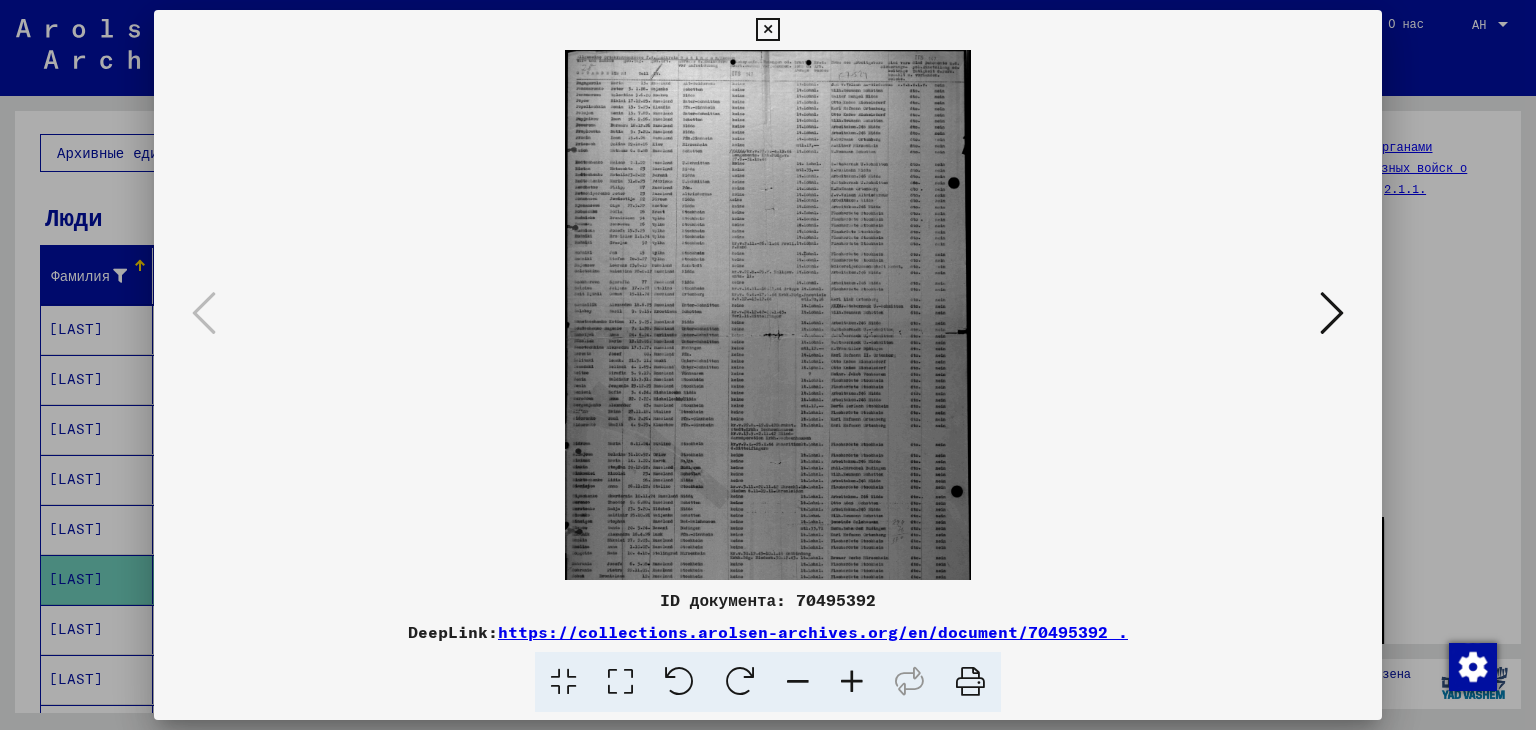 click at bounding box center [852, 682] 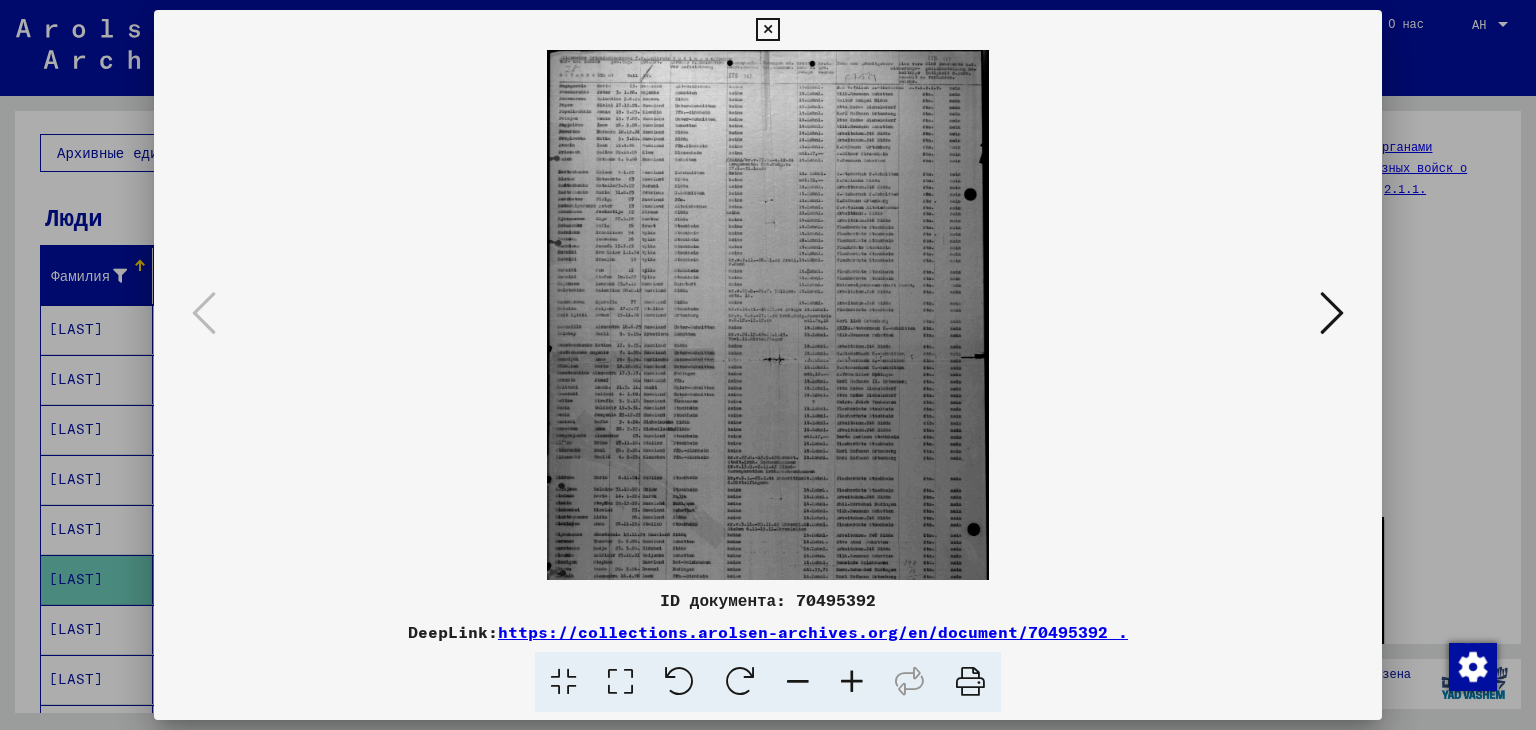 click at bounding box center (852, 682) 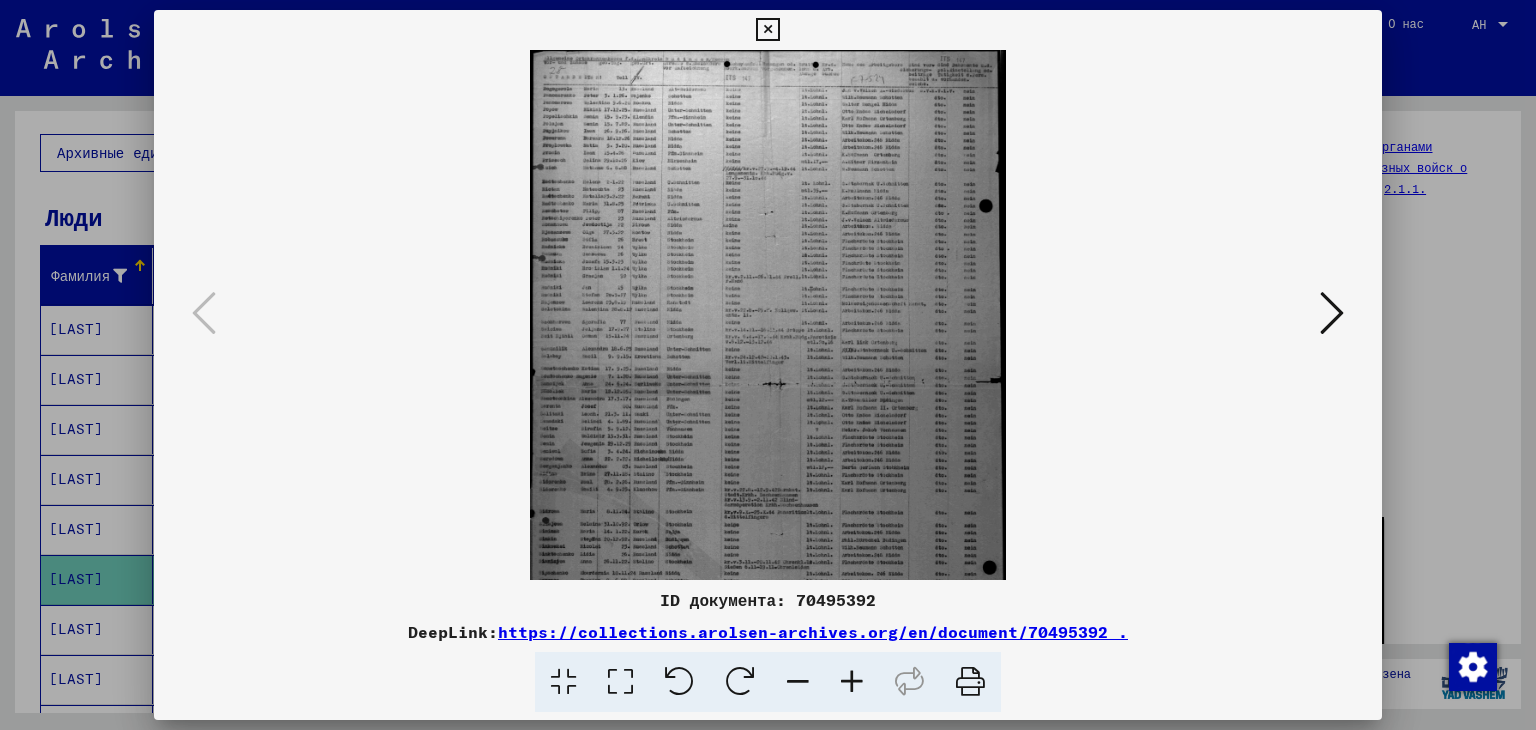 click at bounding box center (852, 682) 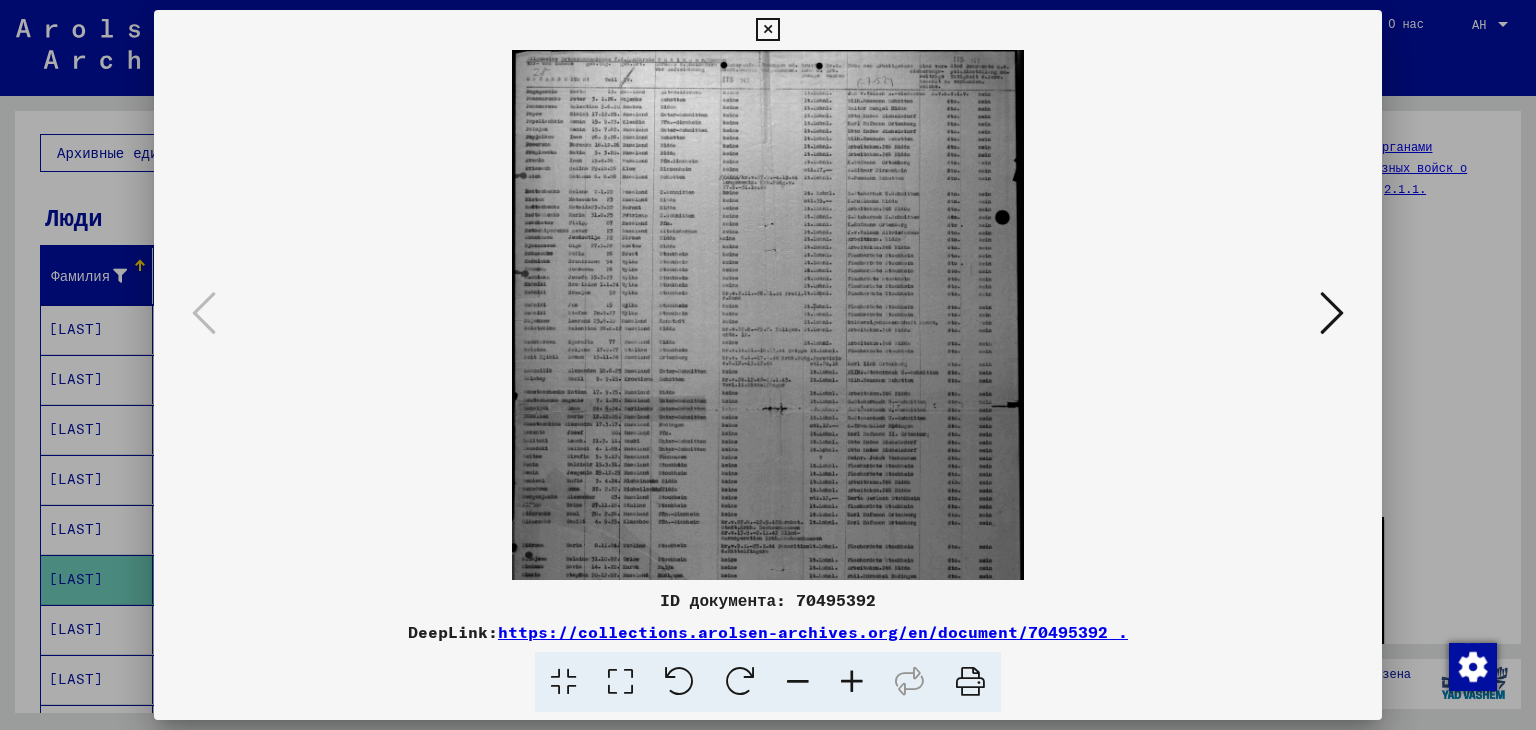 click at bounding box center (852, 682) 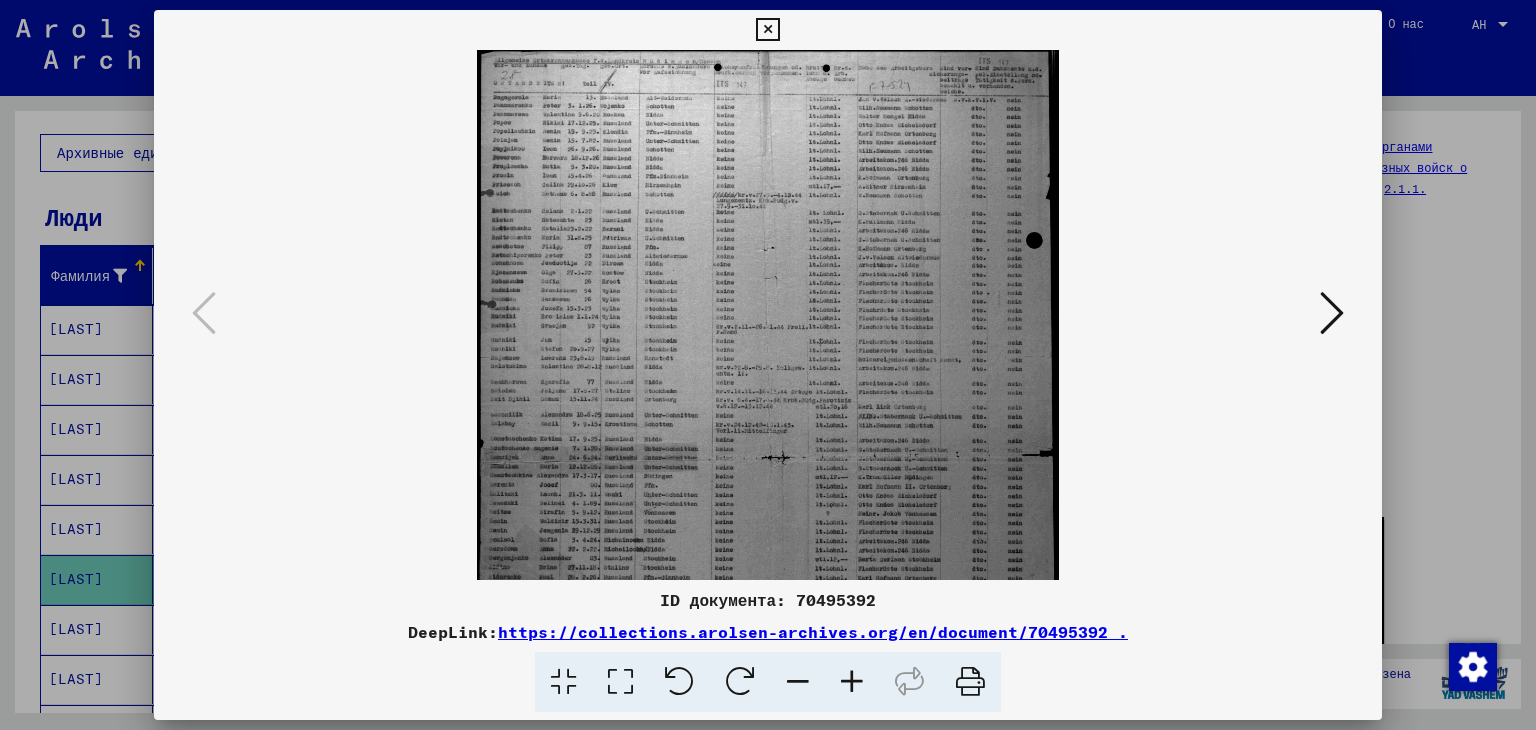 click at bounding box center [852, 682] 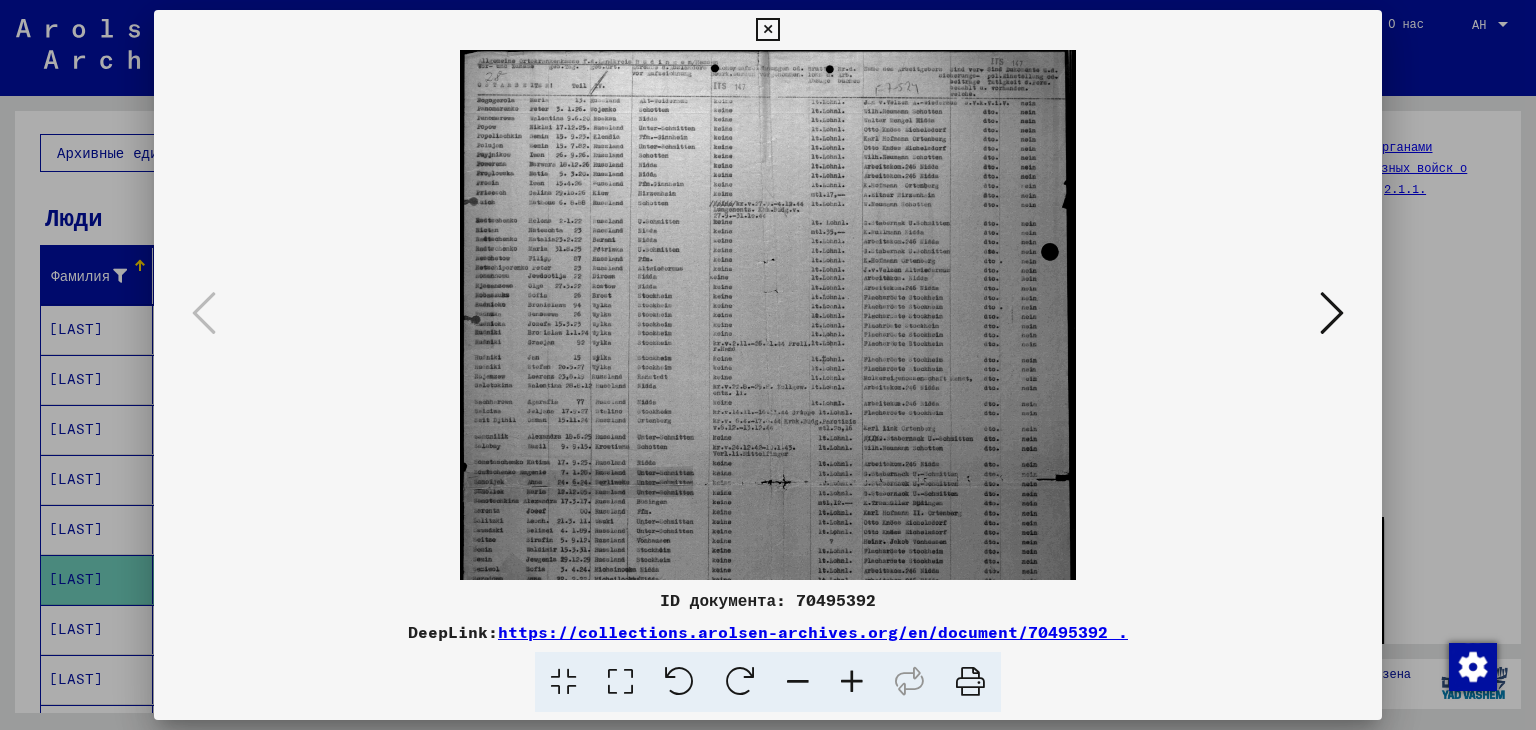 click at bounding box center [852, 682] 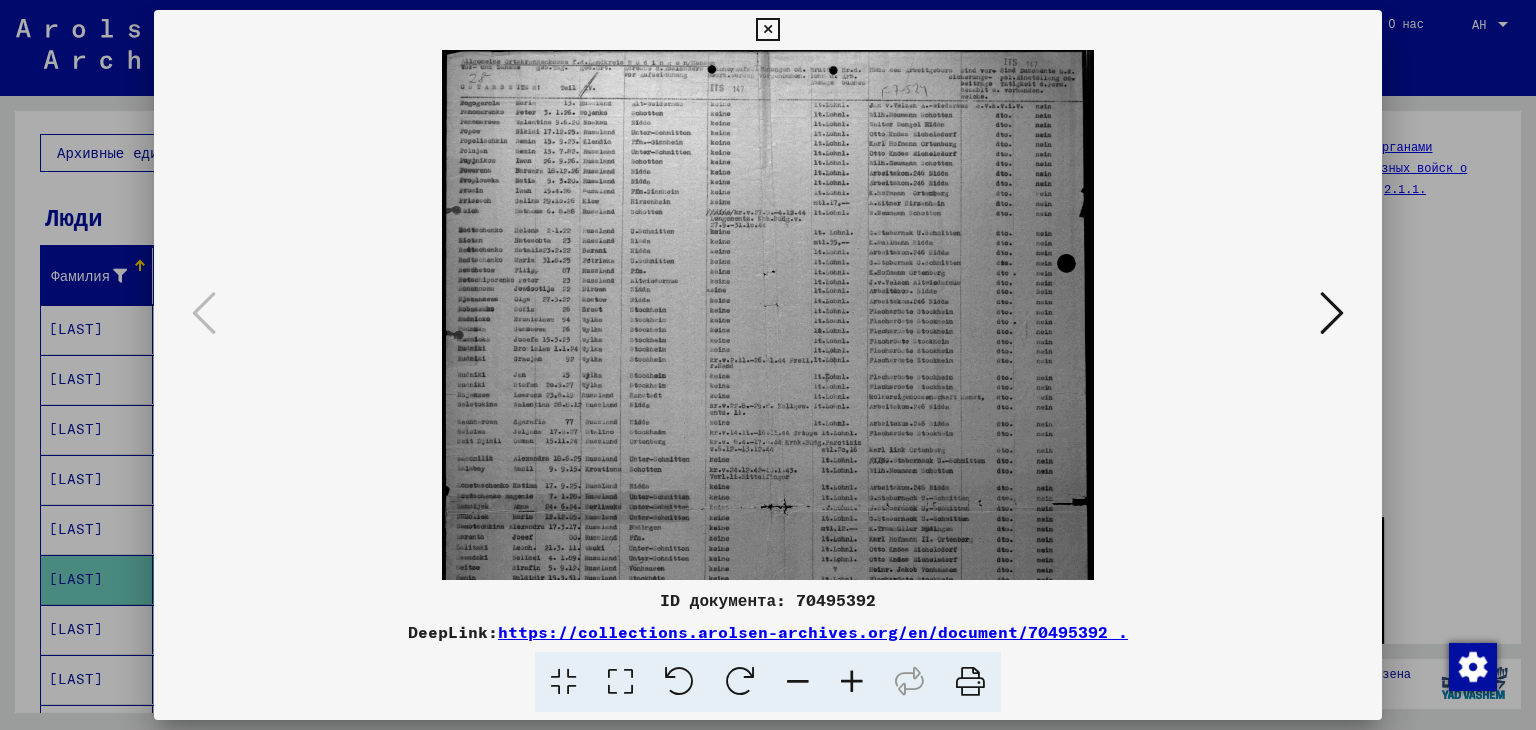 click at bounding box center [852, 682] 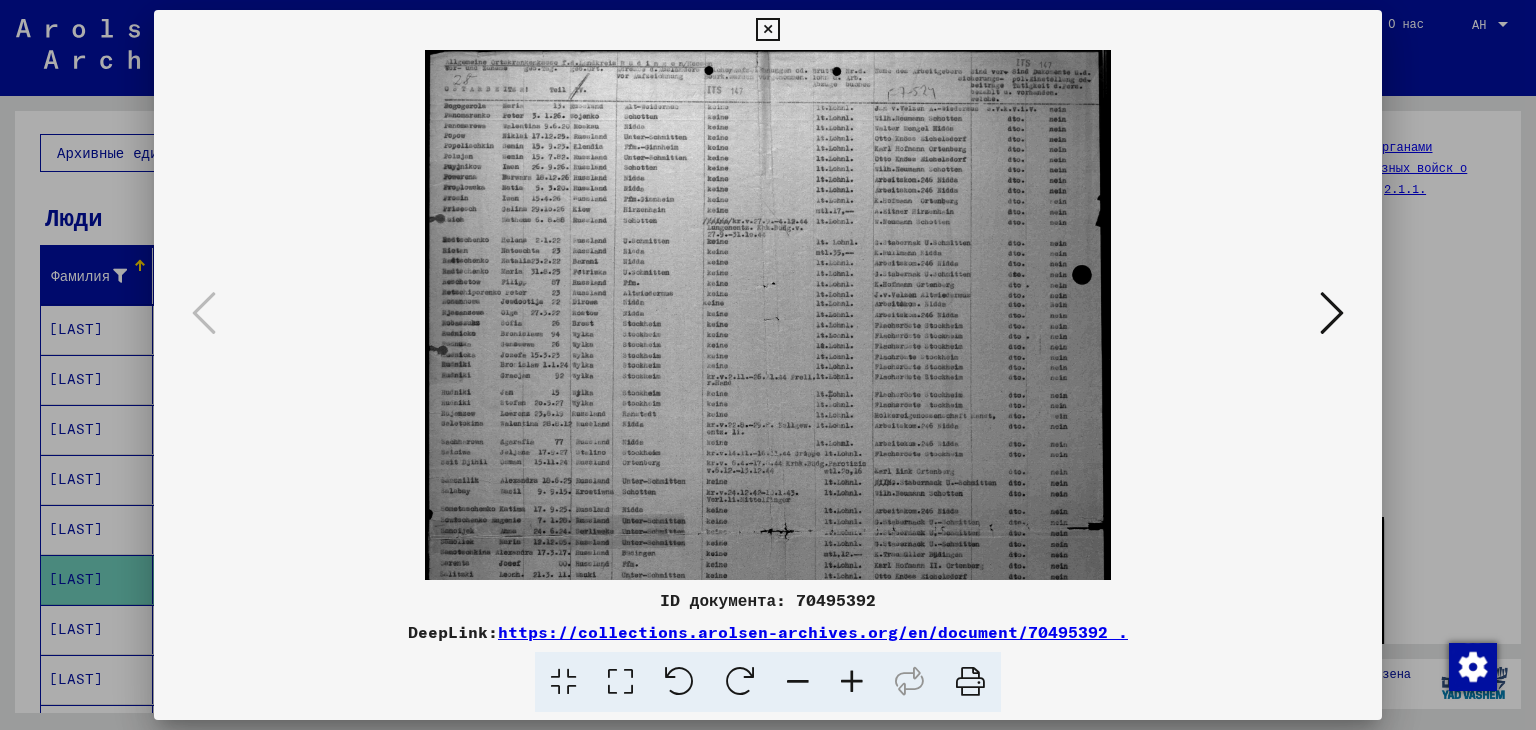 click at bounding box center [852, 682] 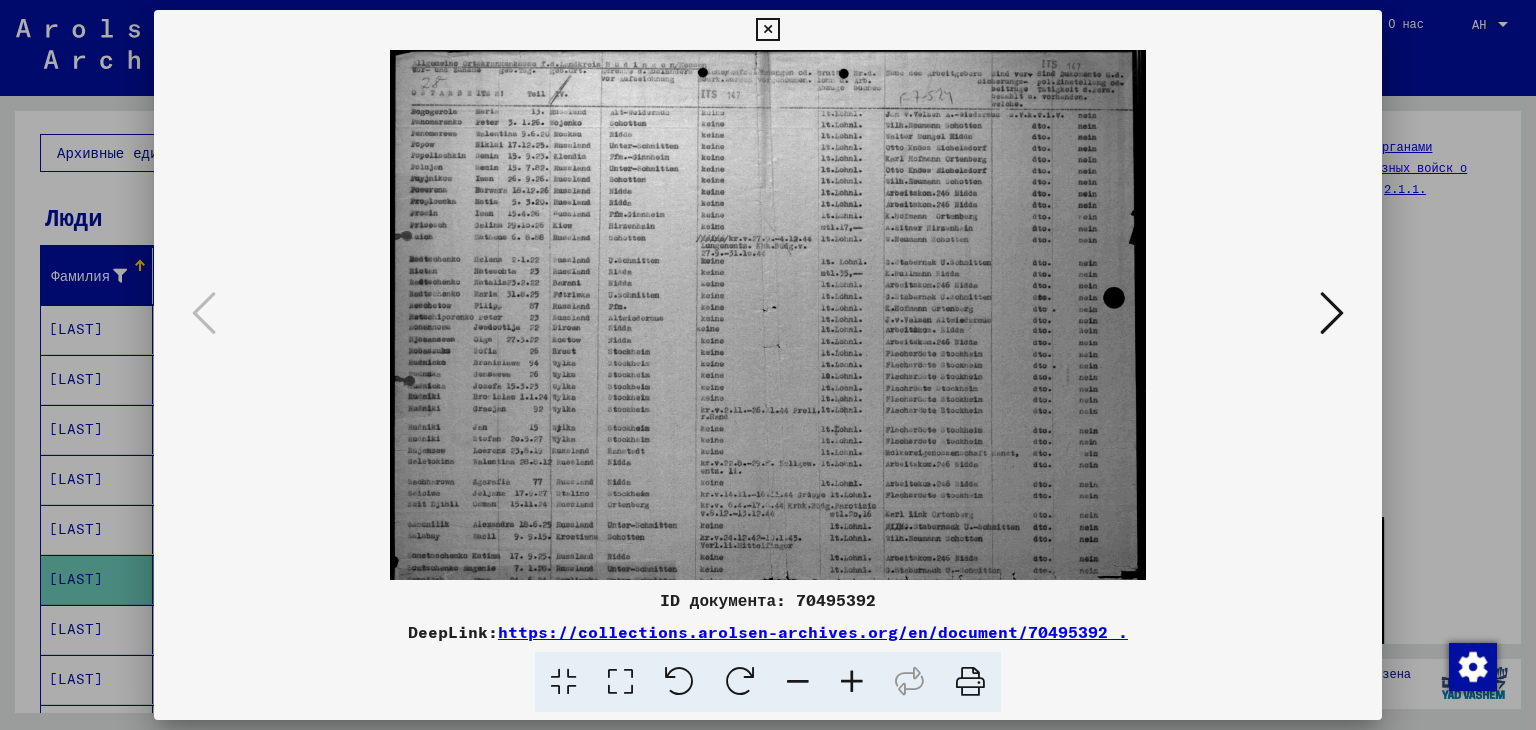 click at bounding box center (852, 682) 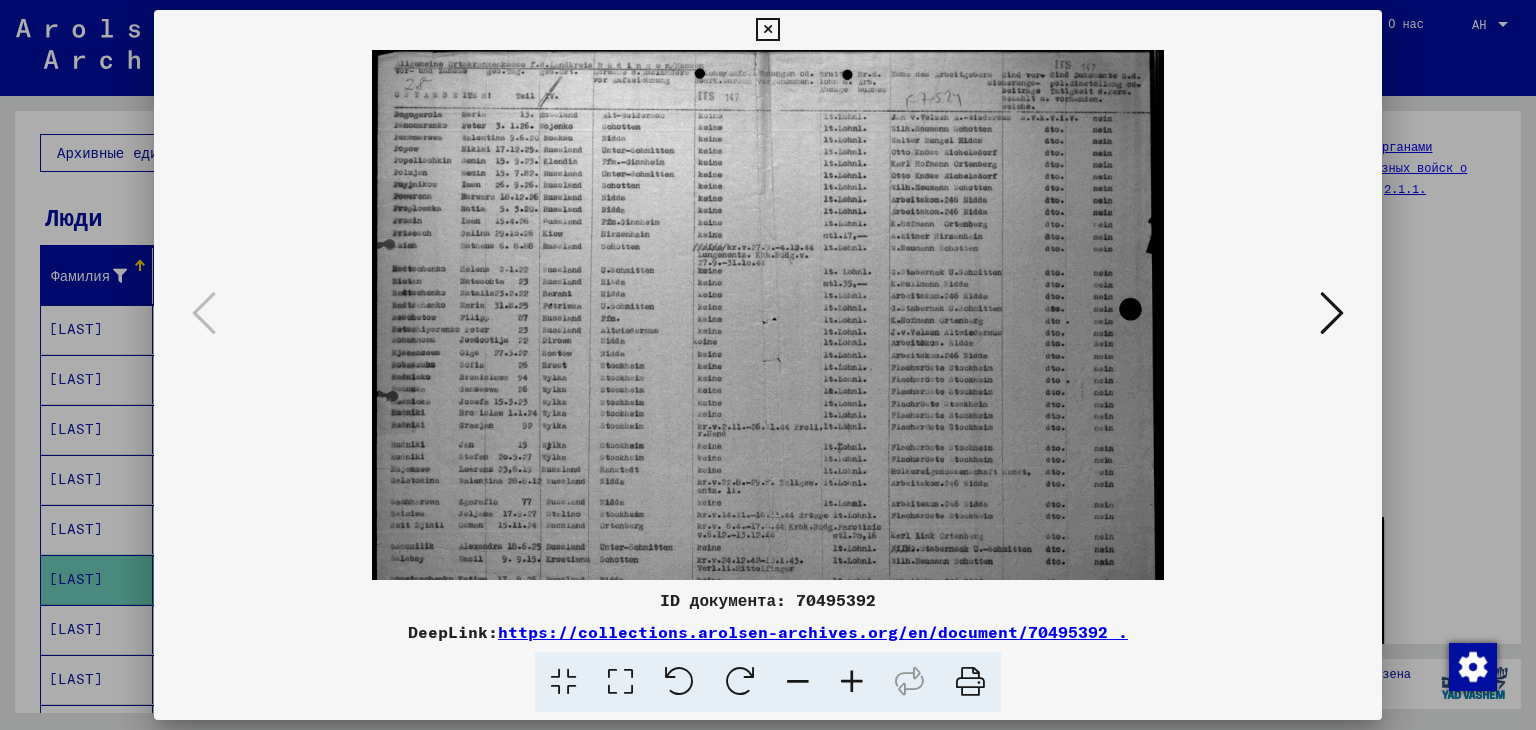 click at bounding box center [852, 682] 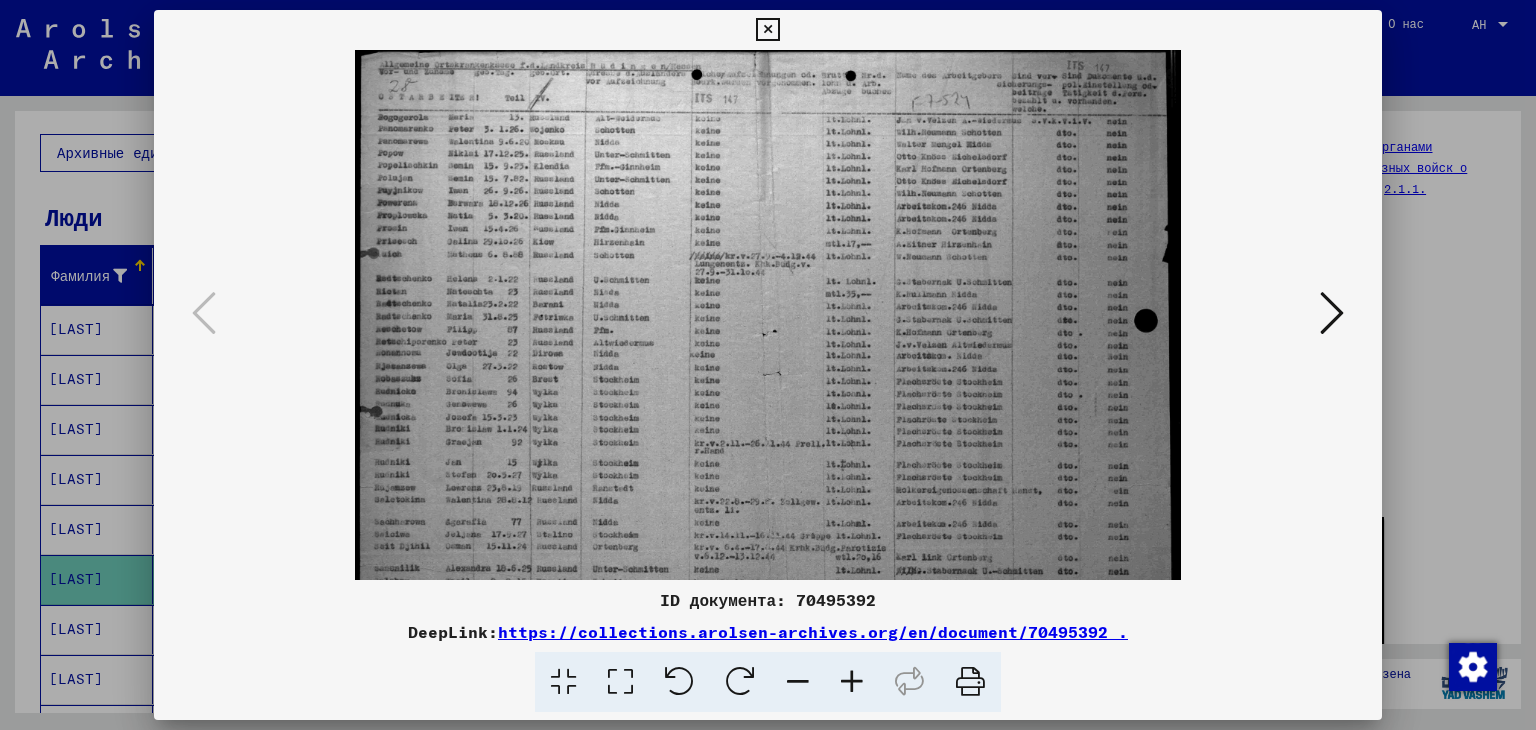 click at bounding box center [852, 682] 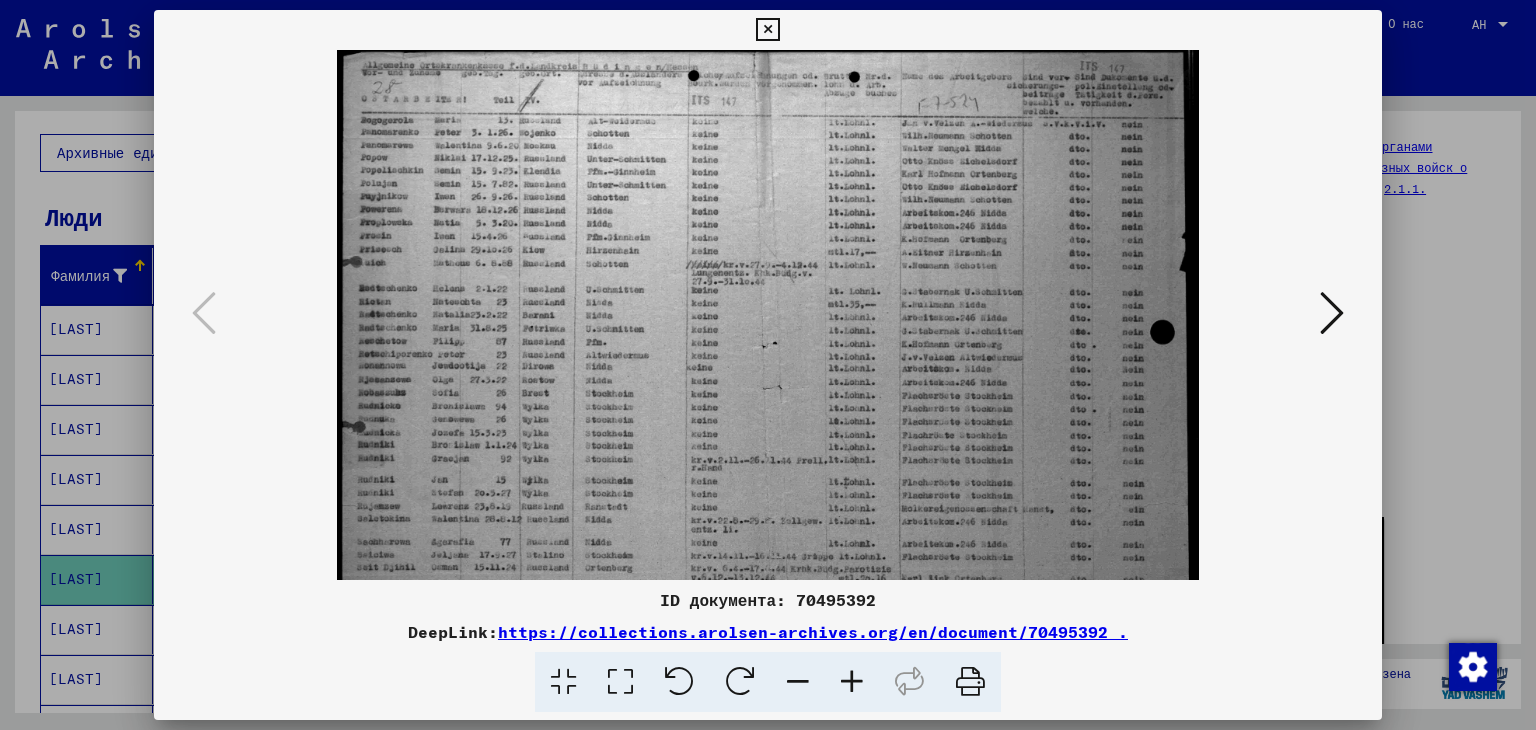 drag, startPoint x: 515, startPoint y: 326, endPoint x: 550, endPoint y: 378, distance: 62.681736 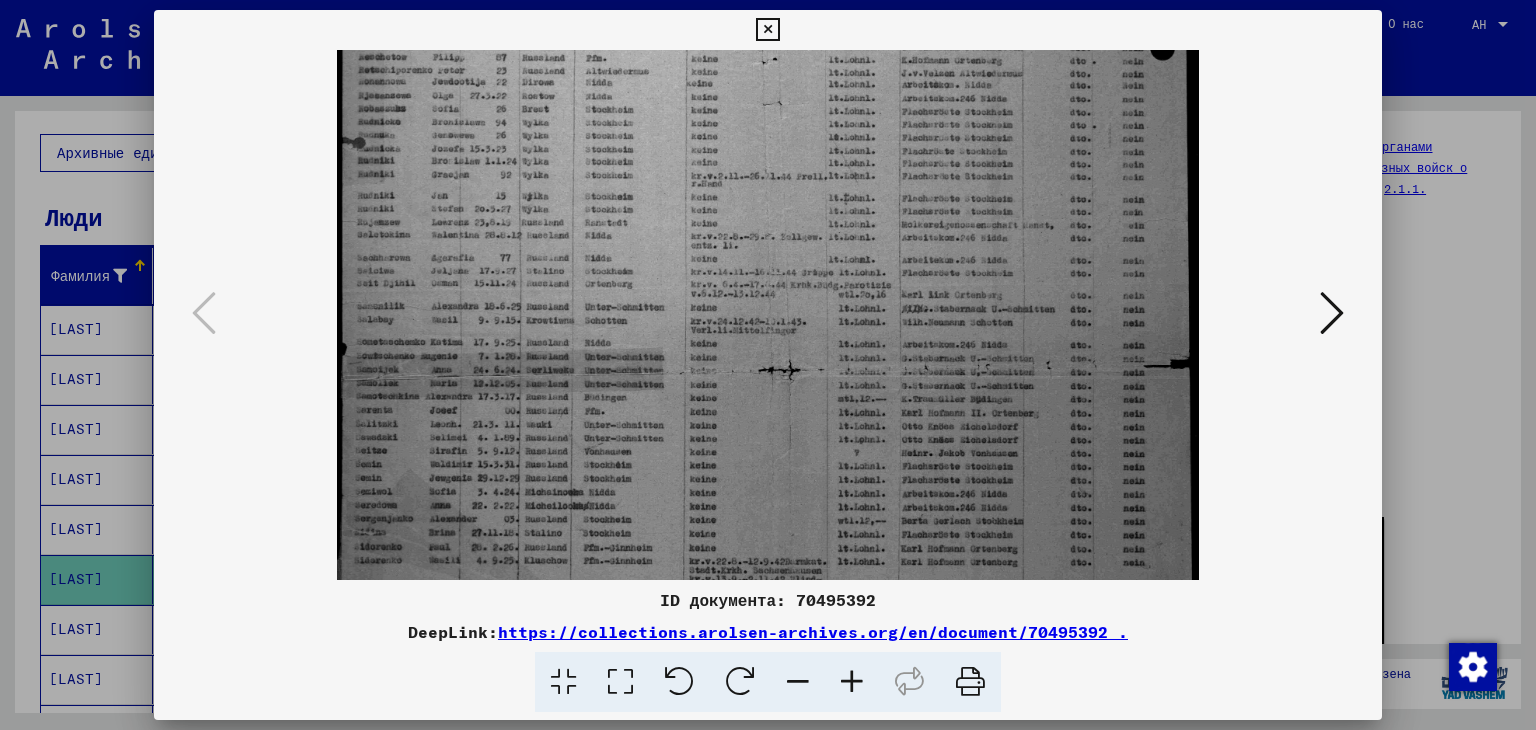 scroll, scrollTop: 281, scrollLeft: 0, axis: vertical 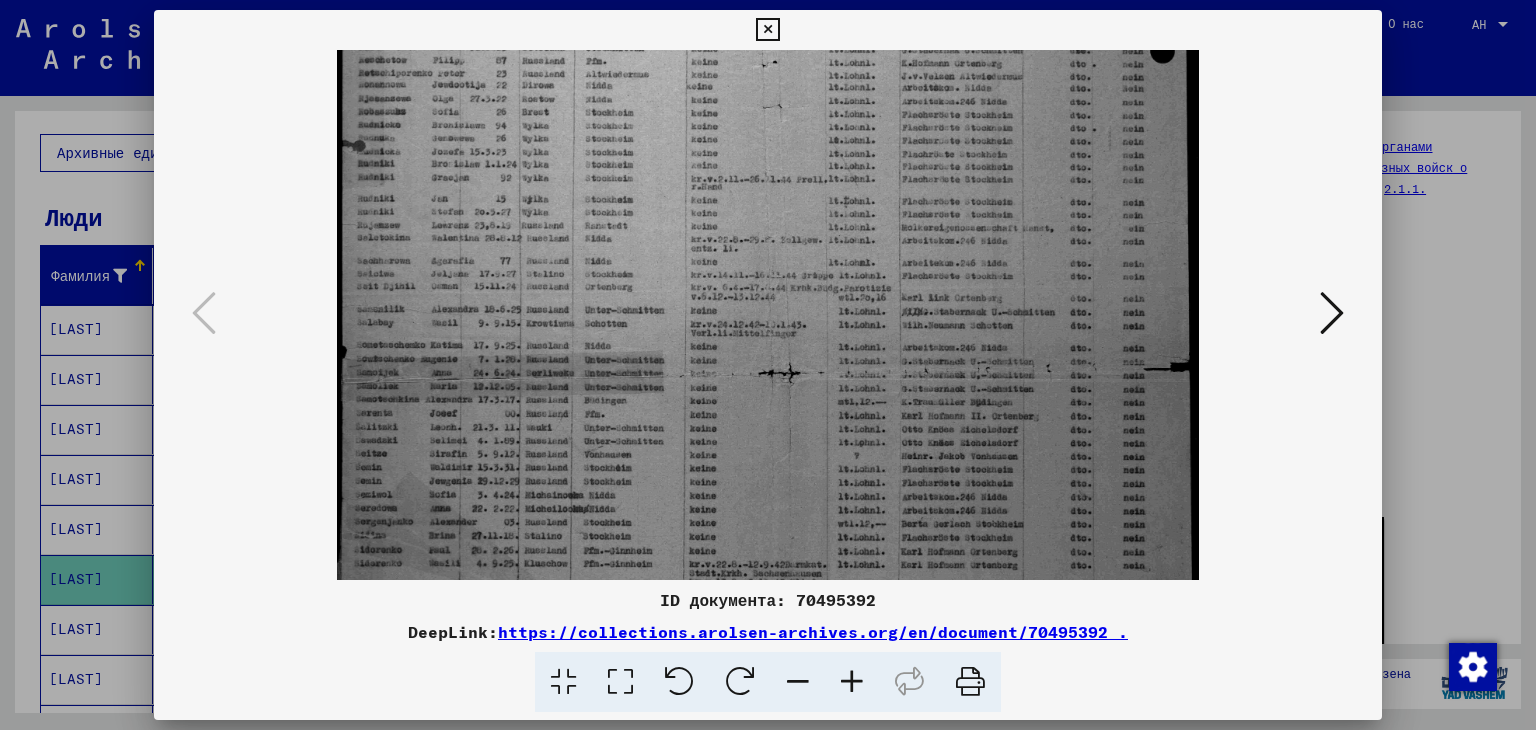 drag, startPoint x: 550, startPoint y: 383, endPoint x: 616, endPoint y: 109, distance: 281.83682 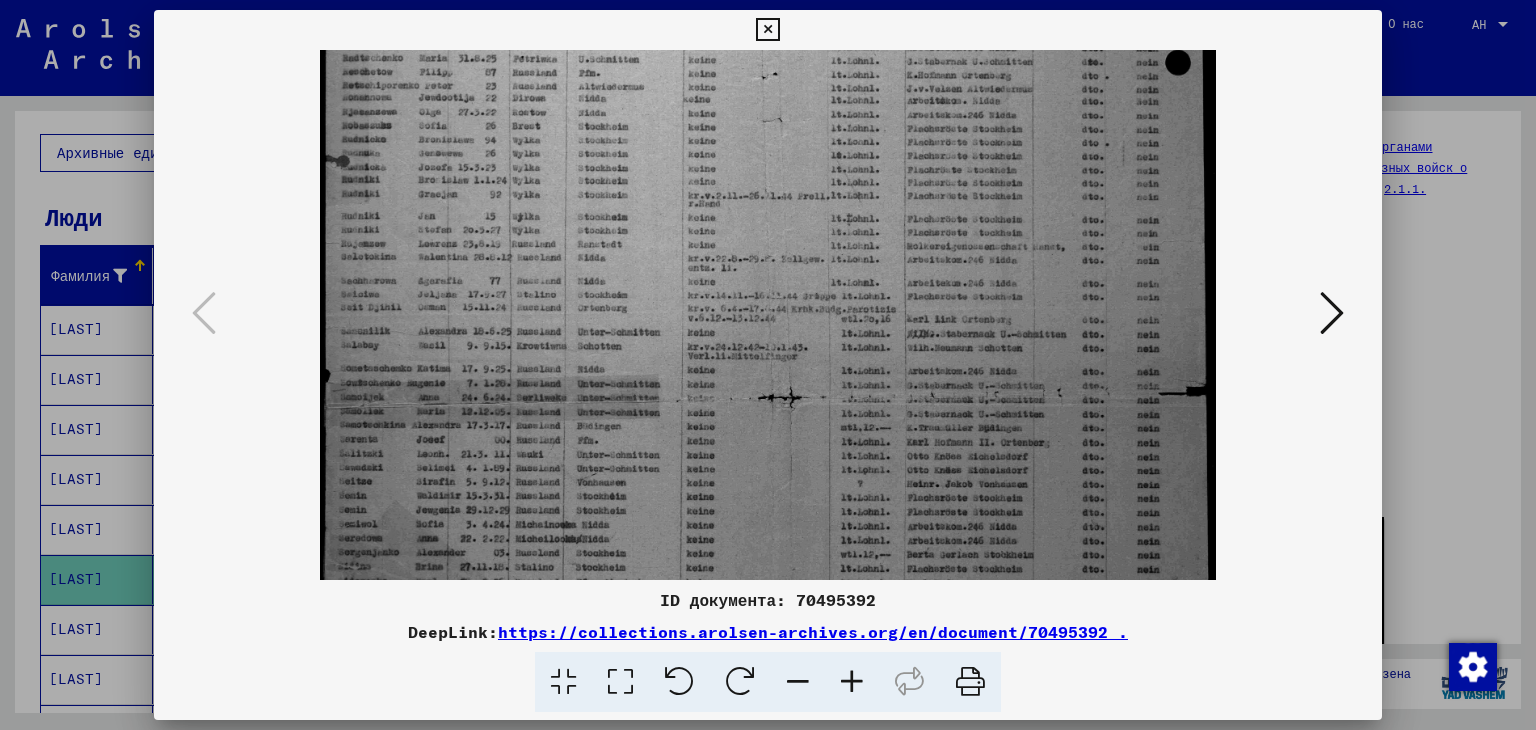 click at bounding box center (852, 682) 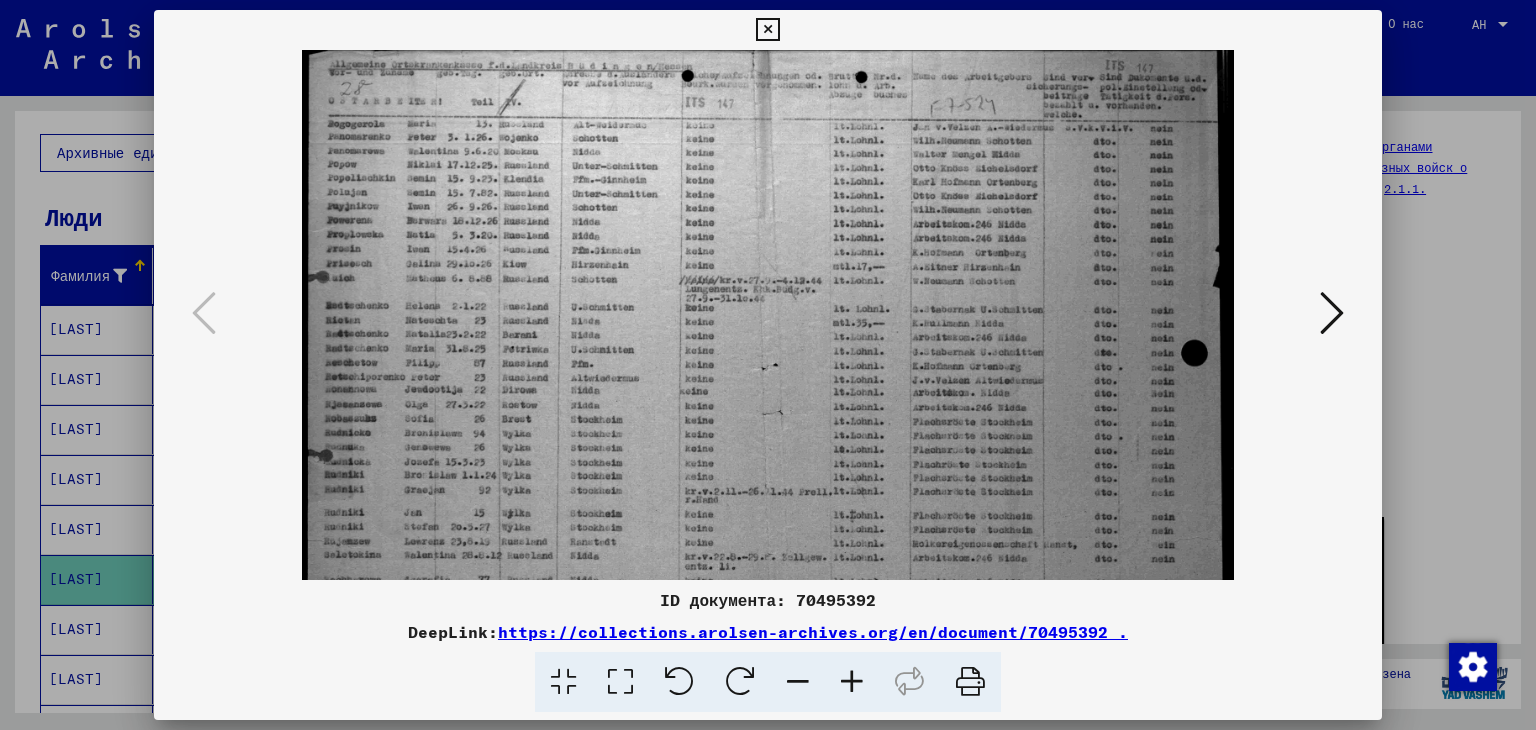 scroll, scrollTop: 1, scrollLeft: 0, axis: vertical 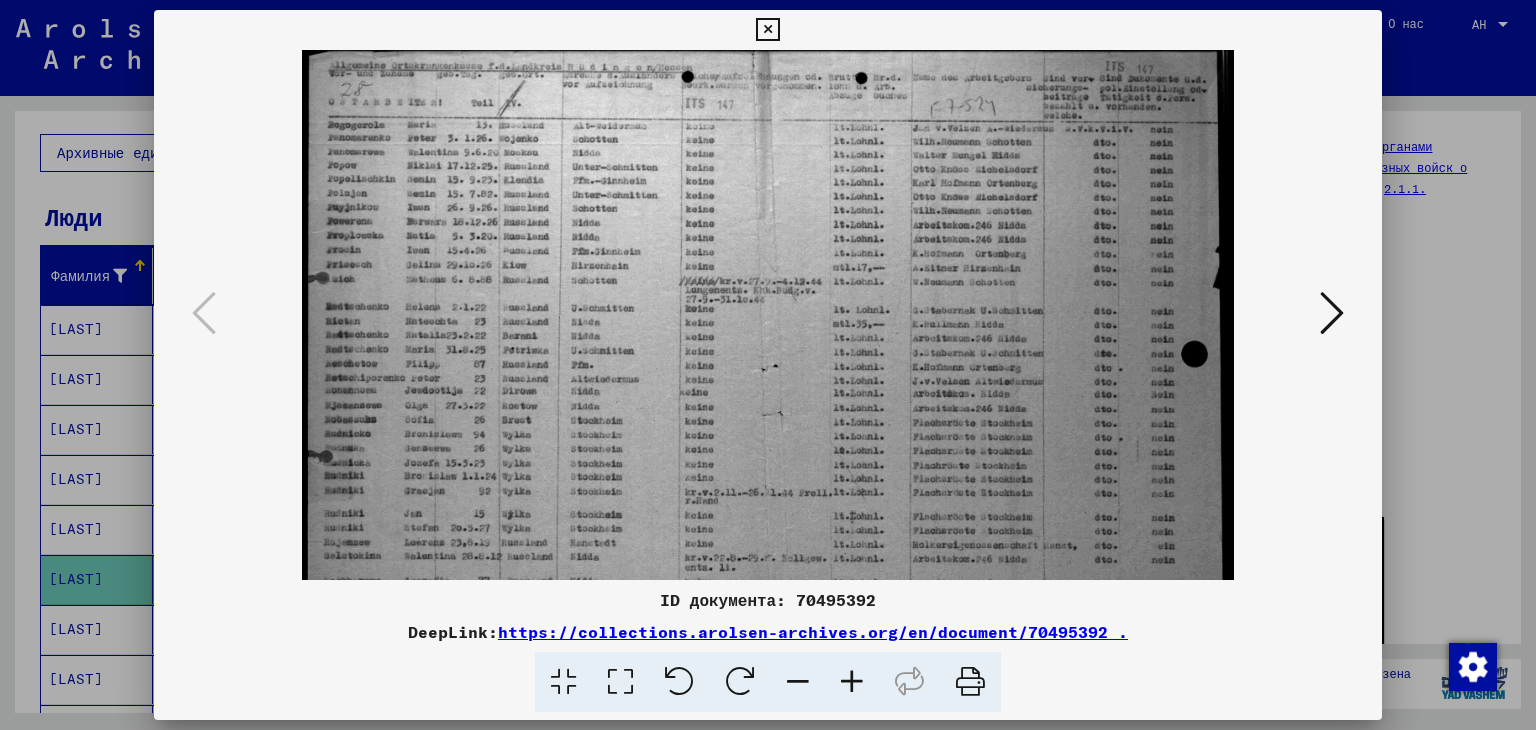 drag, startPoint x: 482, startPoint y: 267, endPoint x: 464, endPoint y: 554, distance: 287.5639 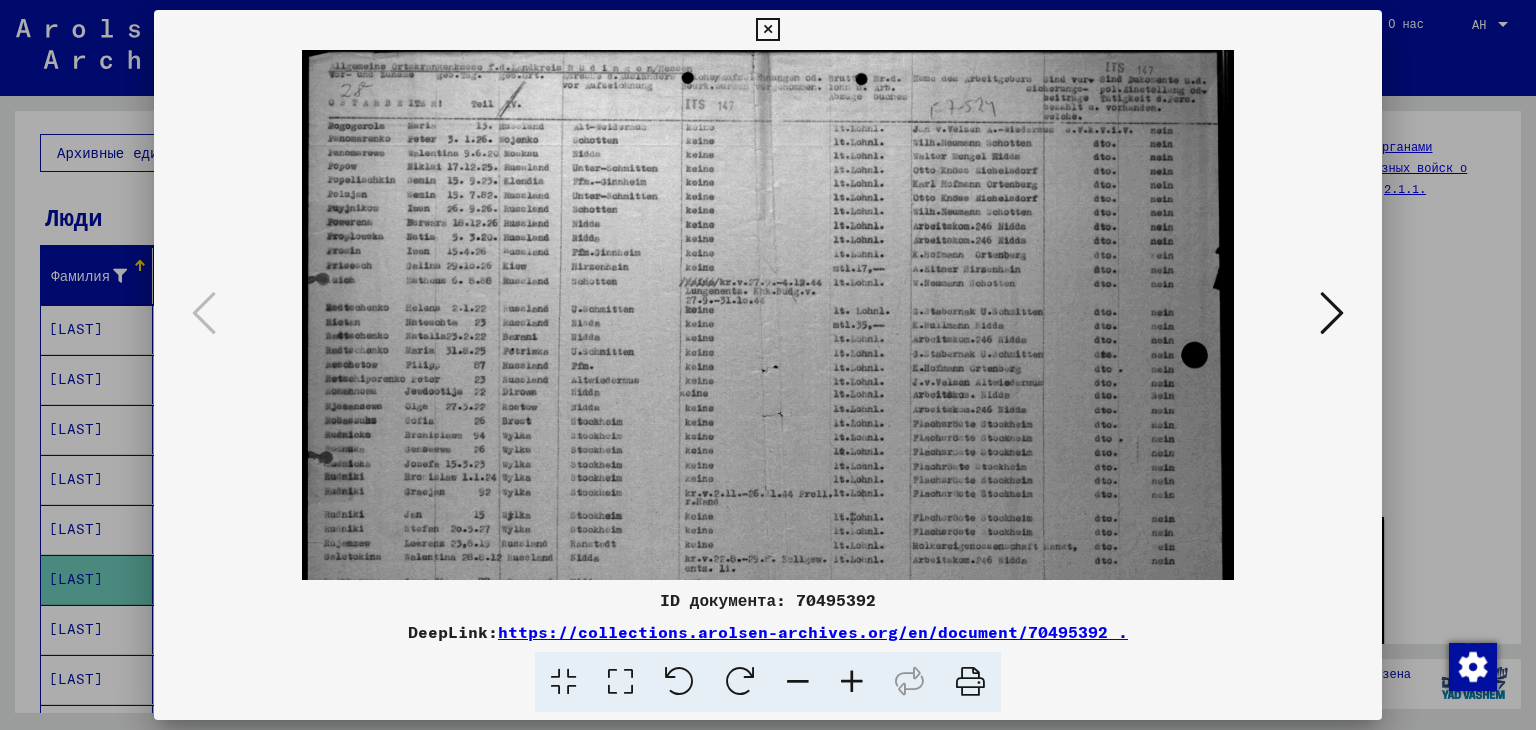 drag, startPoint x: 447, startPoint y: 276, endPoint x: 456, endPoint y: 320, distance: 44.911022 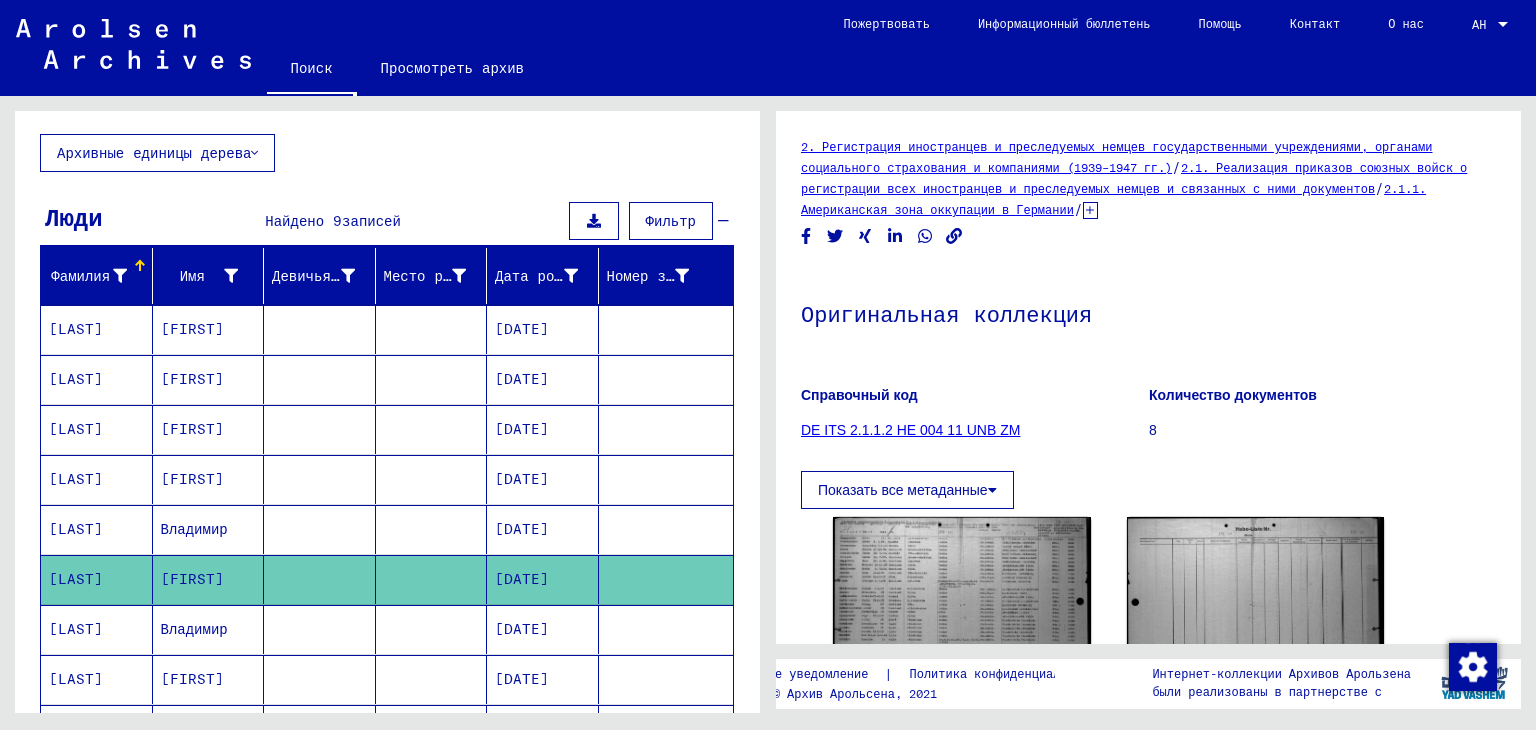 click on "[LAST]" at bounding box center (76, 379) 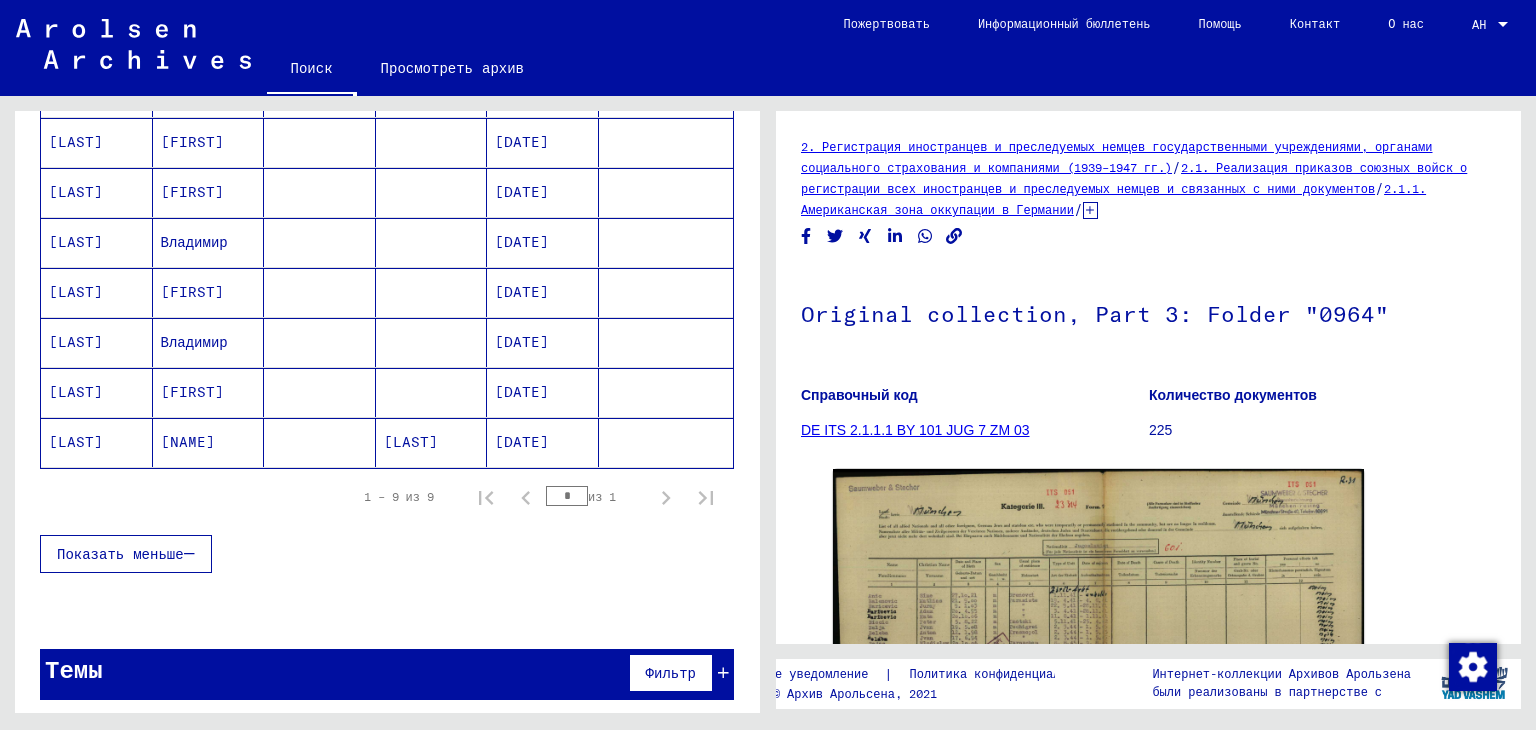 scroll, scrollTop: 388, scrollLeft: 0, axis: vertical 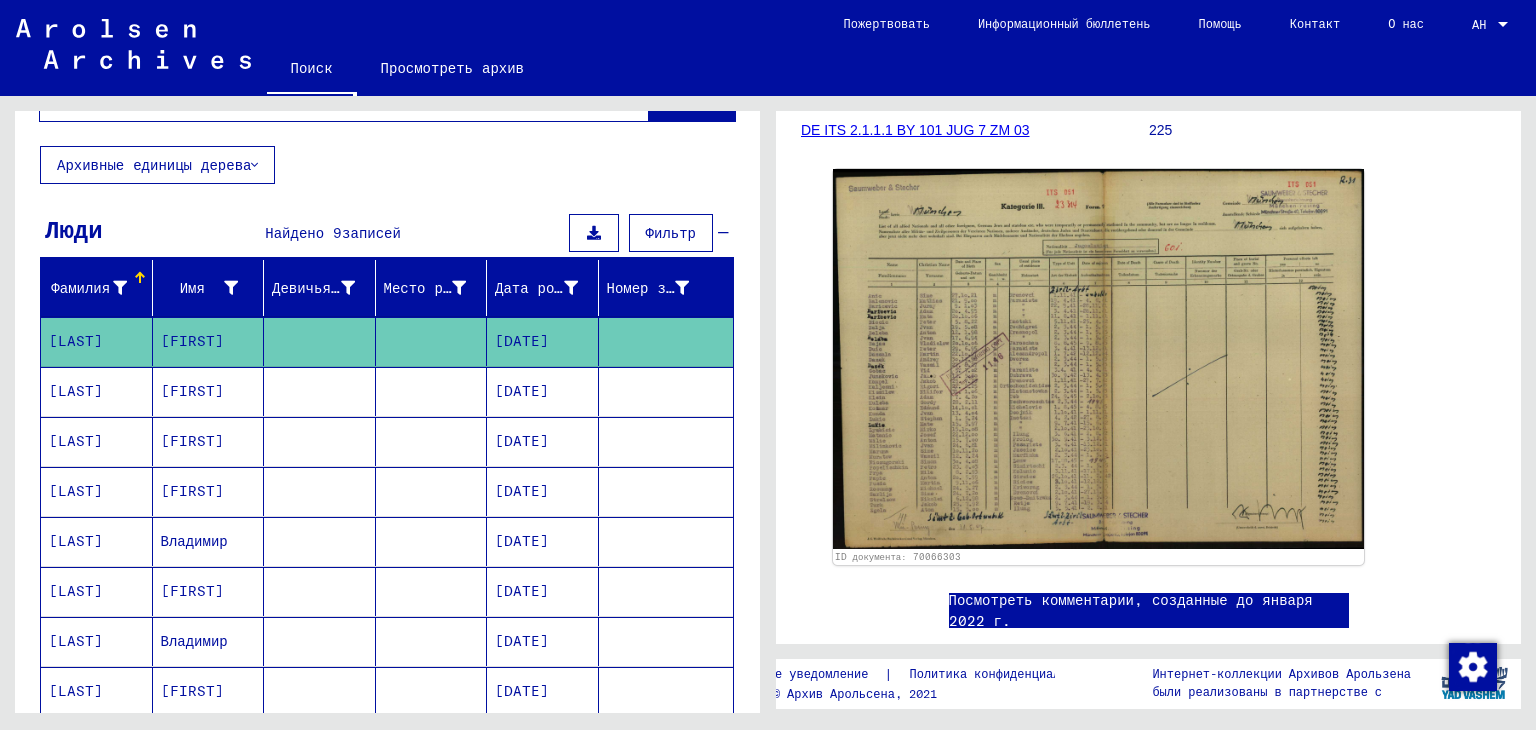 click at bounding box center [594, 233] 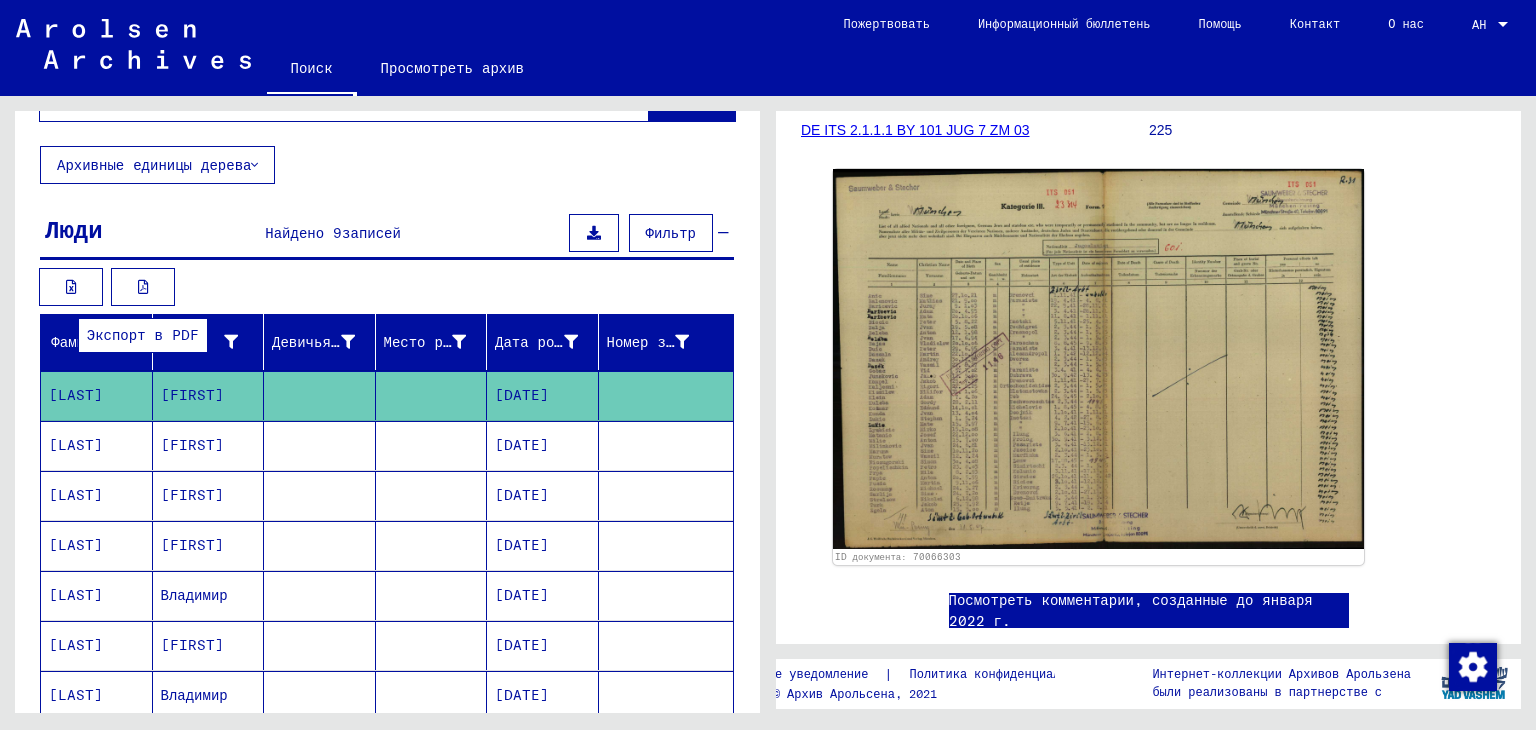 click at bounding box center [143, 287] 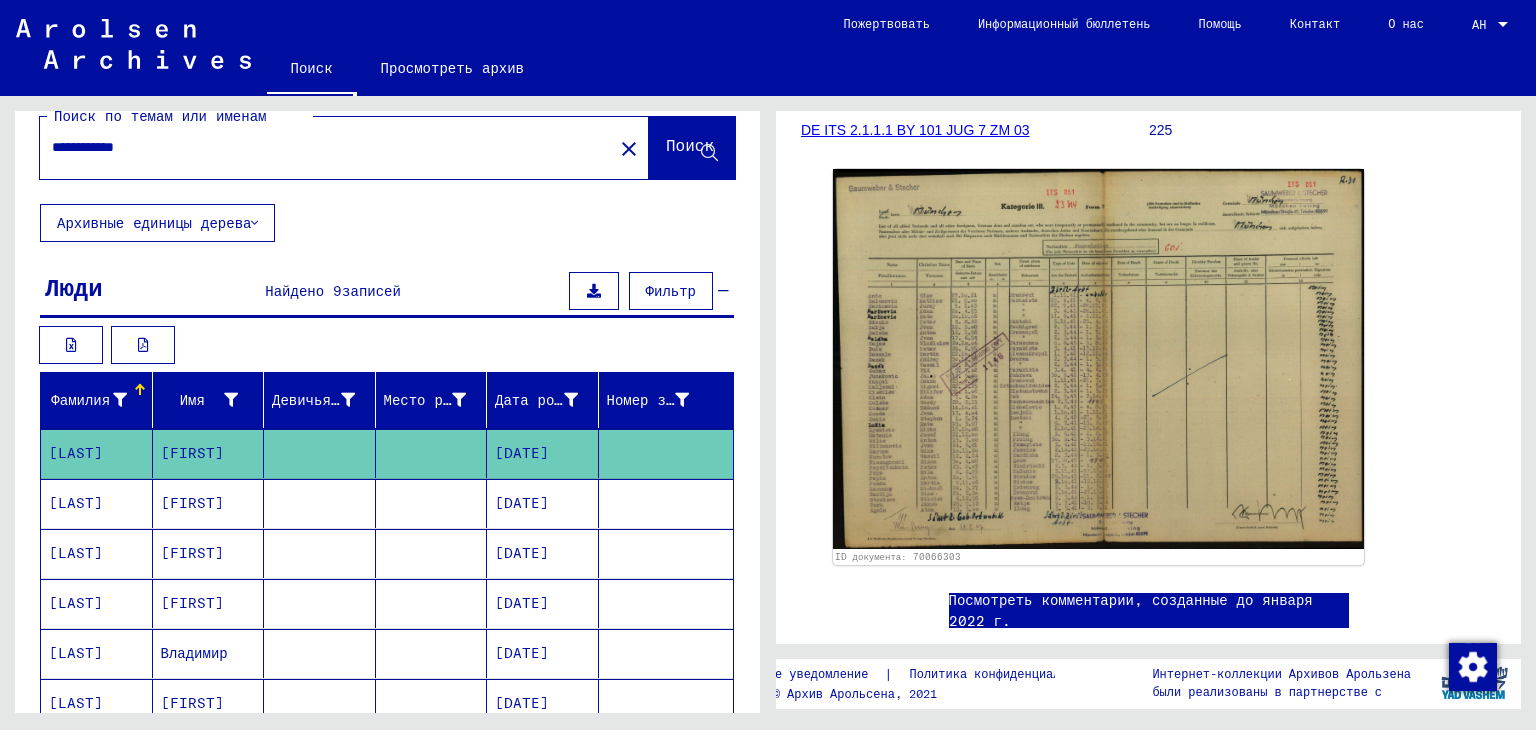 scroll, scrollTop: 0, scrollLeft: 0, axis: both 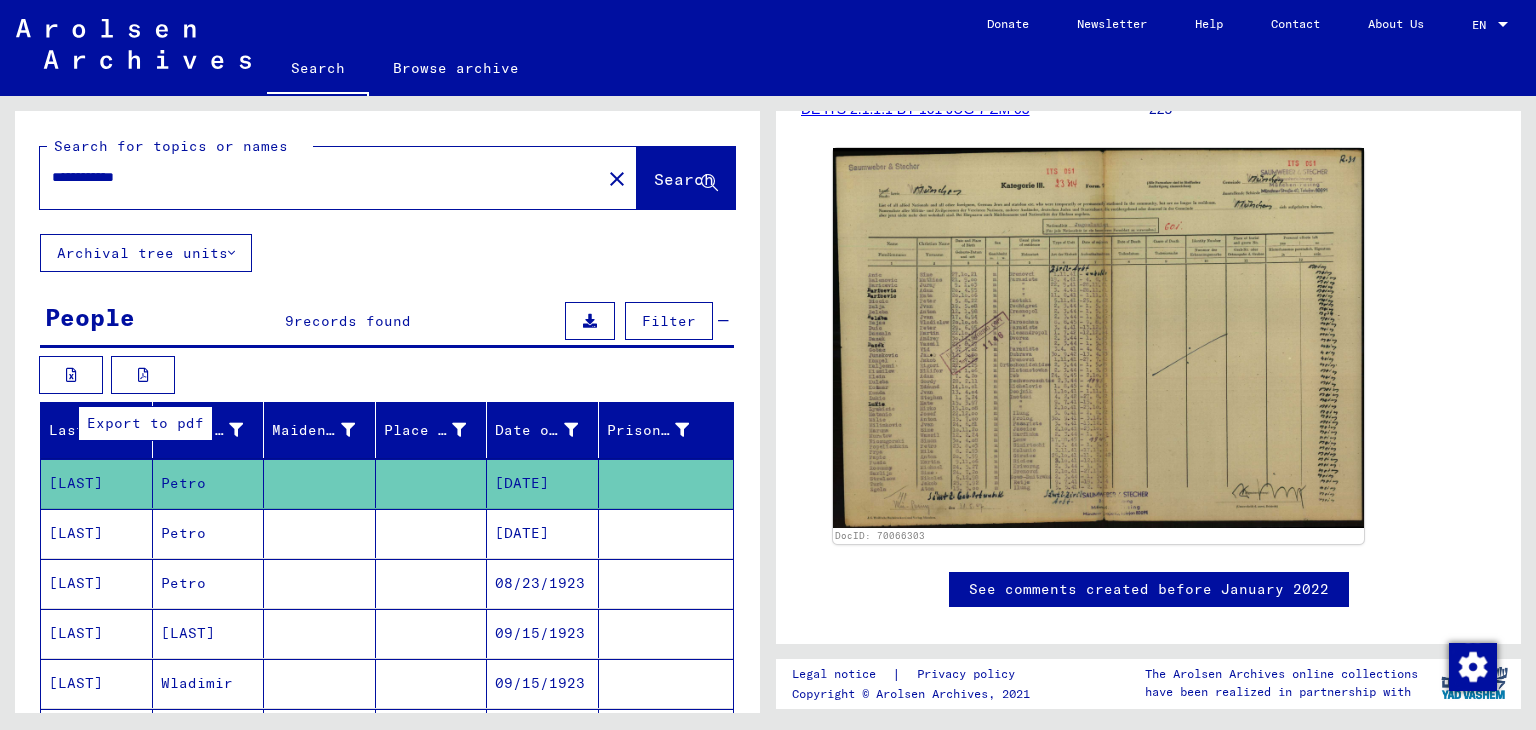 click at bounding box center (143, 375) 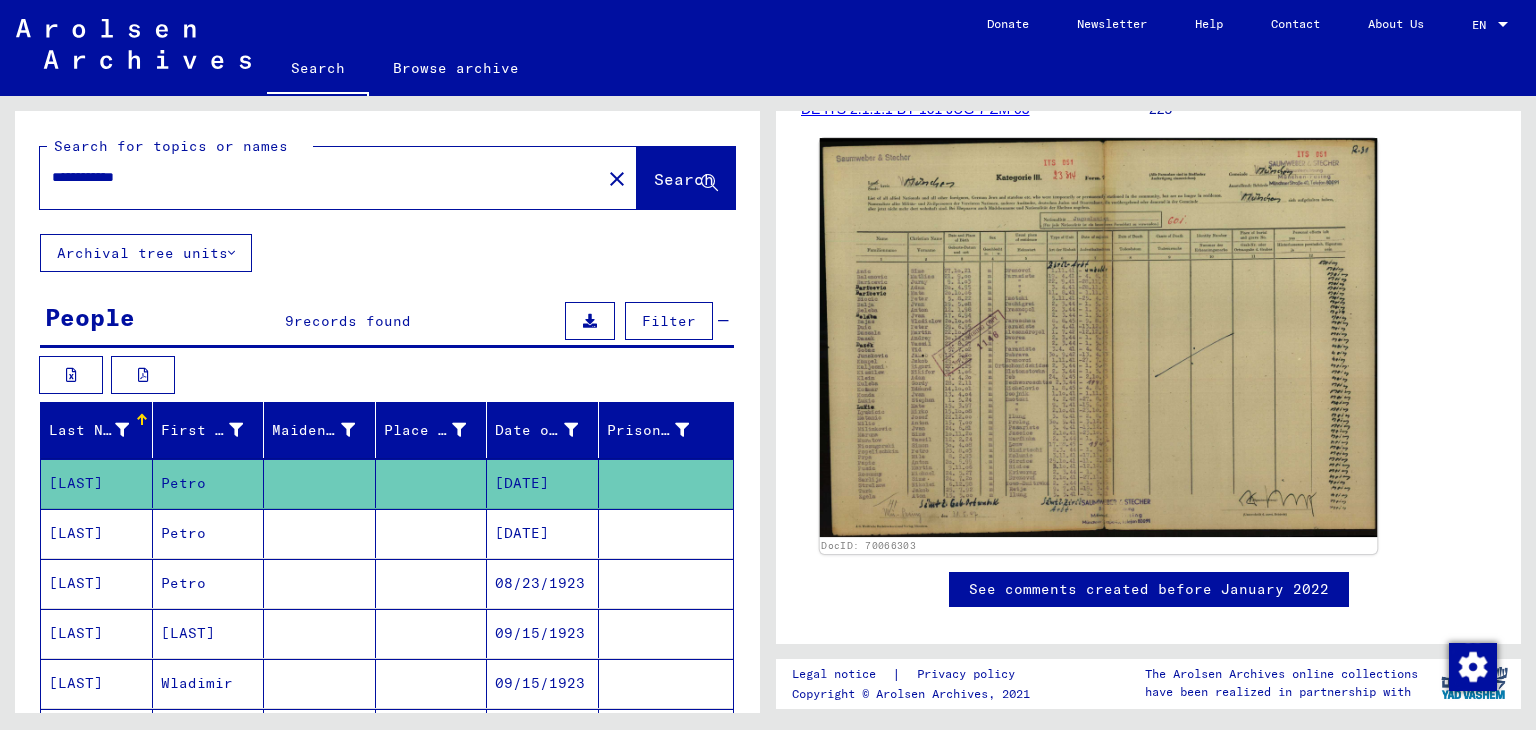 click 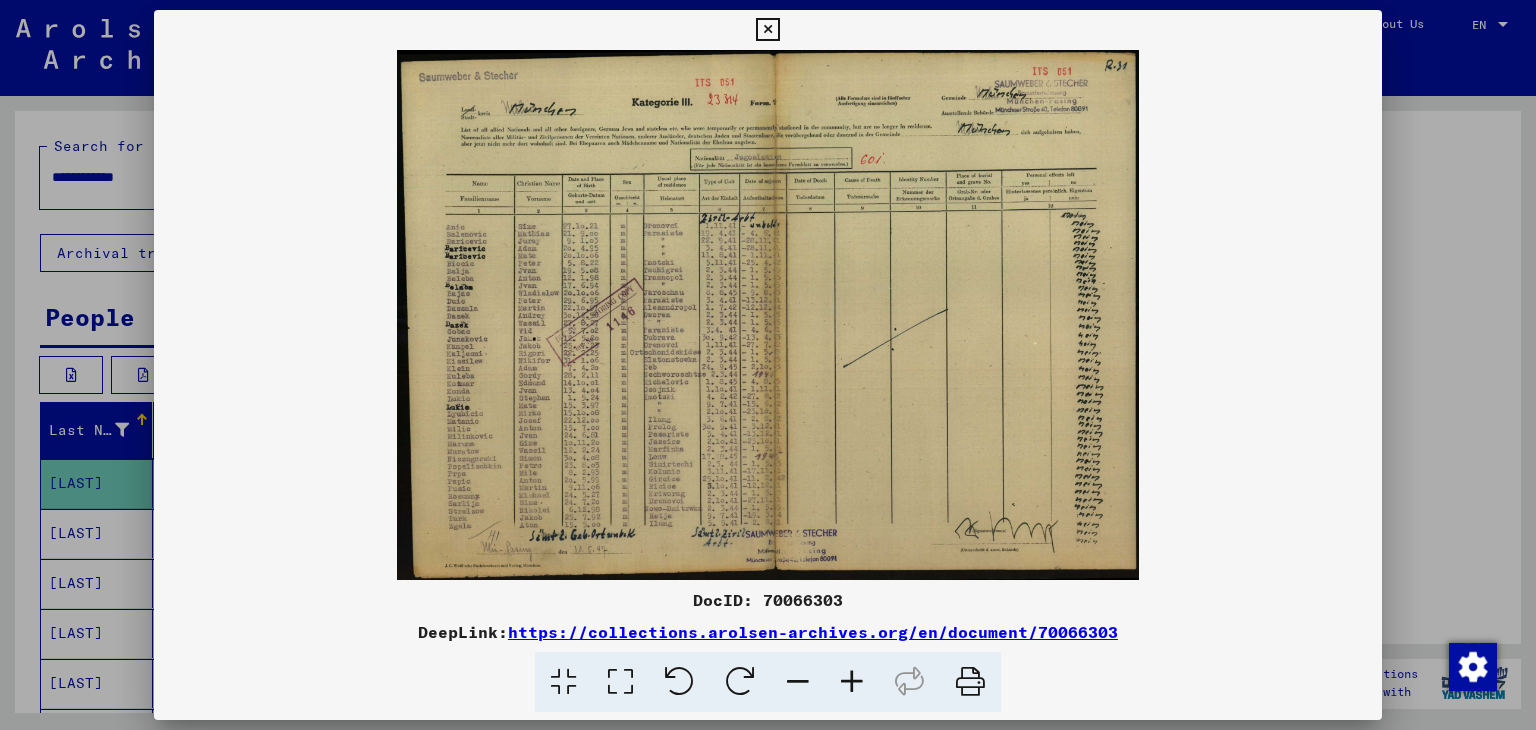 click at bounding box center [852, 682] 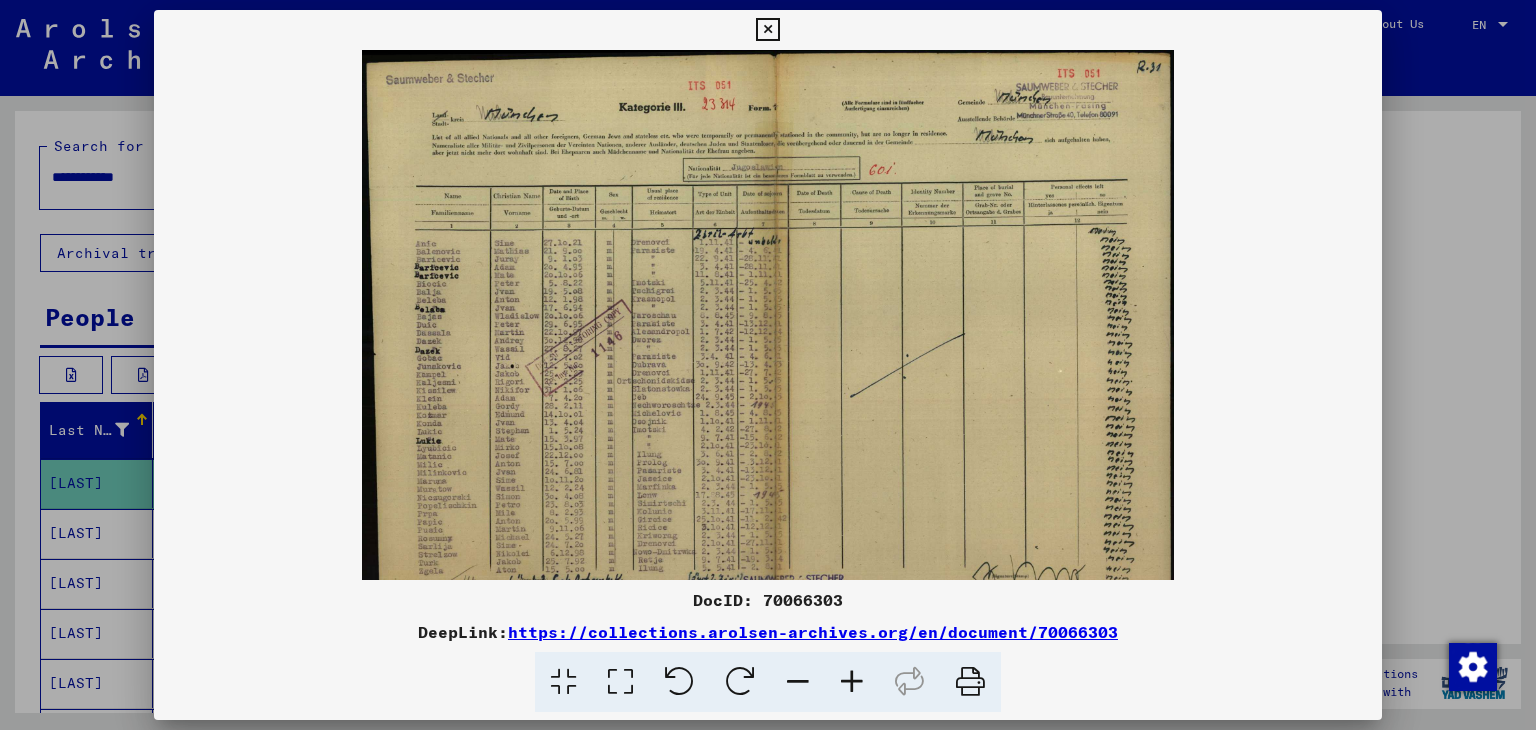 click at bounding box center [852, 682] 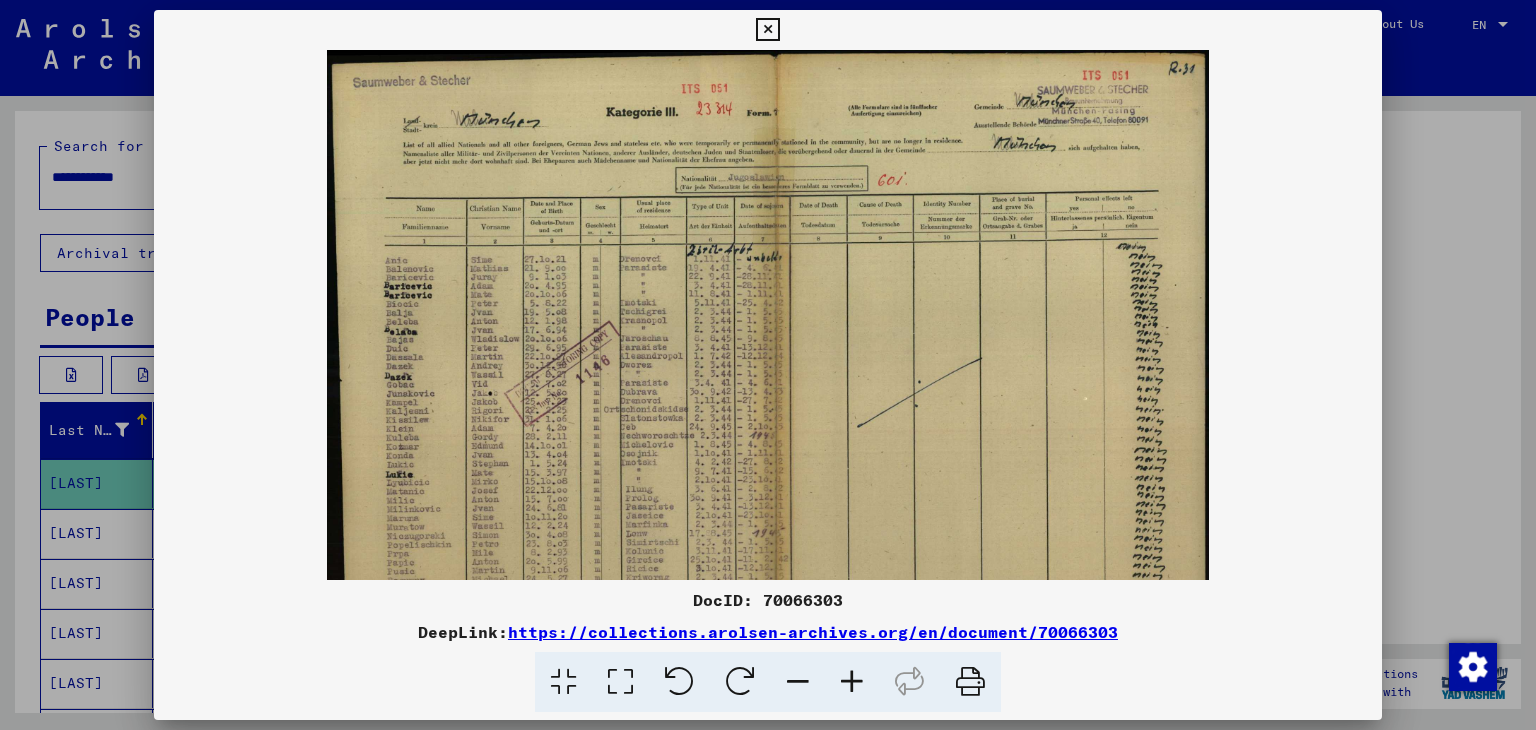 click at bounding box center [852, 682] 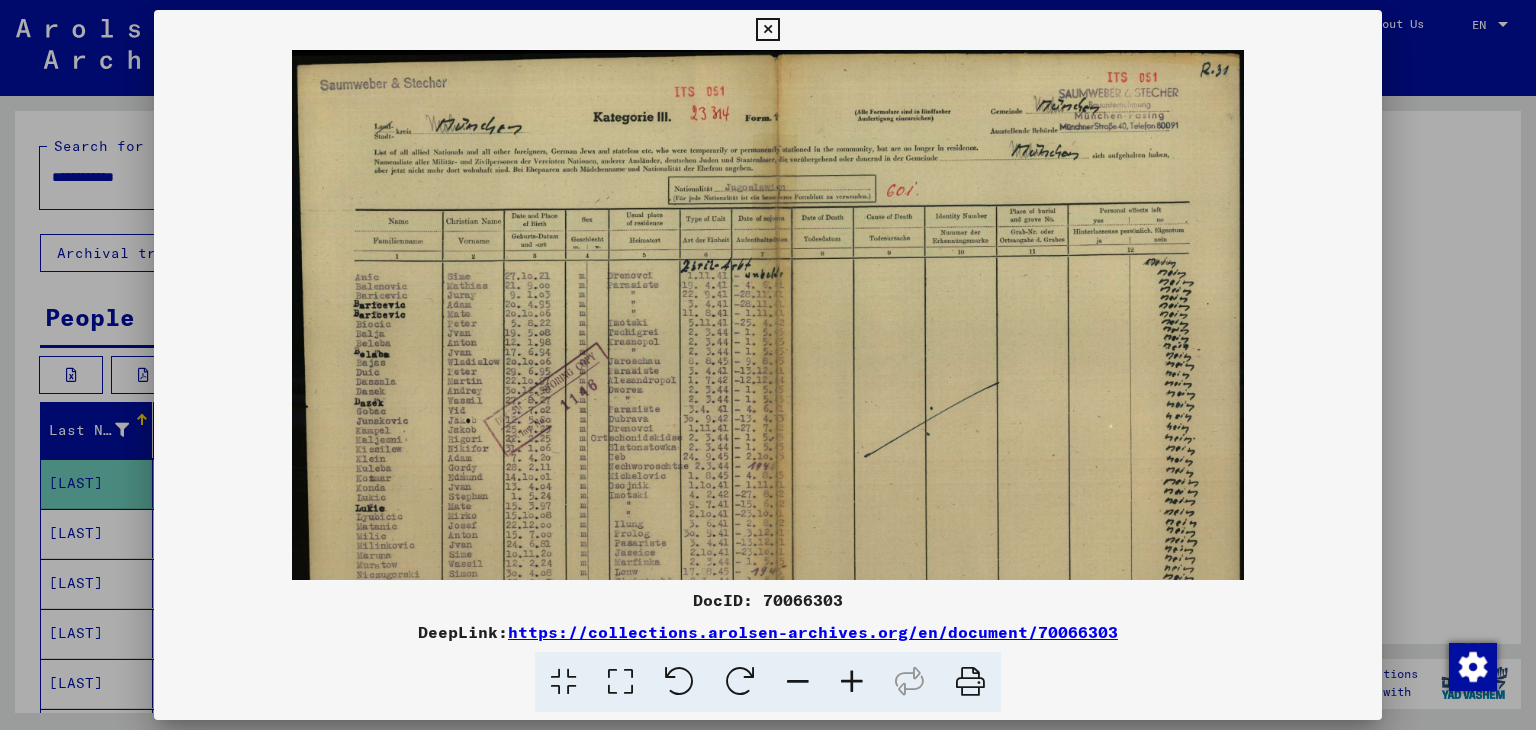 click at bounding box center (852, 682) 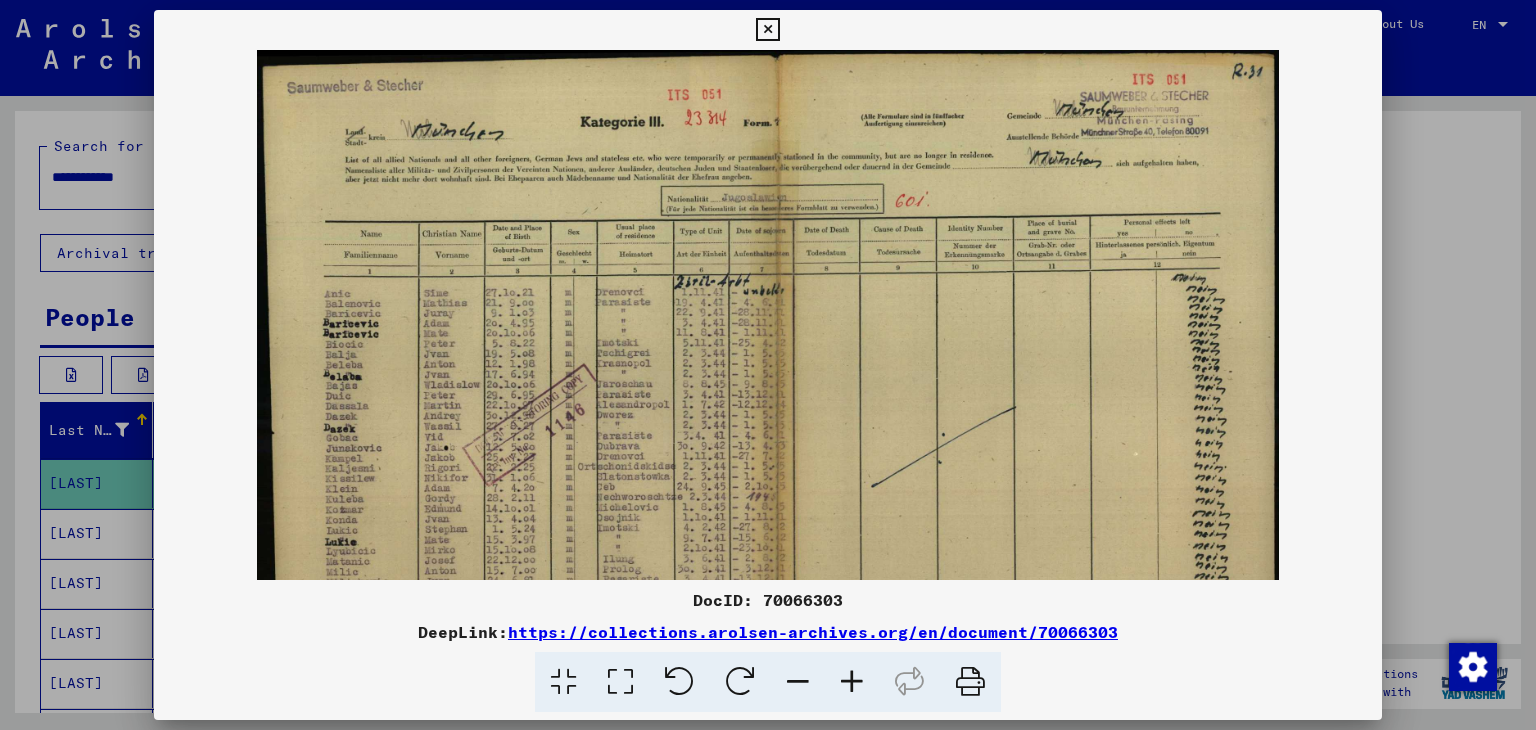 click at bounding box center [852, 682] 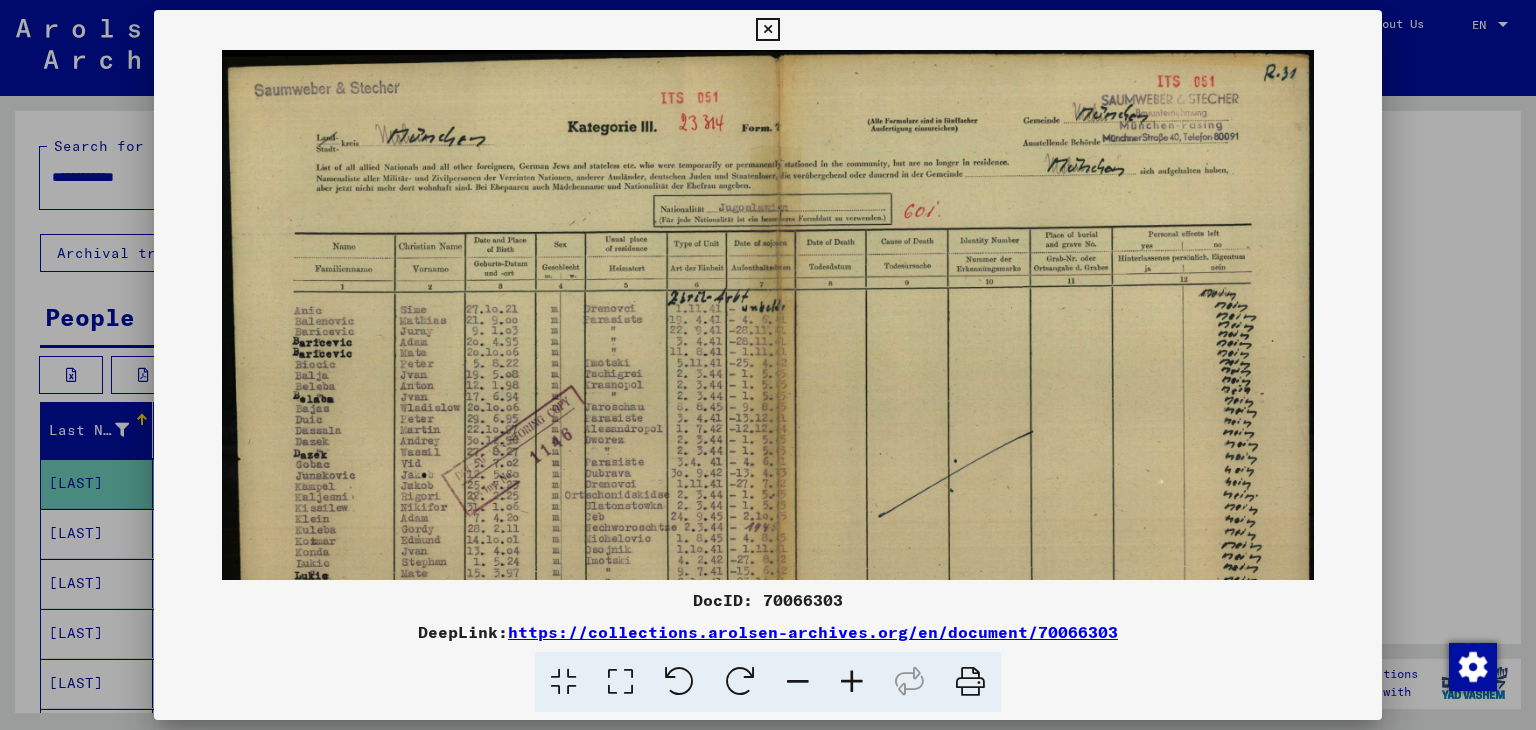 click at bounding box center (852, 682) 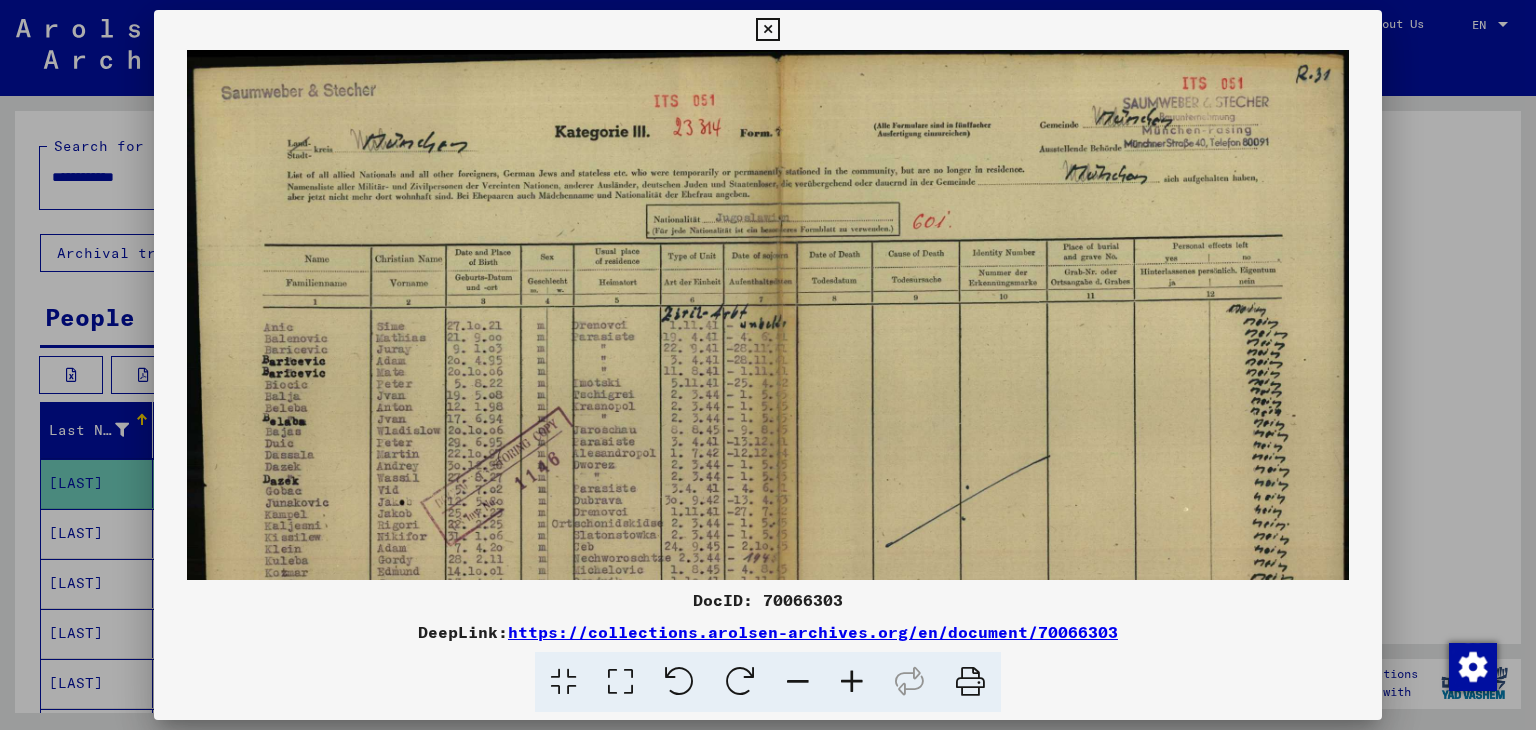 click at bounding box center (852, 682) 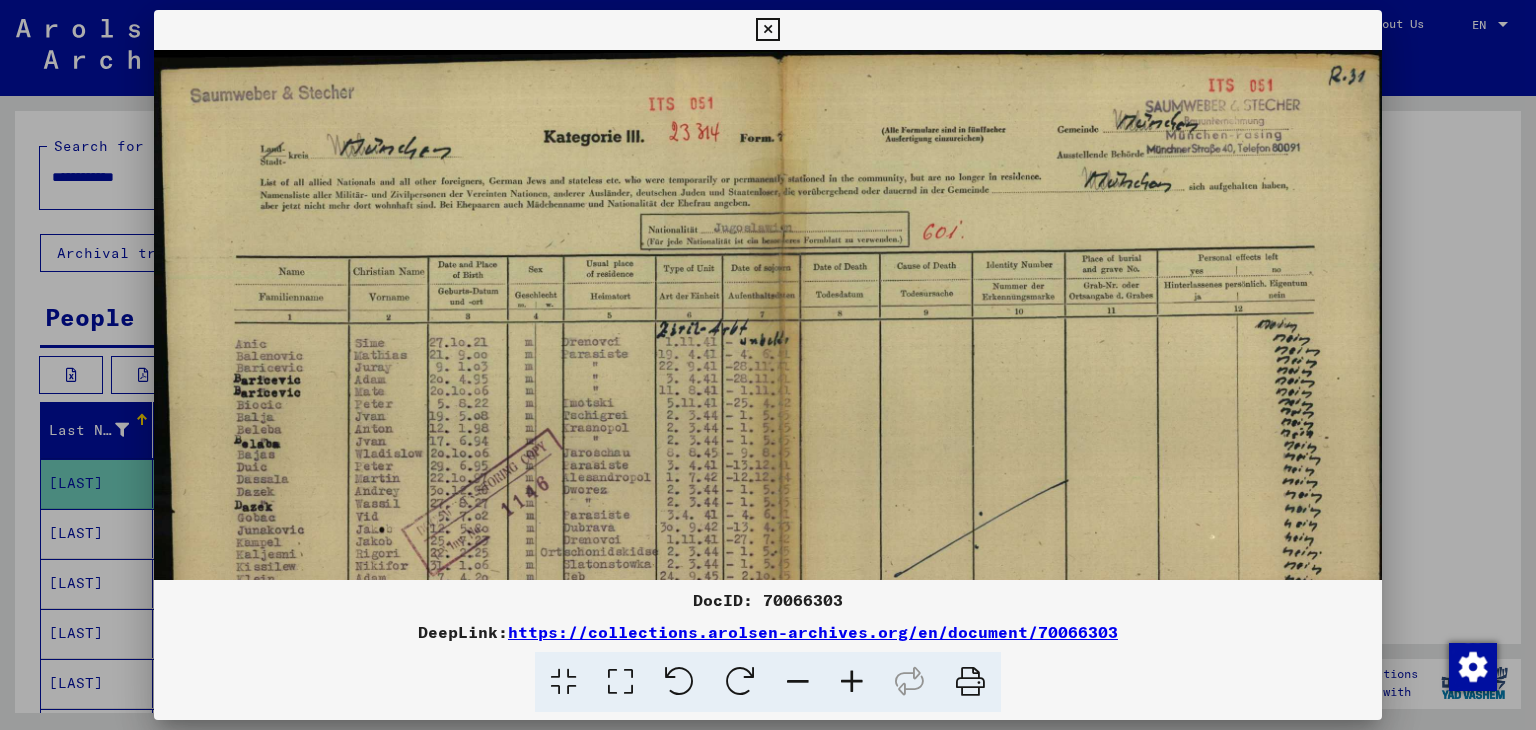 click at bounding box center [852, 682] 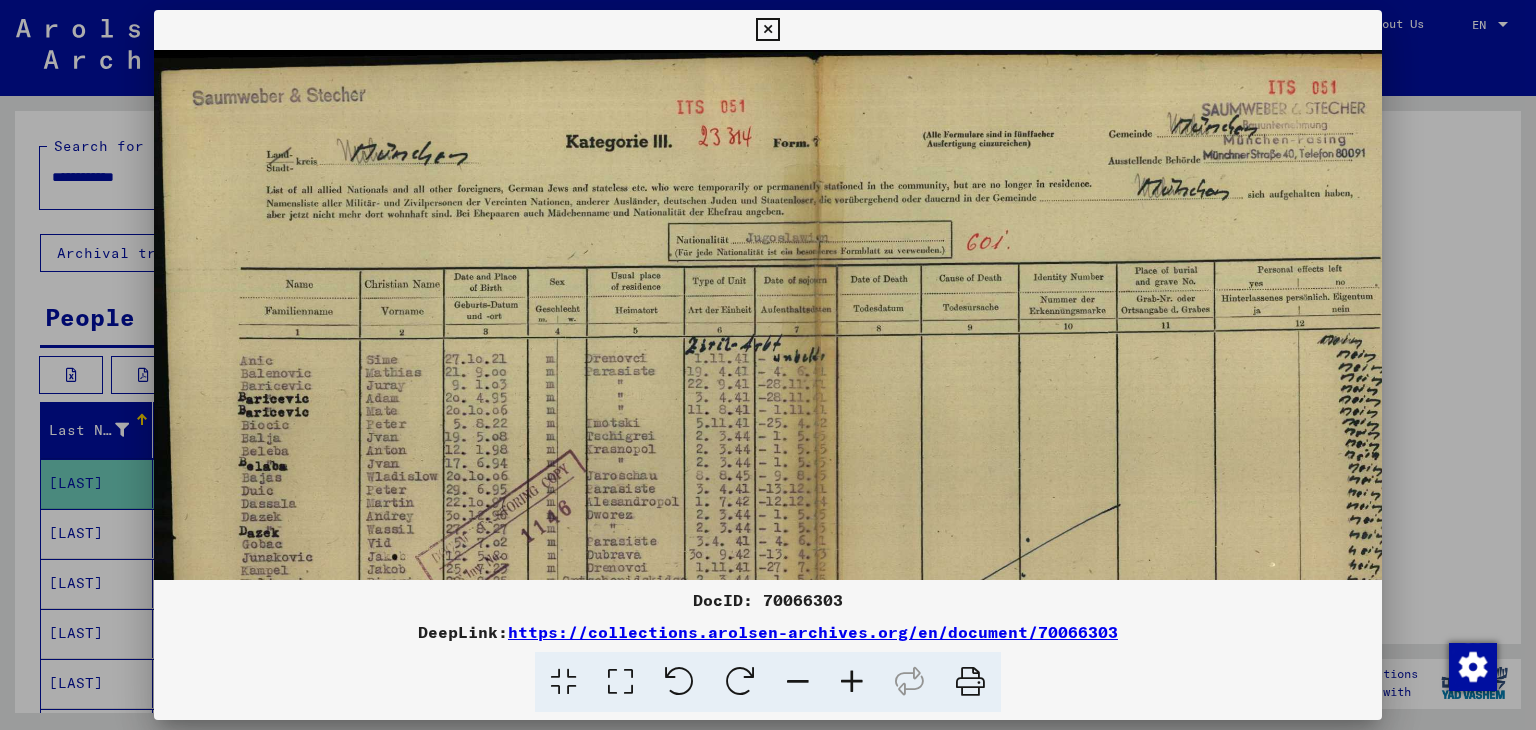 click at bounding box center [852, 682] 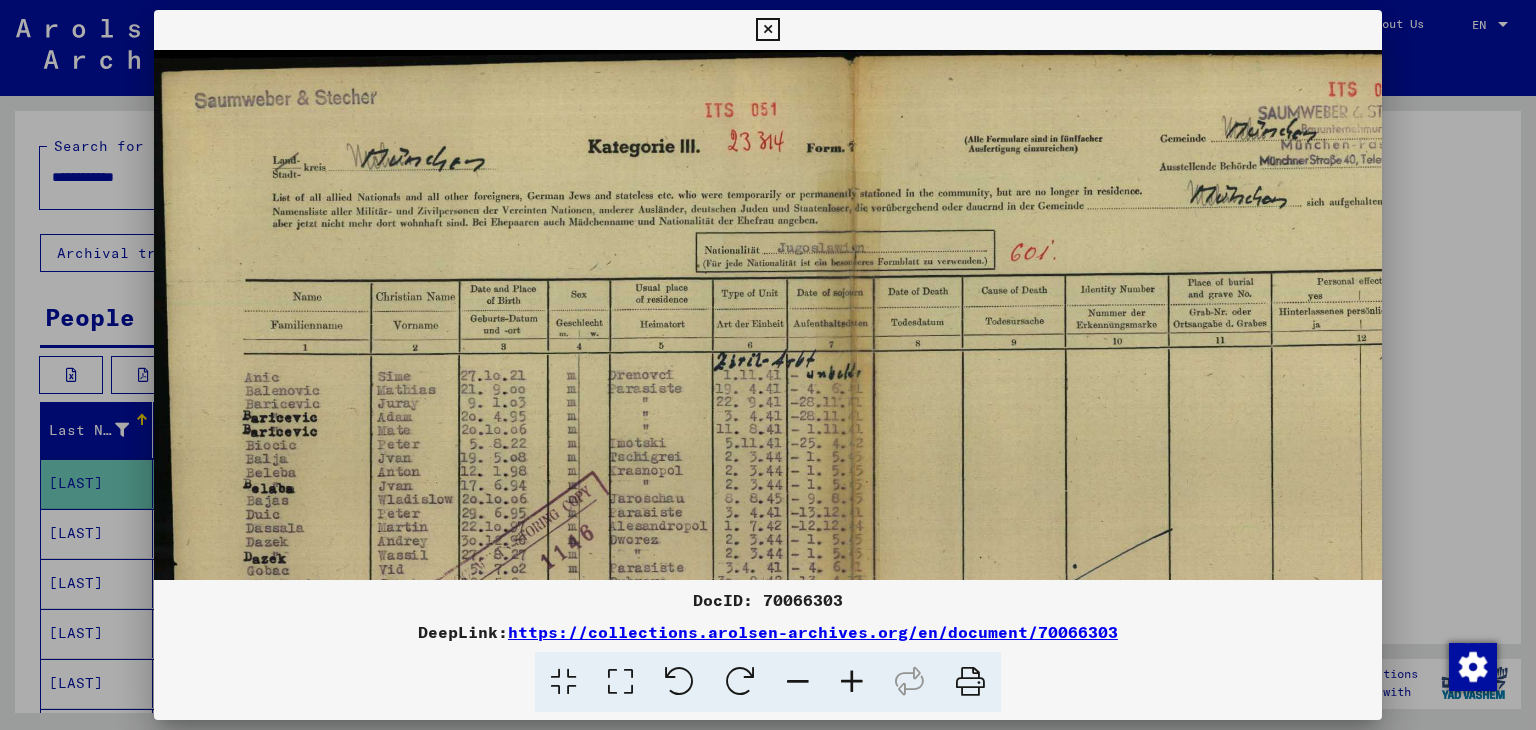 click at bounding box center [852, 682] 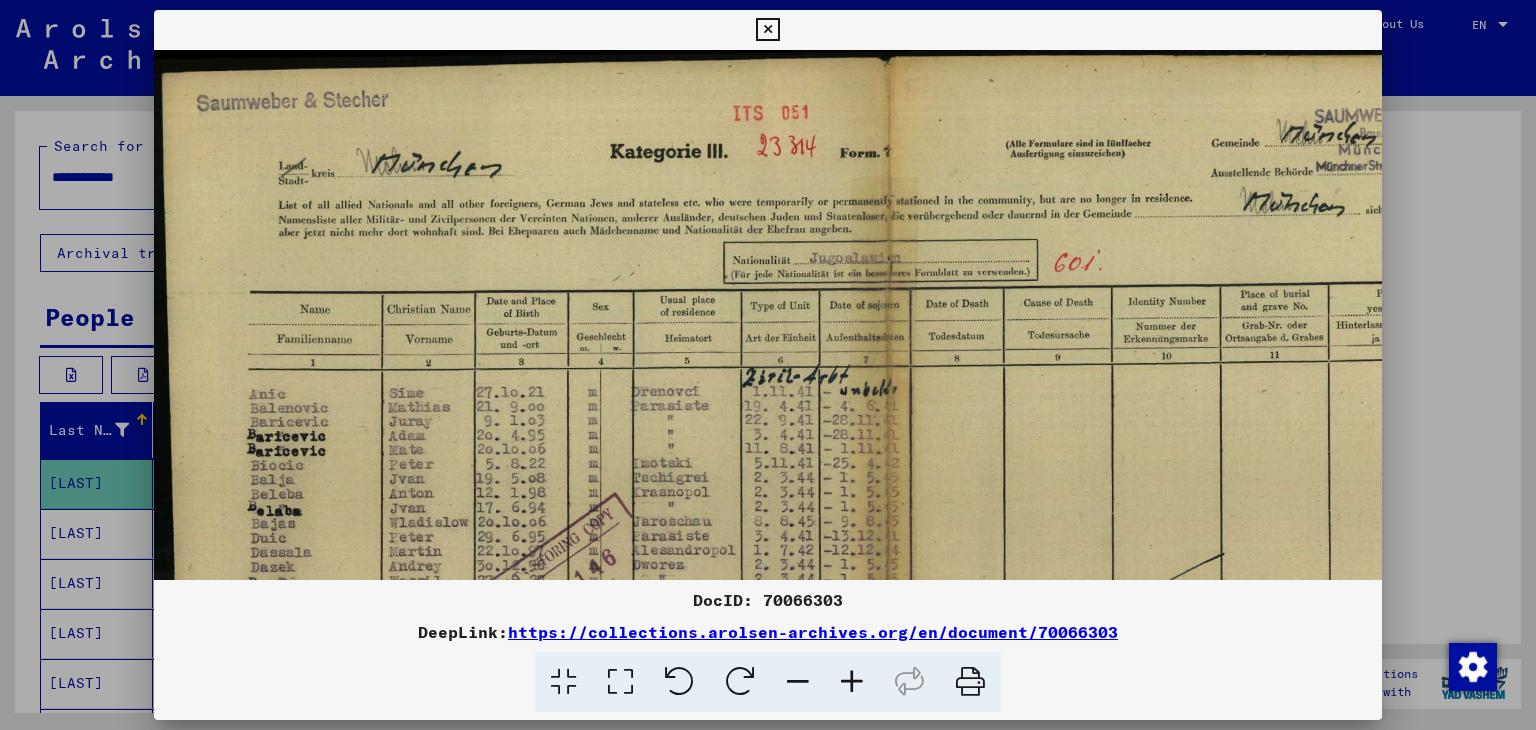 scroll, scrollTop: 76, scrollLeft: 5, axis: both 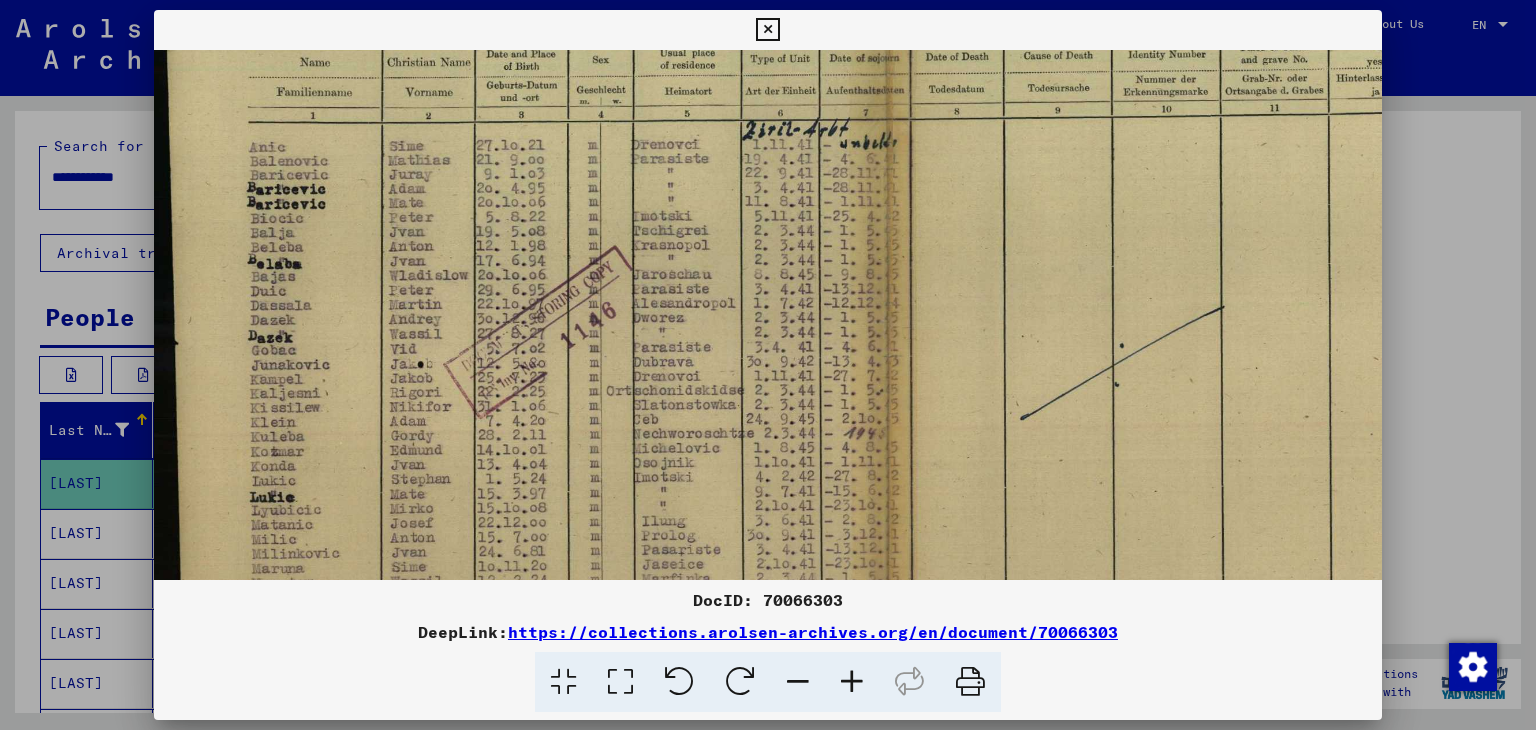 drag, startPoint x: 688, startPoint y: 501, endPoint x: 693, endPoint y: 257, distance: 244.05122 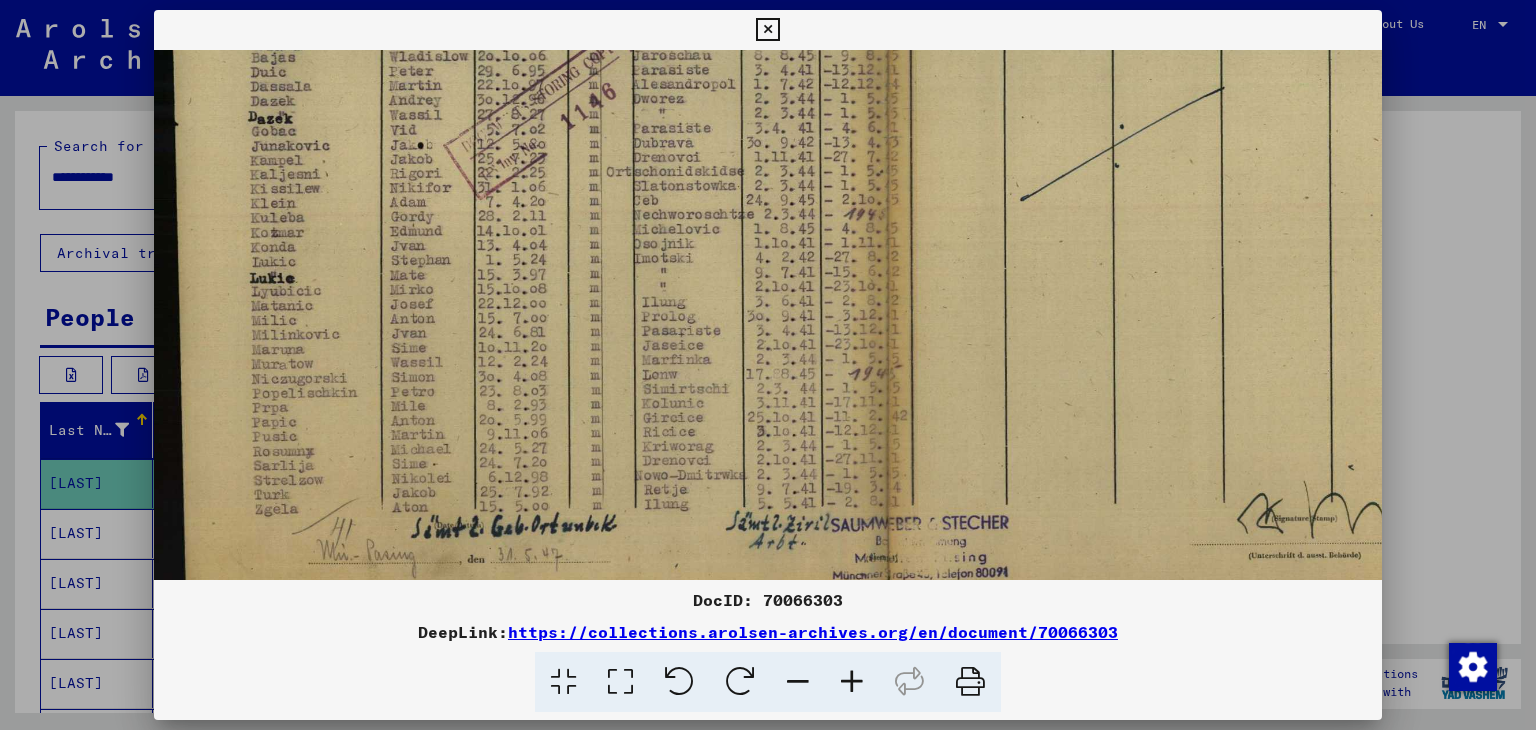 scroll, scrollTop: 470, scrollLeft: 0, axis: vertical 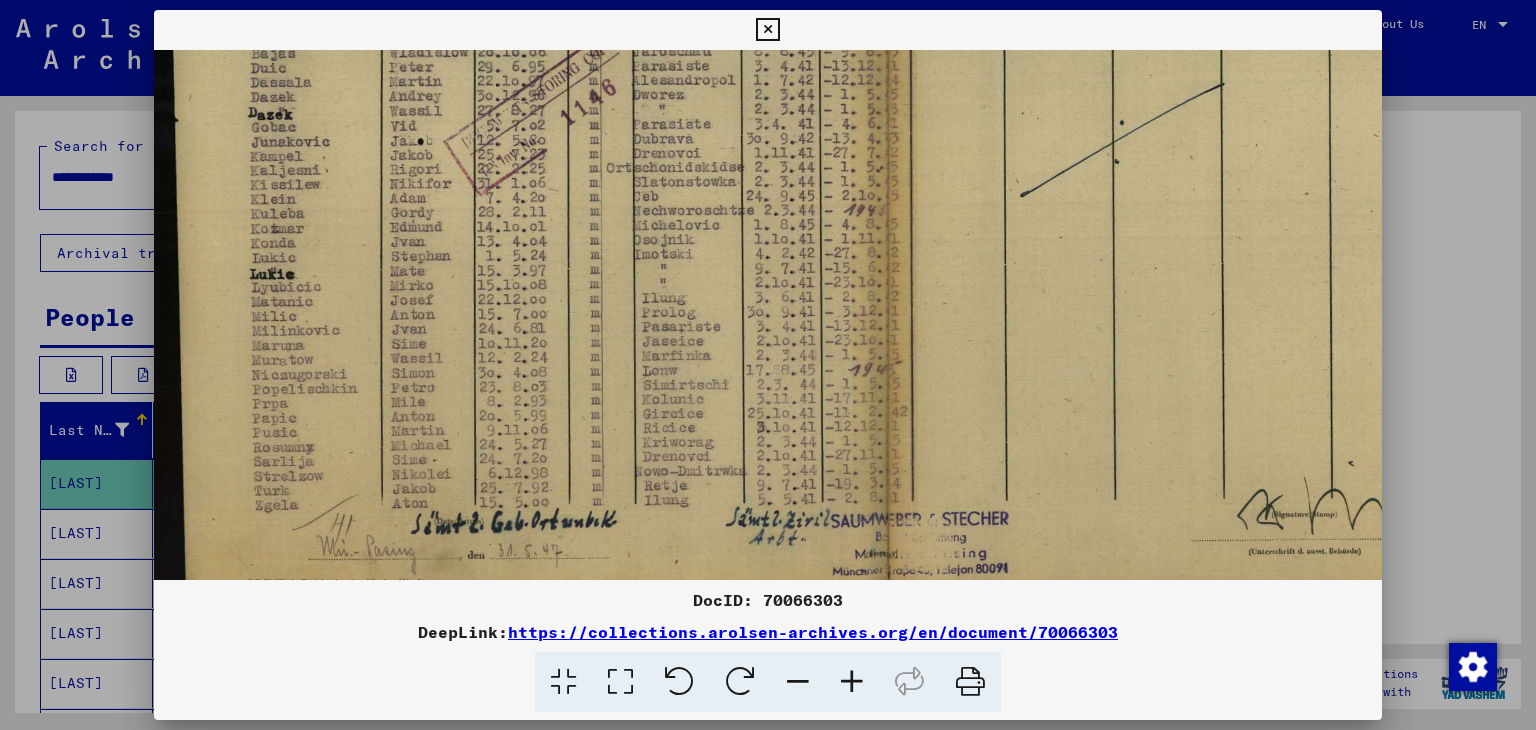 drag, startPoint x: 644, startPoint y: 487, endPoint x: 673, endPoint y: 265, distance: 223.88614 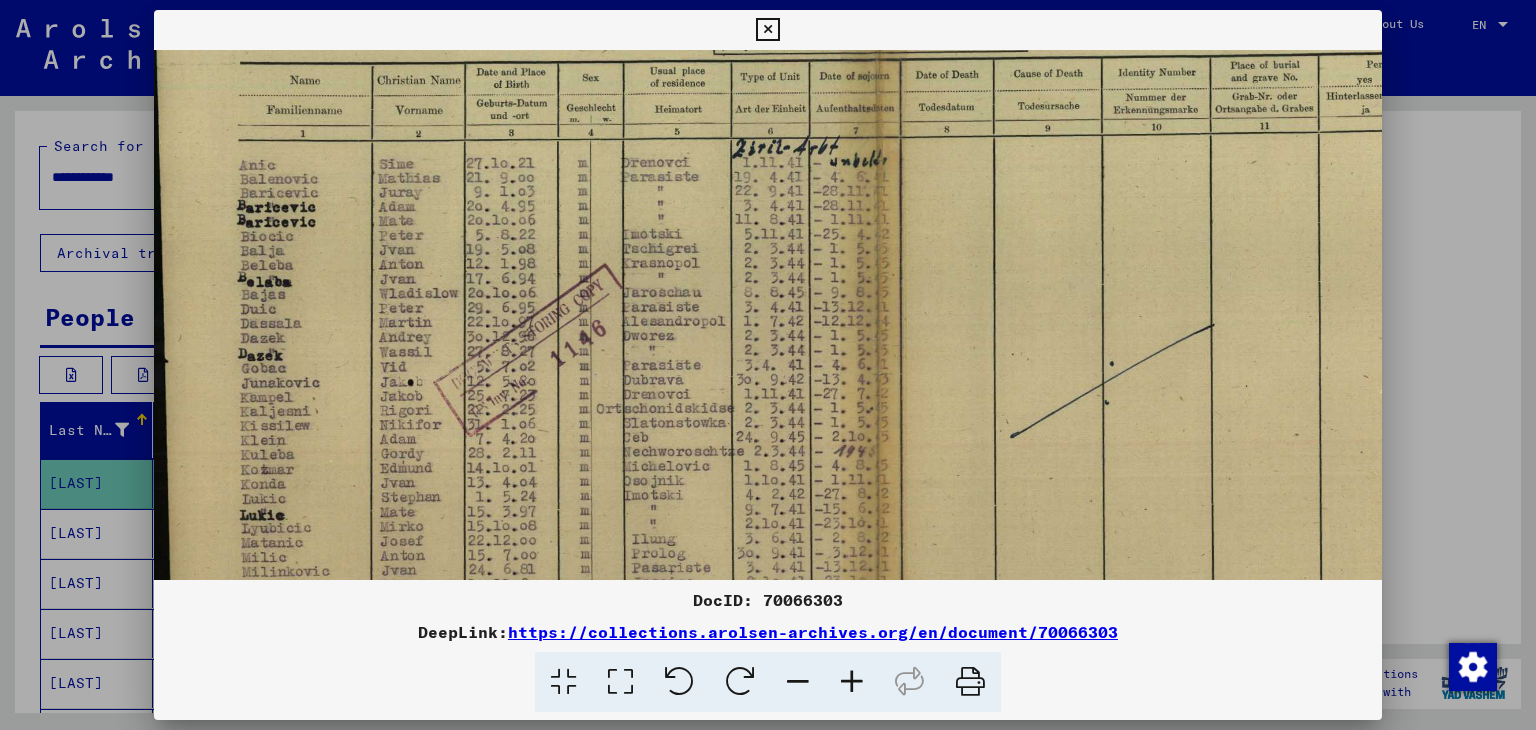 scroll, scrollTop: 228, scrollLeft: 11, axis: both 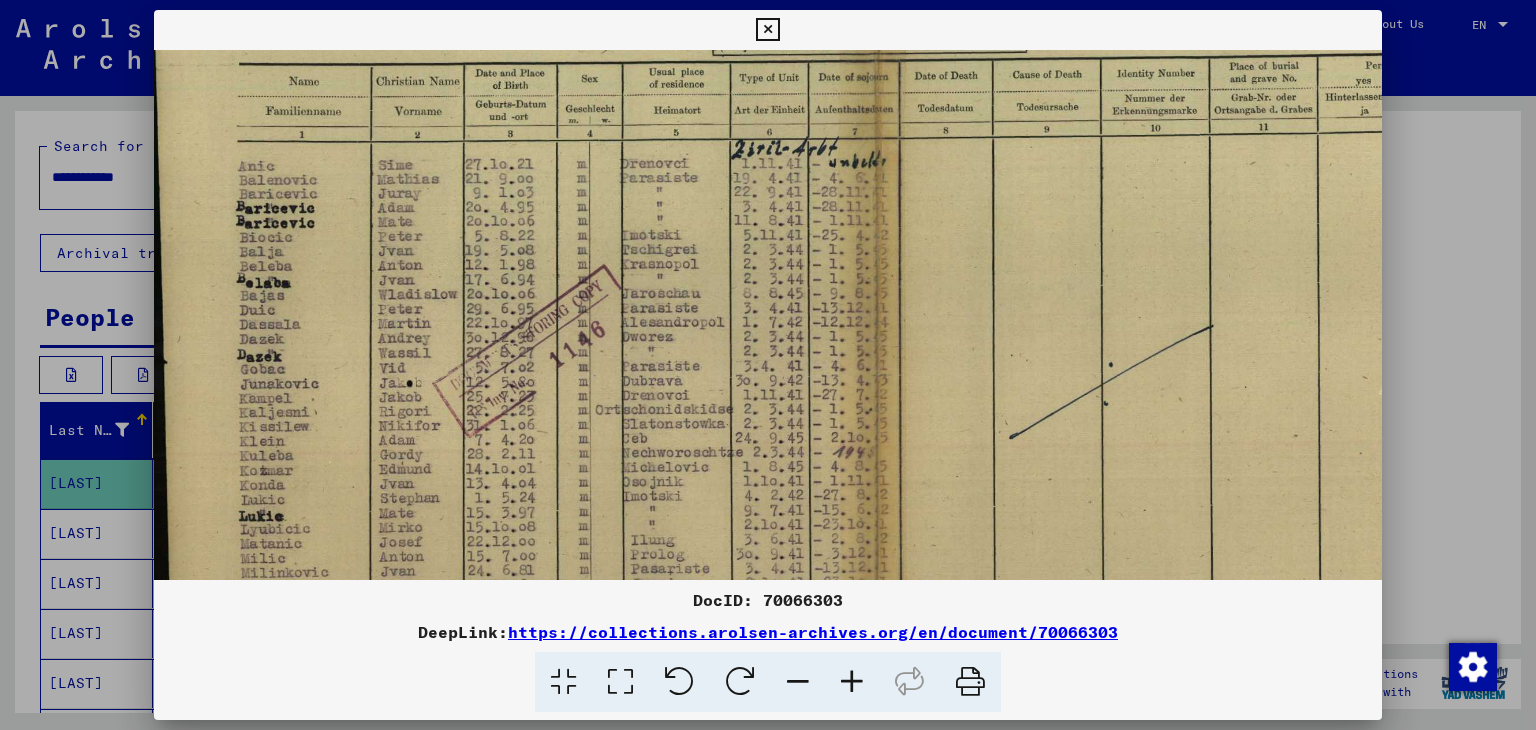 drag, startPoint x: 660, startPoint y: 385, endPoint x: 651, endPoint y: 629, distance: 244.16592 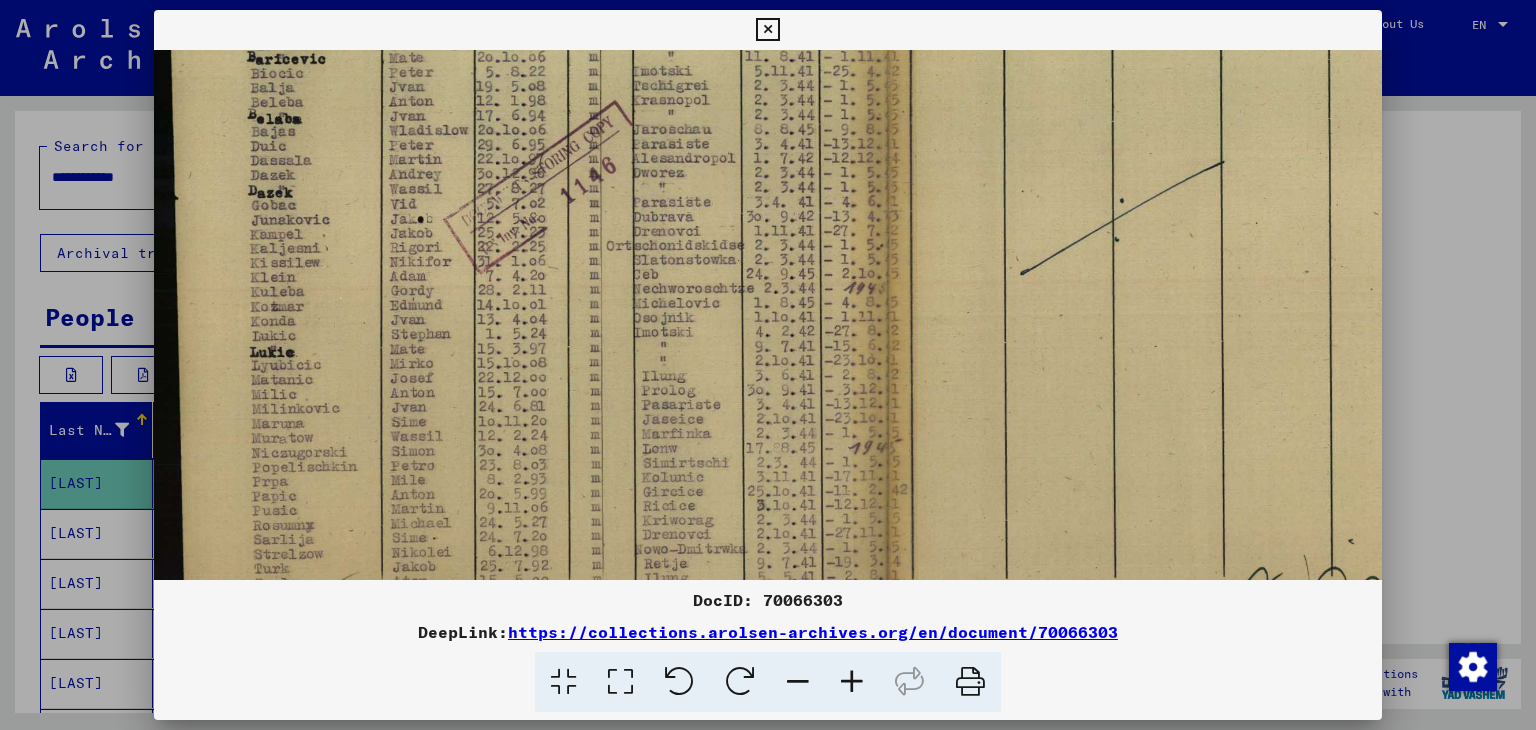 scroll, scrollTop: 422, scrollLeft: 0, axis: vertical 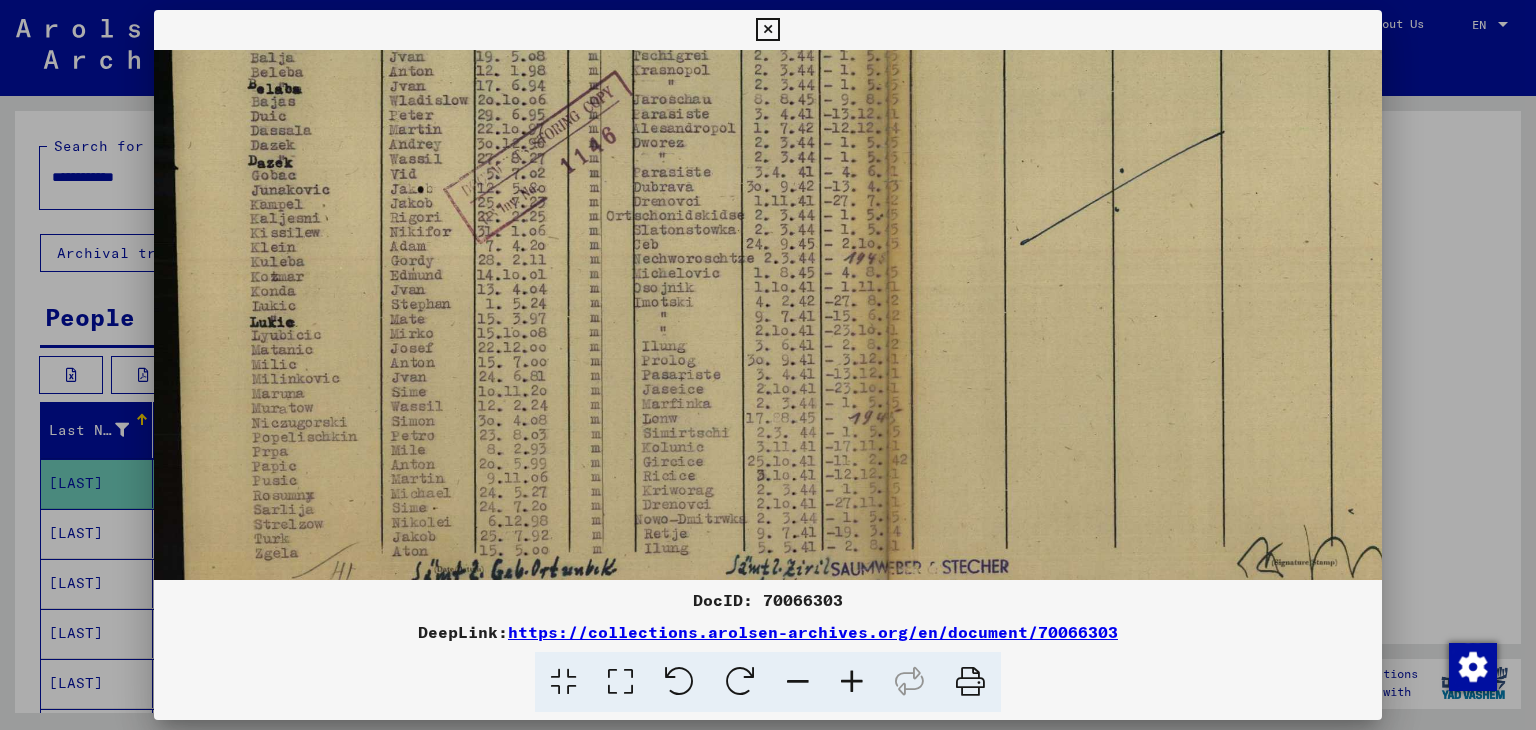 drag, startPoint x: 679, startPoint y: 505, endPoint x: 692, endPoint y: 317, distance: 188.44893 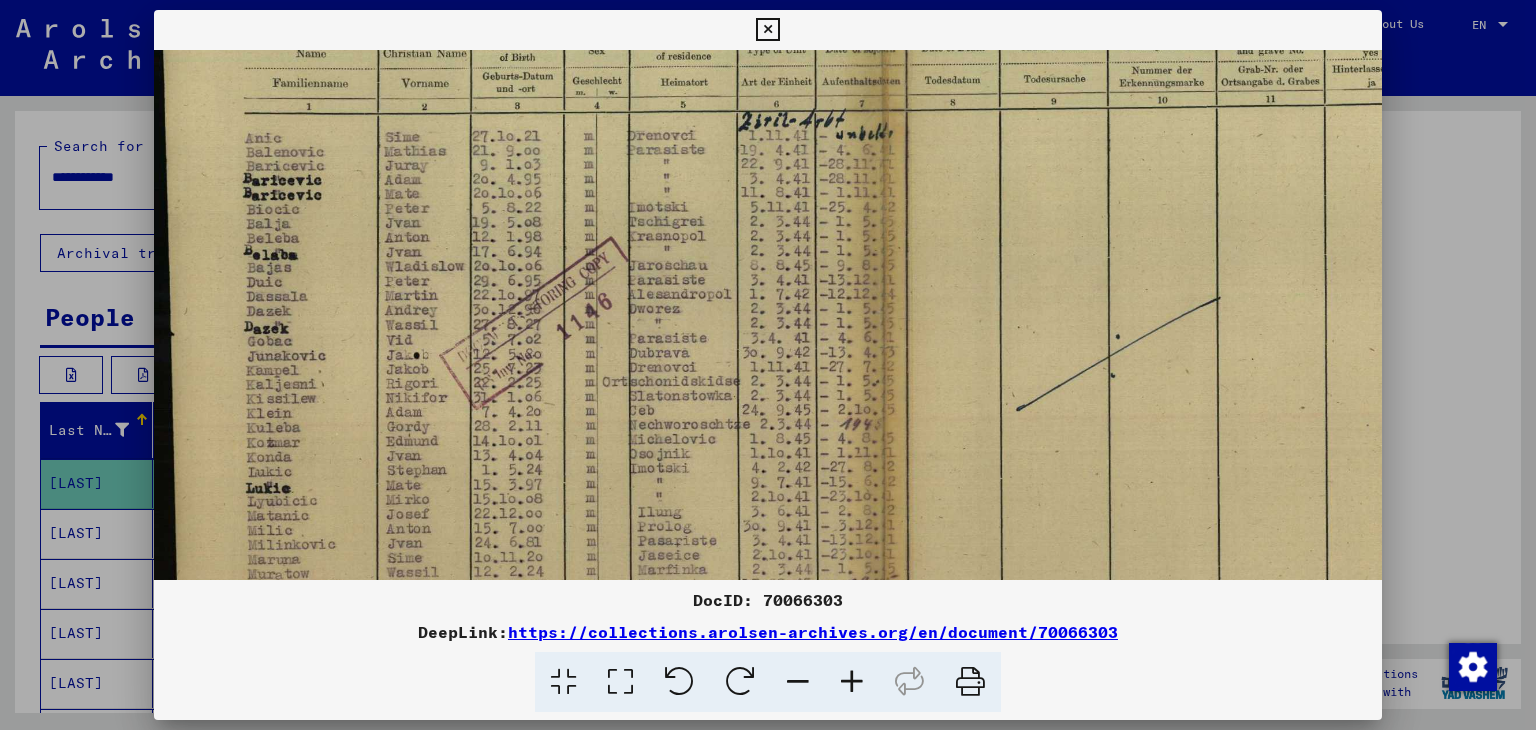 scroll, scrollTop: 308, scrollLeft: 5, axis: both 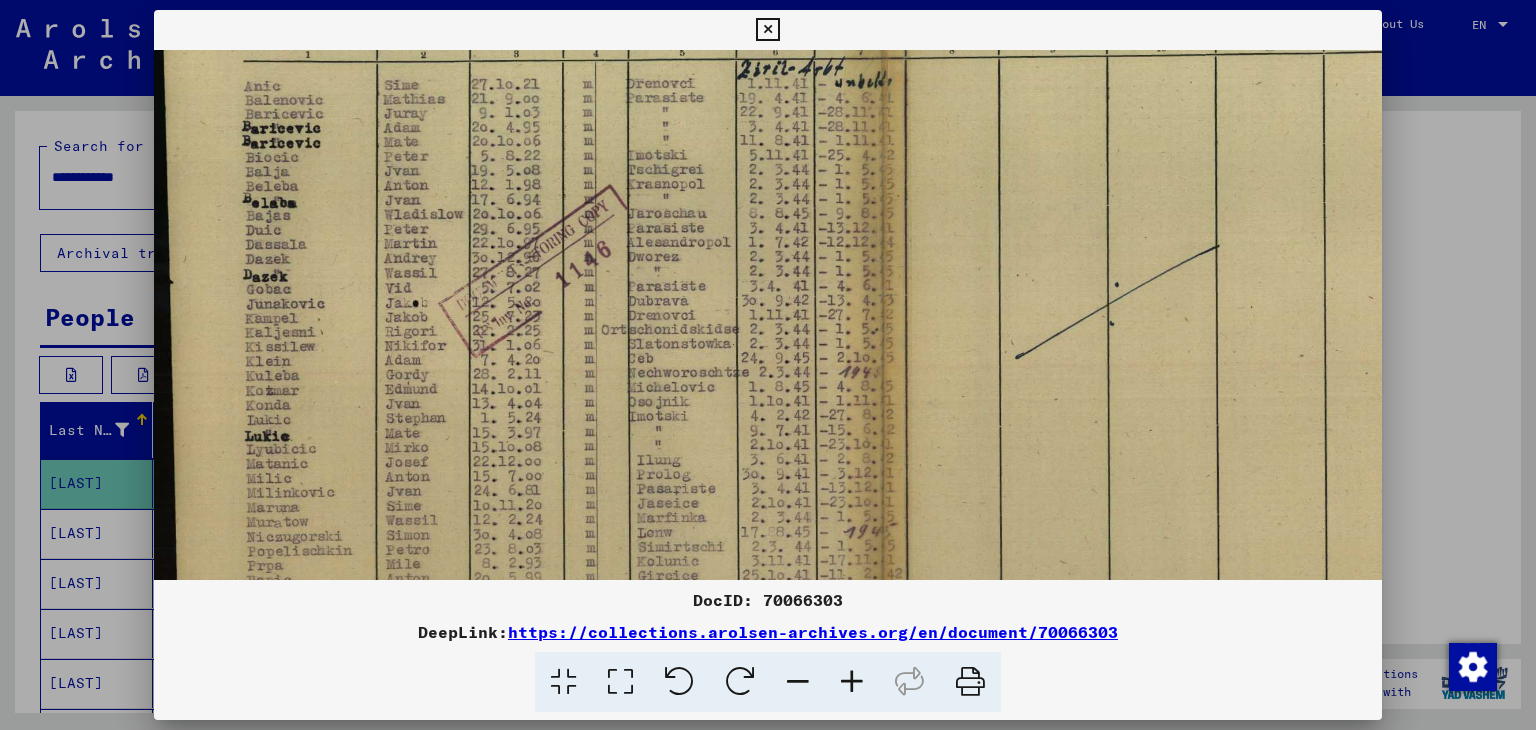 drag, startPoint x: 804, startPoint y: 246, endPoint x: 798, endPoint y: 365, distance: 119.15116 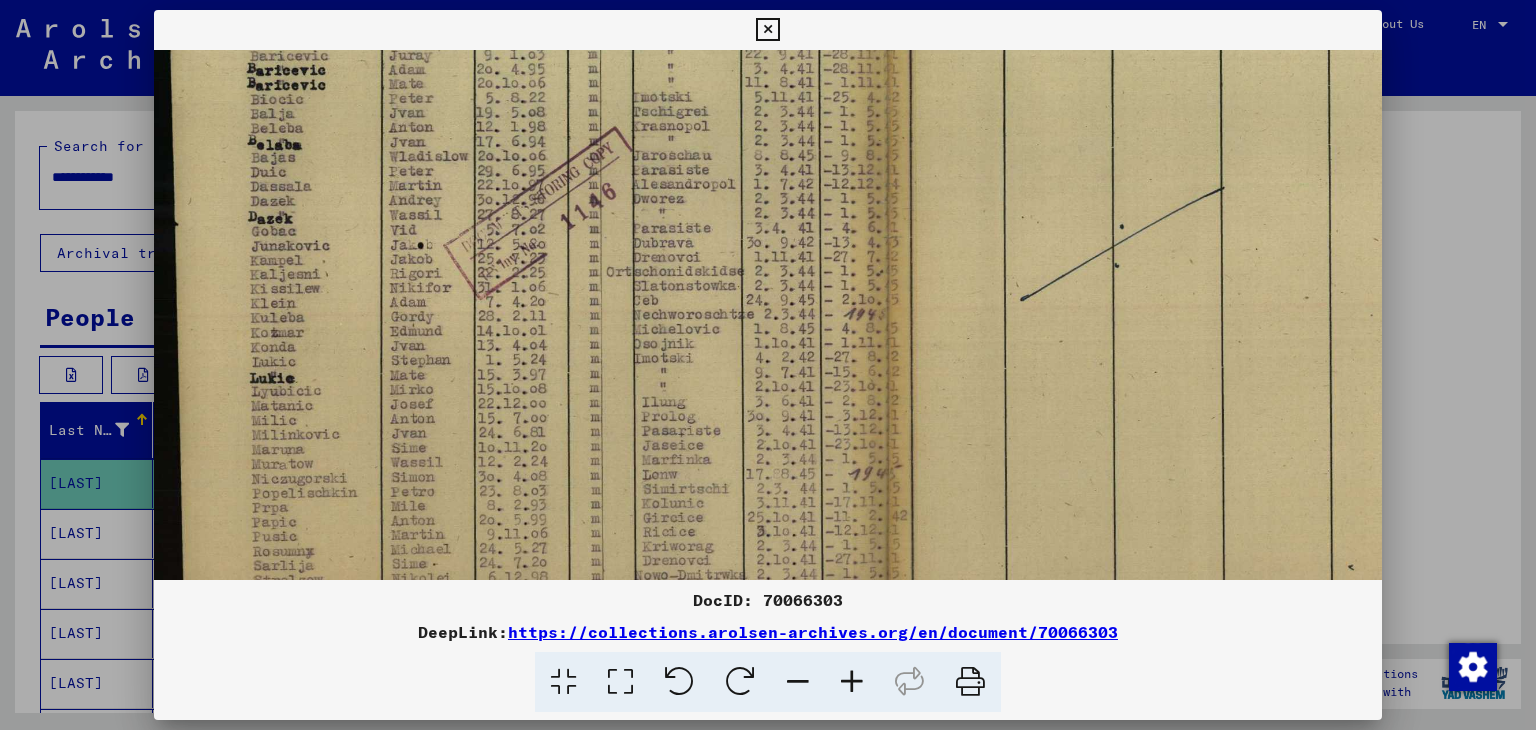 scroll, scrollTop: 366, scrollLeft: 0, axis: vertical 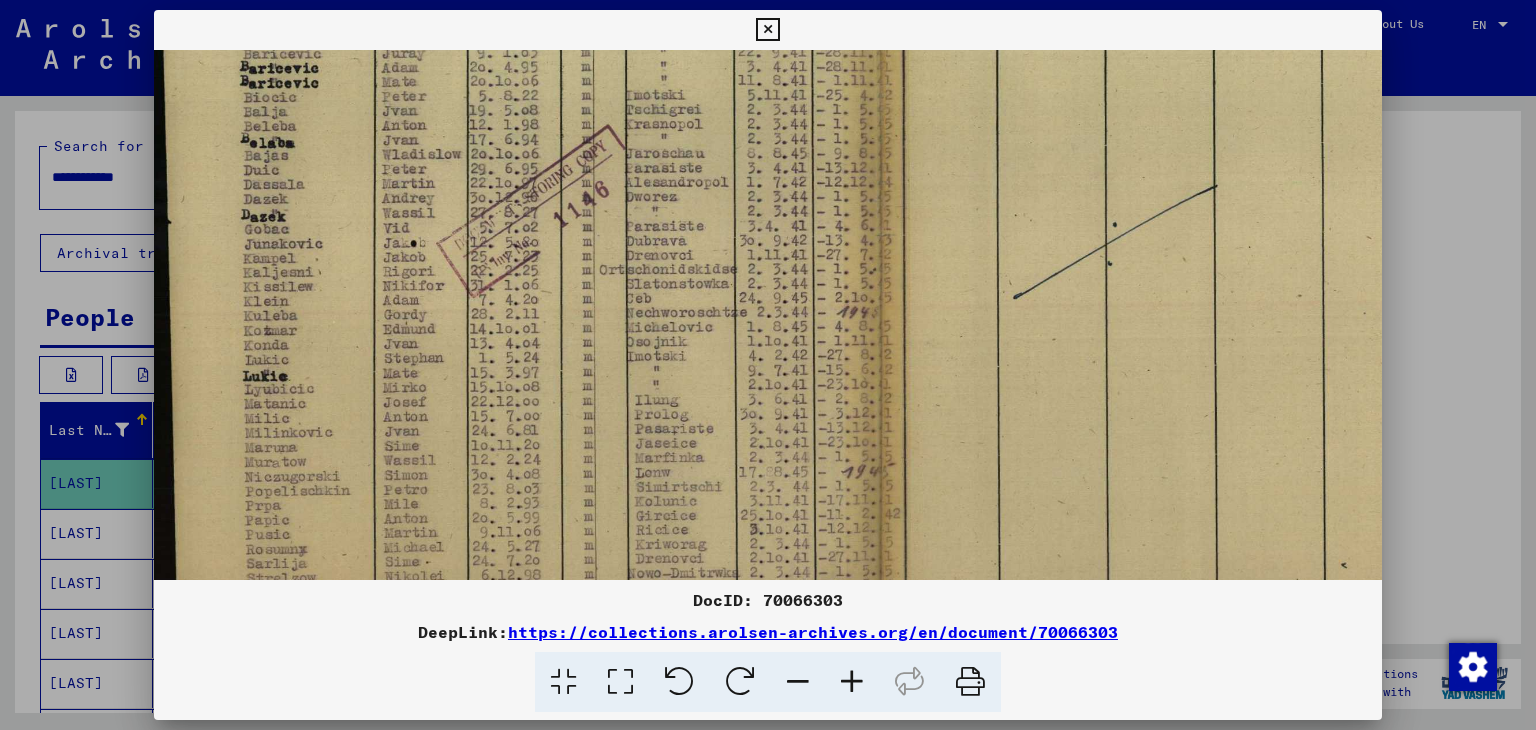 click at bounding box center (867, 197) 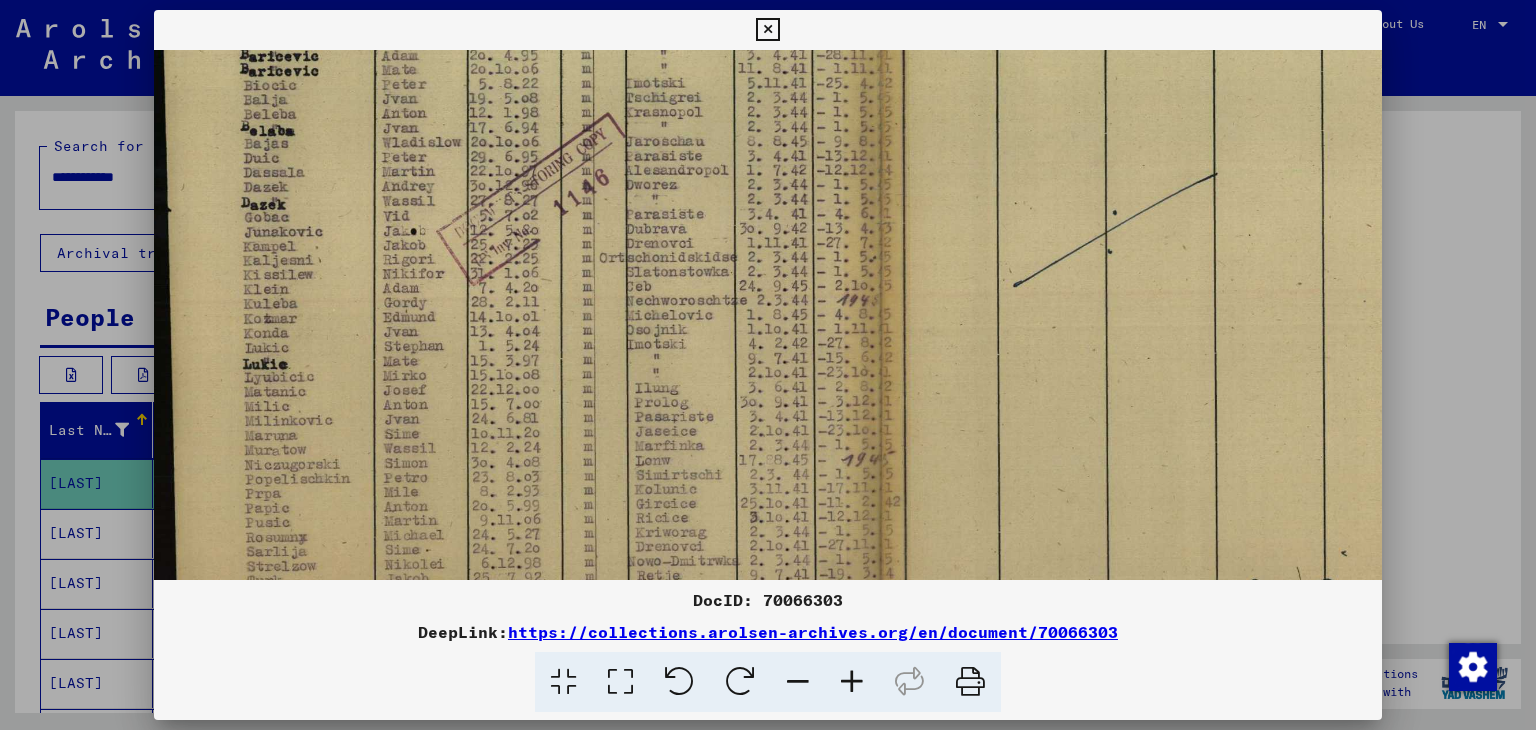 scroll, scrollTop: 387, scrollLeft: 7, axis: both 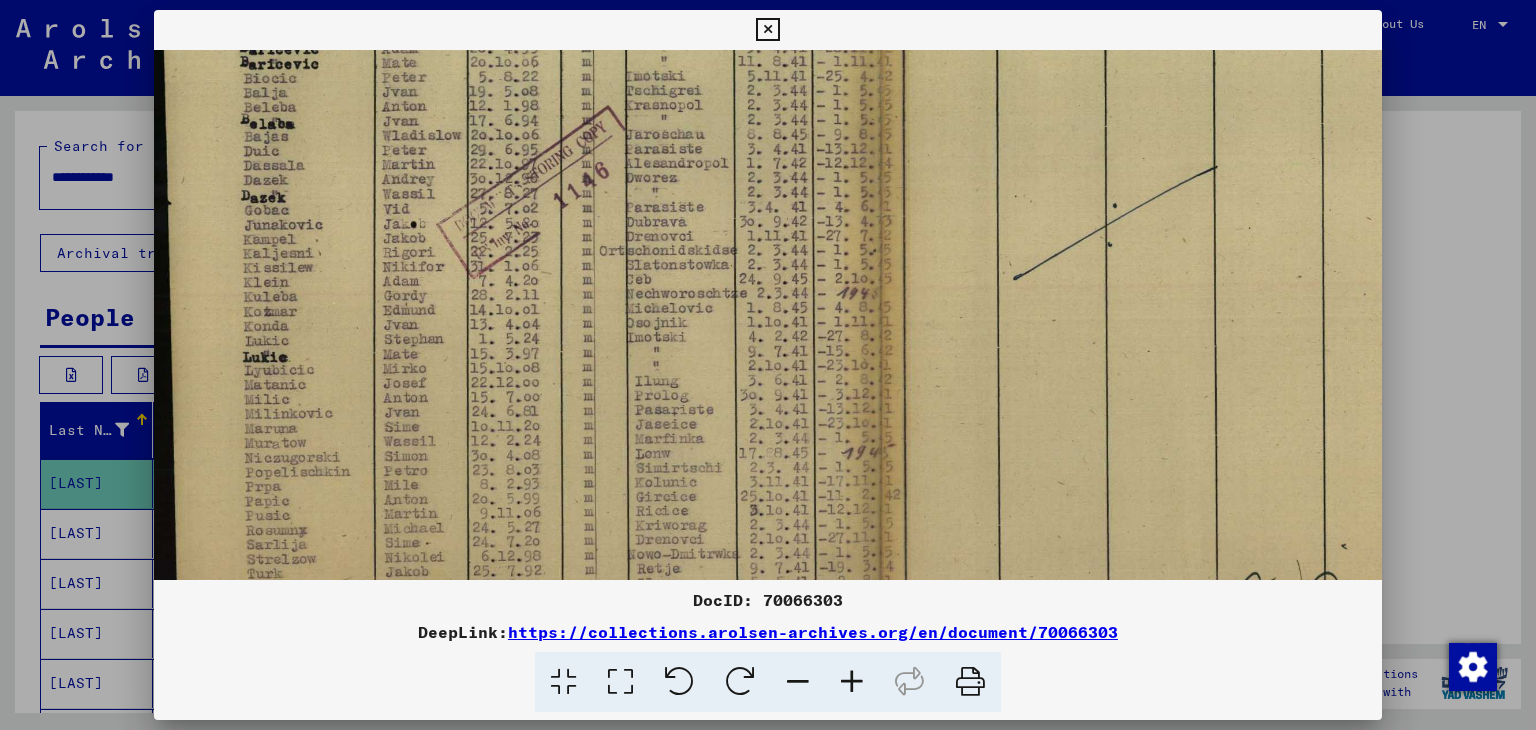 drag, startPoint x: 884, startPoint y: 482, endPoint x: 884, endPoint y: 463, distance: 19 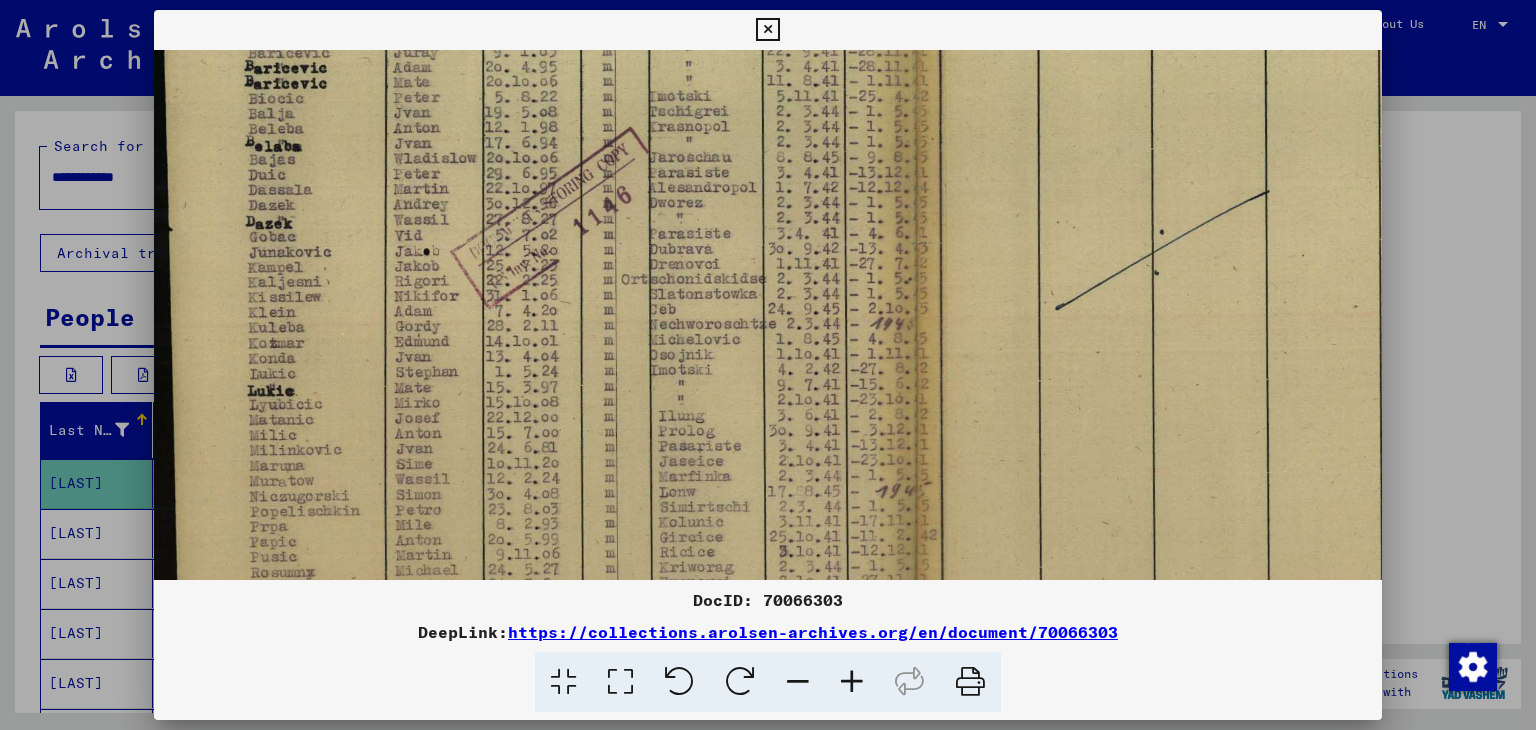 click at bounding box center [852, 682] 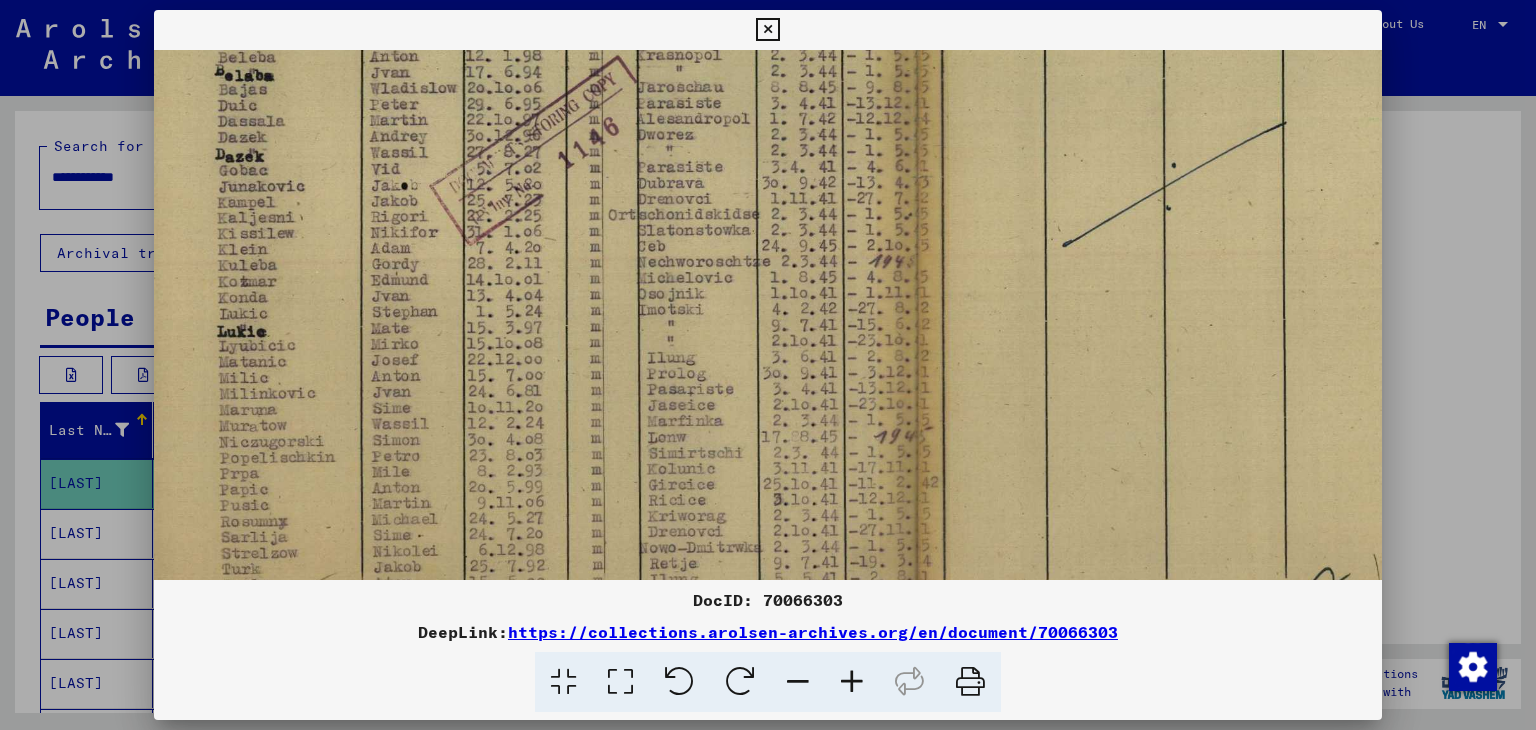 scroll, scrollTop: 495, scrollLeft: 43, axis: both 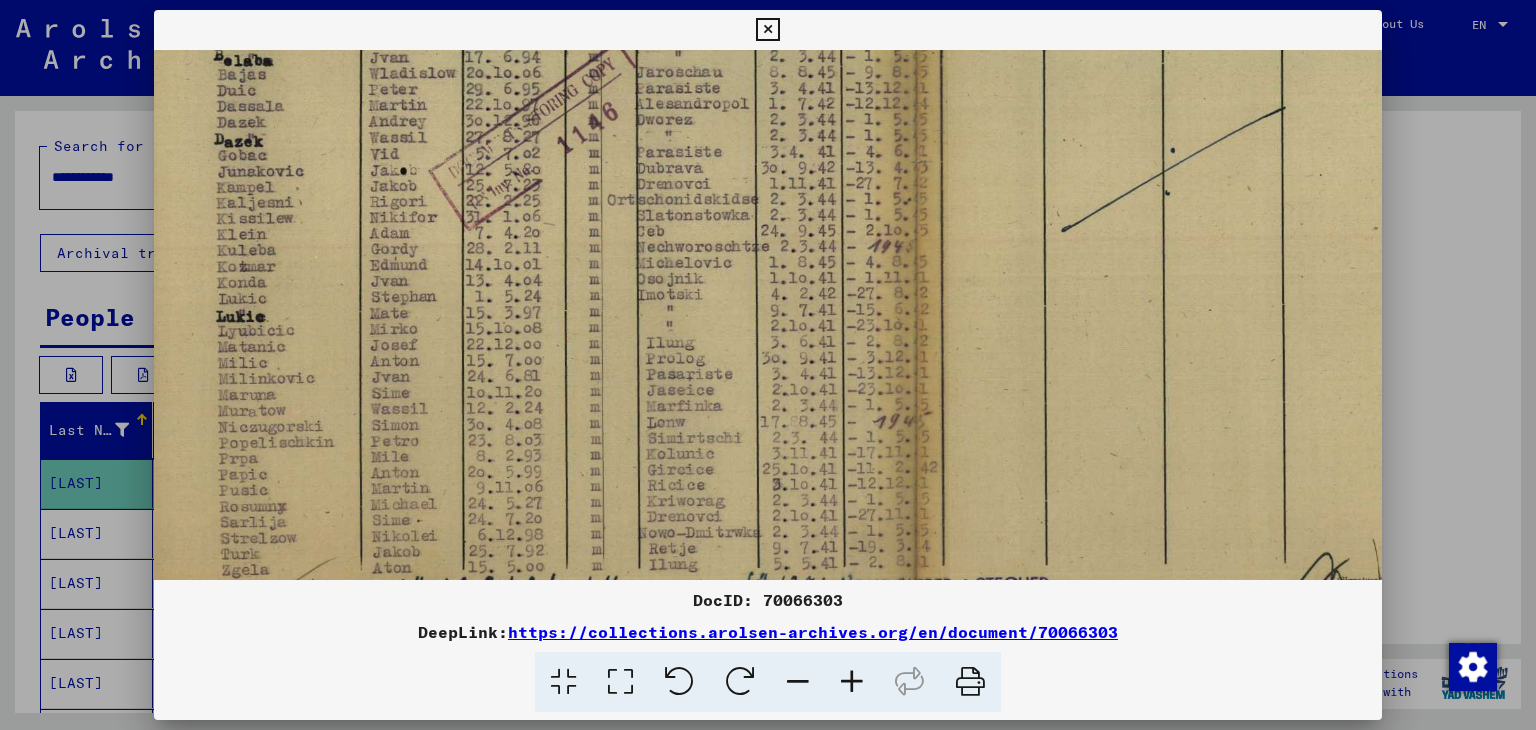 drag, startPoint x: 931, startPoint y: 405, endPoint x: 920, endPoint y: 363, distance: 43.416588 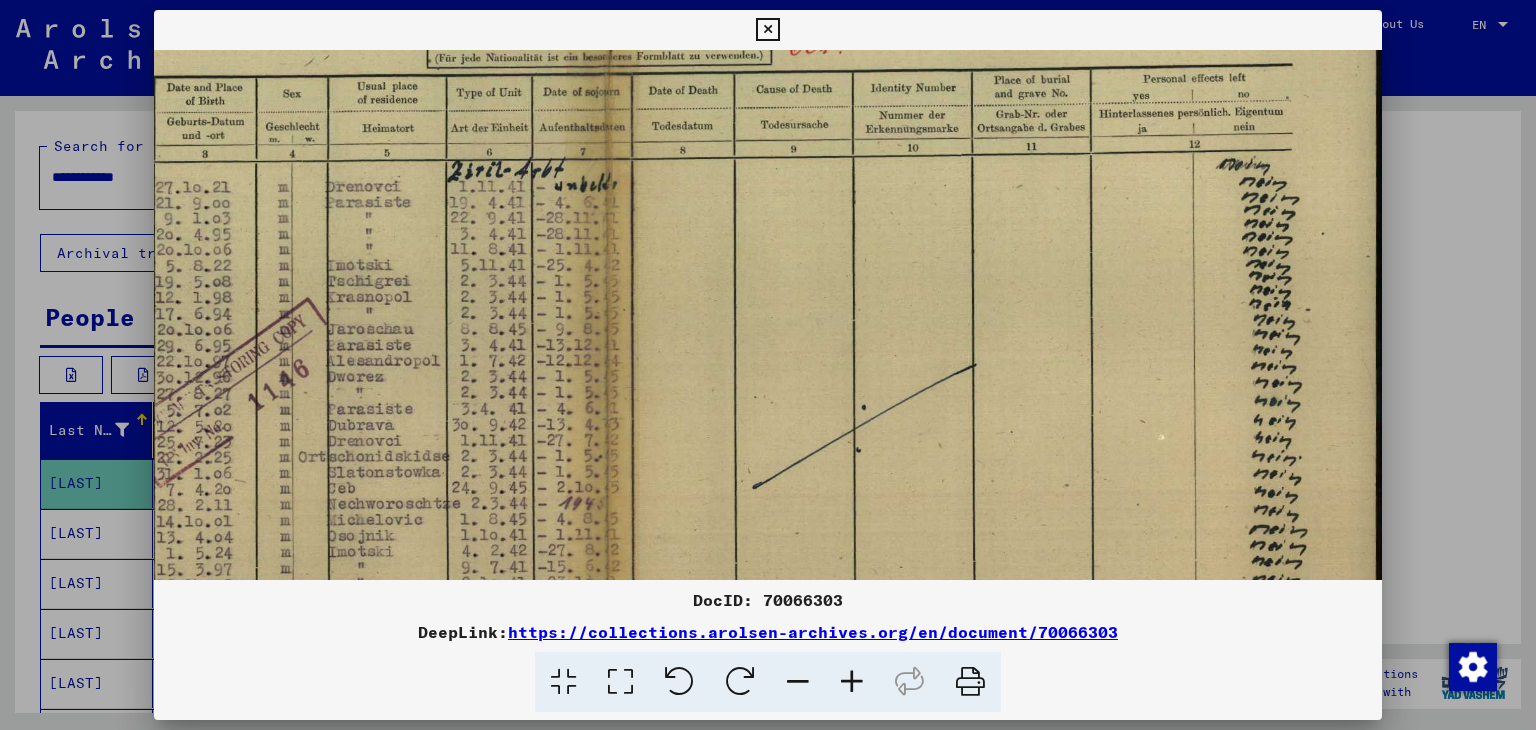scroll, scrollTop: 236, scrollLeft: 352, axis: both 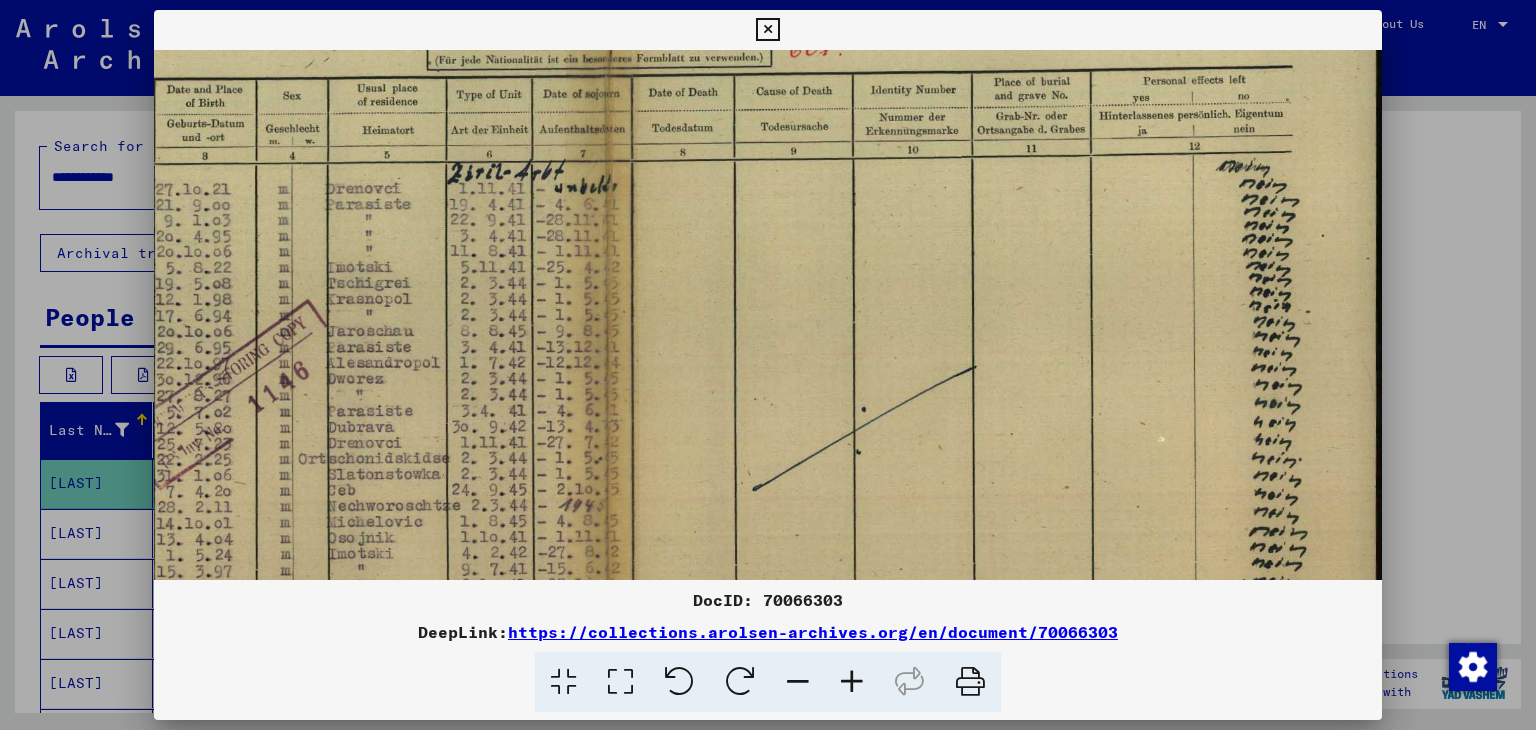 drag, startPoint x: 1112, startPoint y: 294, endPoint x: 771, endPoint y: 449, distance: 374.57443 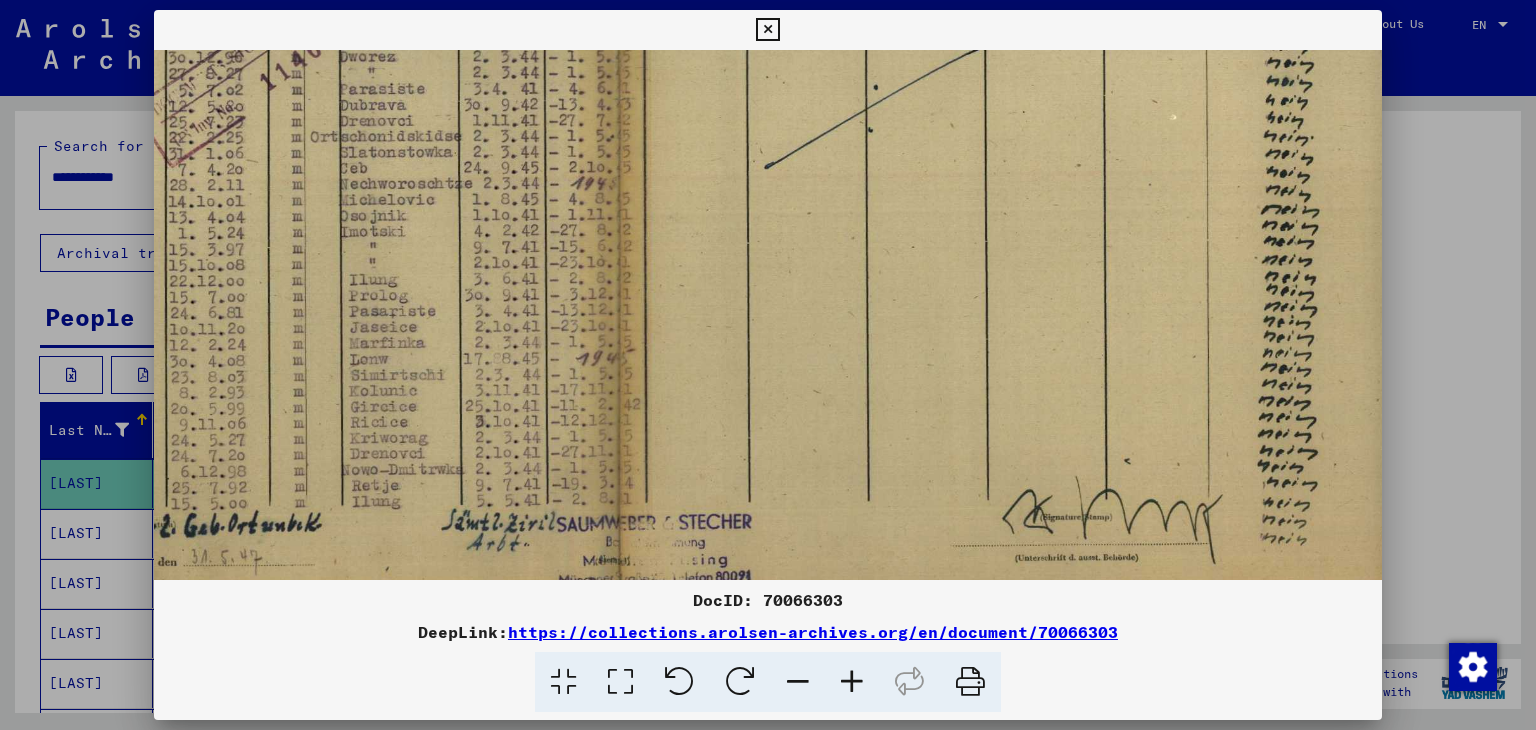drag, startPoint x: 1236, startPoint y: 457, endPoint x: 1246, endPoint y: 133, distance: 324.1543 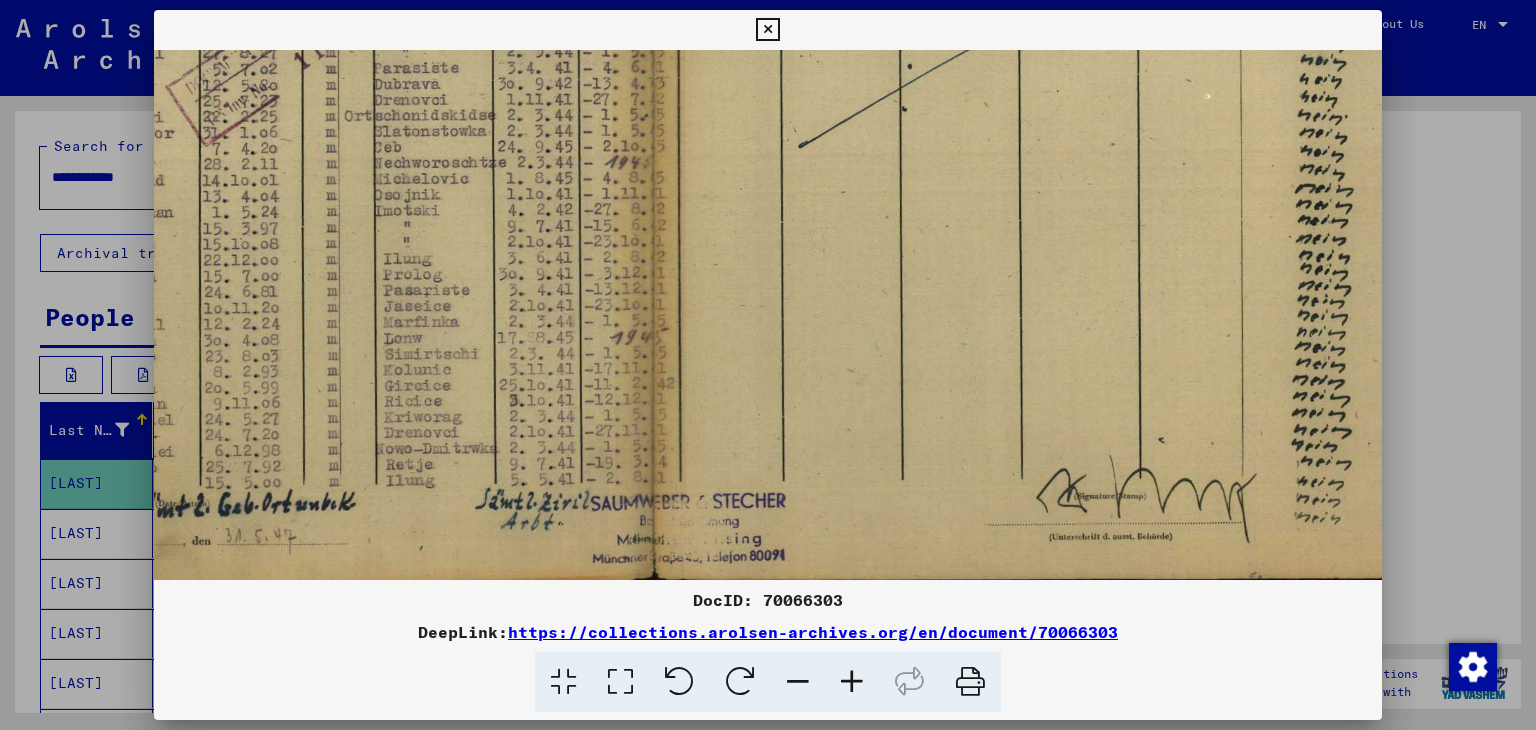 scroll, scrollTop: 579, scrollLeft: 307, axis: both 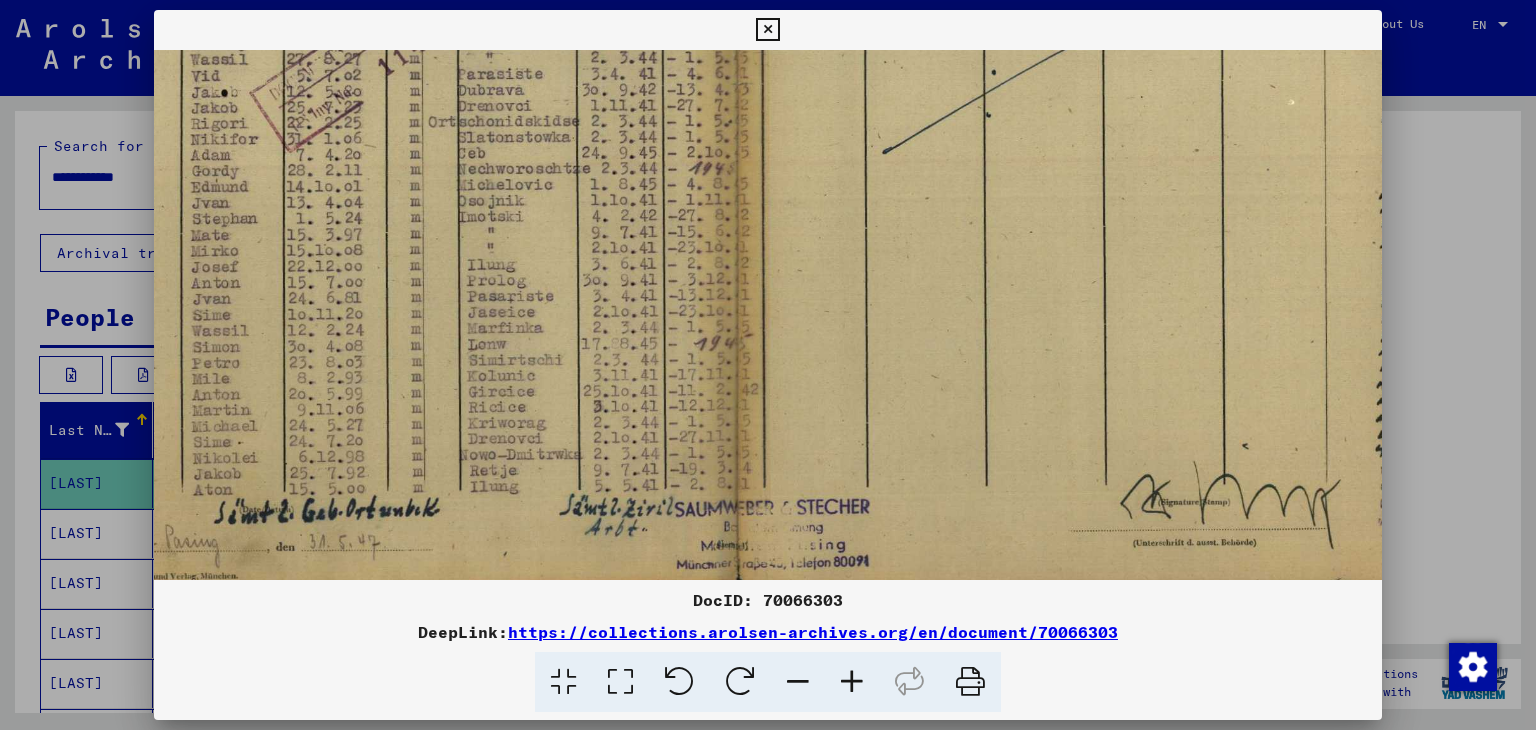 drag, startPoint x: 885, startPoint y: 381, endPoint x: 1126, endPoint y: 374, distance: 241.10164 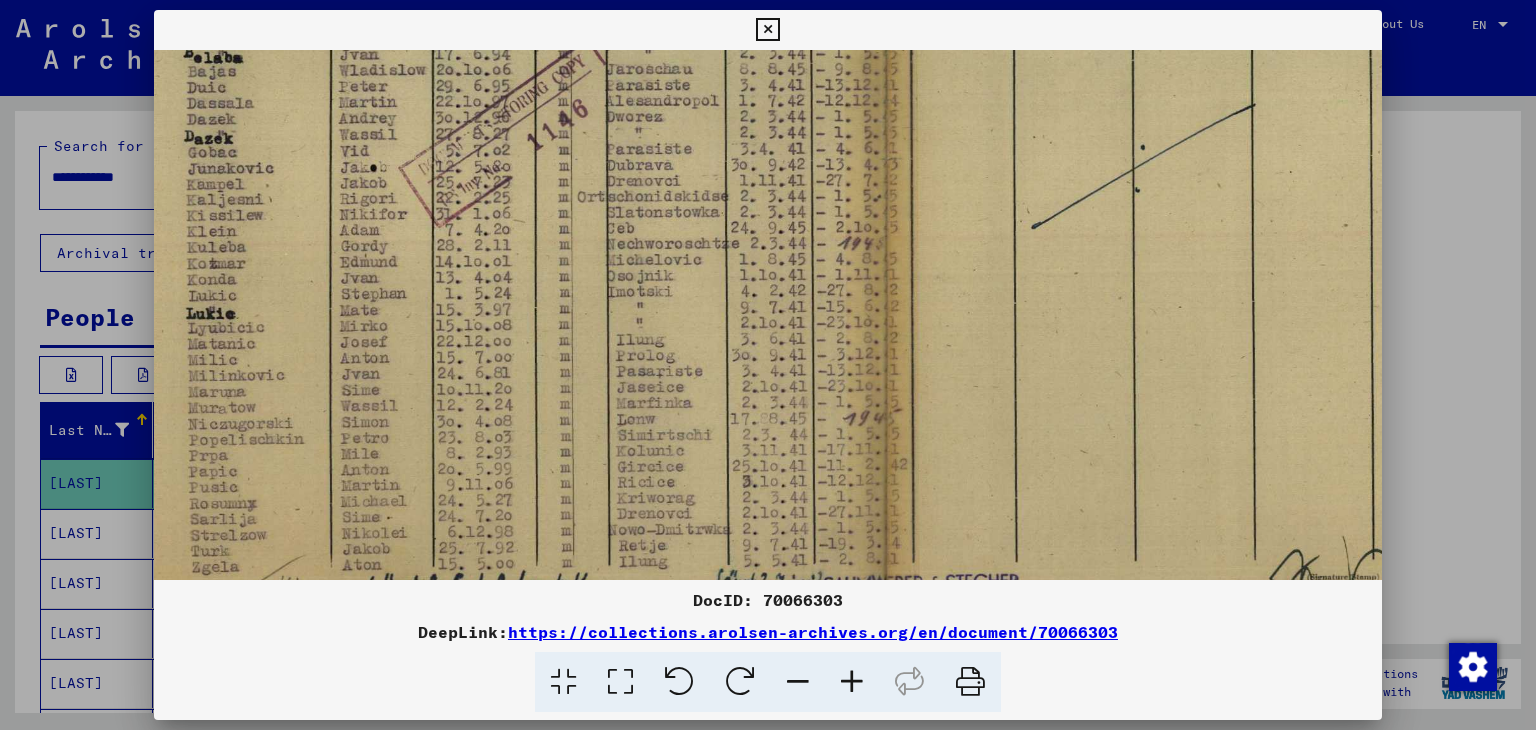 scroll, scrollTop: 497, scrollLeft: 0, axis: vertical 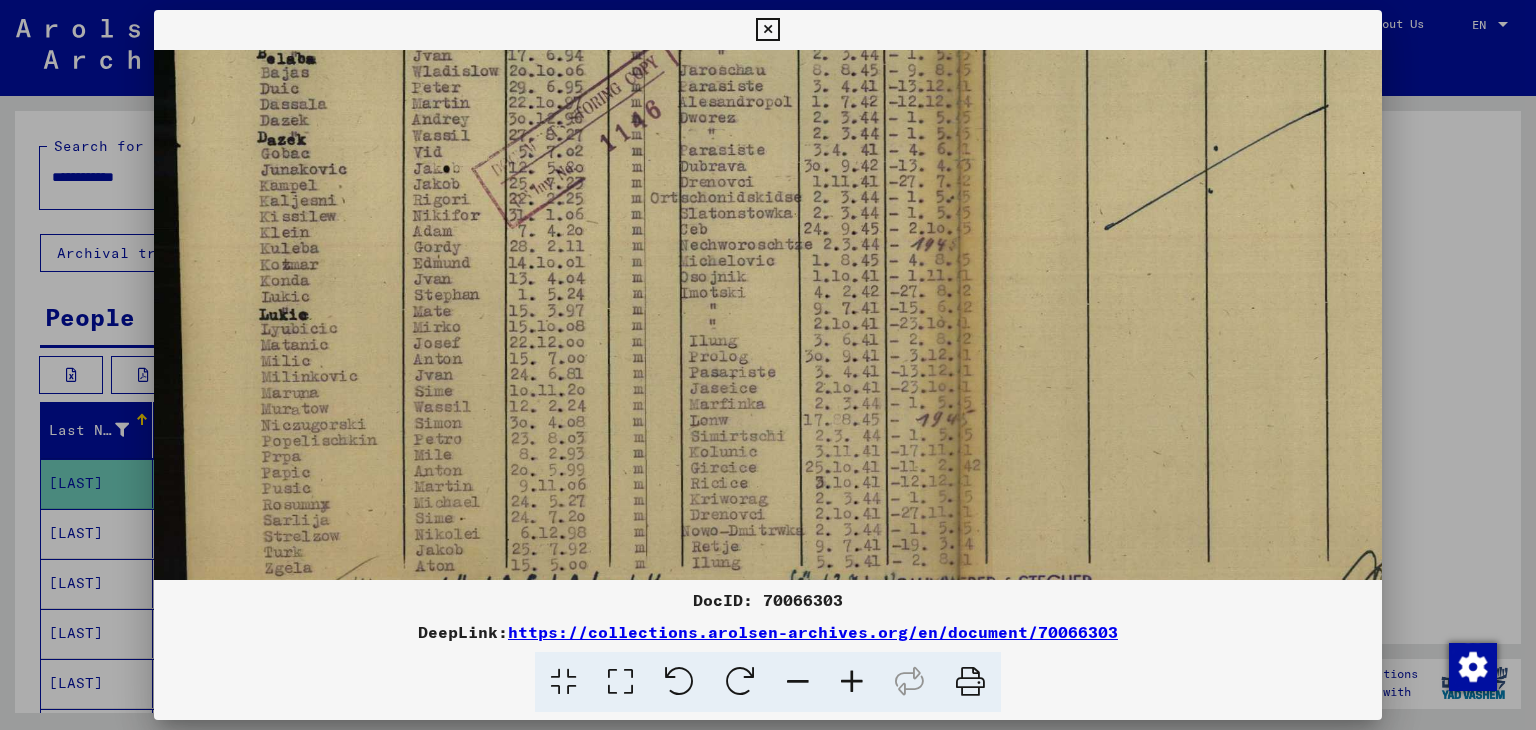 drag, startPoint x: 658, startPoint y: 364, endPoint x: 1066, endPoint y: 444, distance: 415.76917 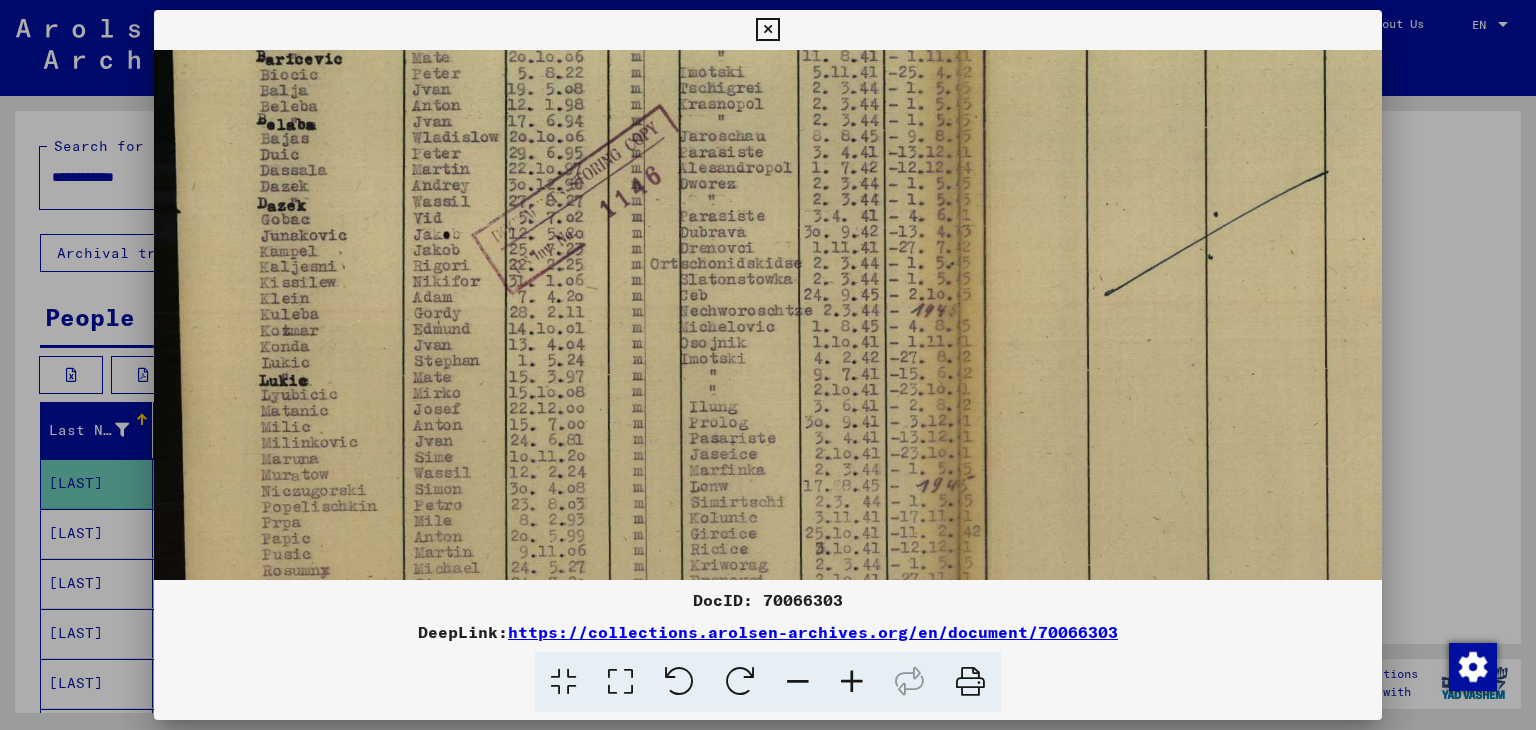 scroll, scrollTop: 187, scrollLeft: 21, axis: both 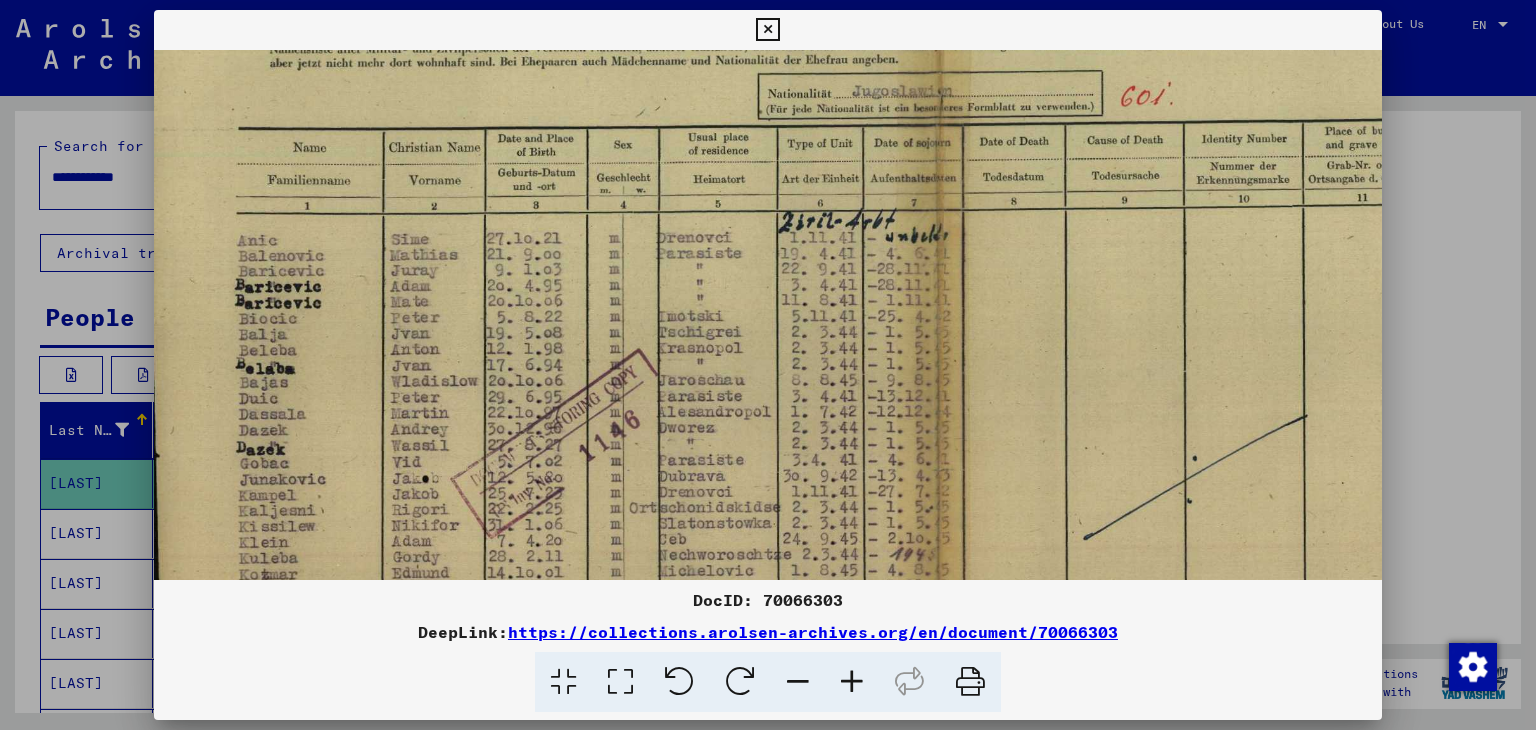 drag, startPoint x: 726, startPoint y: 249, endPoint x: 708, endPoint y: 561, distance: 312.5188 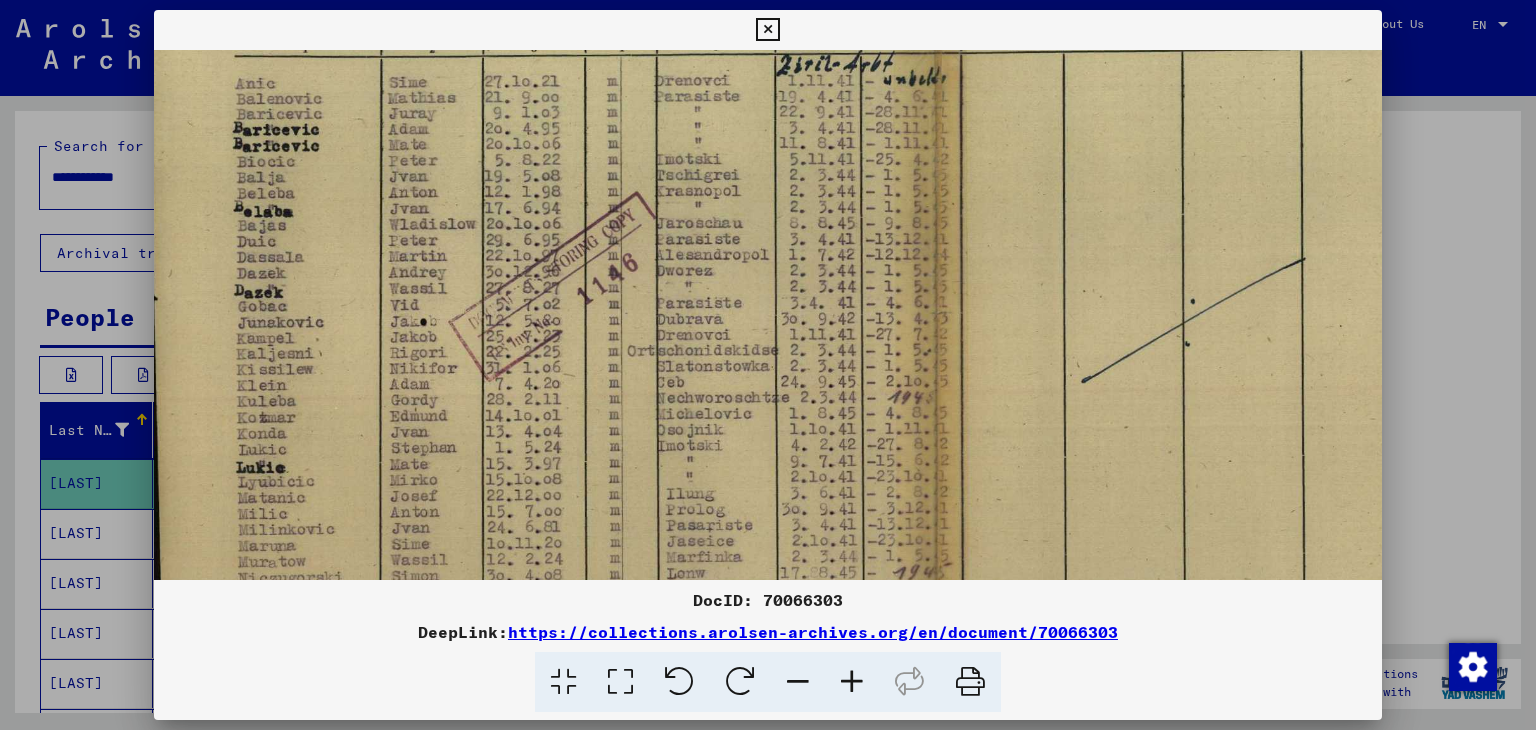 scroll, scrollTop: 348, scrollLeft: 22, axis: both 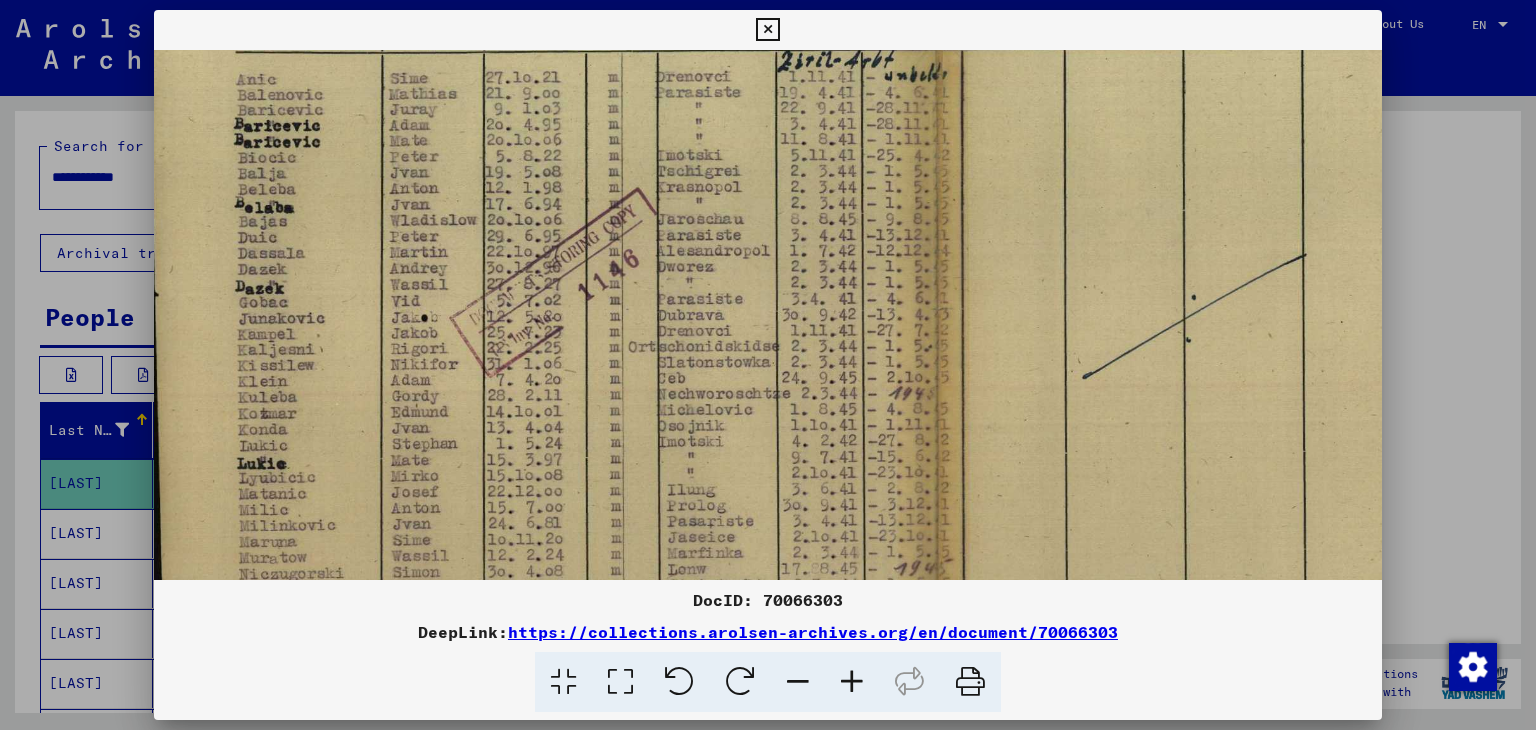 drag, startPoint x: 764, startPoint y: 221, endPoint x: 763, endPoint y: 62, distance: 159.00314 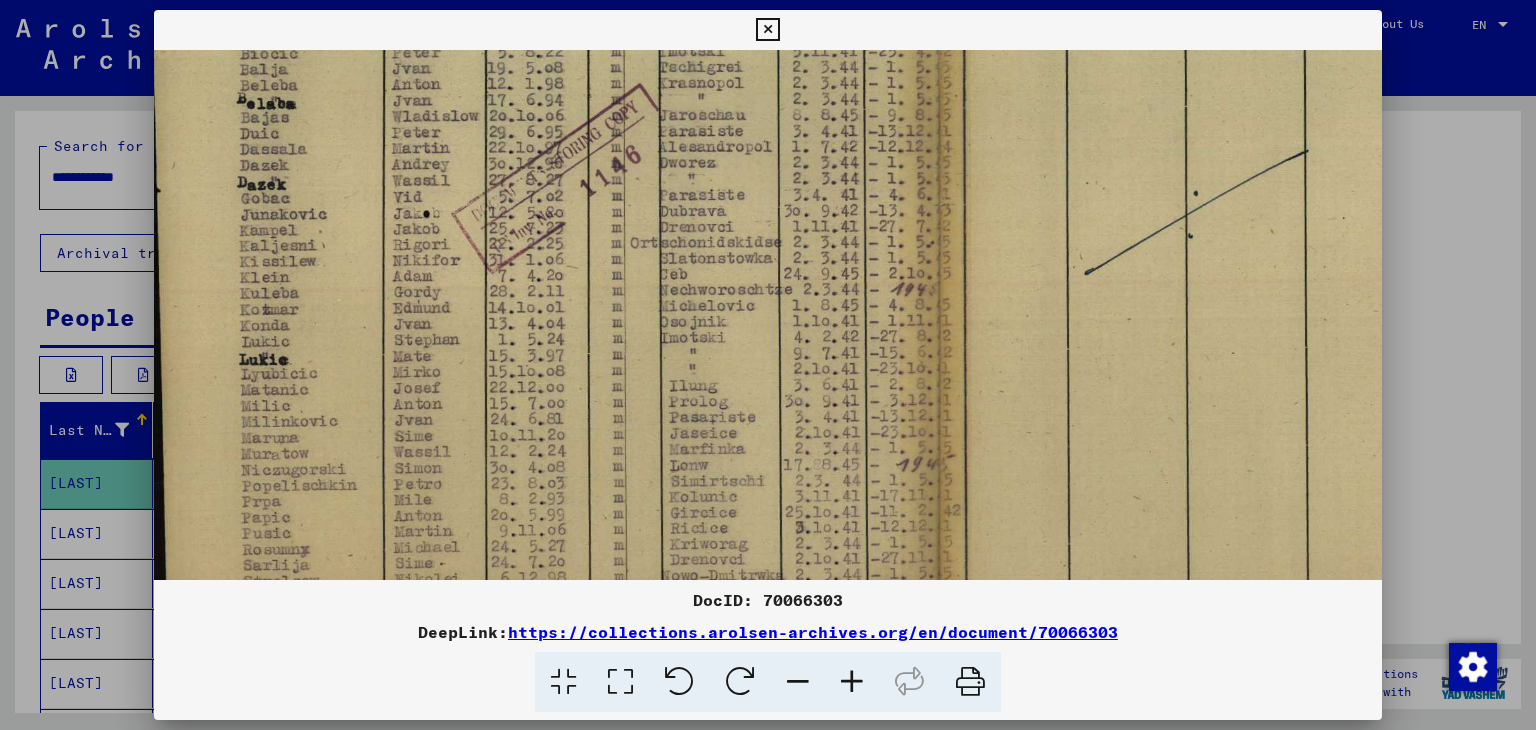 scroll, scrollTop: 453, scrollLeft: 19, axis: both 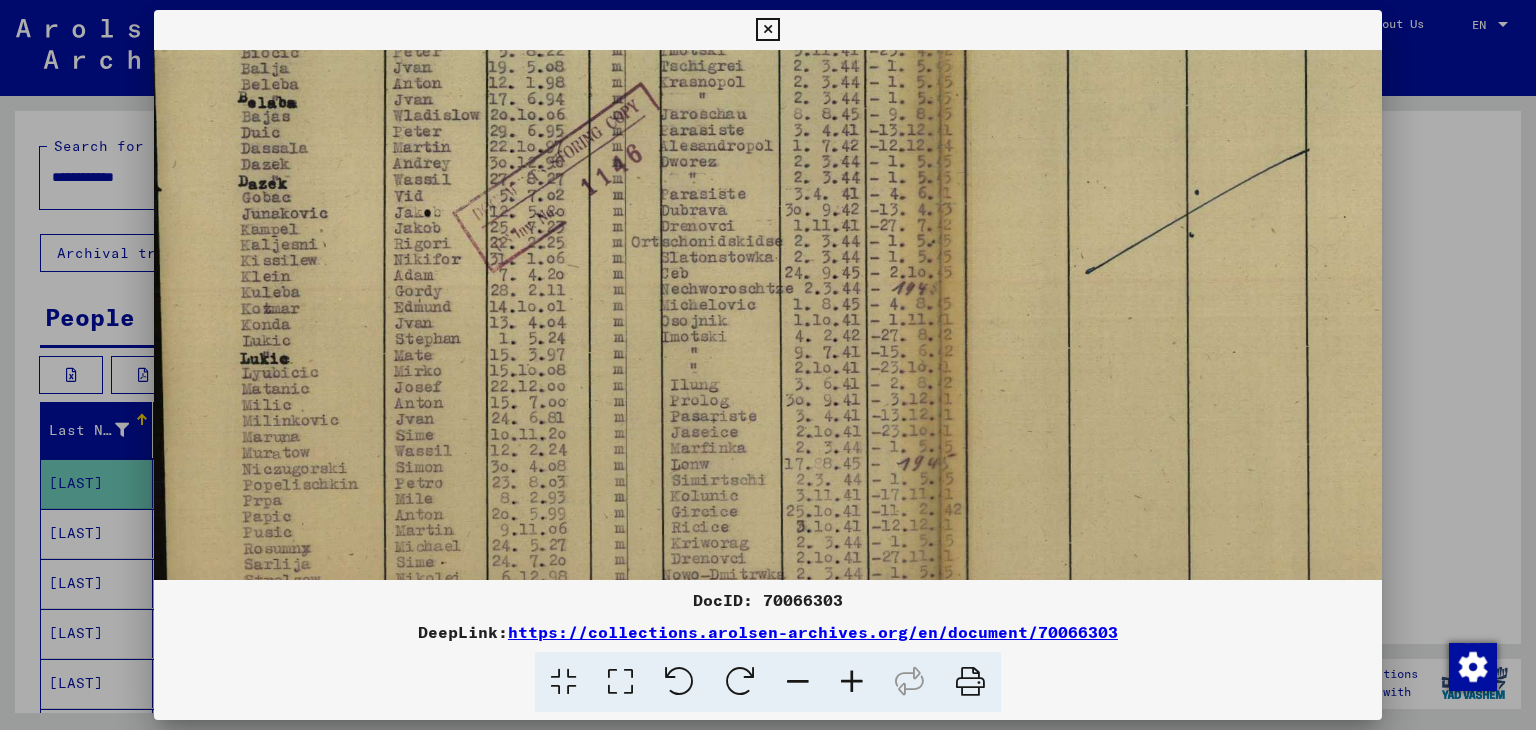 drag, startPoint x: 773, startPoint y: 293, endPoint x: 779, endPoint y: 182, distance: 111.16204 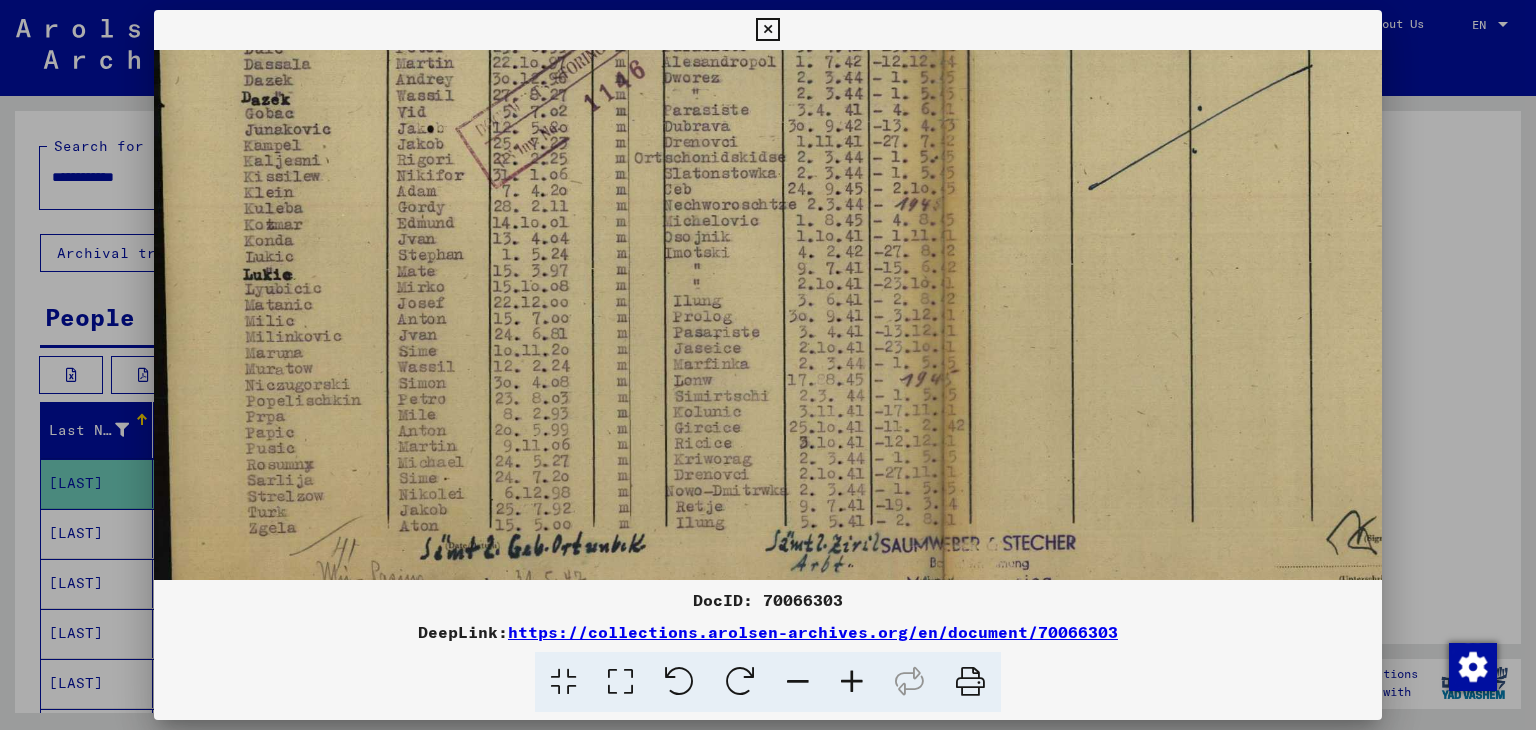 scroll, scrollTop: 514, scrollLeft: 16, axis: both 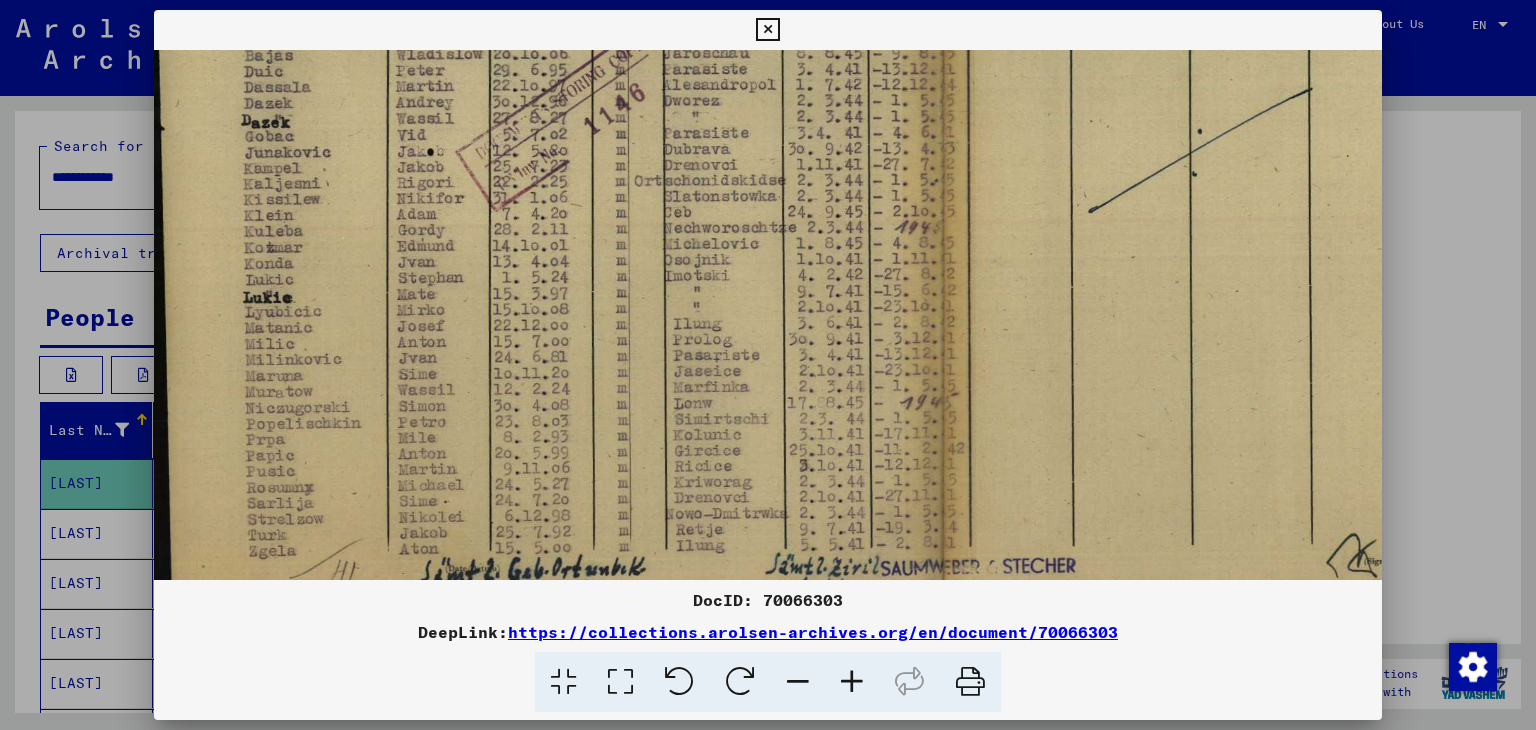drag, startPoint x: 764, startPoint y: 285, endPoint x: 768, endPoint y: 229, distance: 56.142673 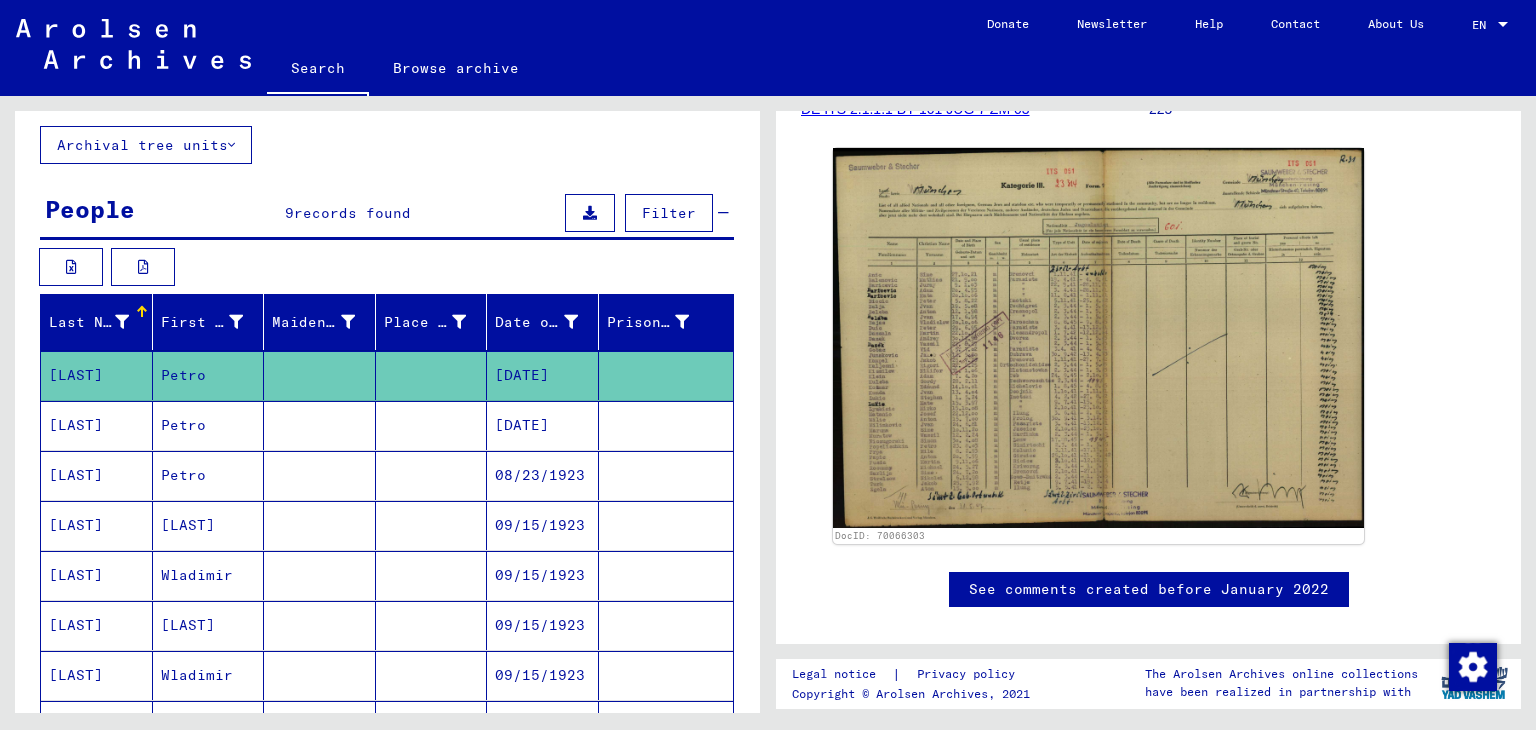 scroll, scrollTop: 0, scrollLeft: 0, axis: both 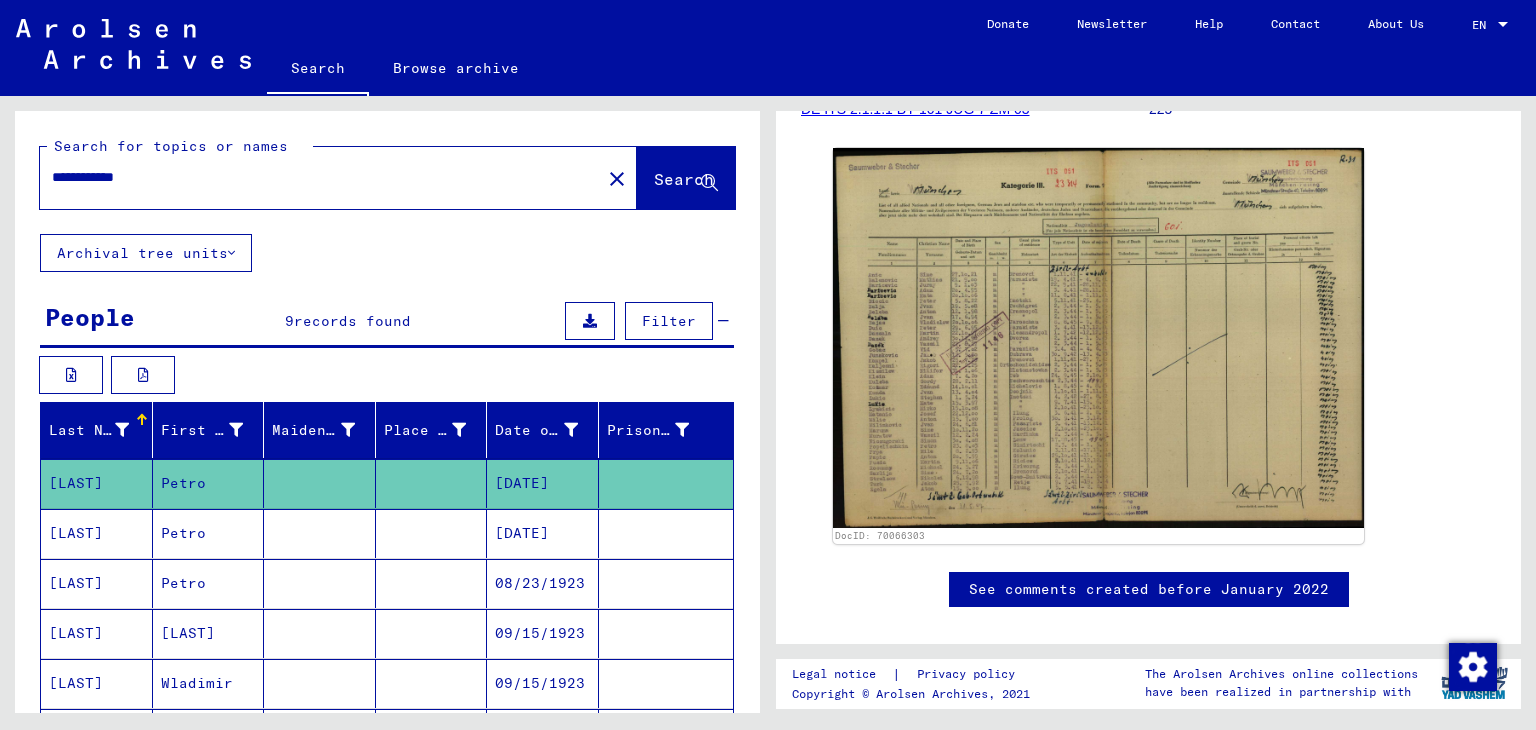 drag, startPoint x: 162, startPoint y: 175, endPoint x: 137, endPoint y: 175, distance: 25 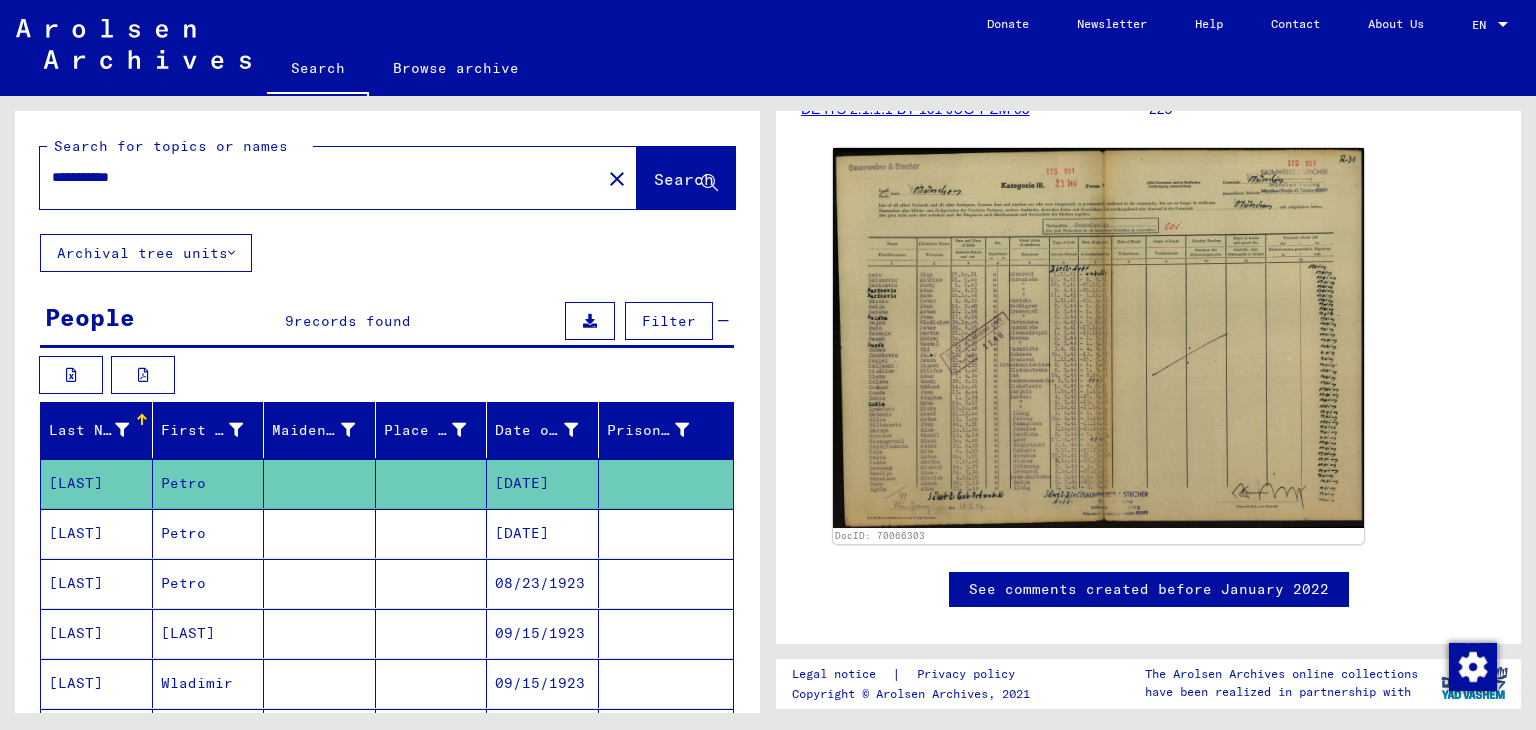 click on "Search" 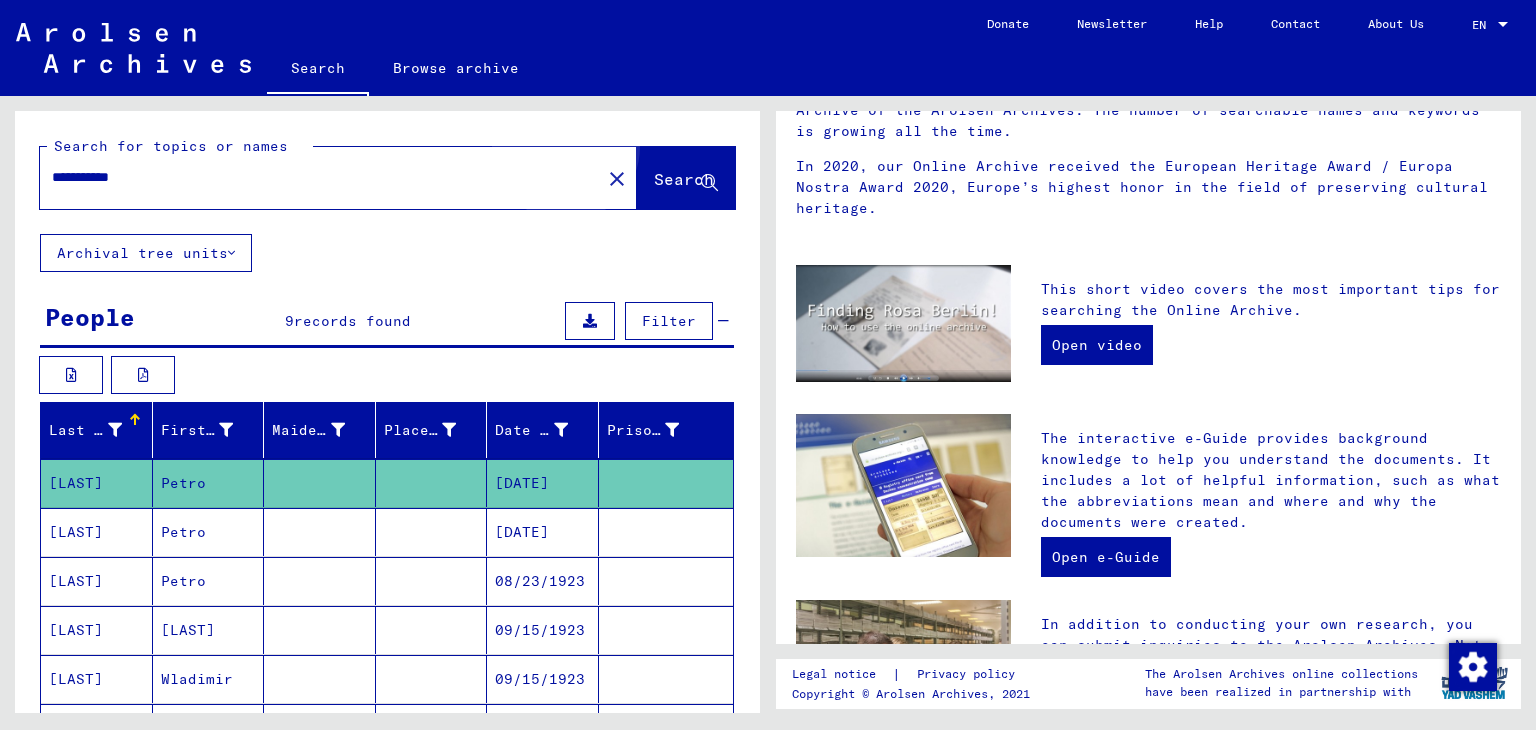 scroll, scrollTop: 0, scrollLeft: 0, axis: both 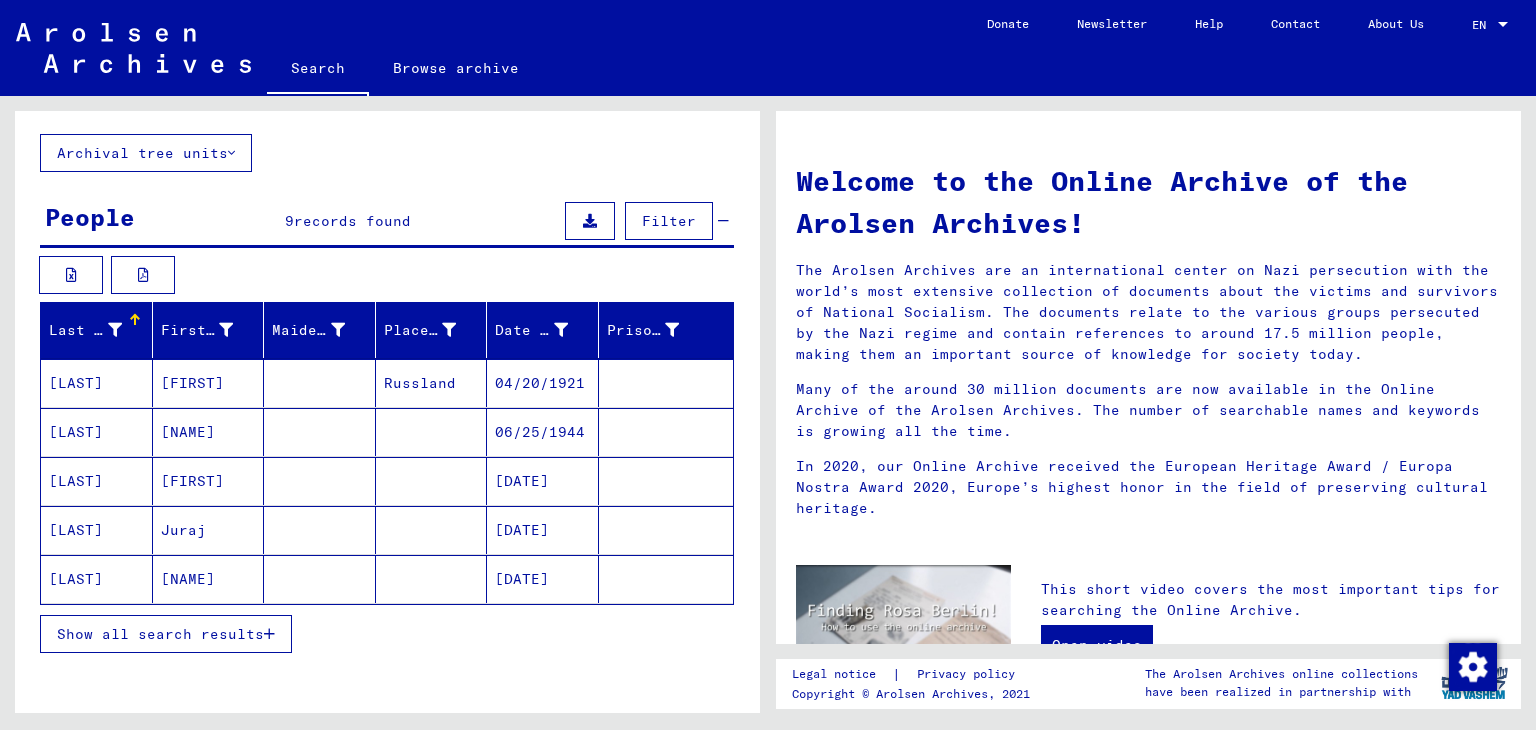 click on "[LAST]" at bounding box center [97, 432] 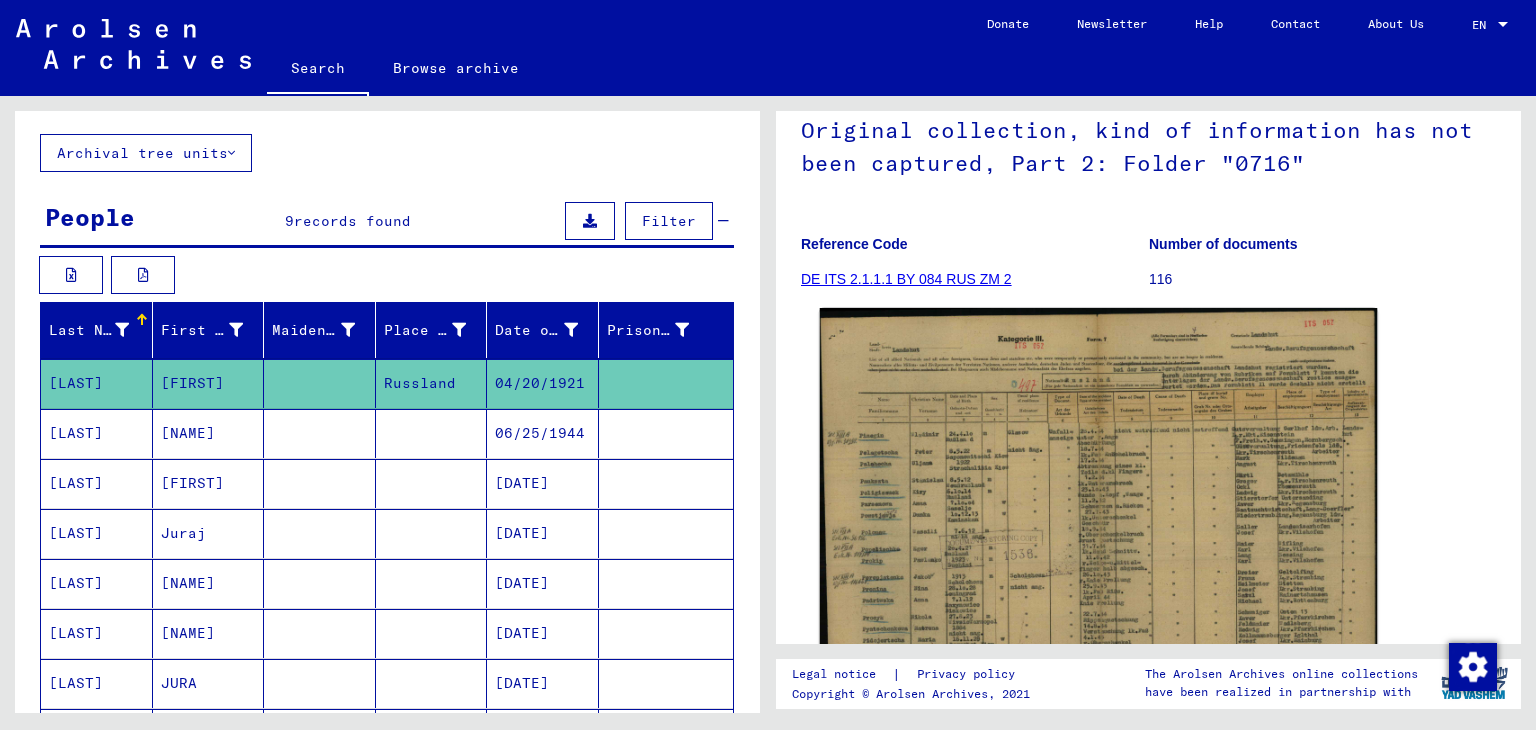 scroll, scrollTop: 200, scrollLeft: 0, axis: vertical 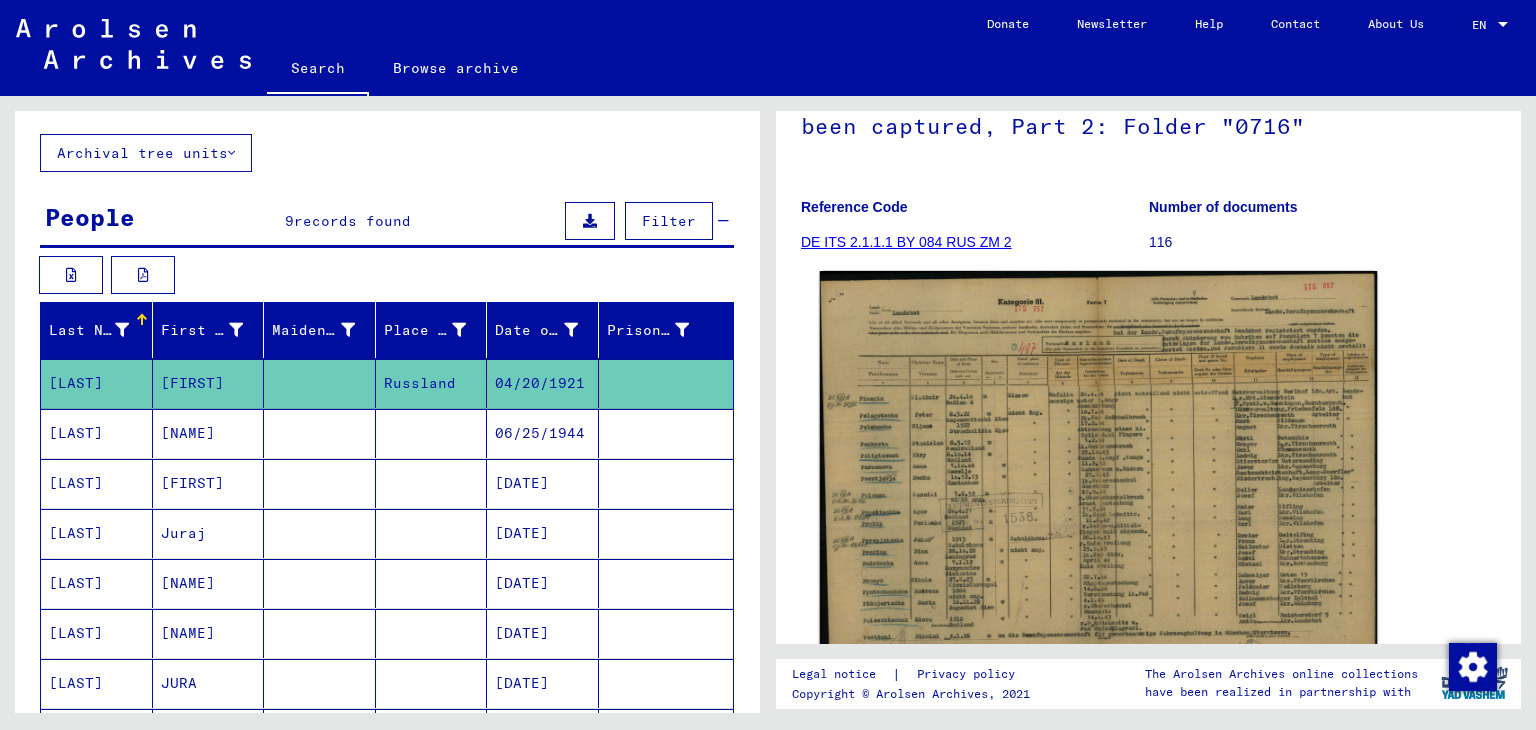 click 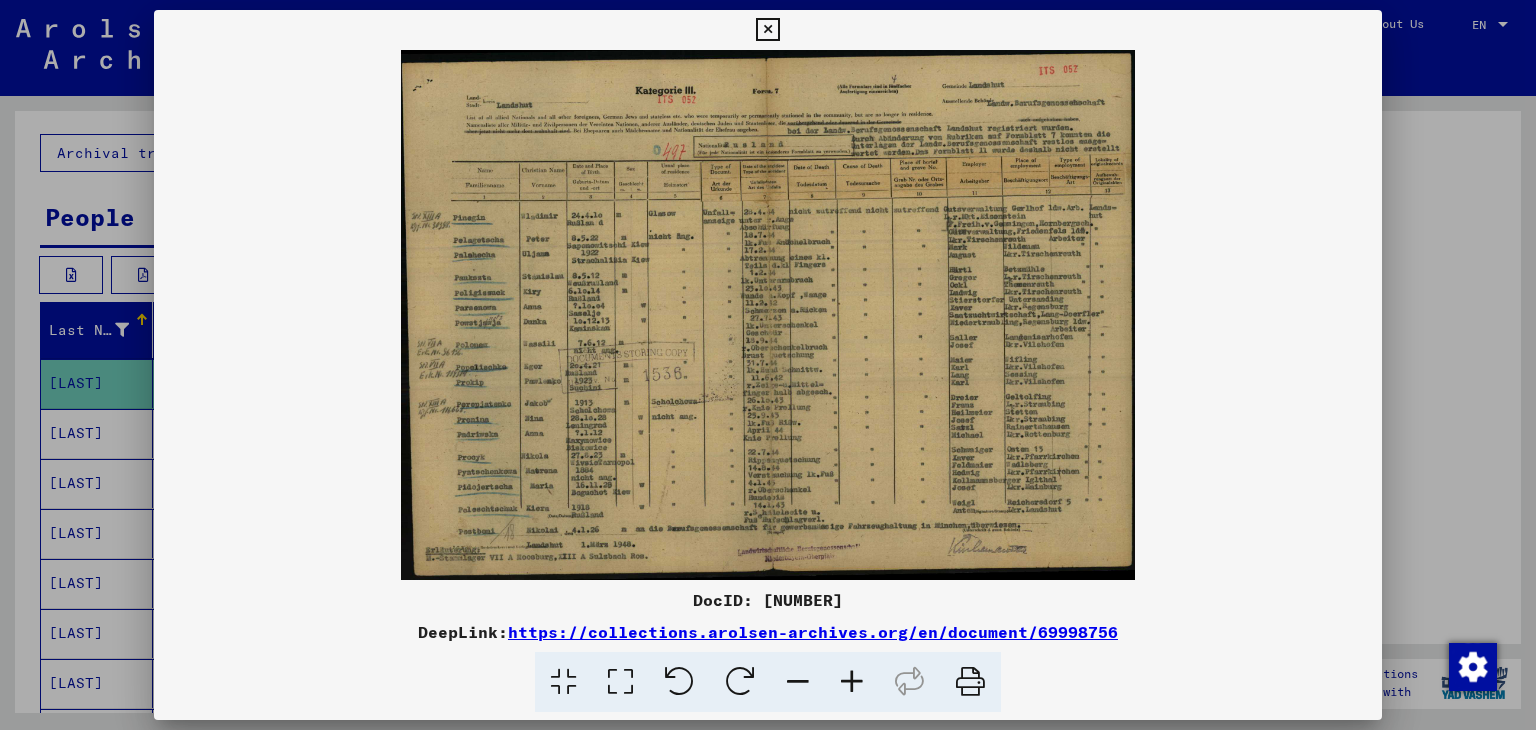 click at bounding box center [767, 30] 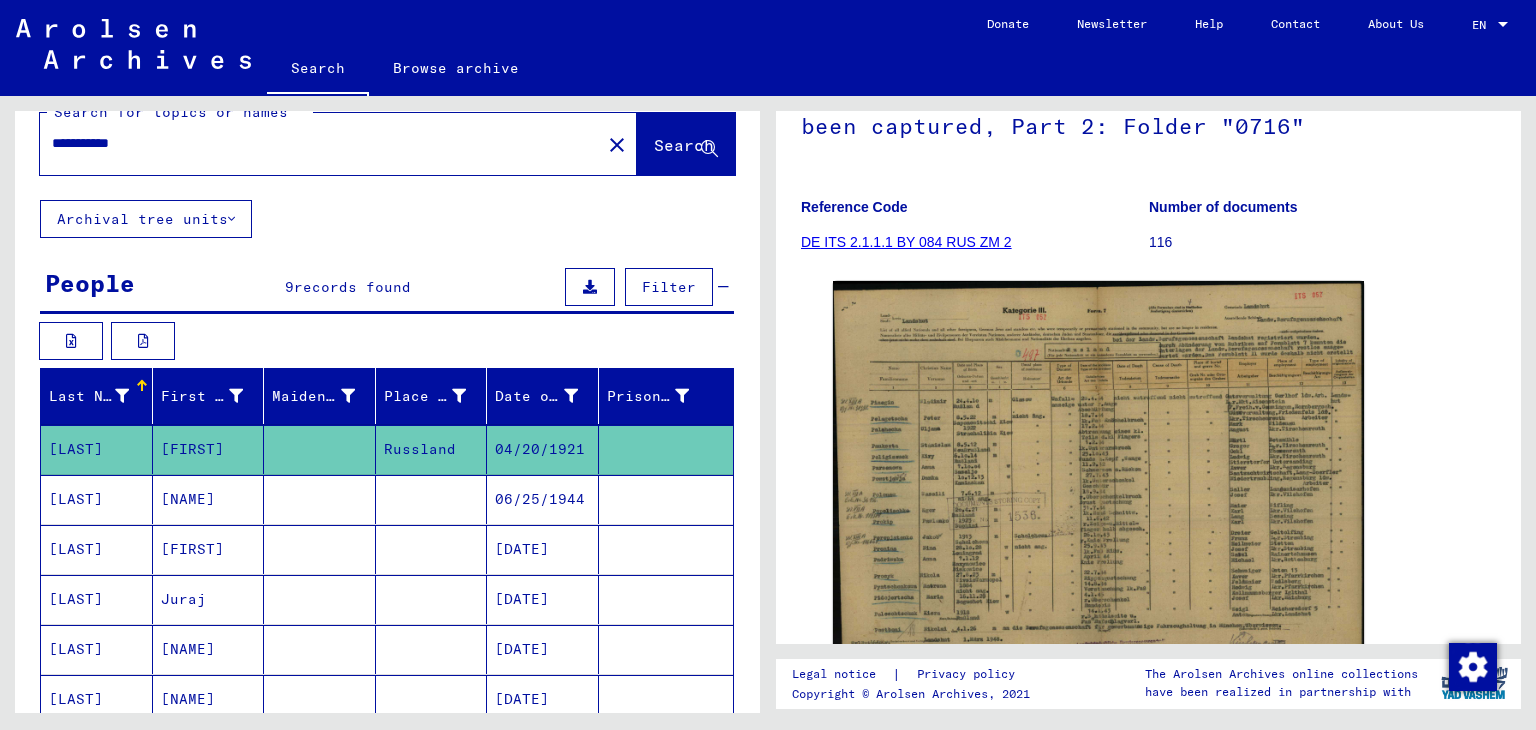scroll, scrollTop: 0, scrollLeft: 0, axis: both 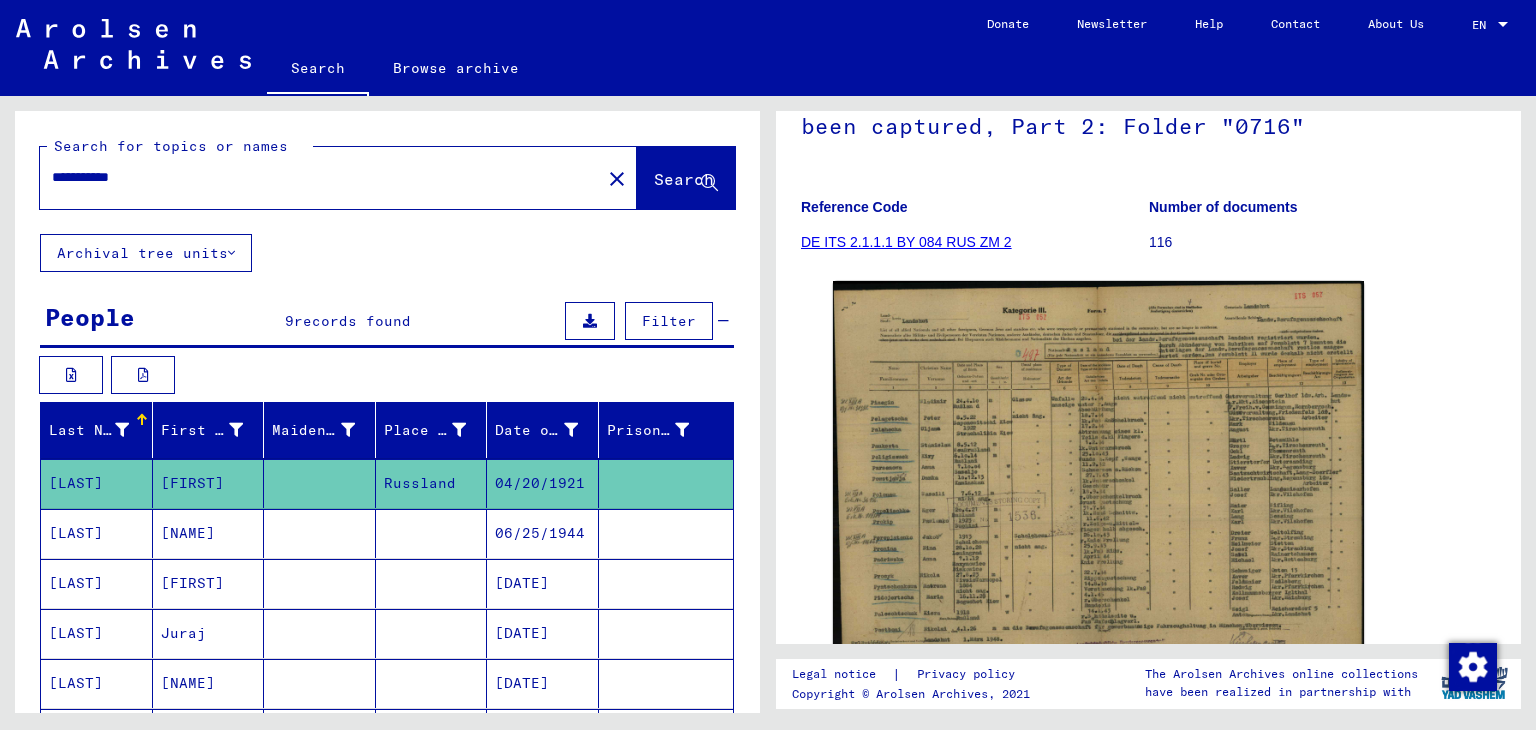 click on "**********" at bounding box center (320, 177) 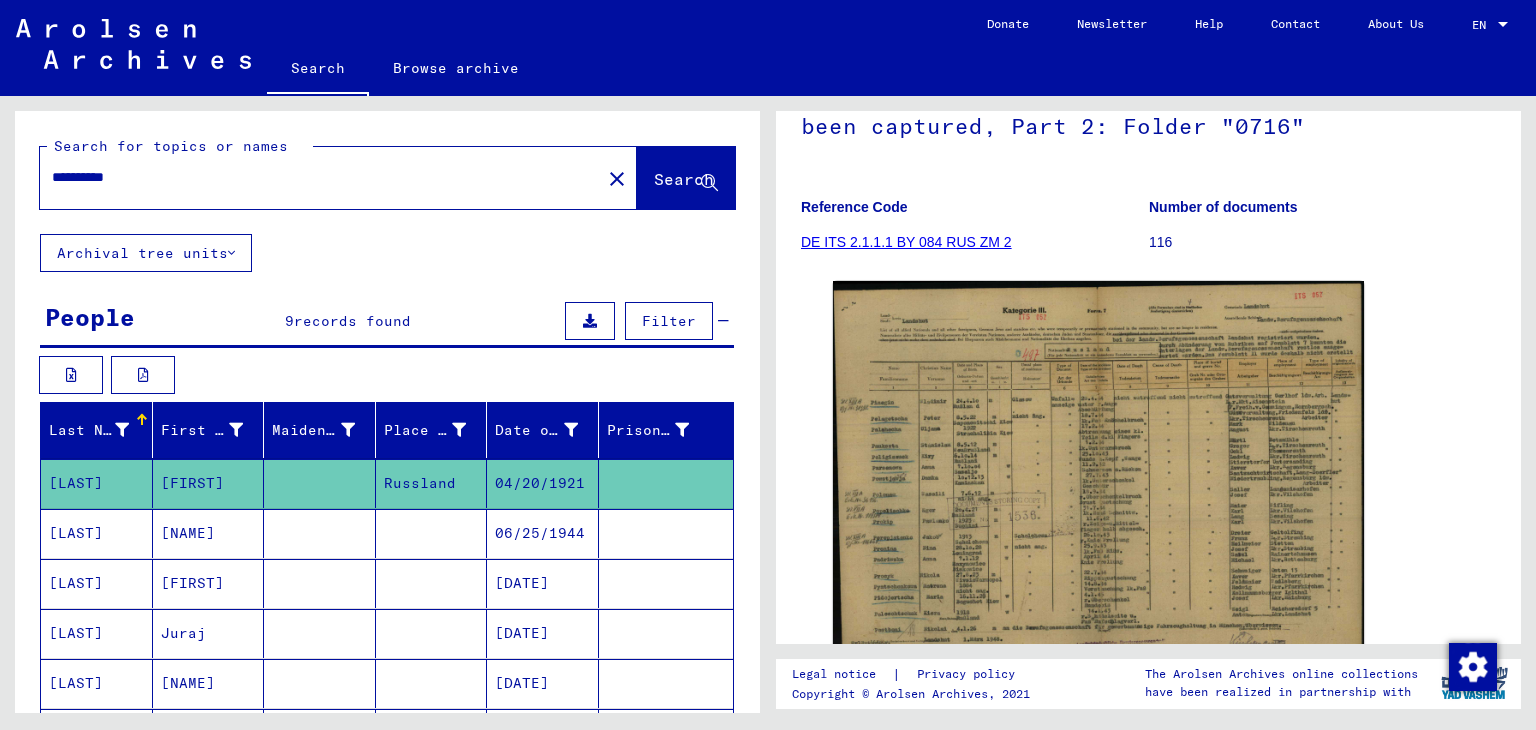 scroll, scrollTop: 0, scrollLeft: 0, axis: both 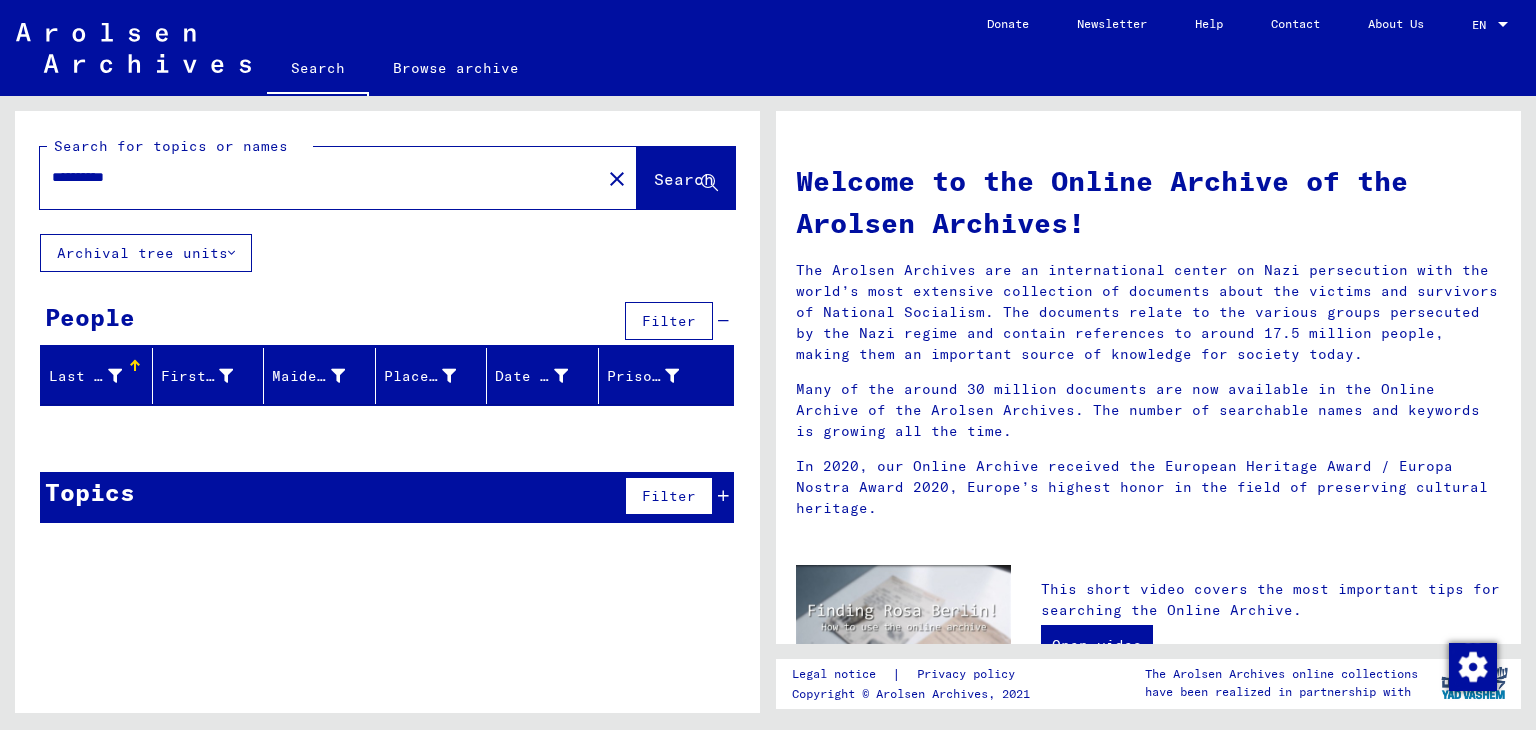 click on "**********" at bounding box center [314, 177] 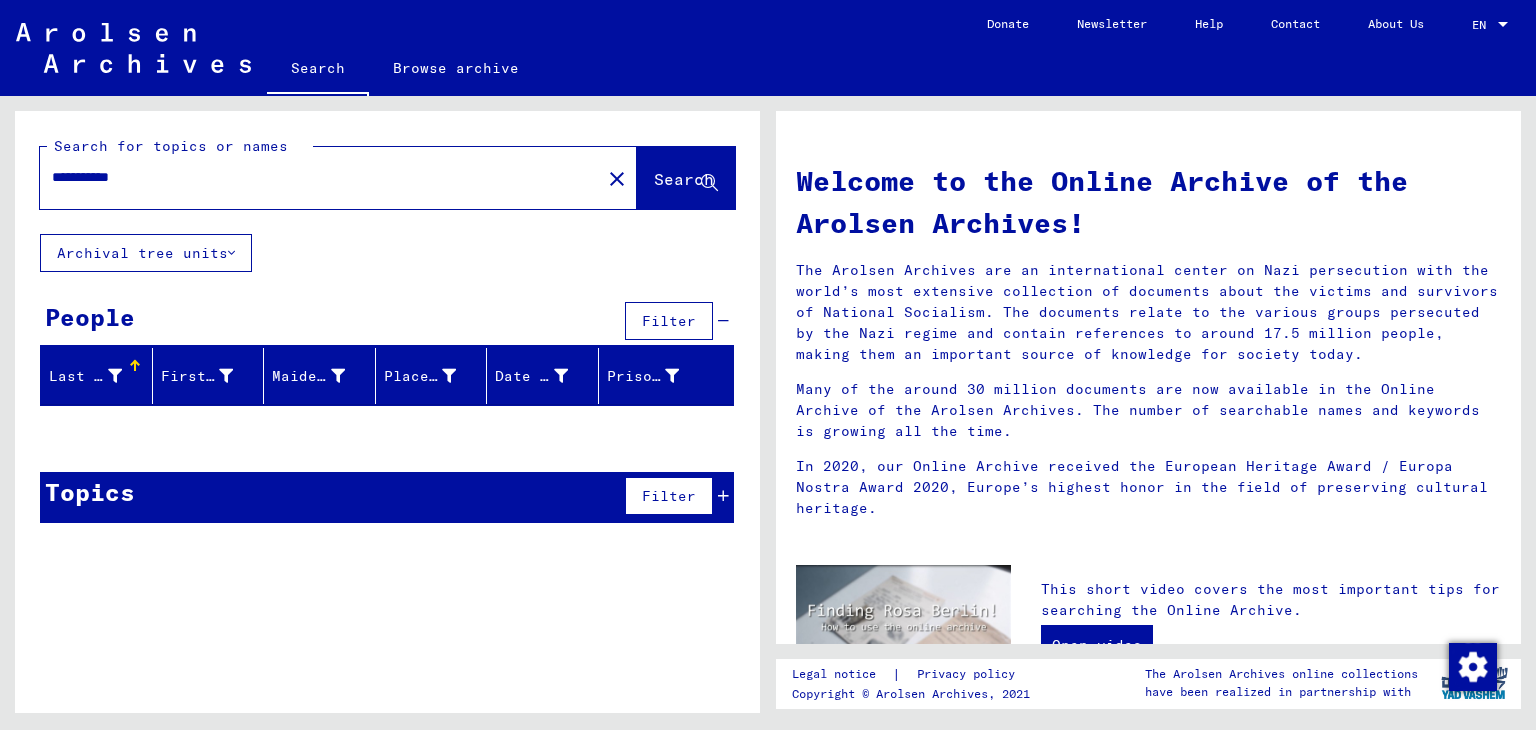 click on "Search" 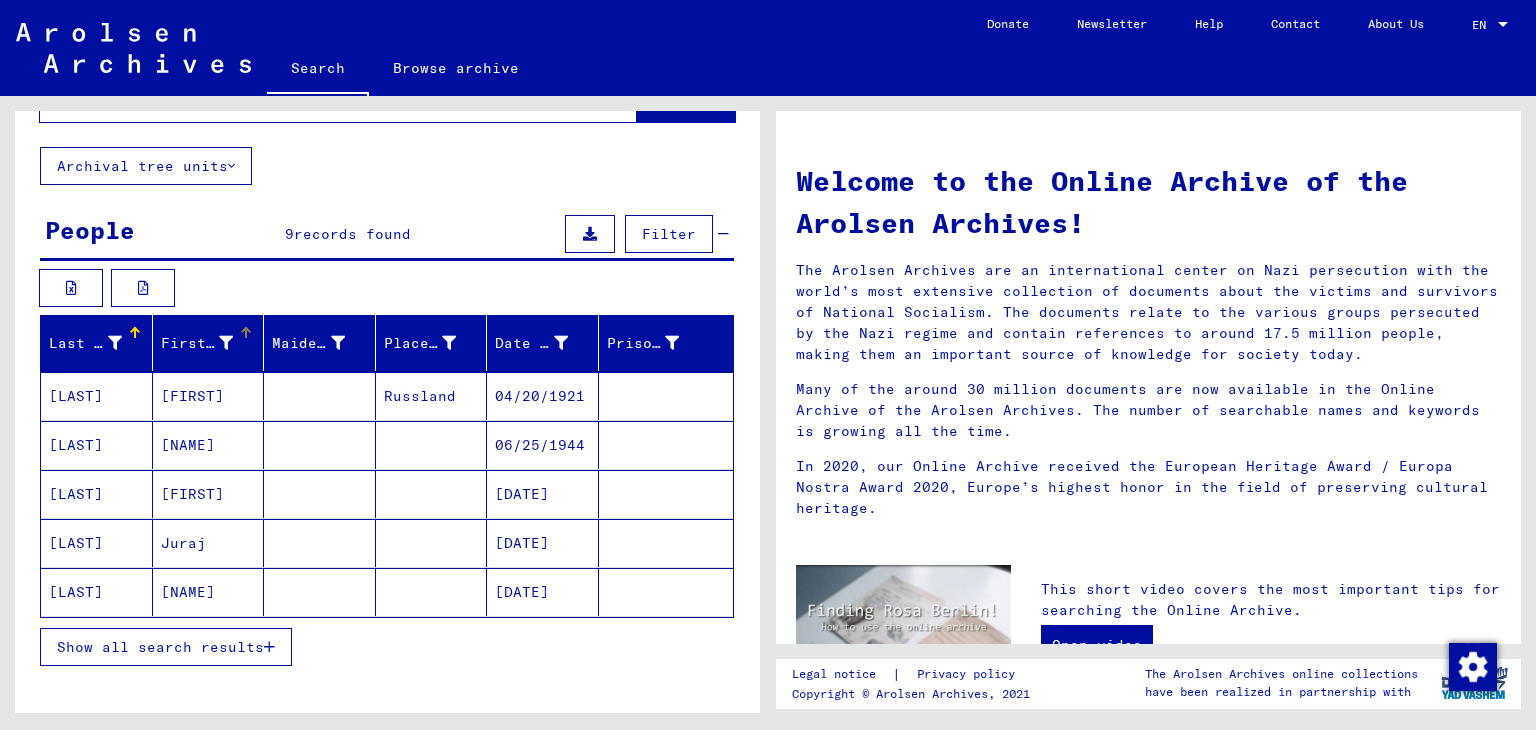 scroll, scrollTop: 0, scrollLeft: 0, axis: both 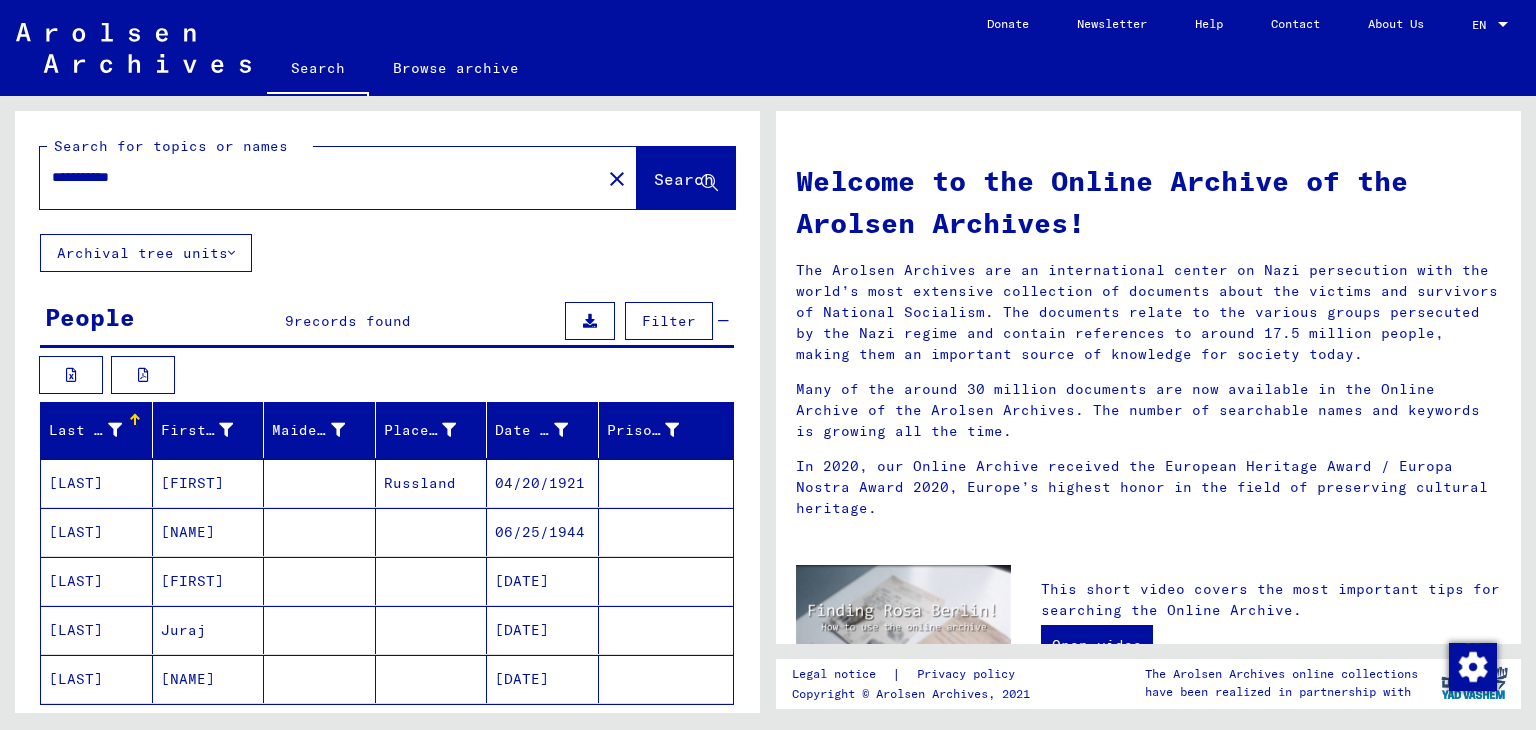 click on "**********" at bounding box center (314, 177) 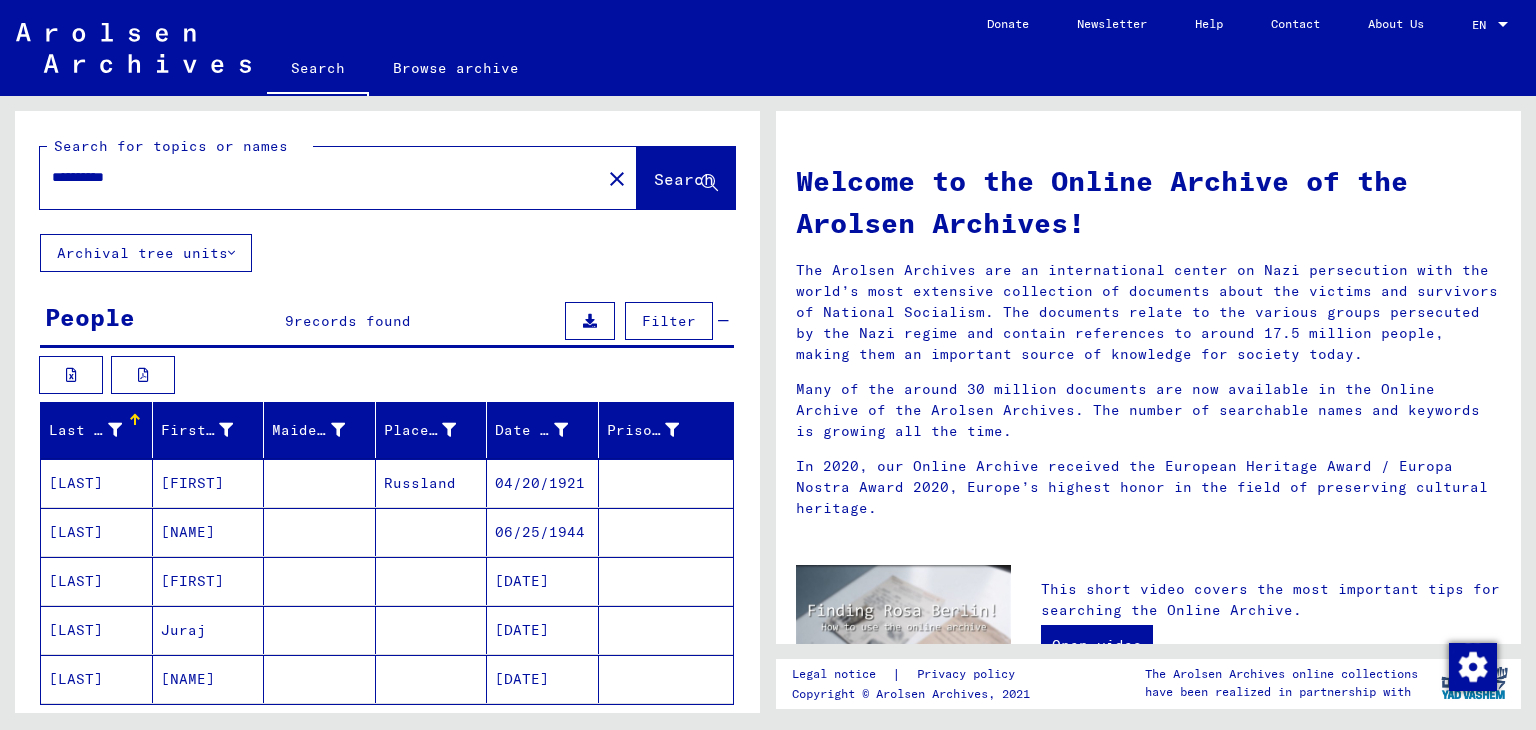 click on "**********" at bounding box center (314, 177) 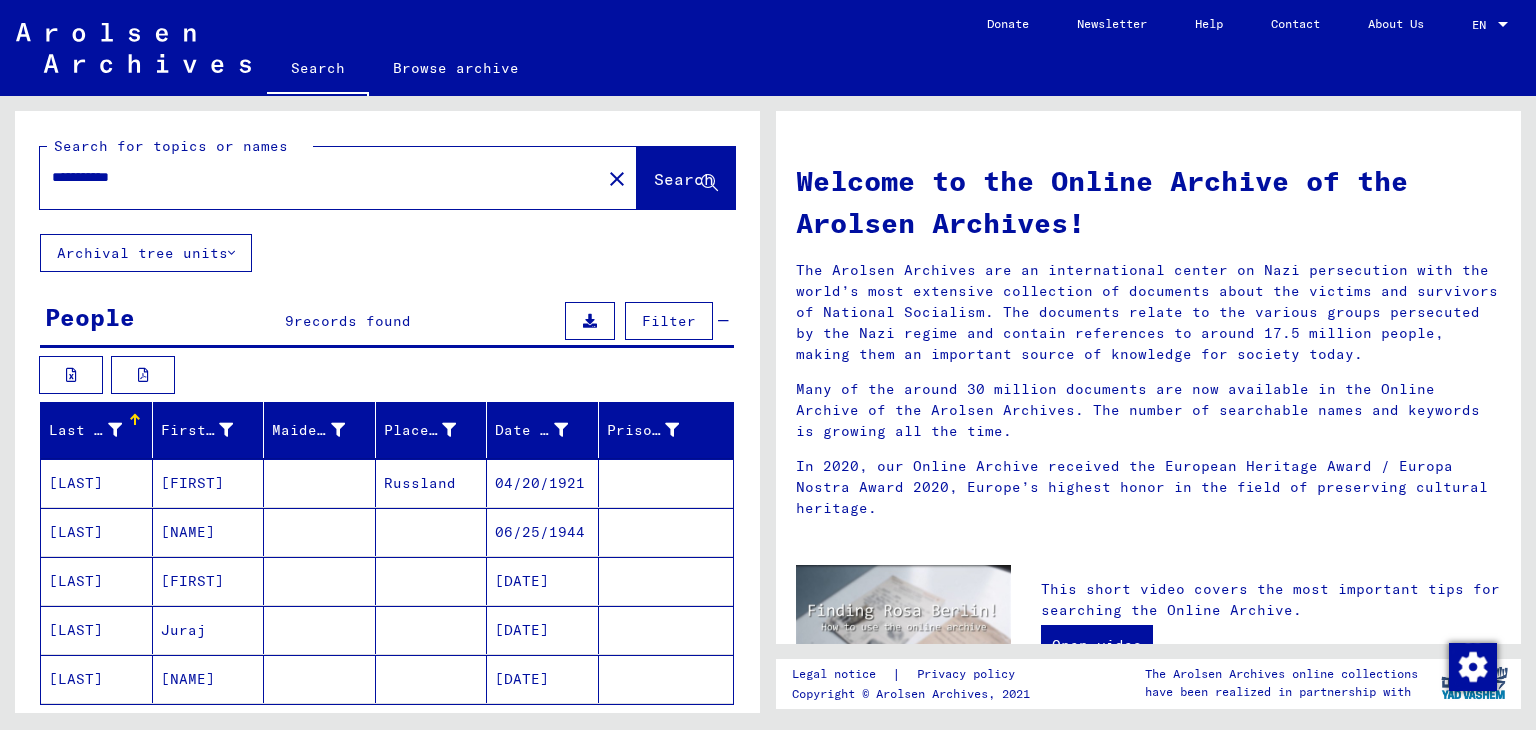 click on "Search" 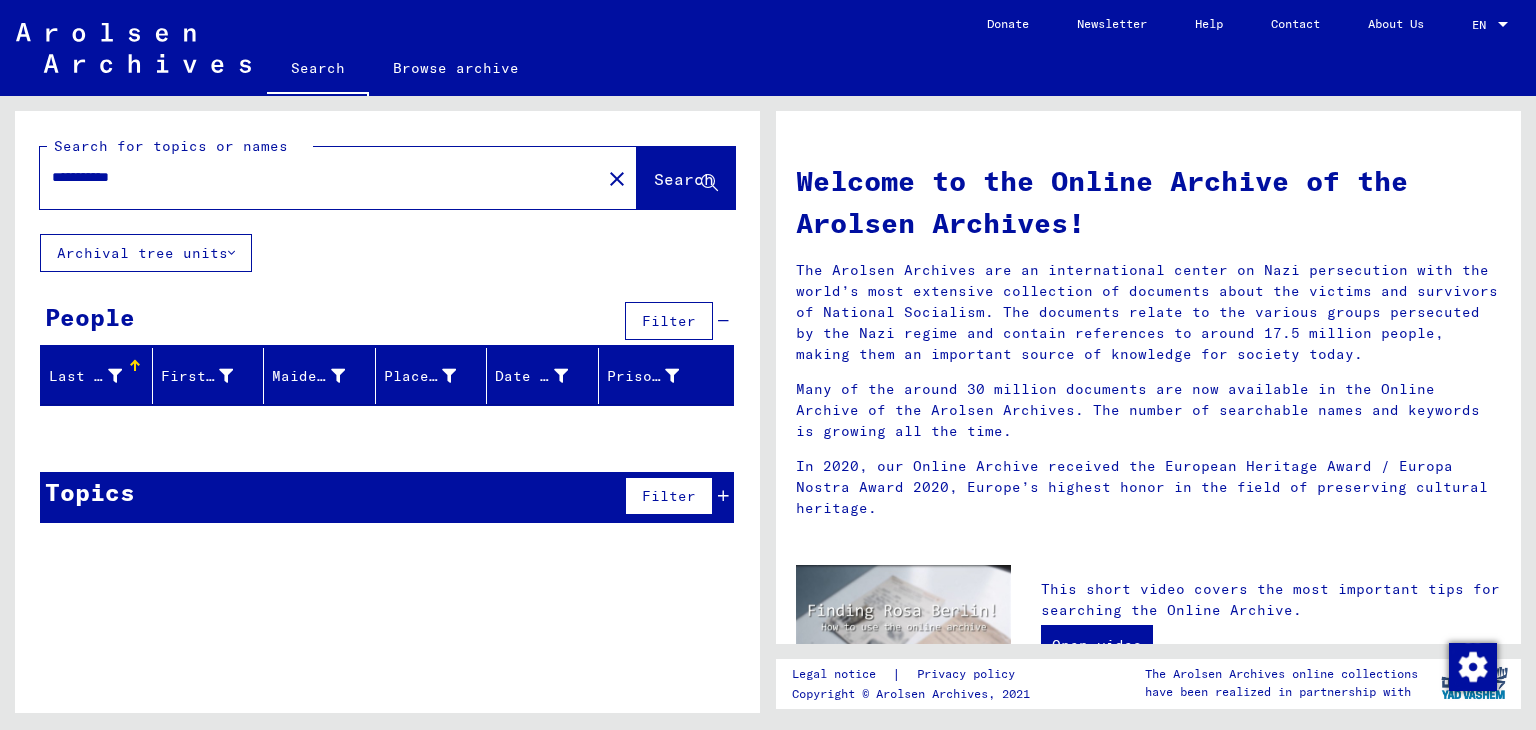 drag, startPoint x: 183, startPoint y: 175, endPoint x: 103, endPoint y: 180, distance: 80.1561 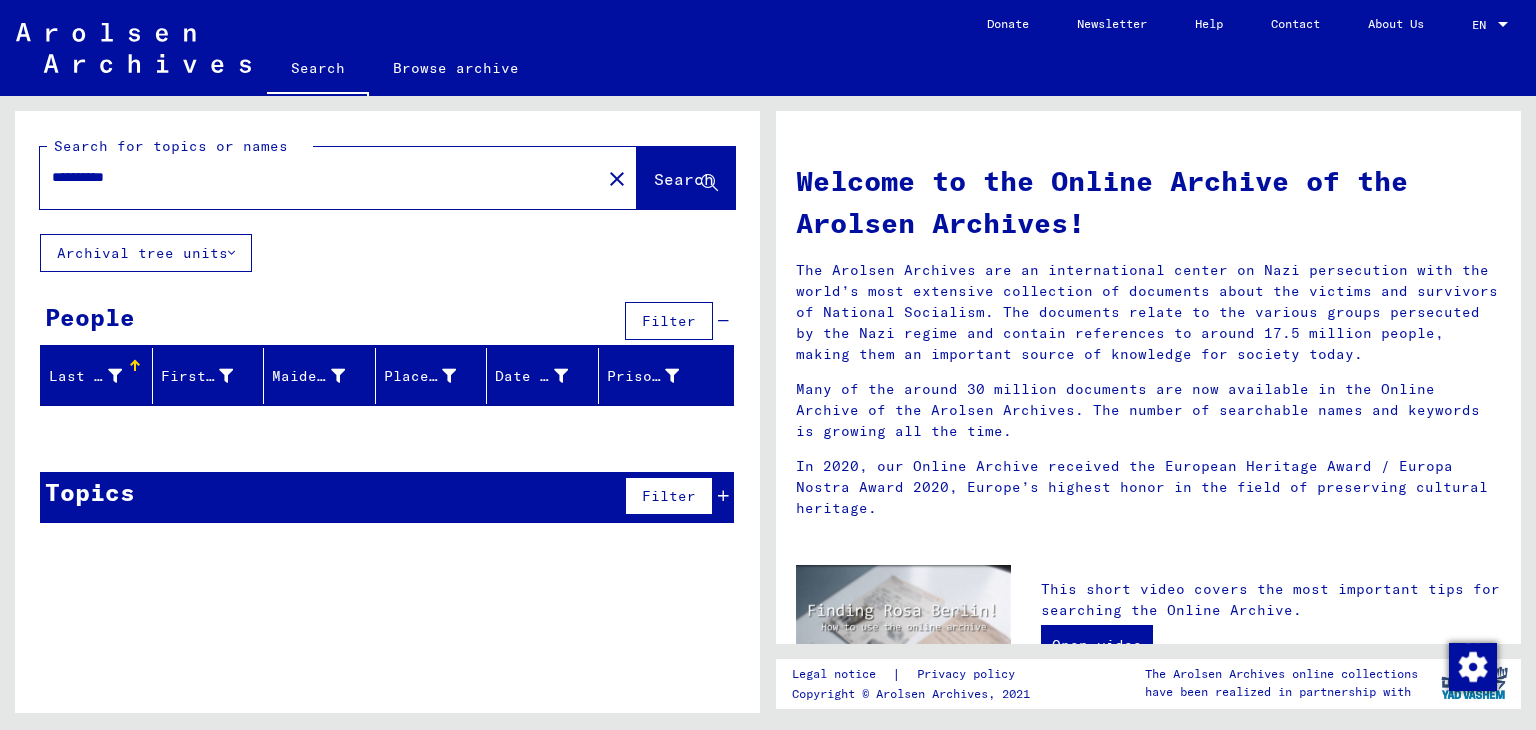 click on "**********" at bounding box center [314, 177] 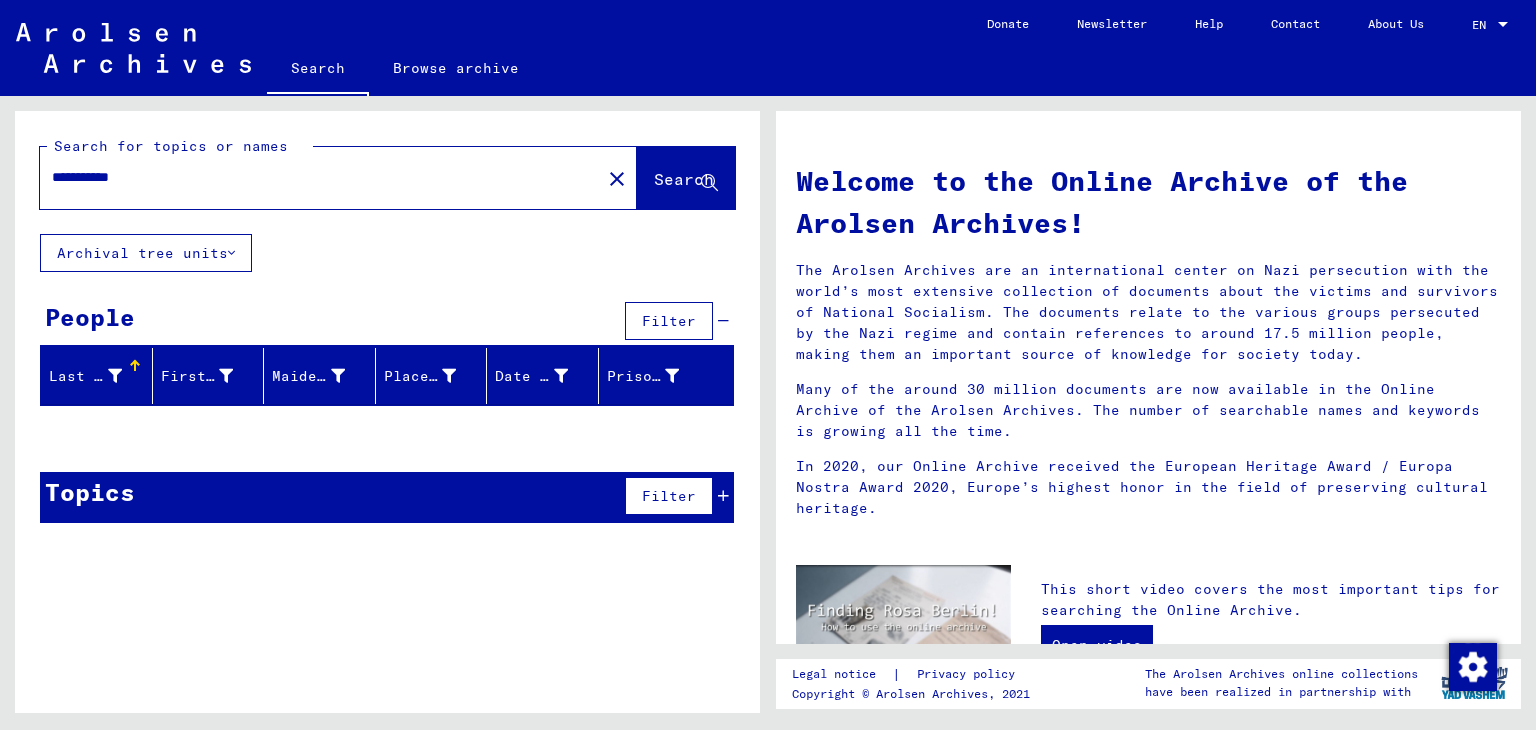 click on "Search" 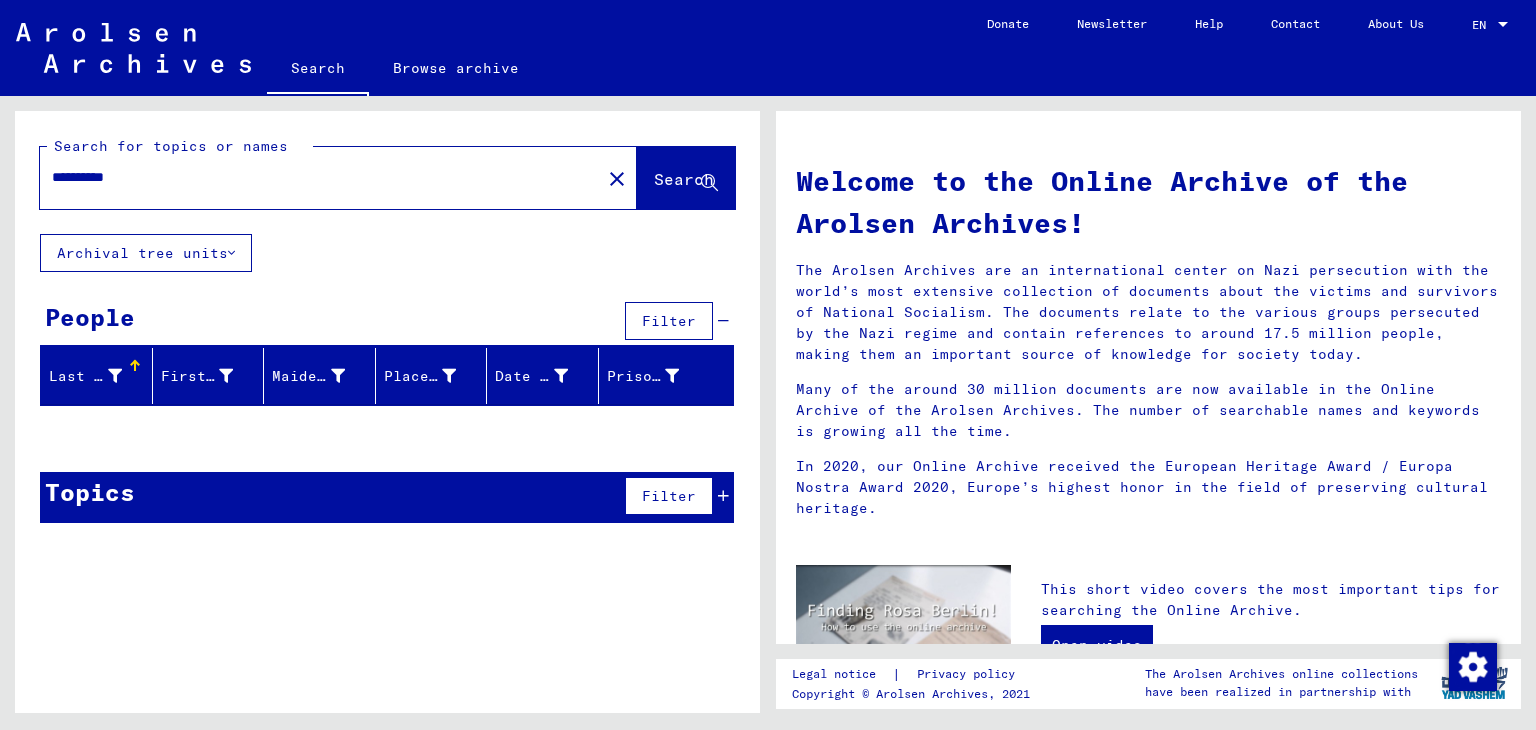 click on "**********" at bounding box center [314, 177] 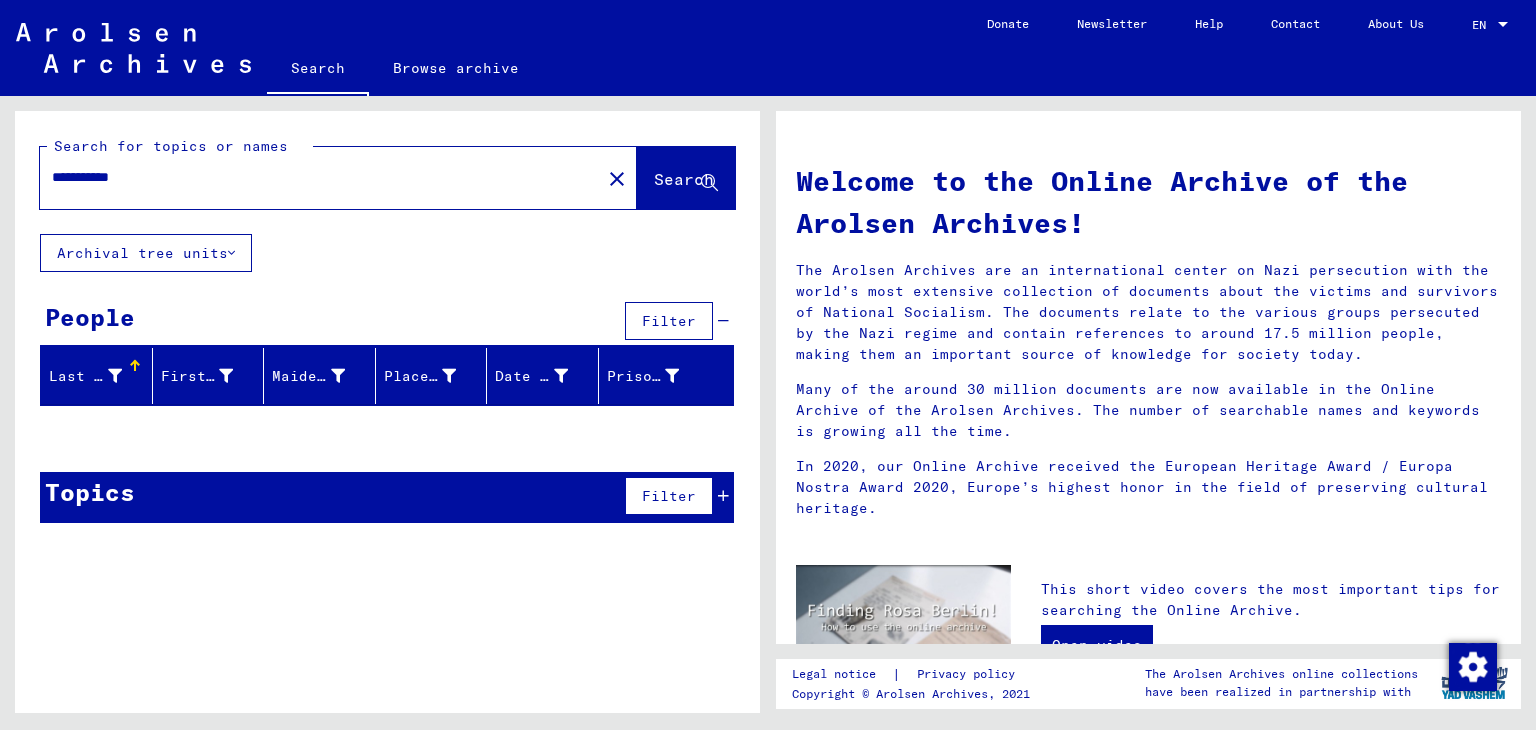 click on "Search" 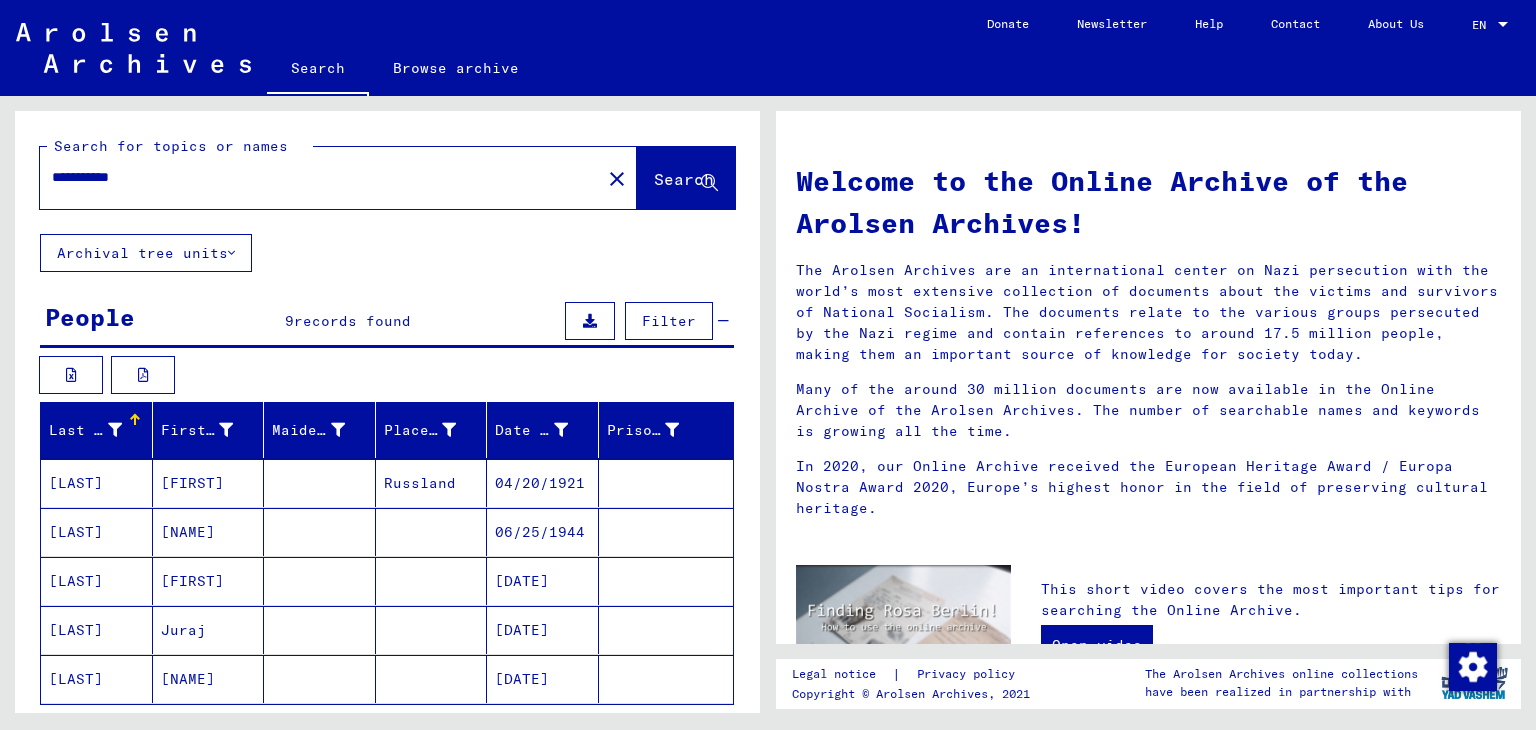 click on "**********" at bounding box center (314, 177) 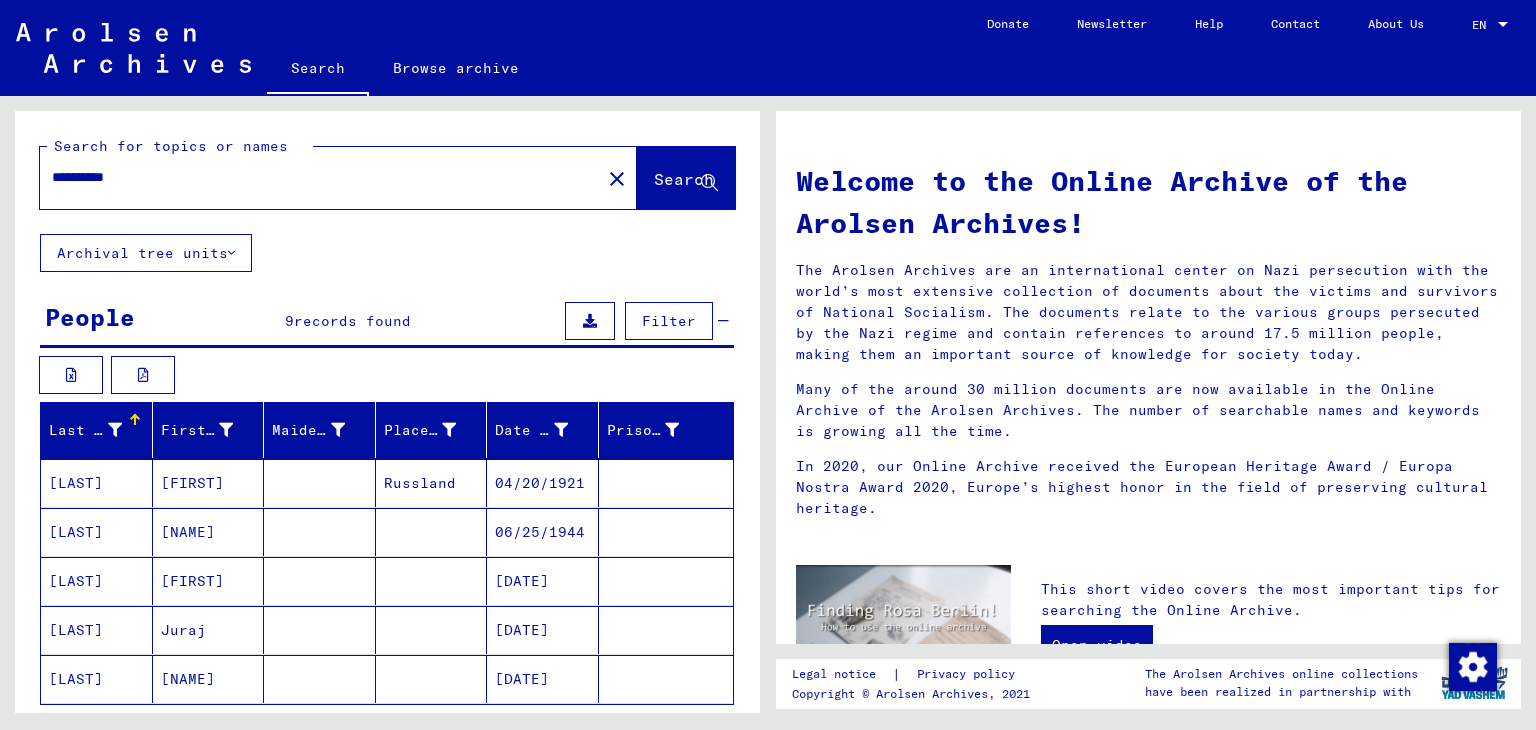 click on "**********" at bounding box center [314, 177] 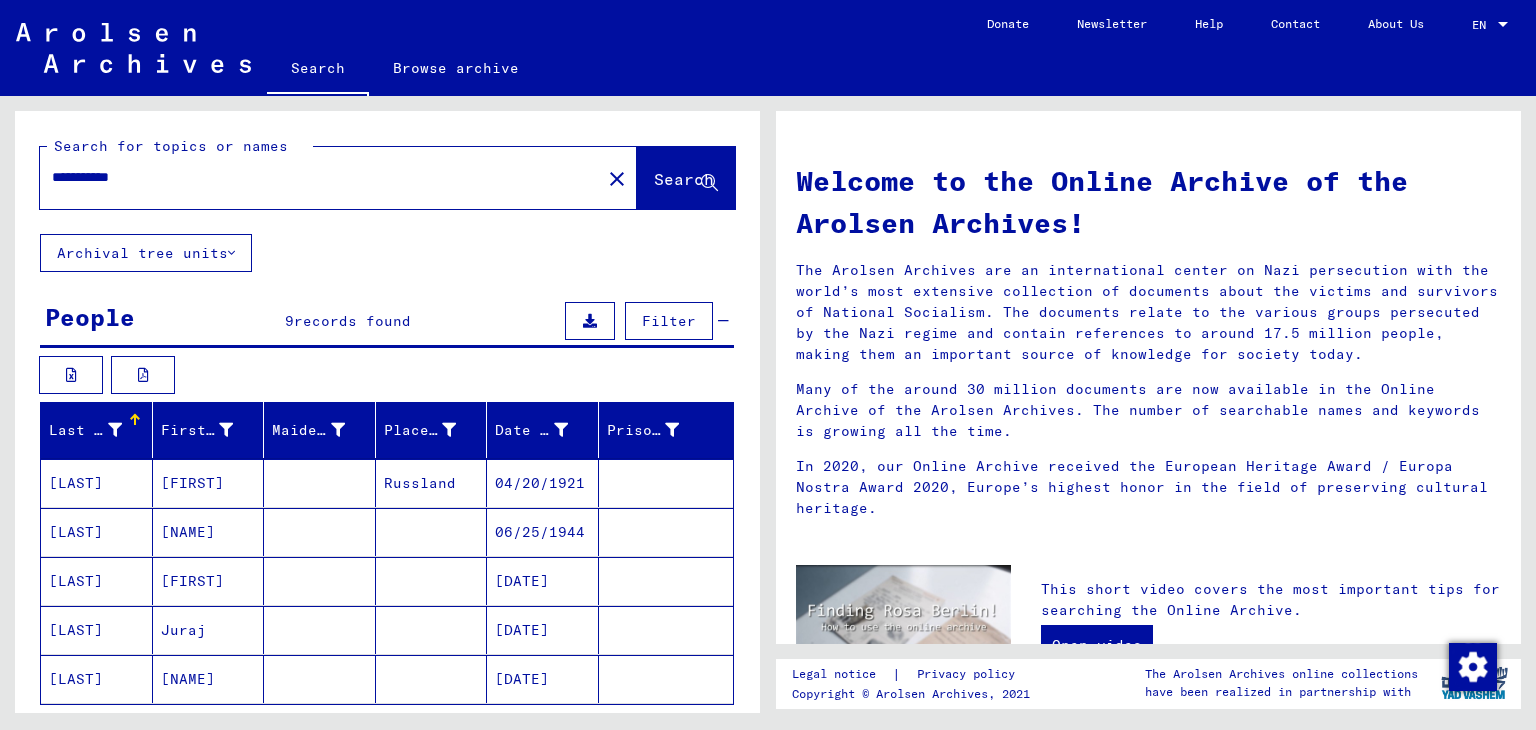type on "**********" 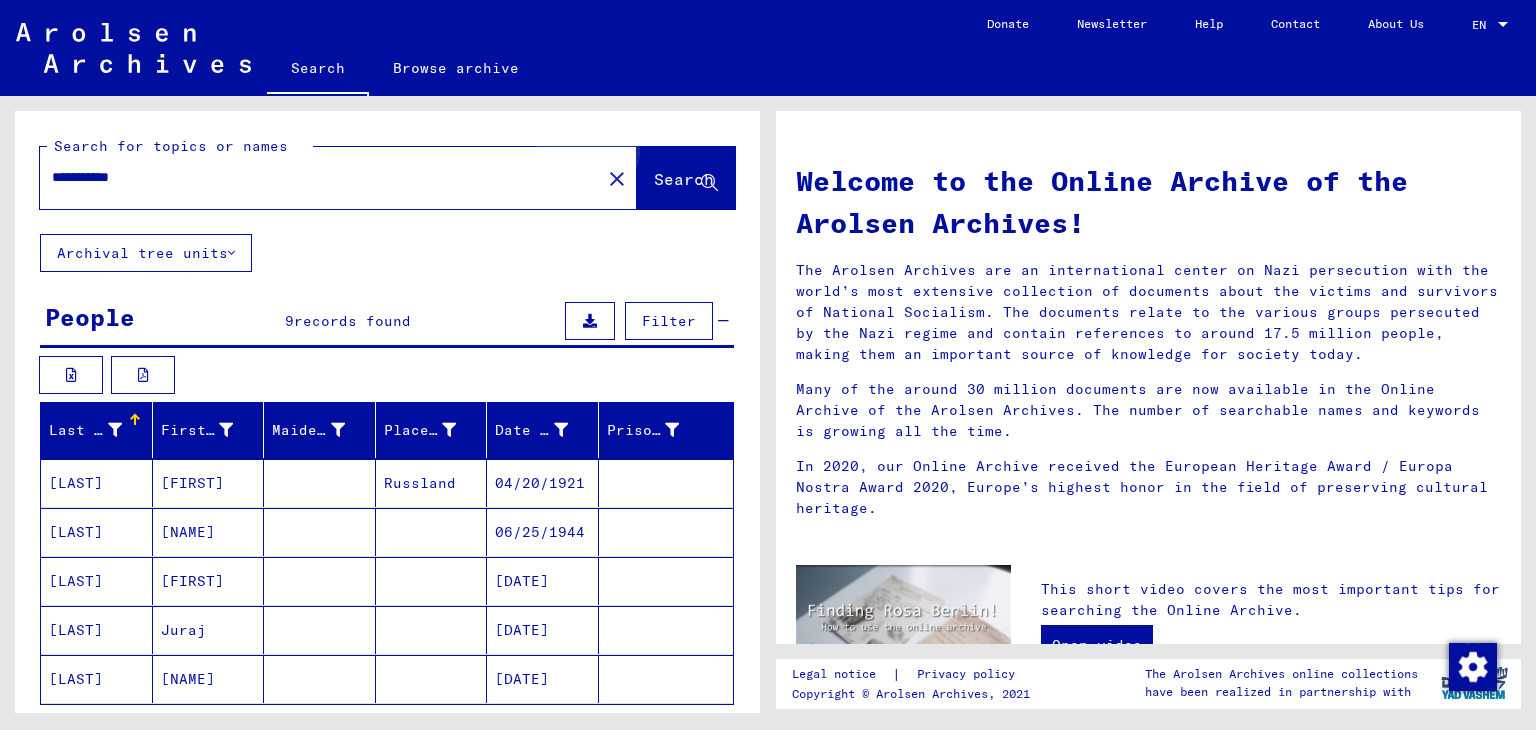 click on "Search" 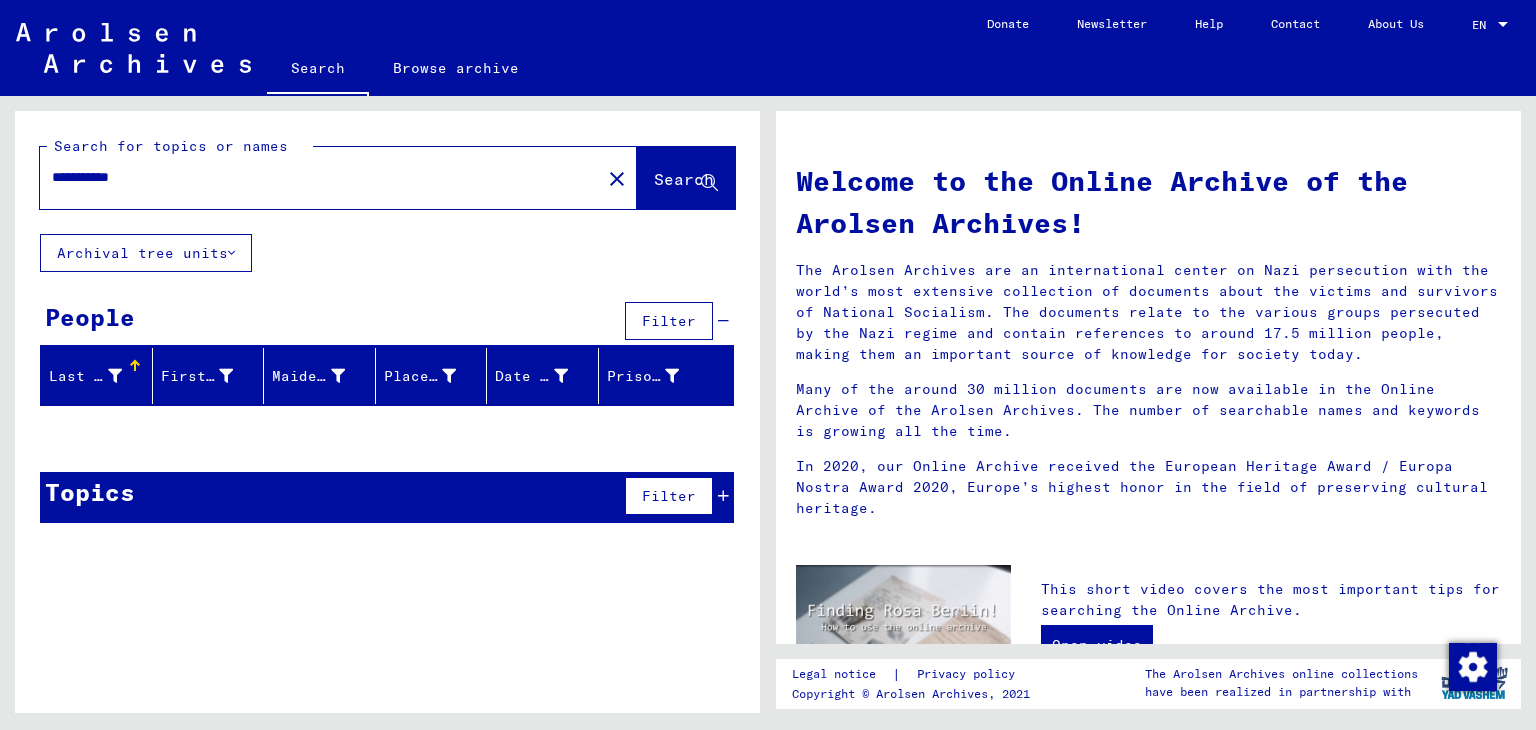 click on "close" 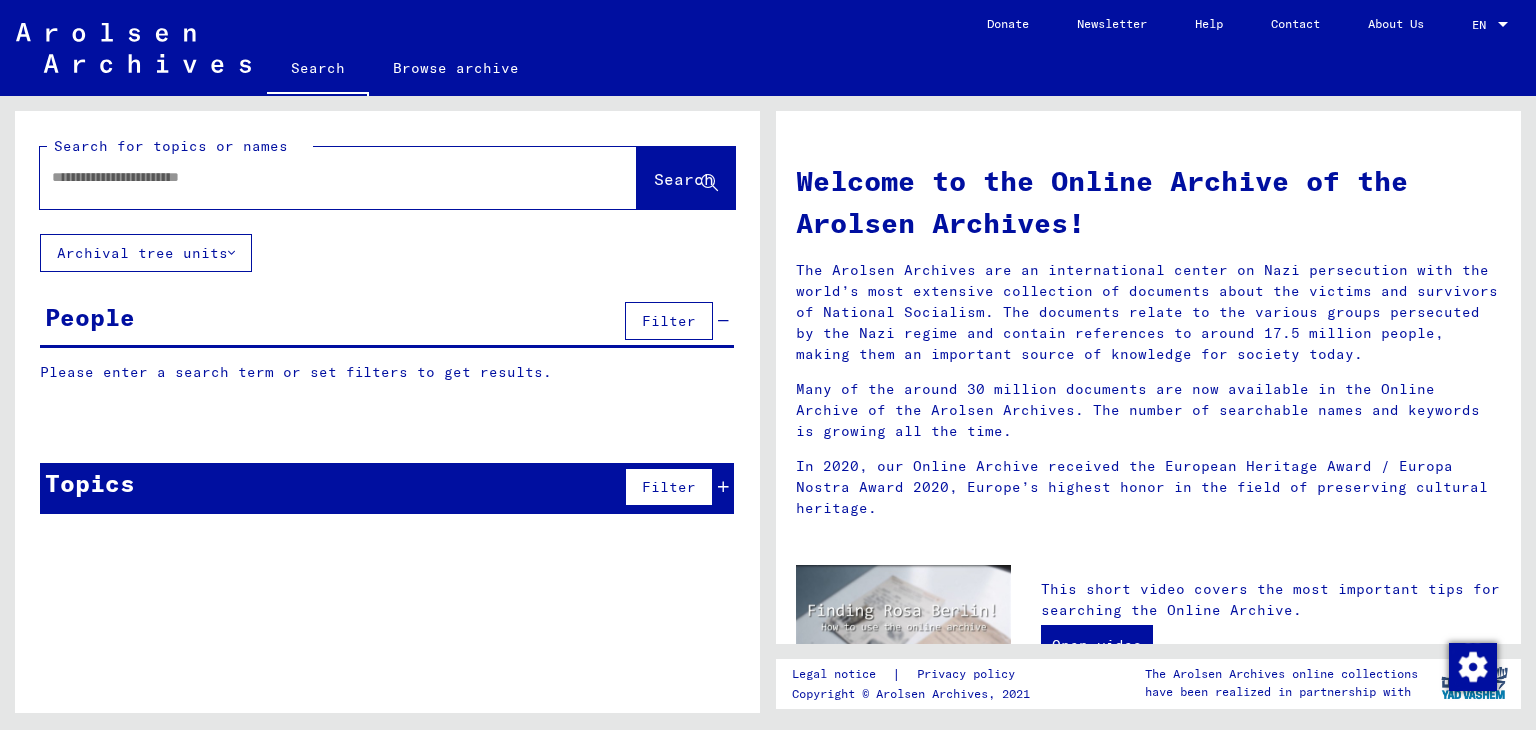 click at bounding box center [314, 177] 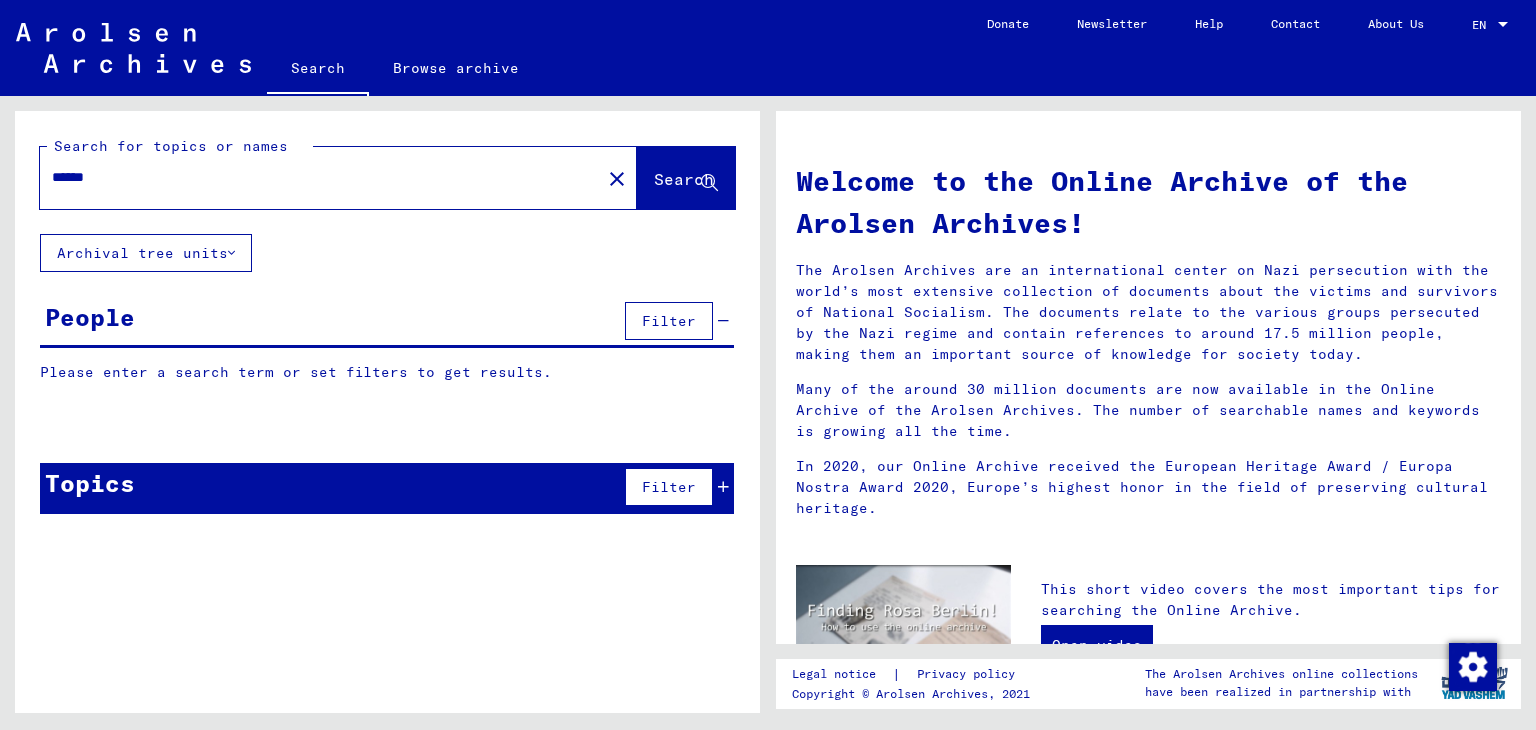 click on "Search" 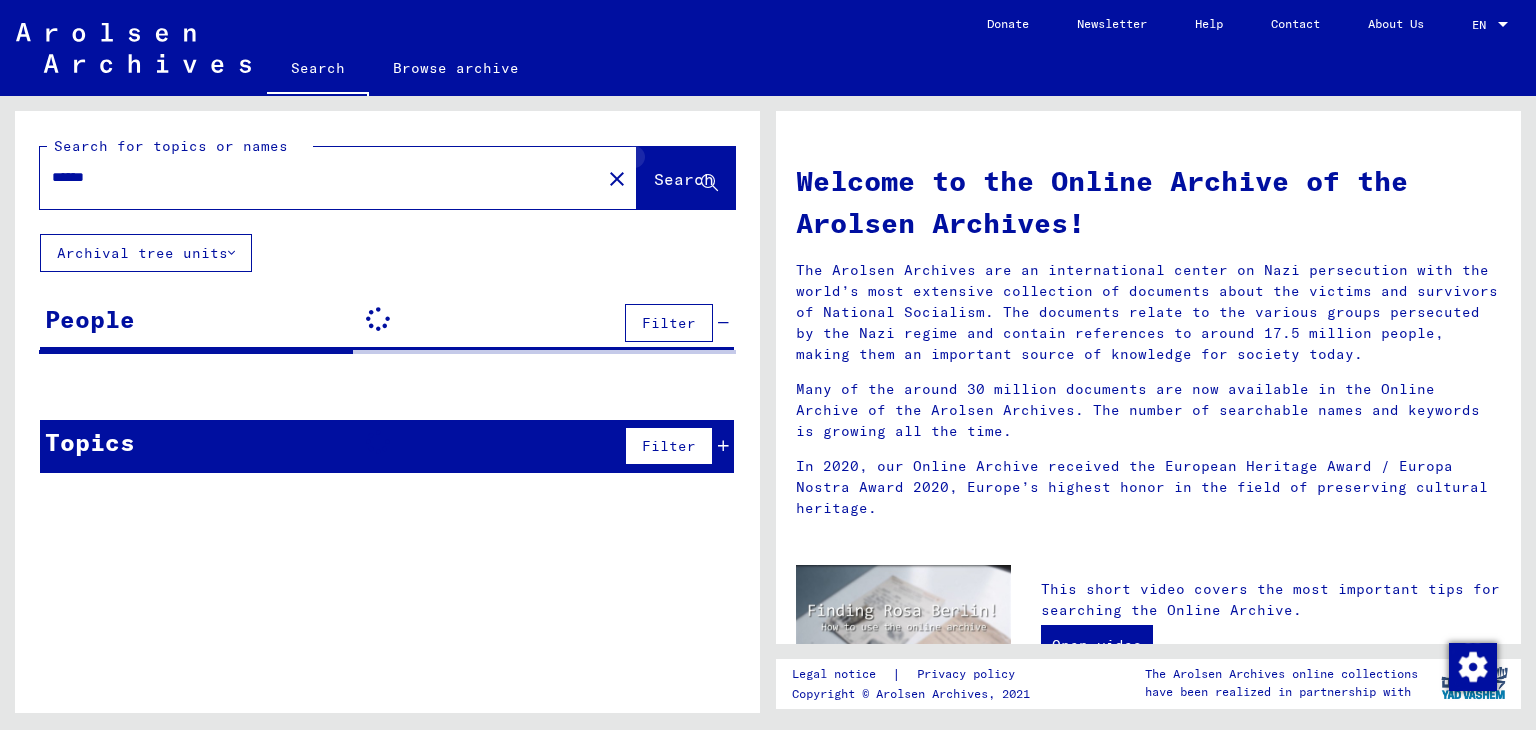 click 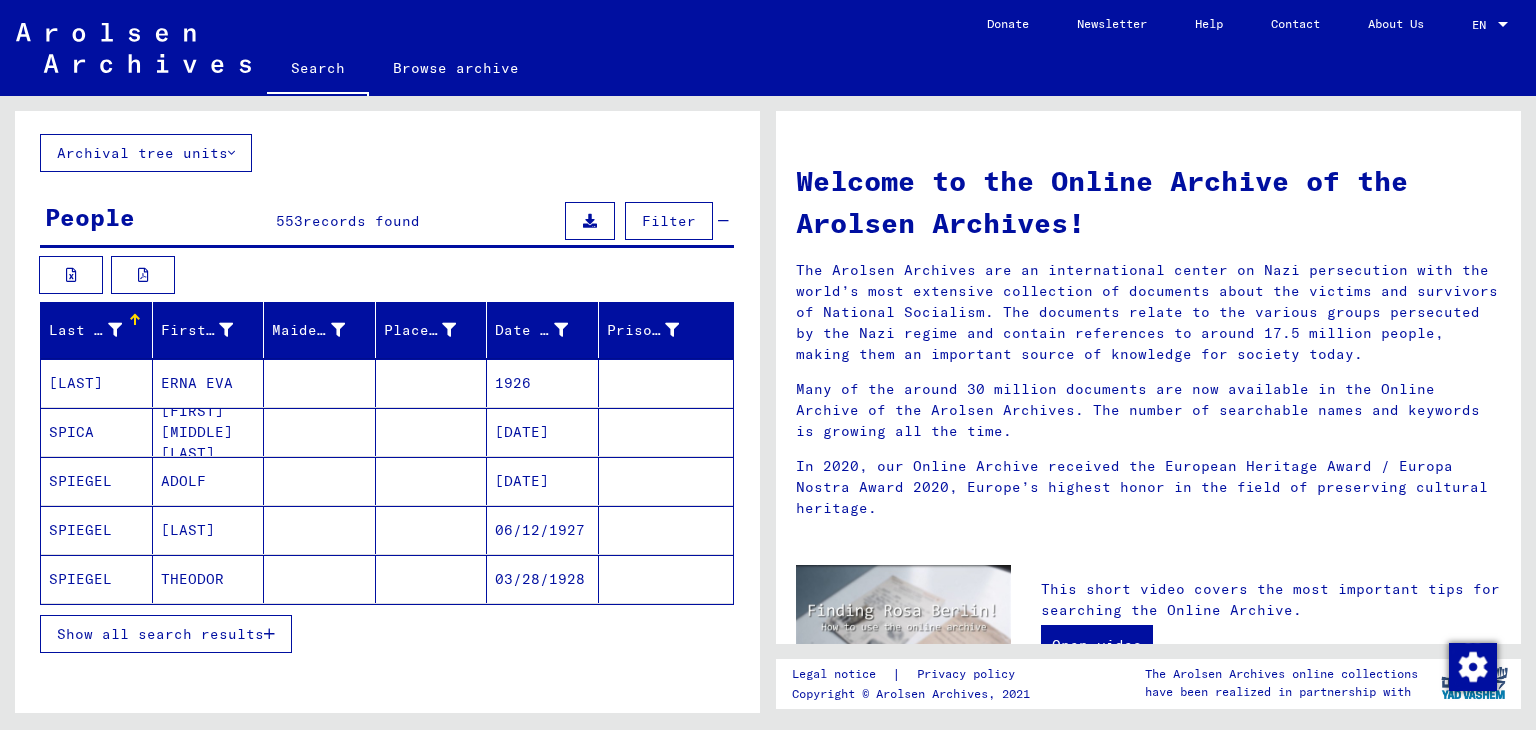 scroll, scrollTop: 0, scrollLeft: 0, axis: both 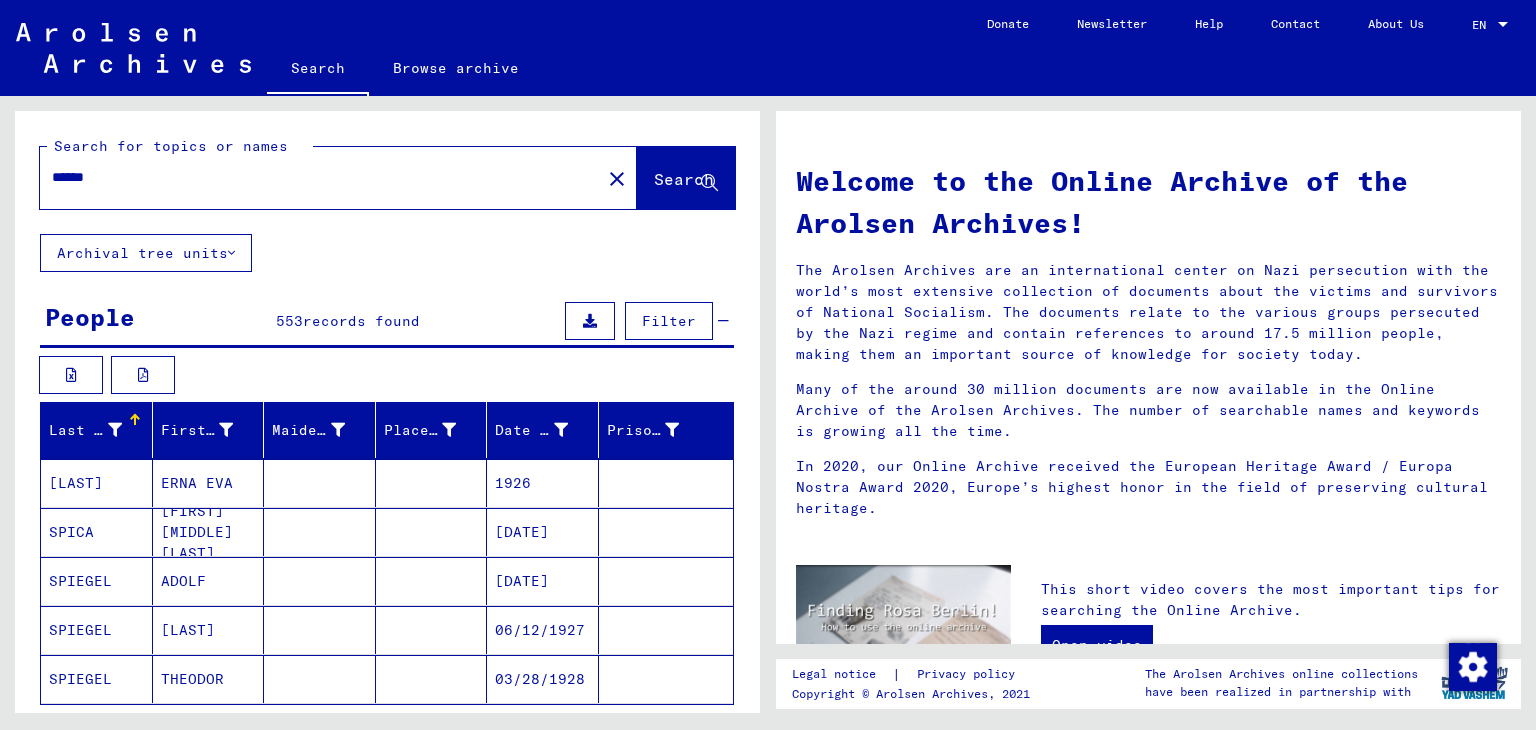 click on "******" at bounding box center (314, 177) 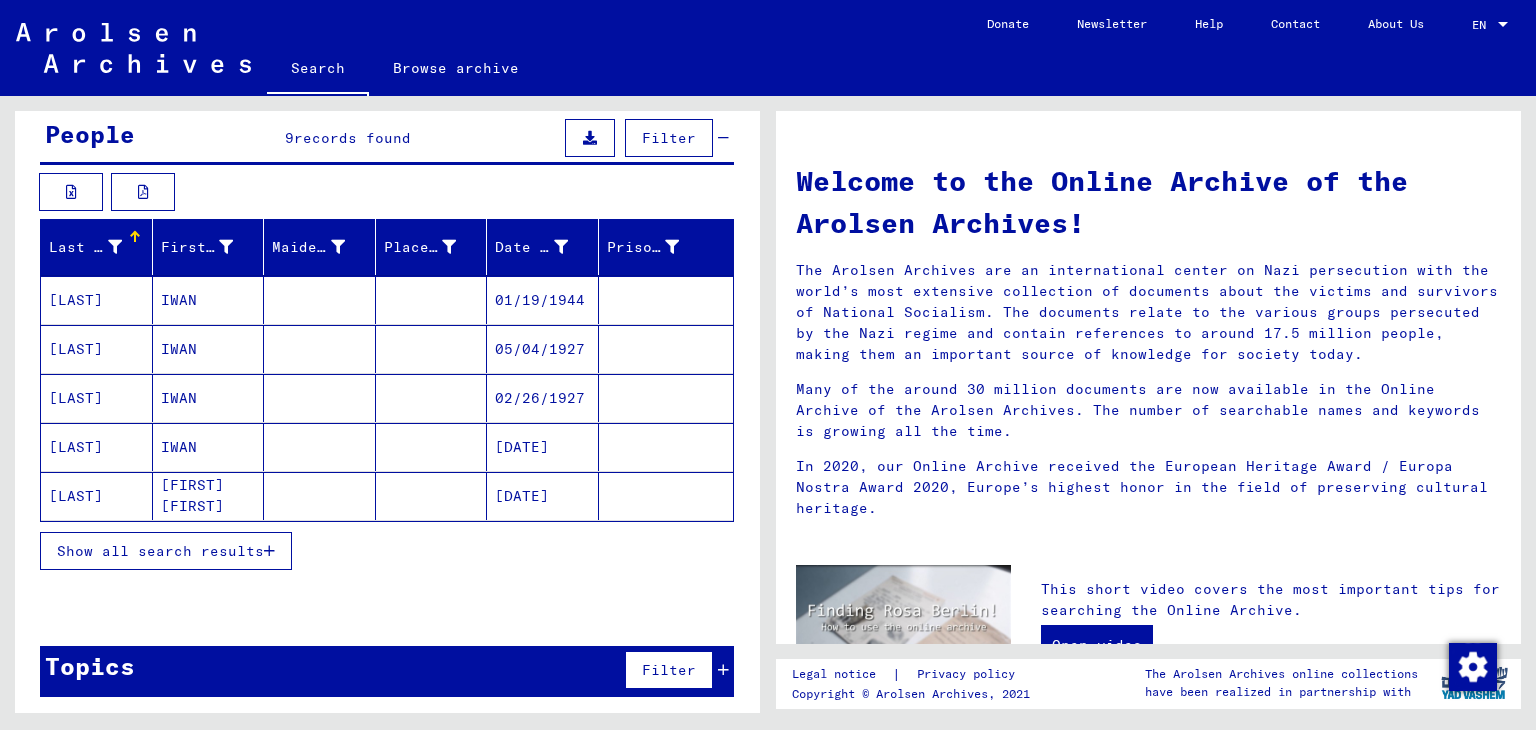 scroll, scrollTop: 0, scrollLeft: 0, axis: both 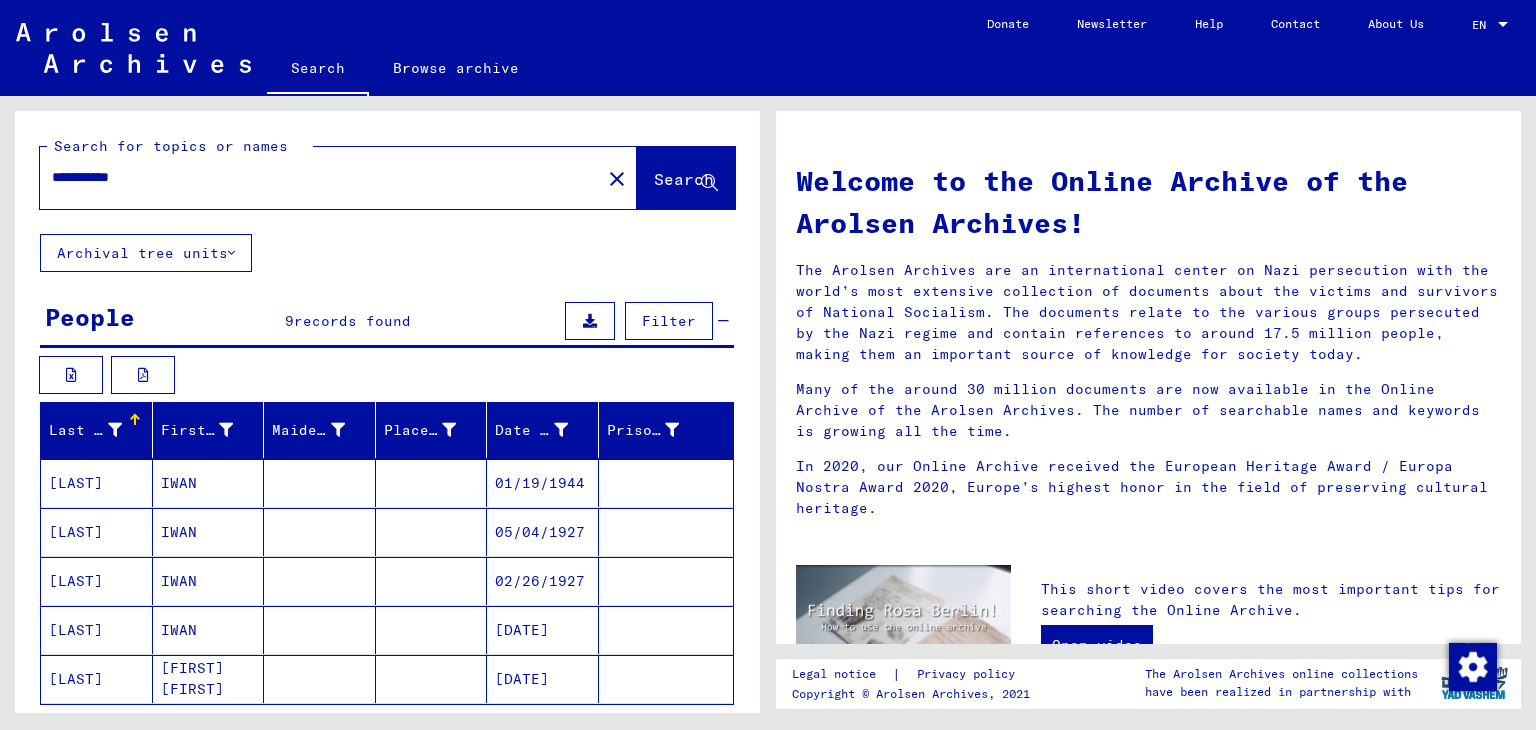 click on "**********" at bounding box center (314, 177) 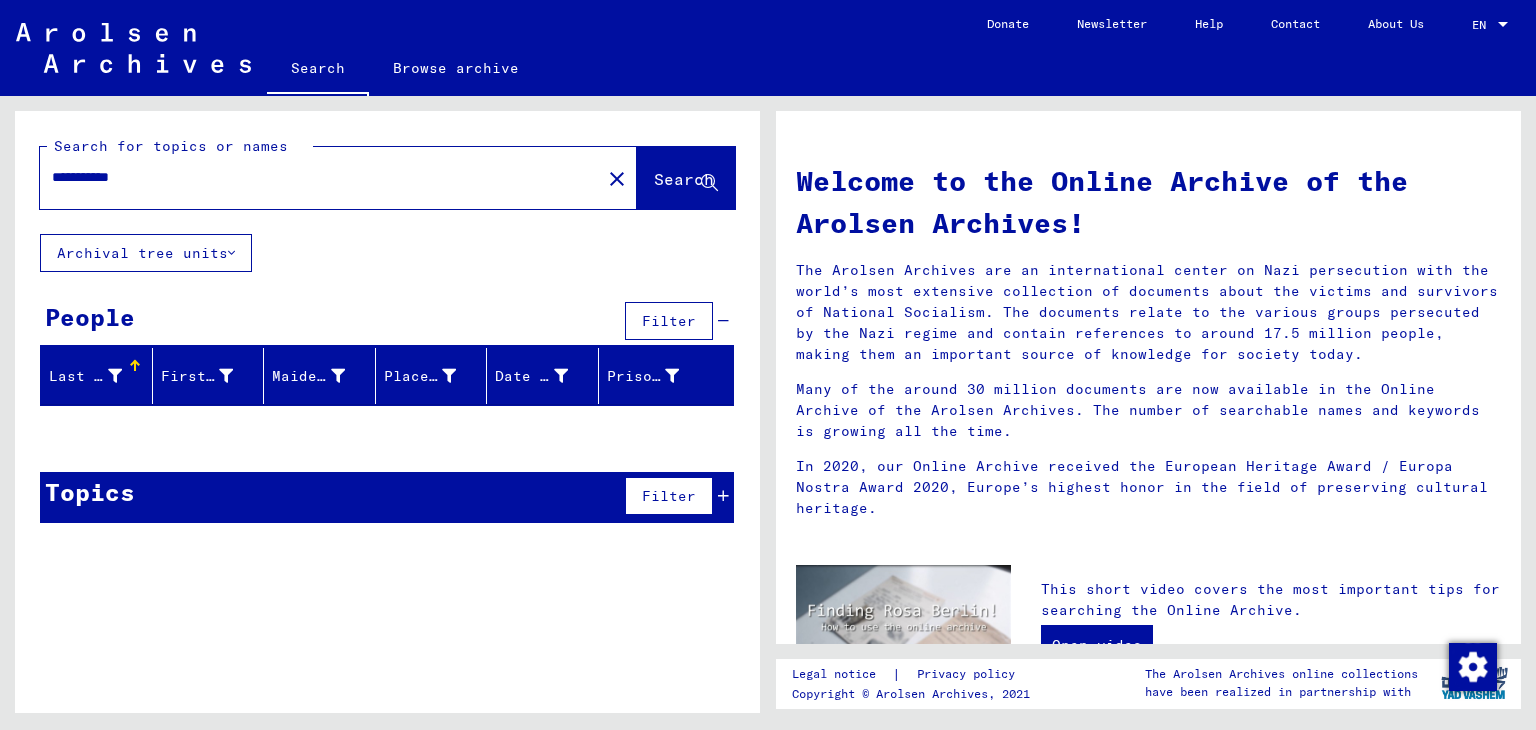 click on "**********" at bounding box center (314, 177) 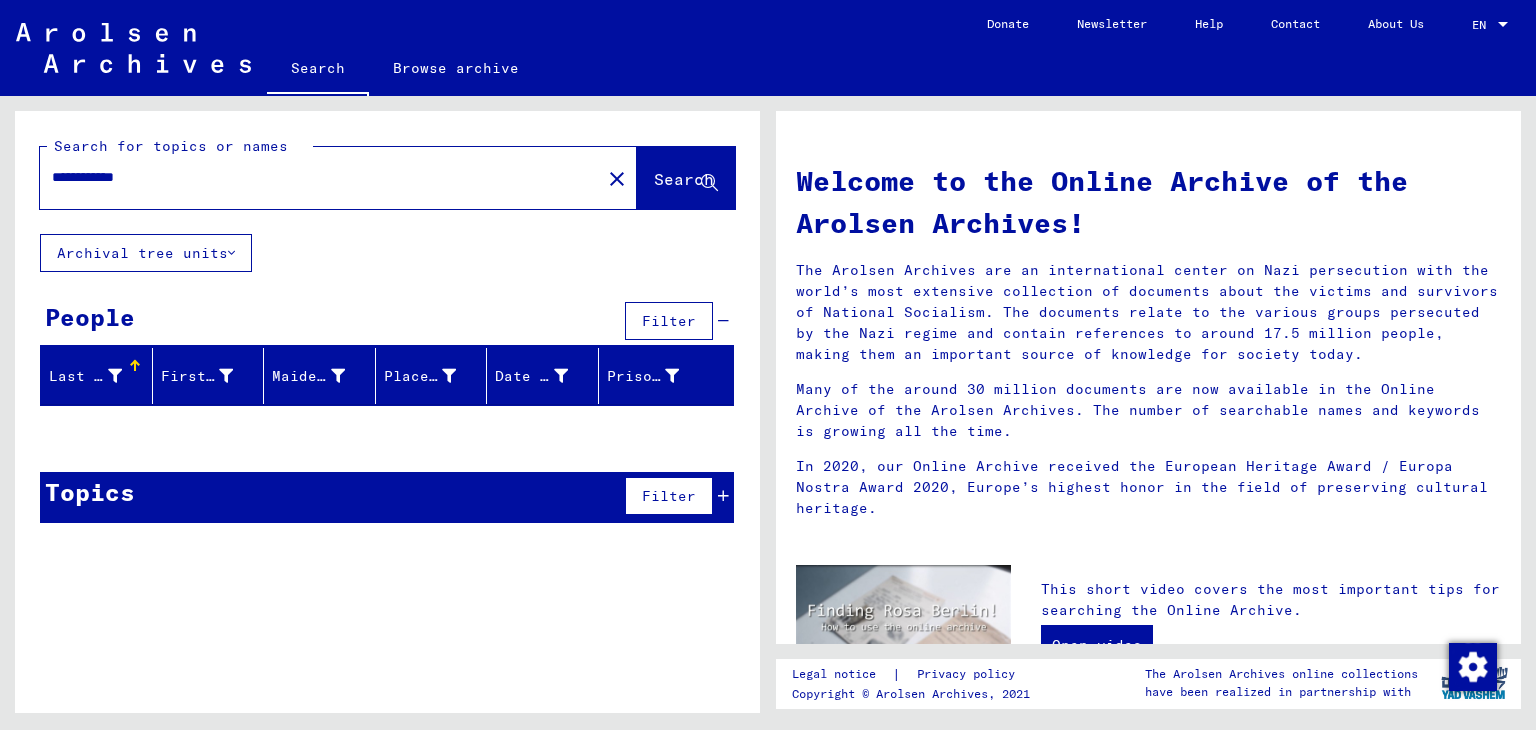 type on "**********" 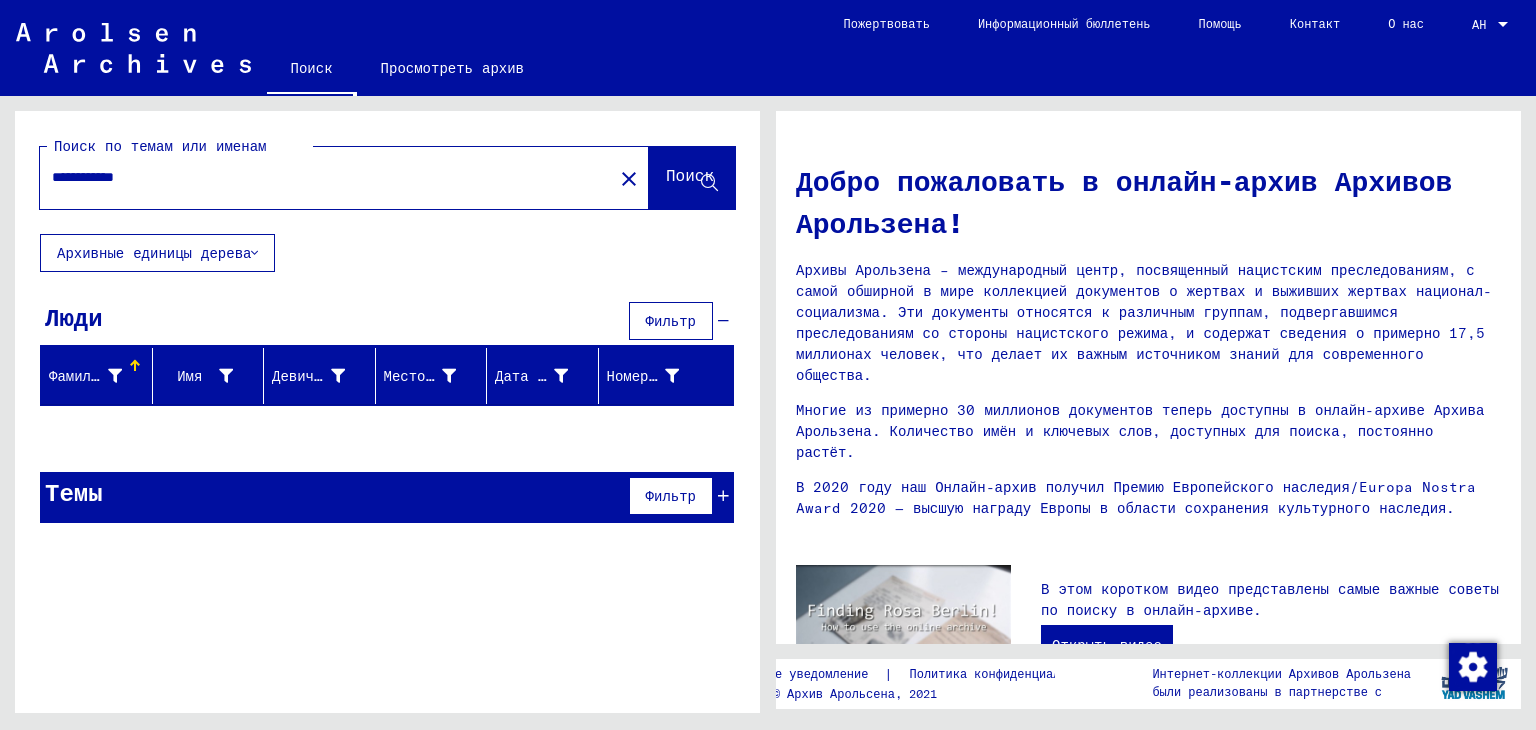 click on "Просмотреть архив" 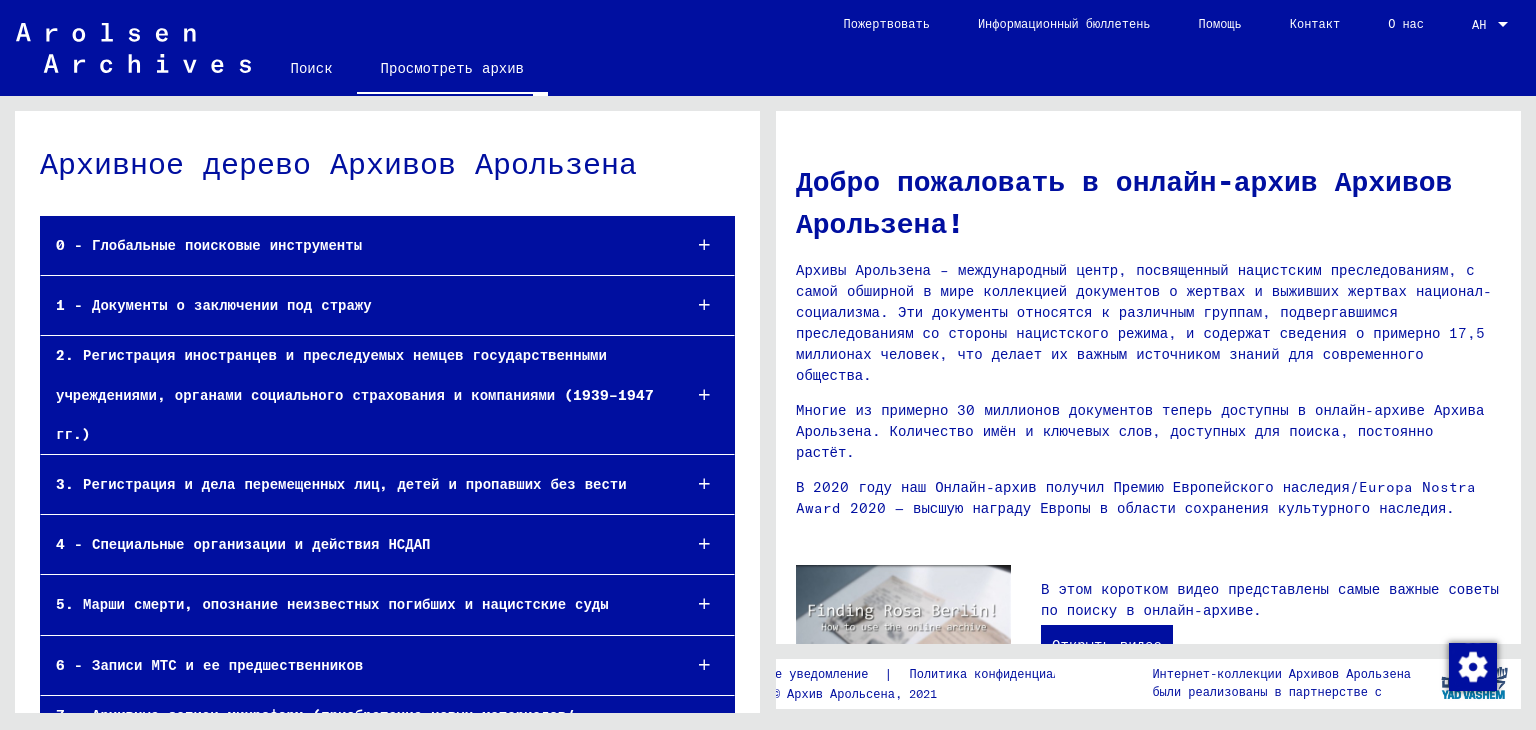 click at bounding box center (704, 245) 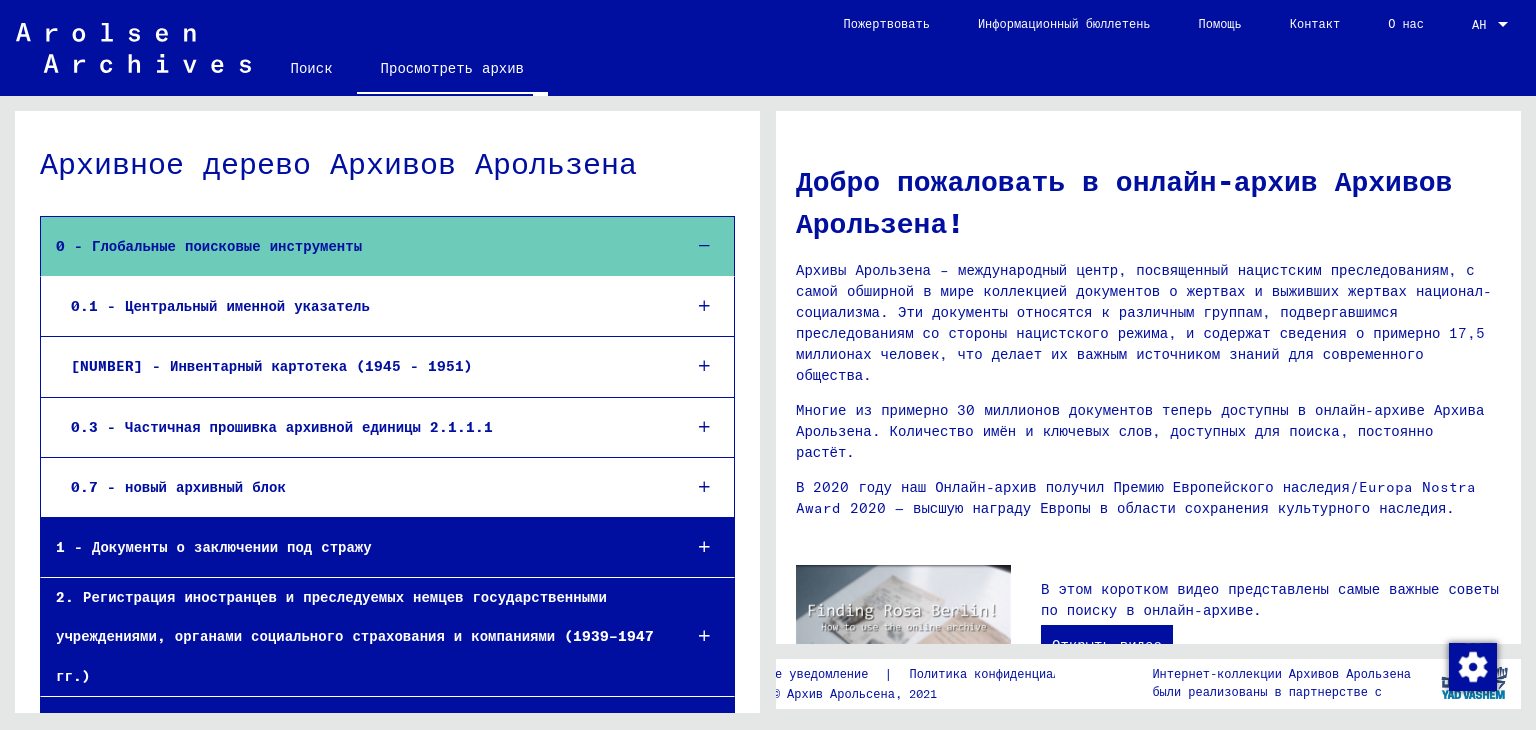 click at bounding box center (704, 306) 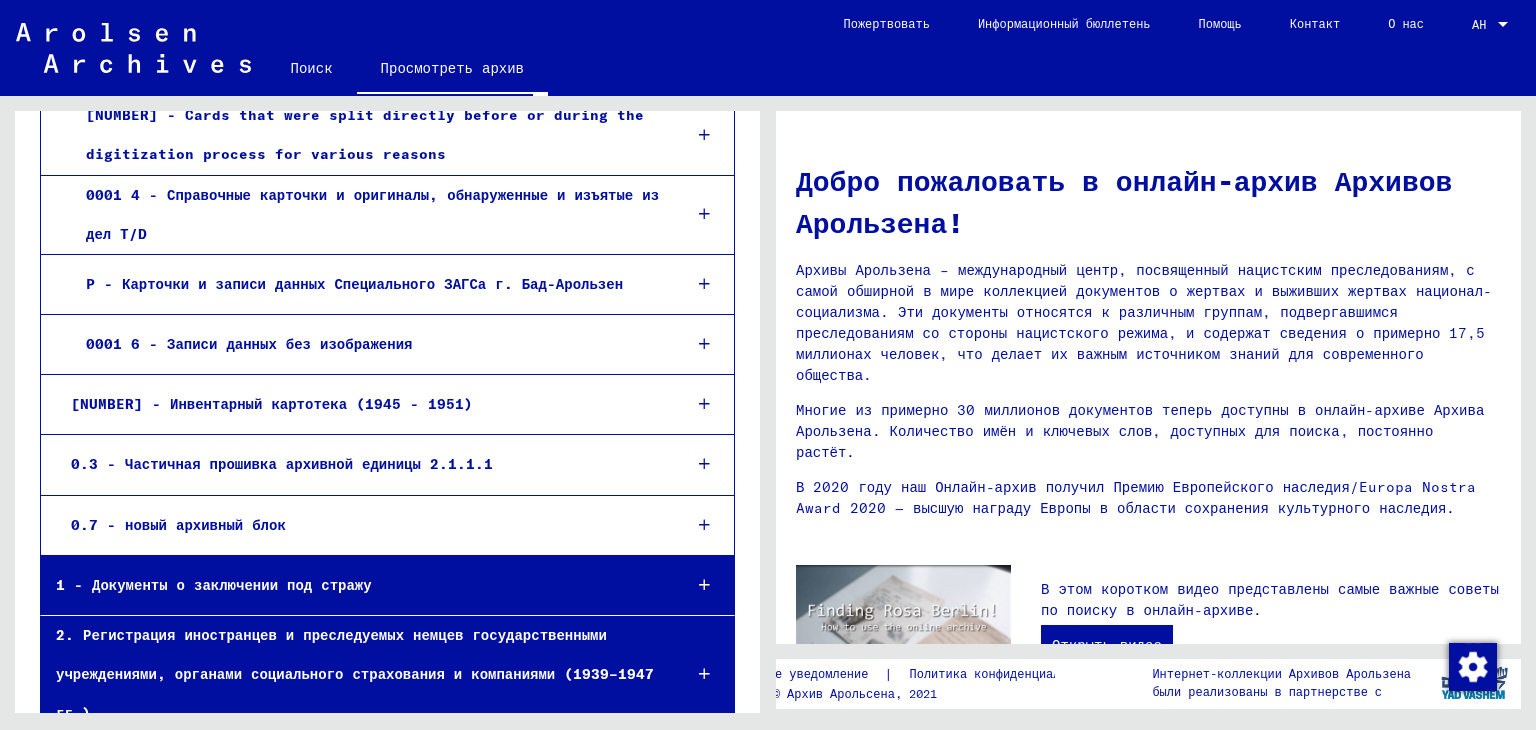 scroll, scrollTop: 500, scrollLeft: 0, axis: vertical 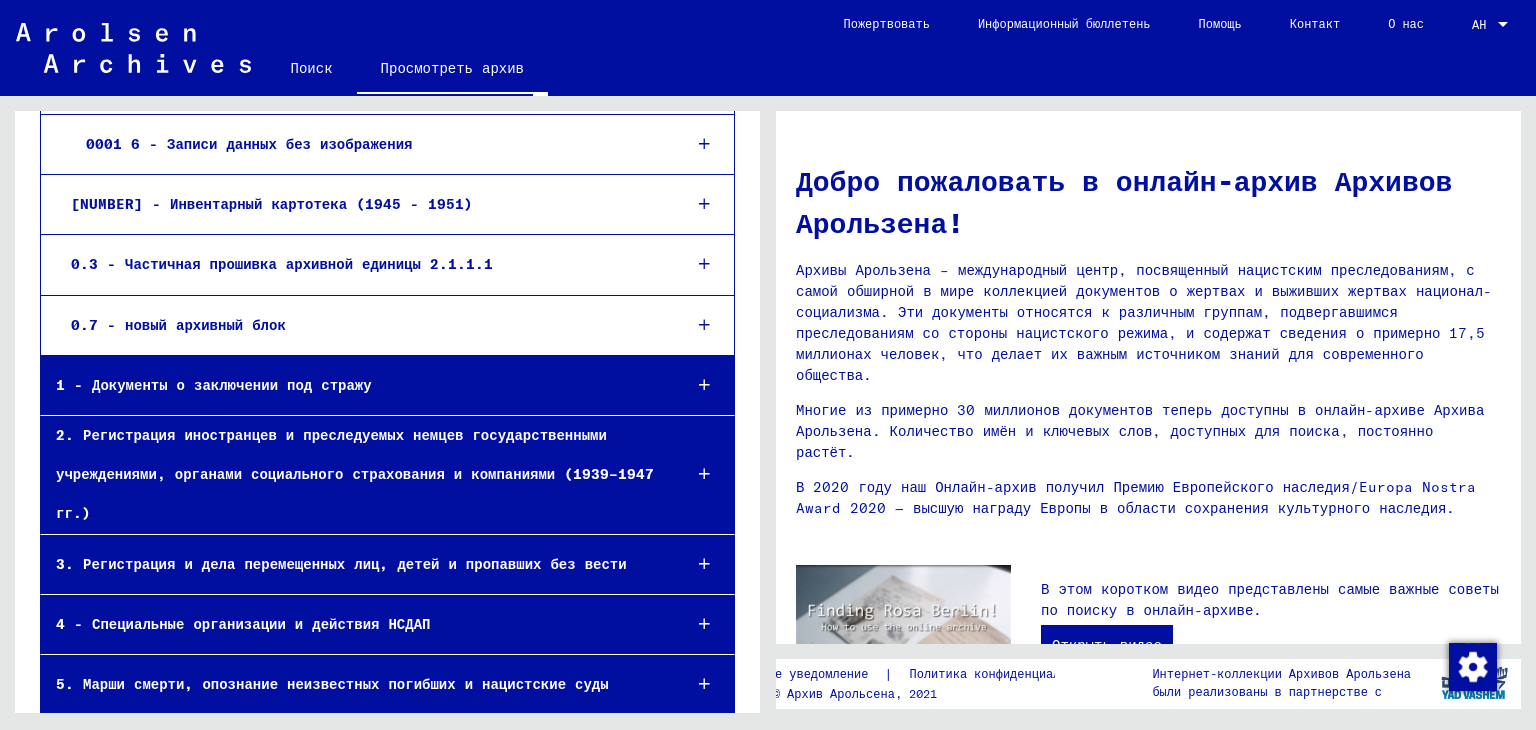 click at bounding box center [704, 385] 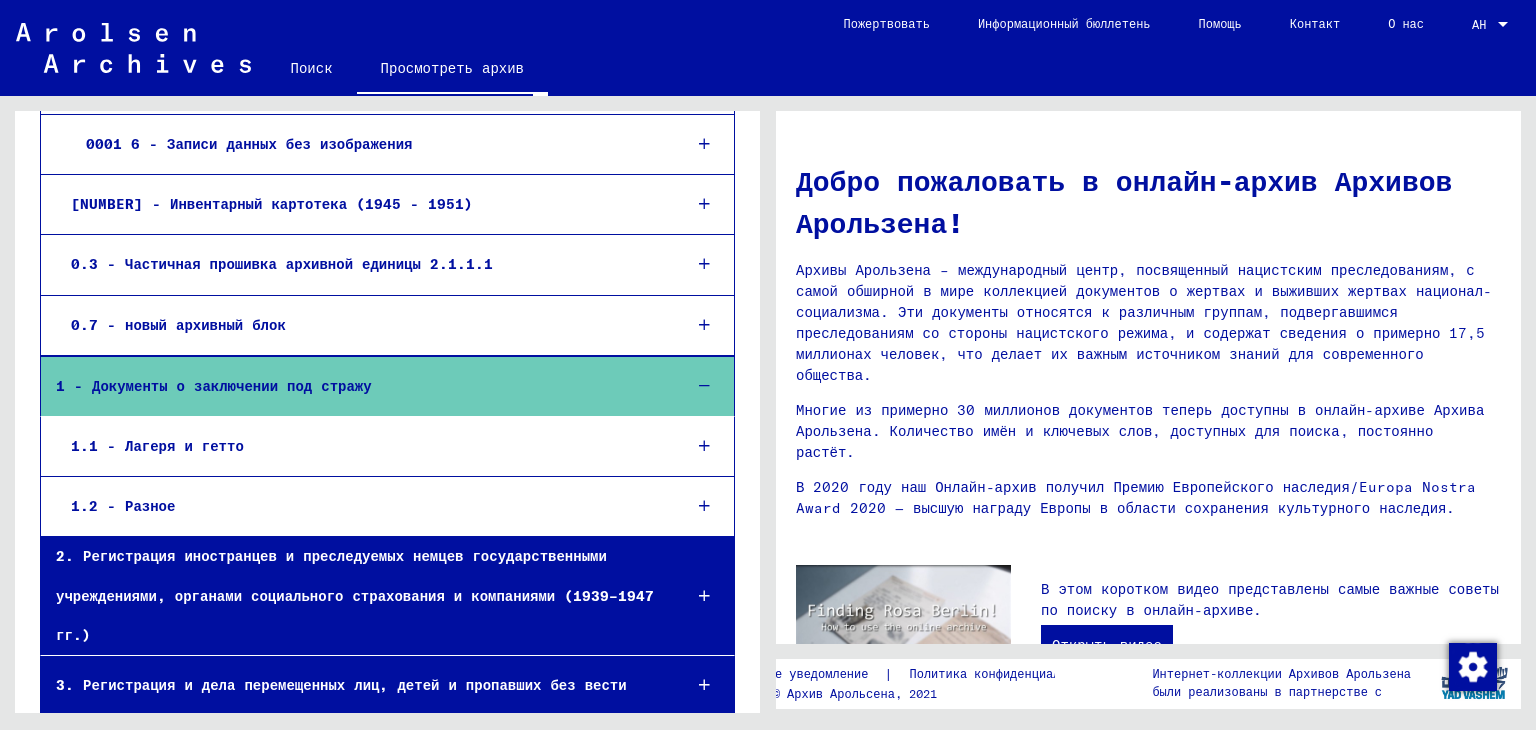click on "1.1 - Лагеря и гетто" at bounding box center (157, 446) 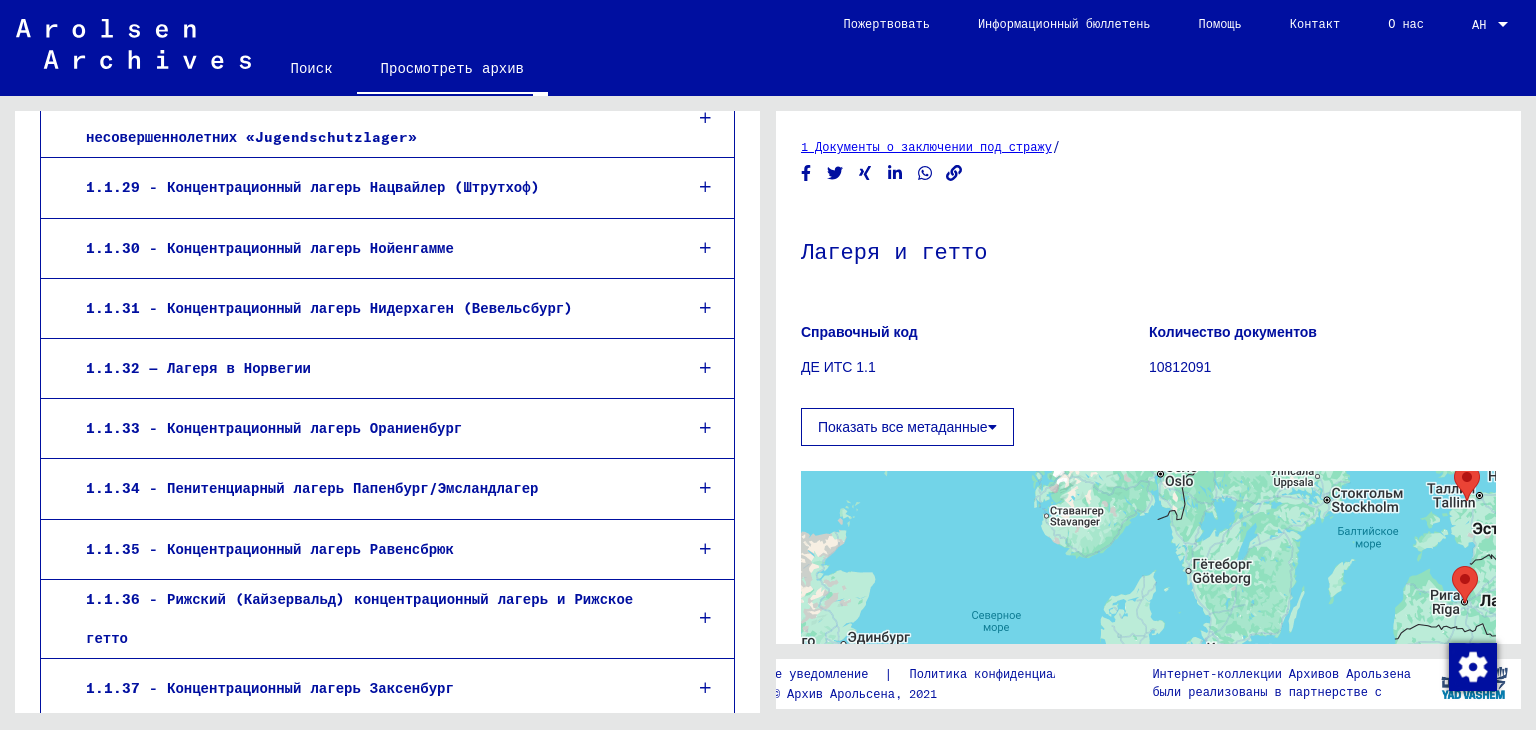 scroll, scrollTop: 2799, scrollLeft: 0, axis: vertical 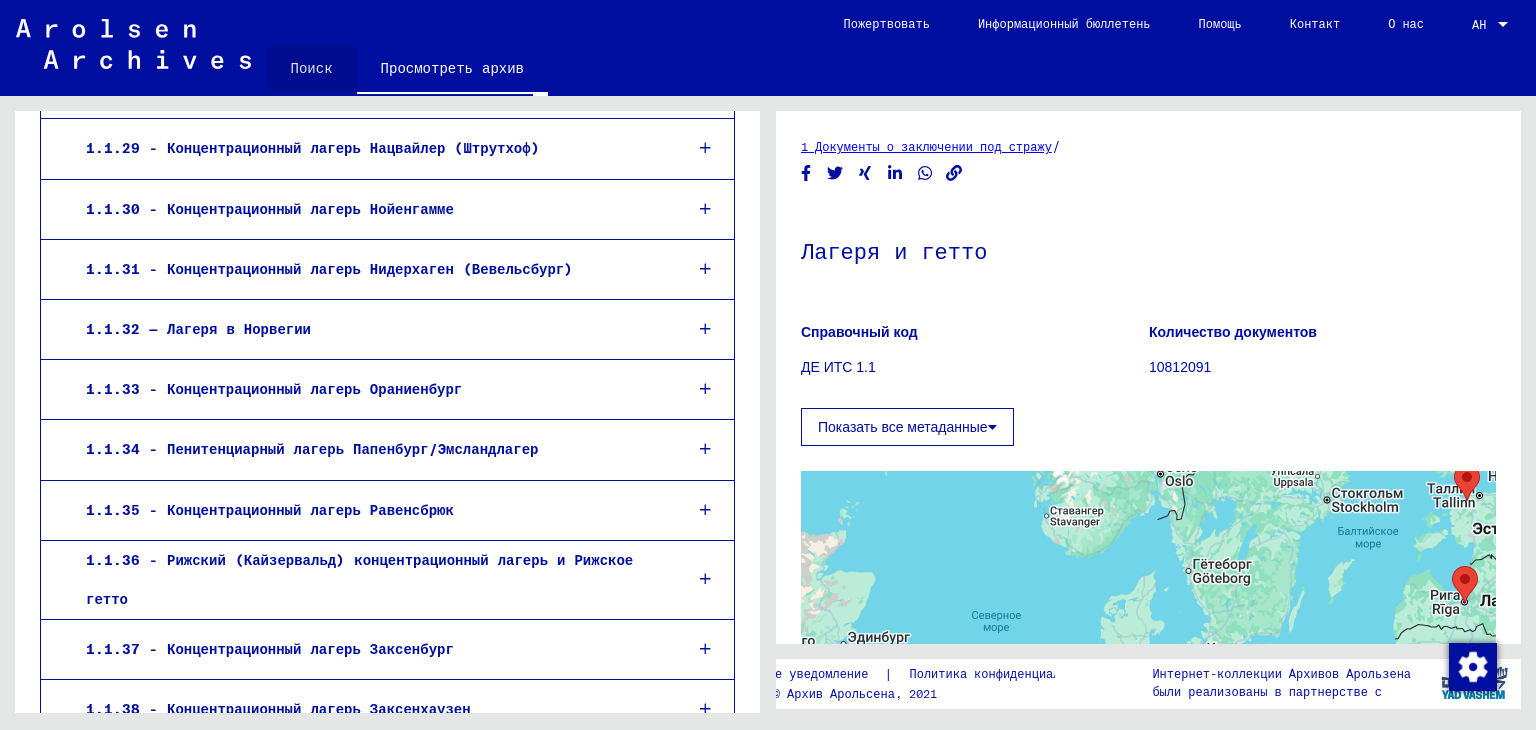click on "Поиск" 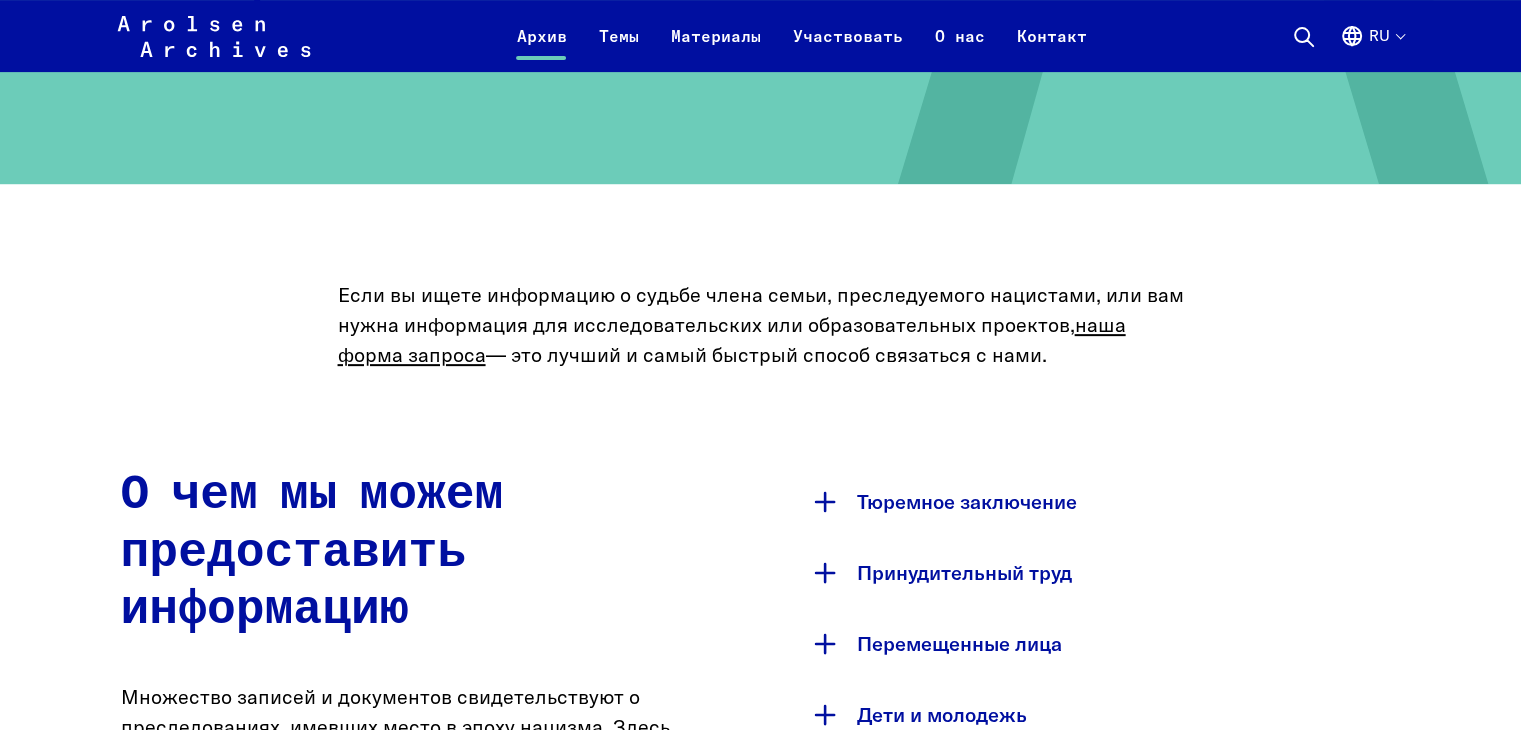 scroll, scrollTop: 800, scrollLeft: 0, axis: vertical 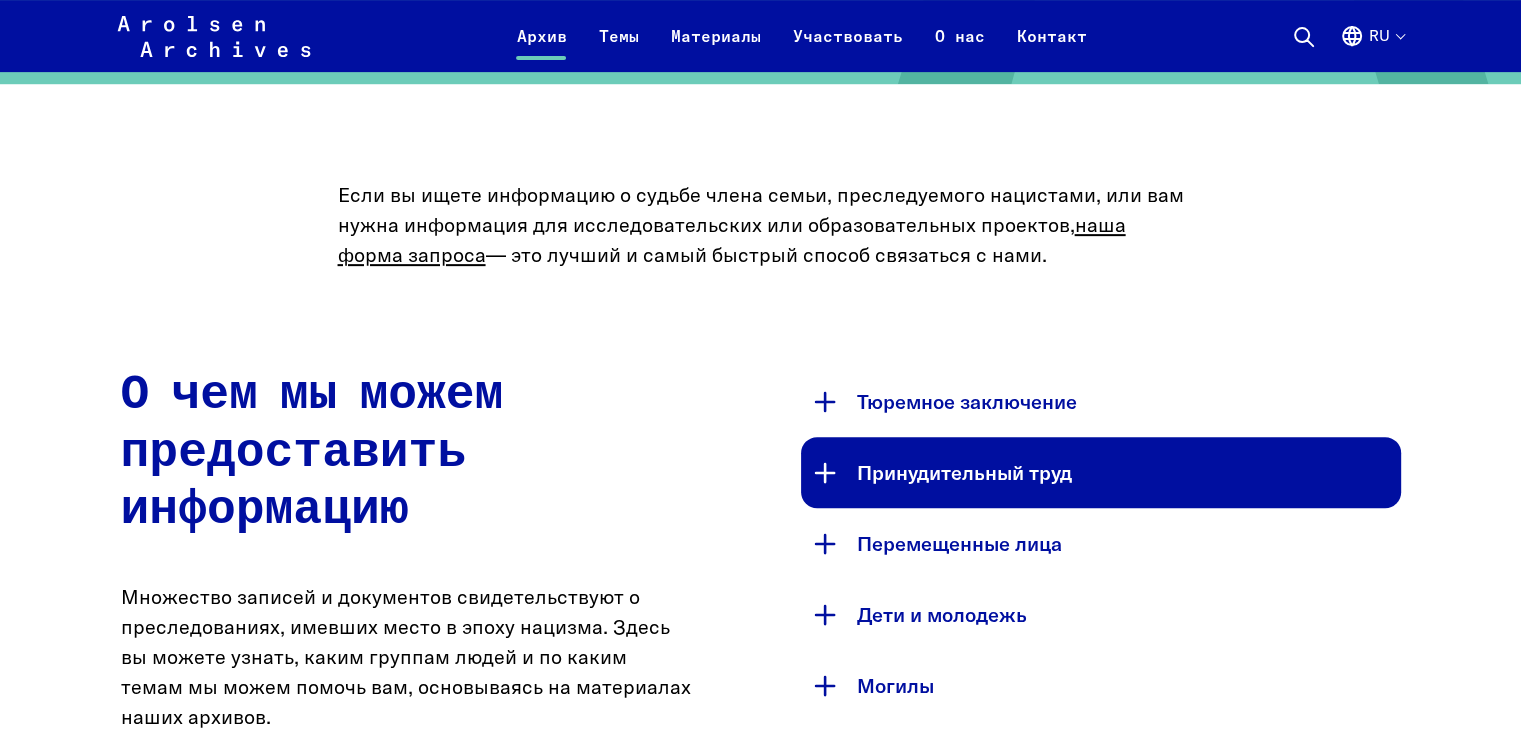 click on "Принудительный труд" at bounding box center (1101, 472) 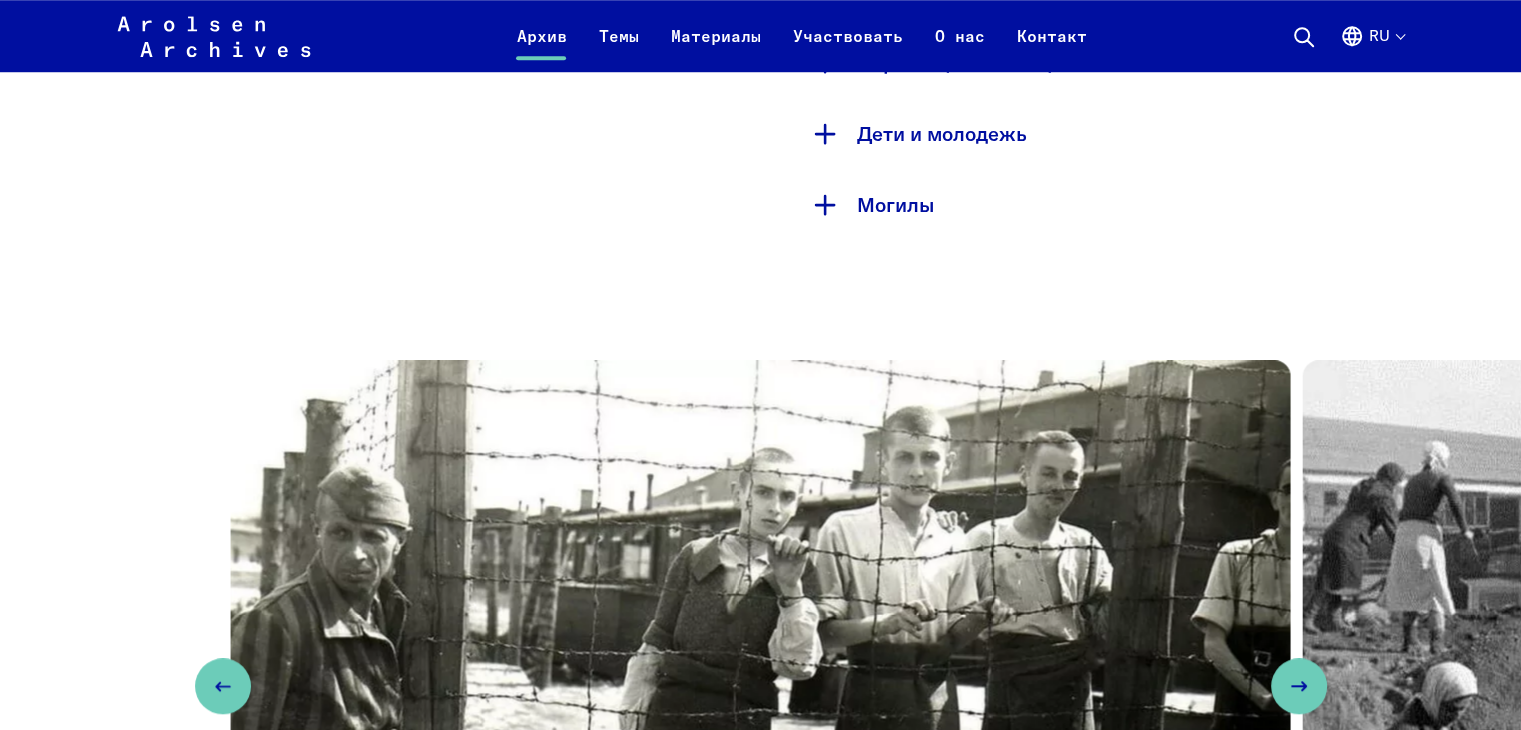 scroll, scrollTop: 1800, scrollLeft: 0, axis: vertical 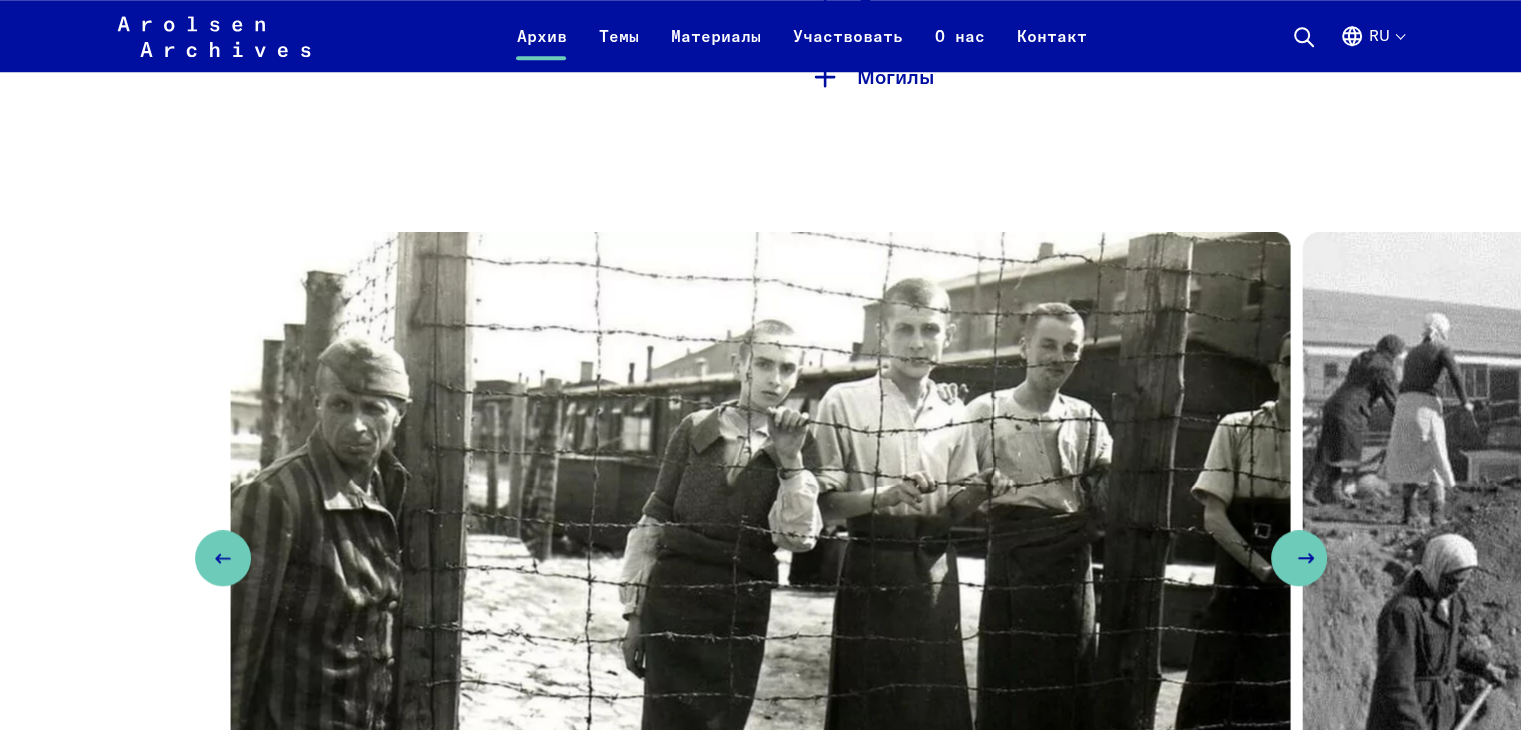 click 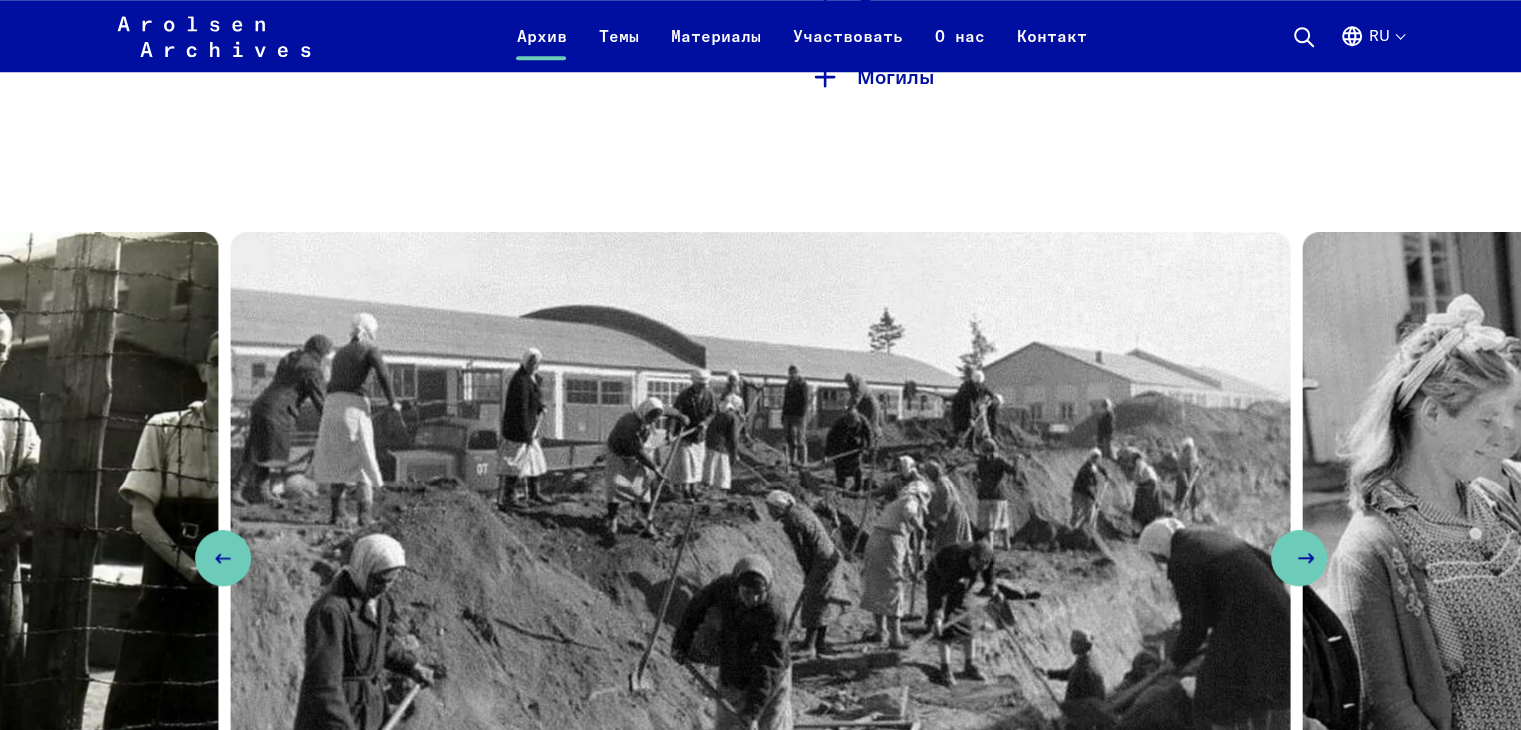 click 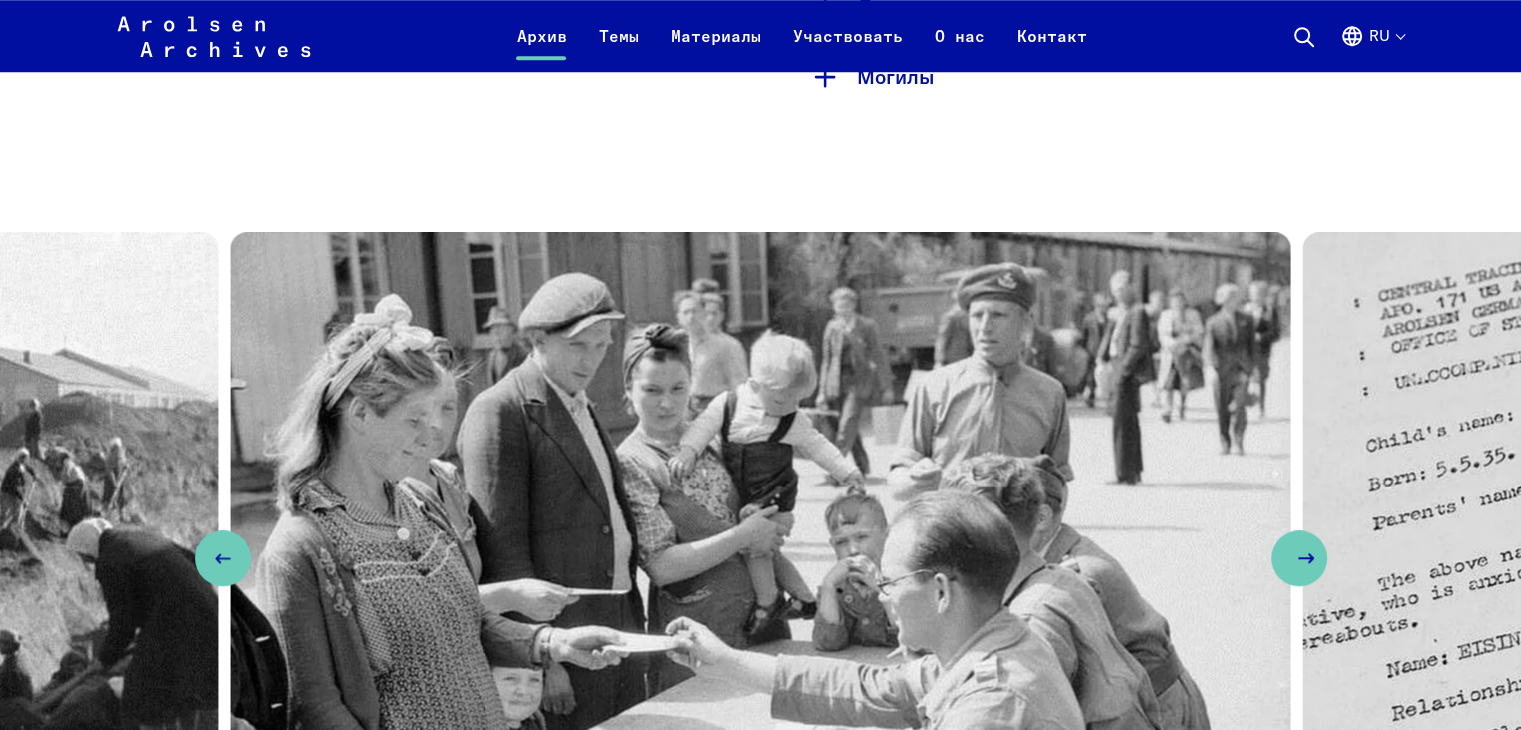 click 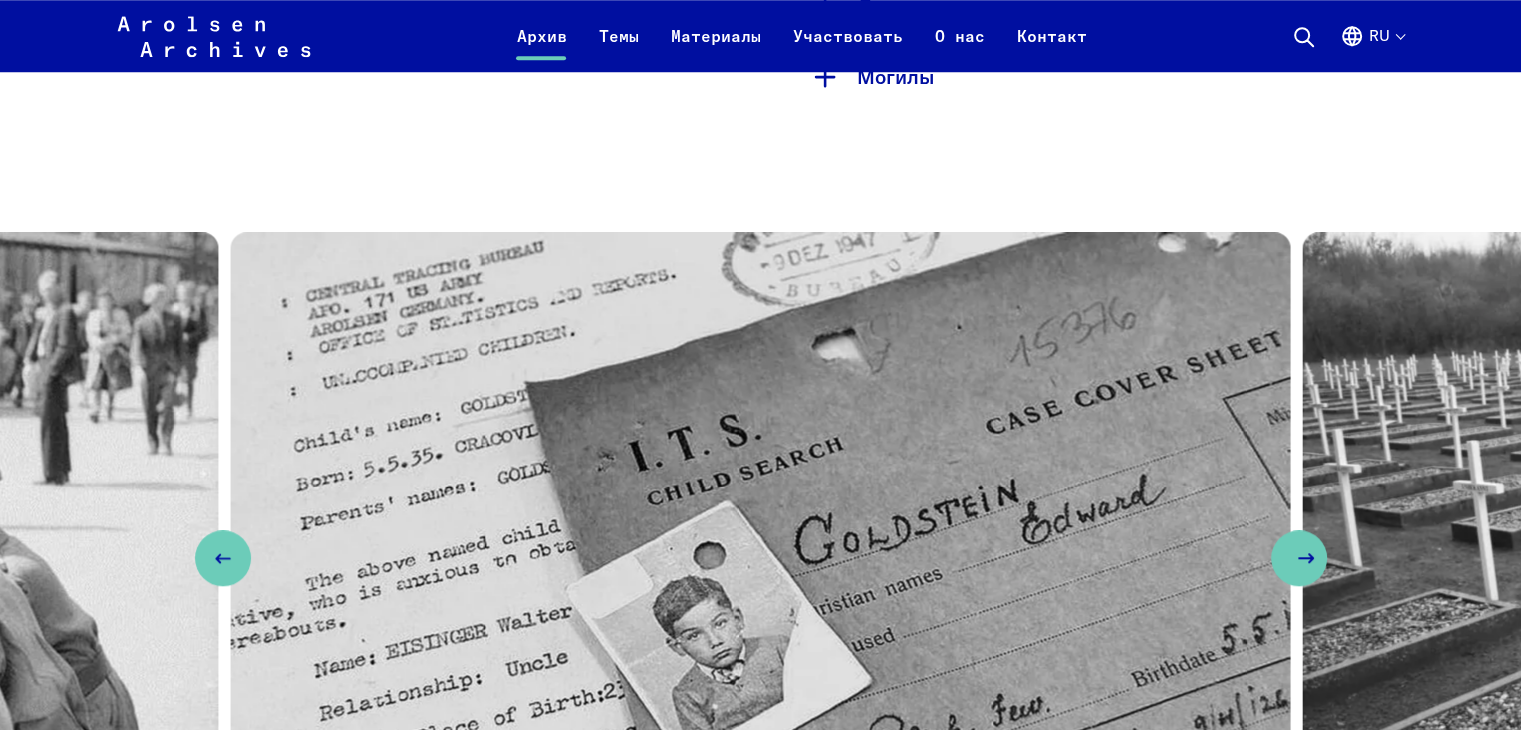 click 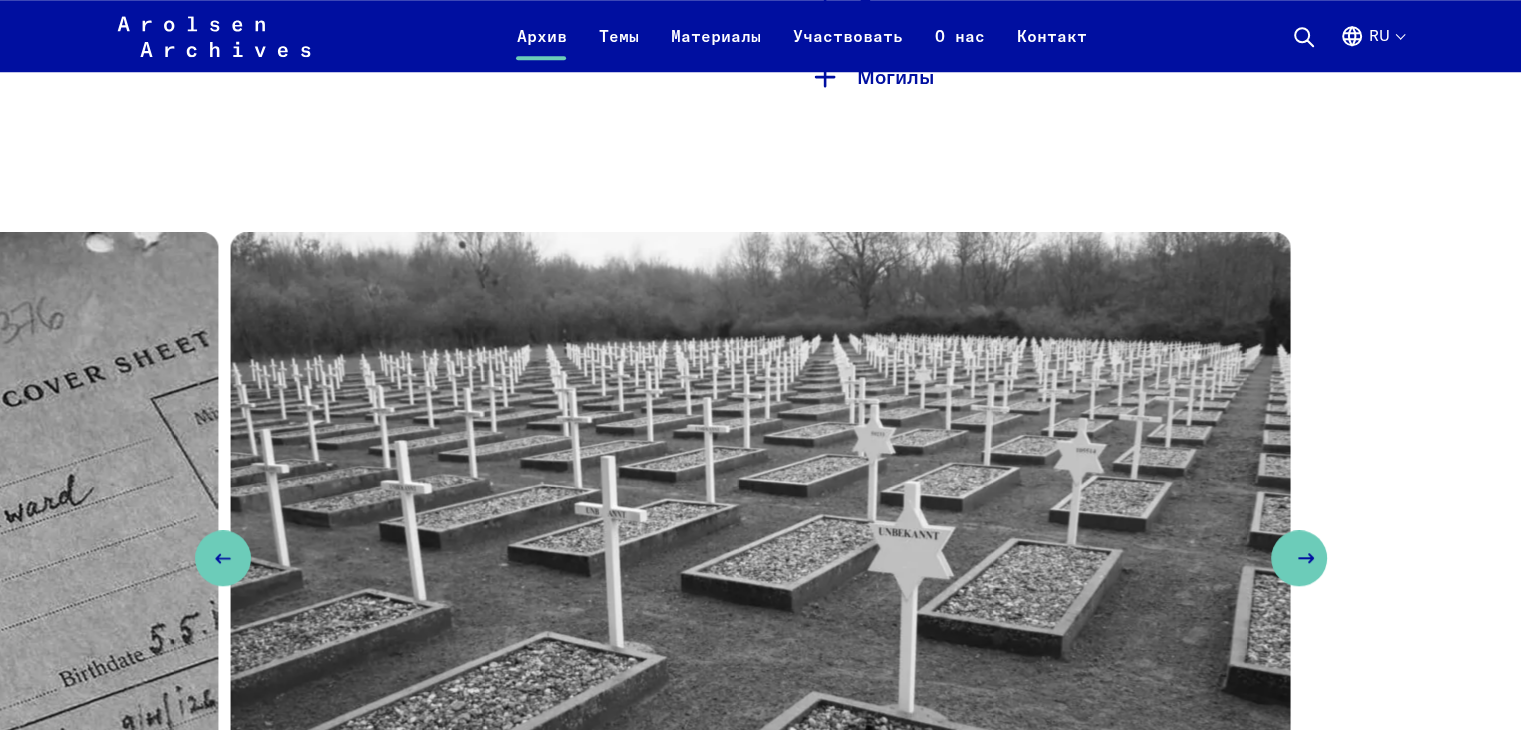 click 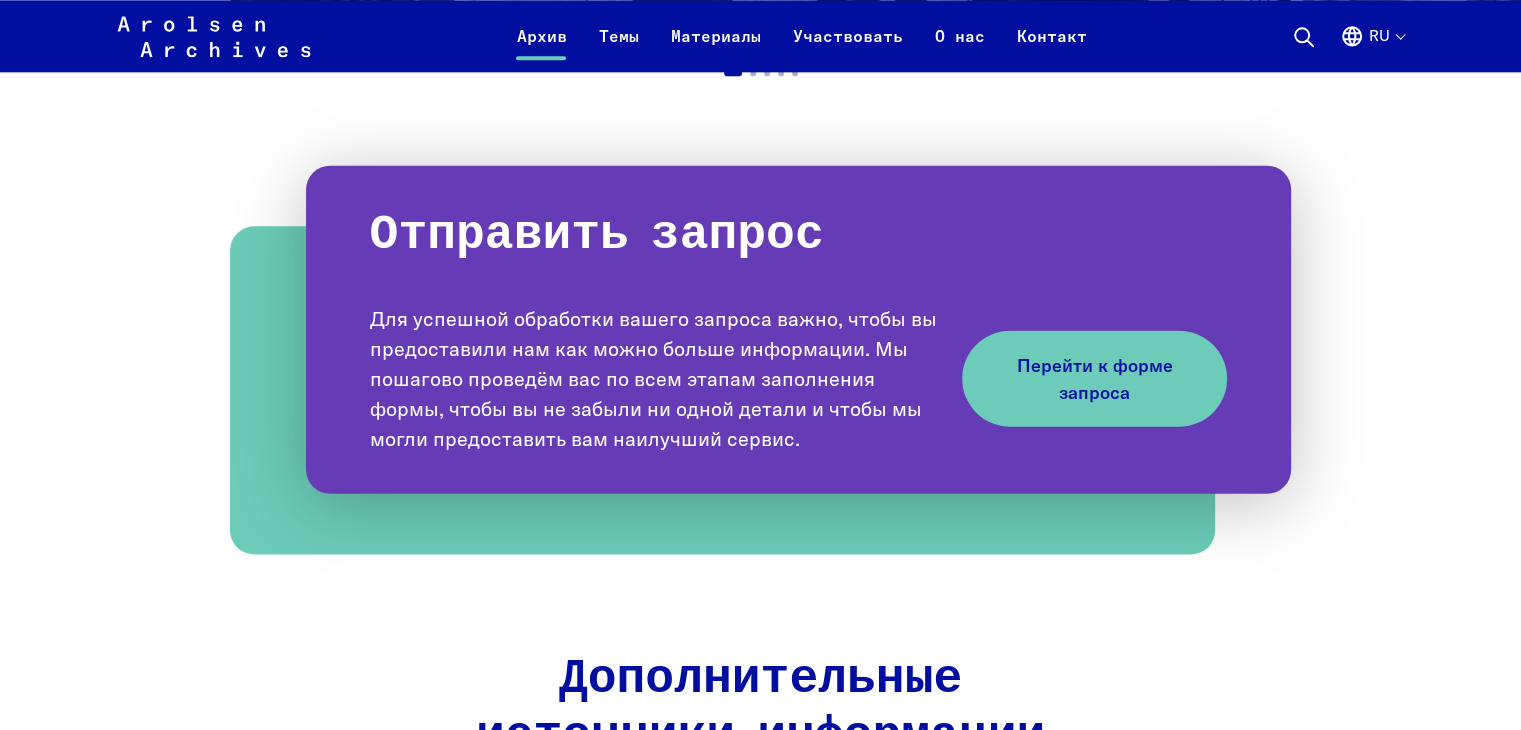 scroll, scrollTop: 2600, scrollLeft: 0, axis: vertical 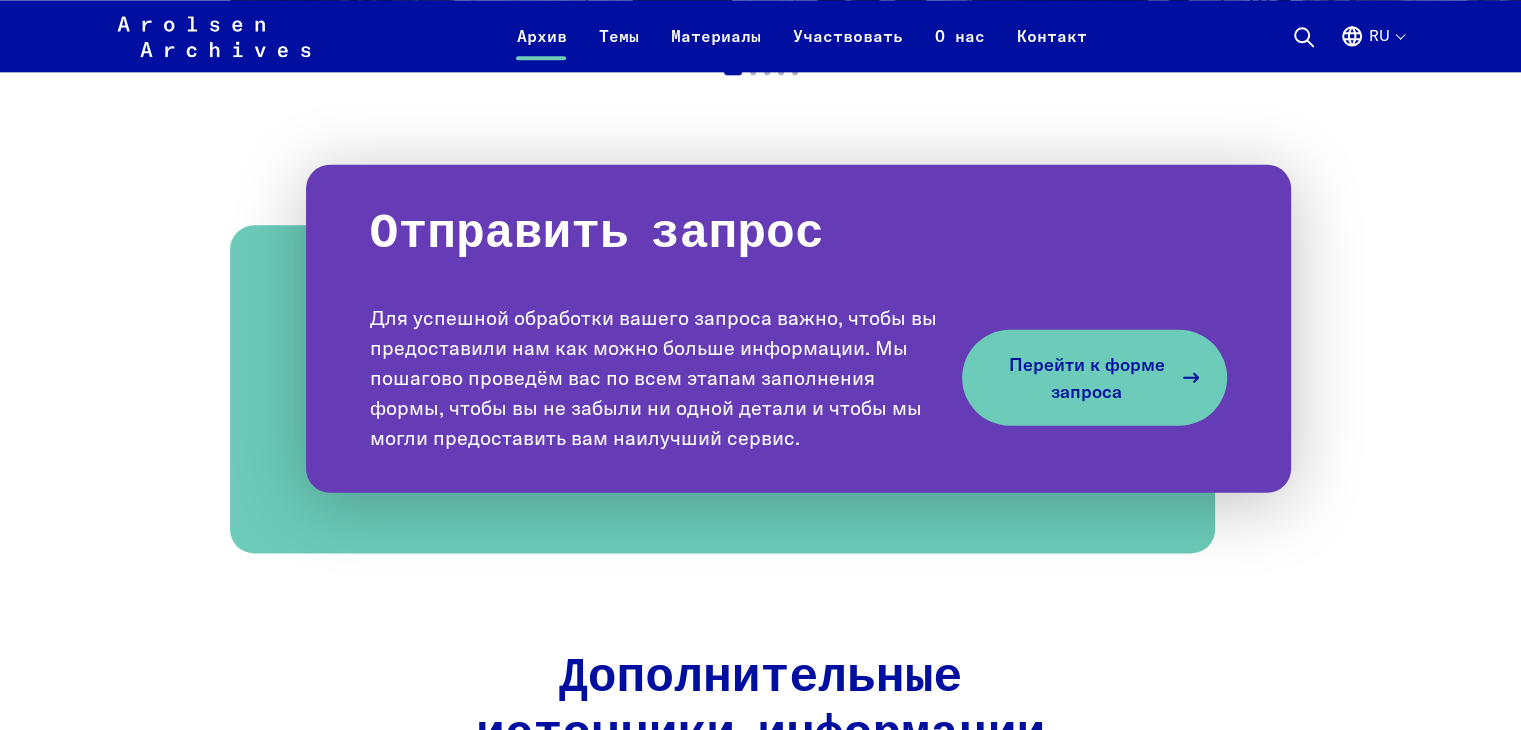 click on "Перейти к форме запроса" at bounding box center (1086, 377) 